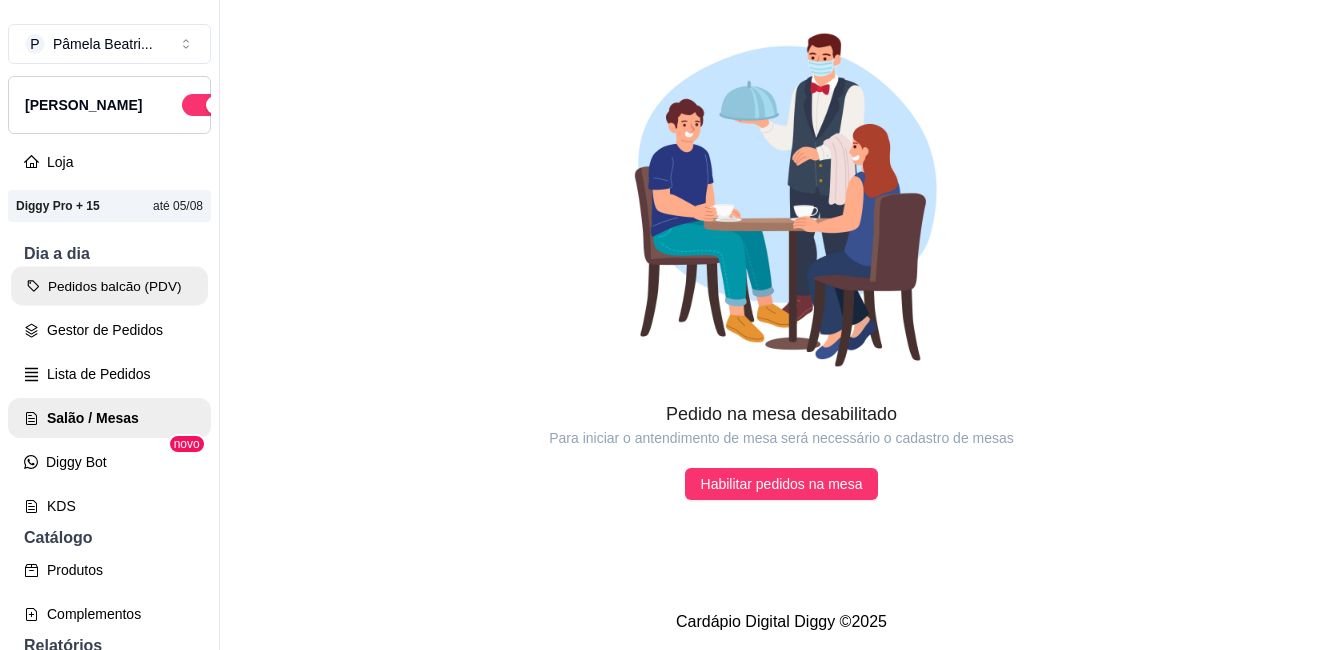click on "Pedidos balcão (PDV)" at bounding box center (109, 286) 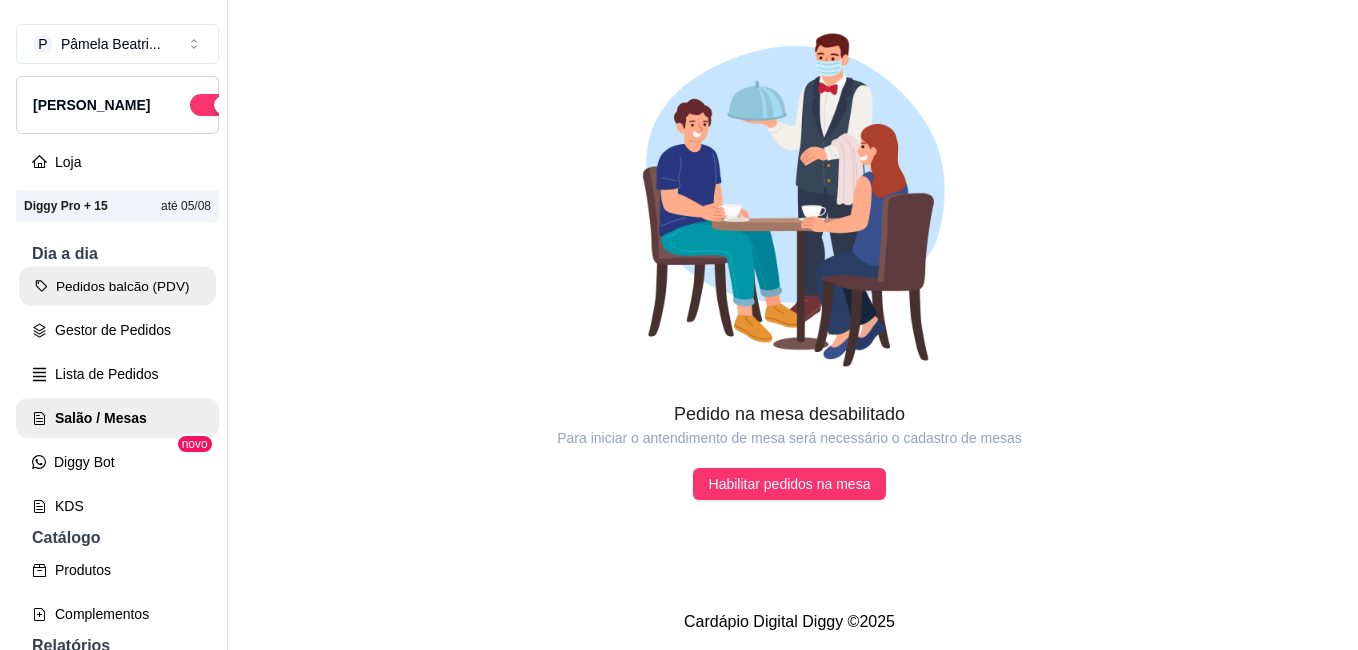 scroll, scrollTop: 0, scrollLeft: 0, axis: both 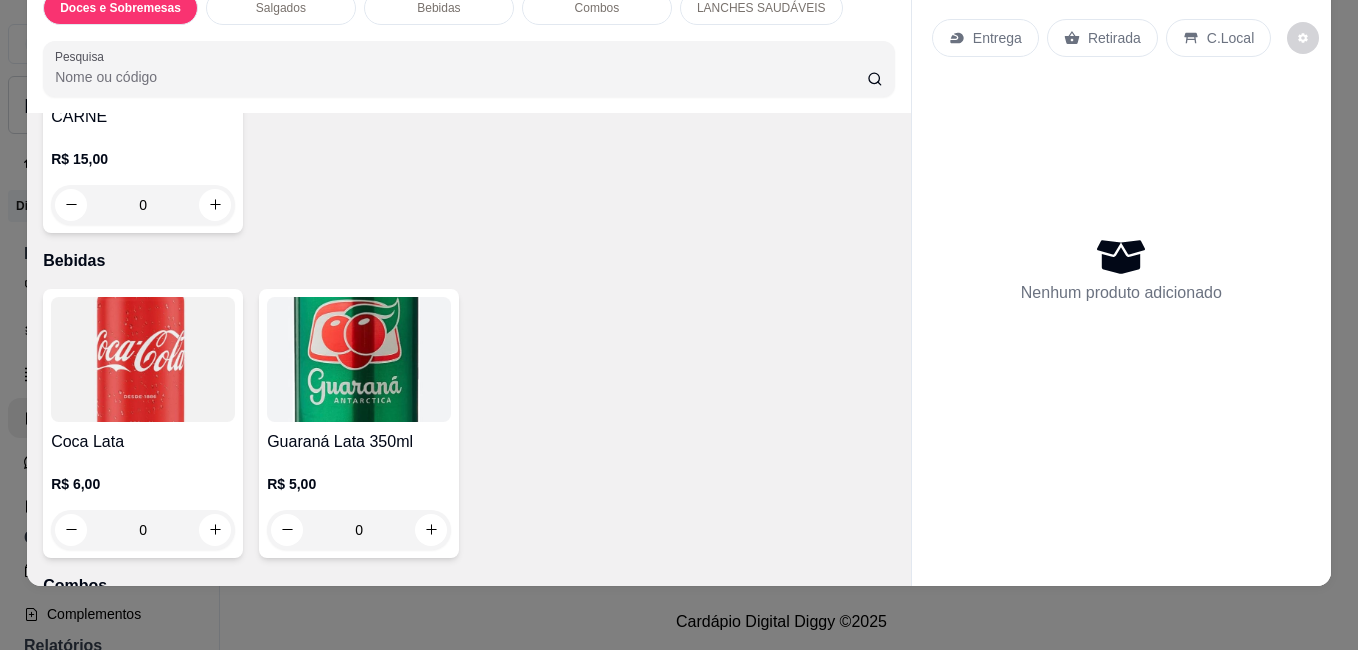 click 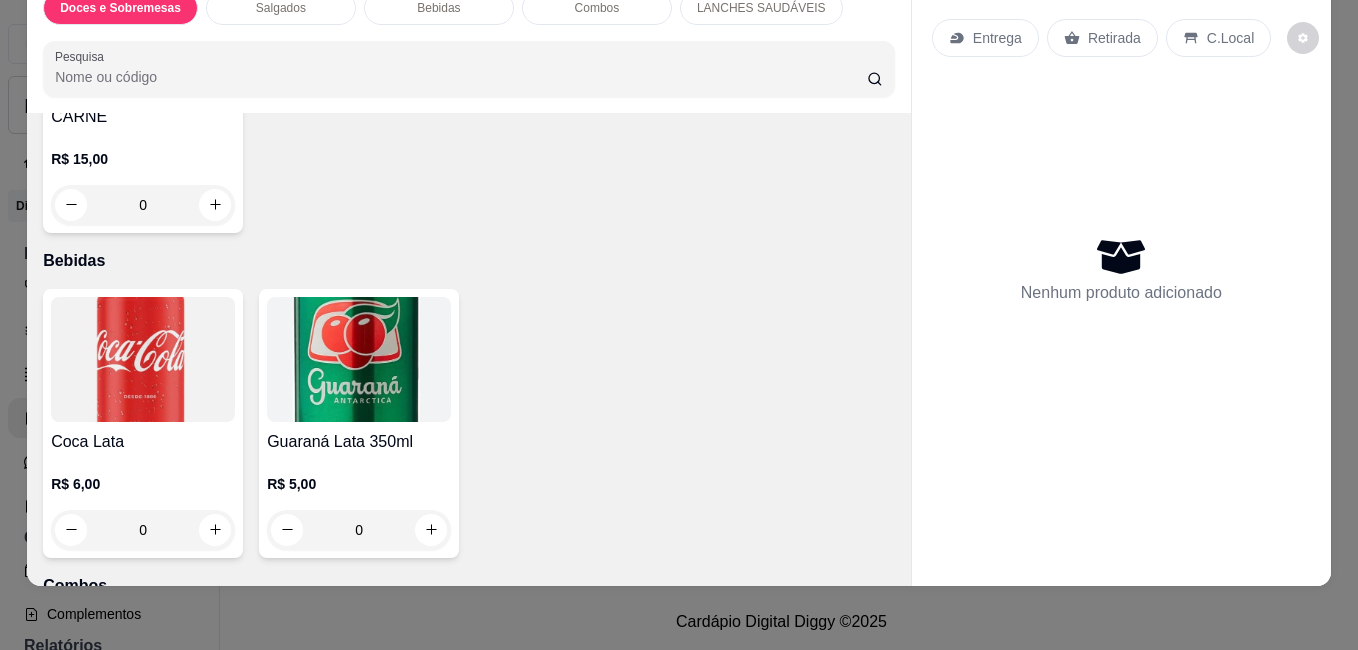 click at bounding box center (863, -105) 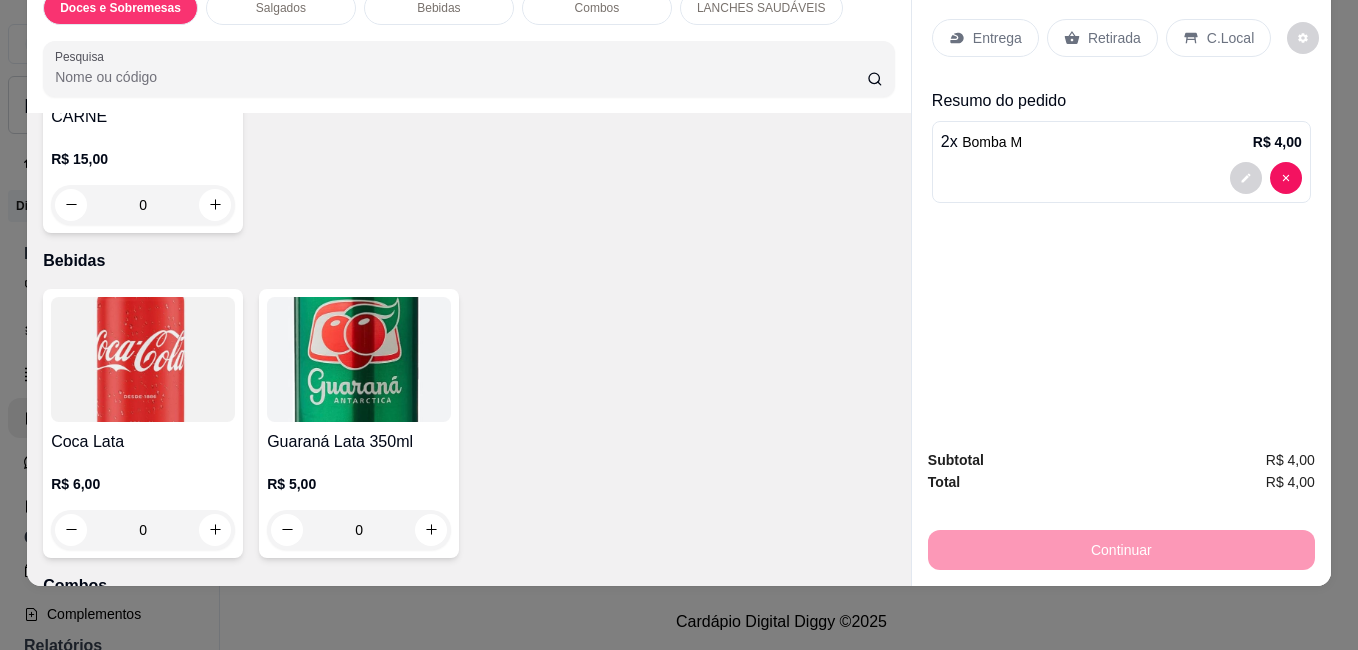 click on "Retirada" at bounding box center (1114, 38) 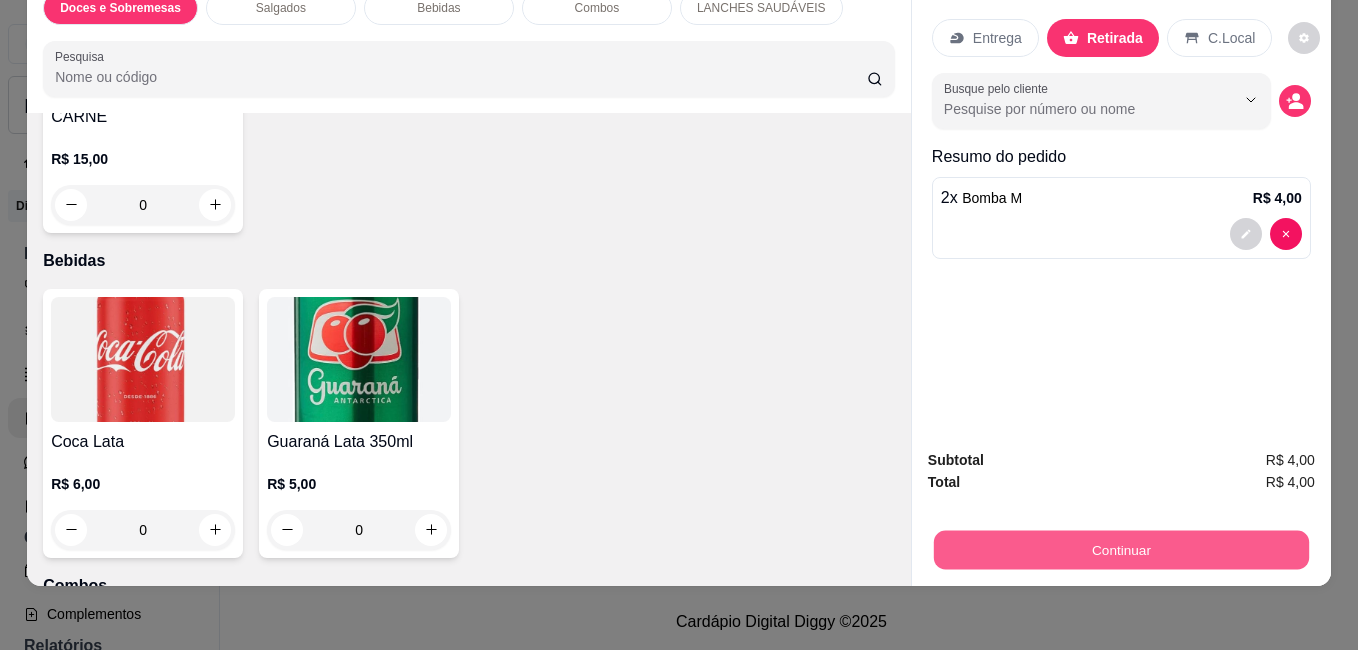 click on "Continuar" at bounding box center [1121, 549] 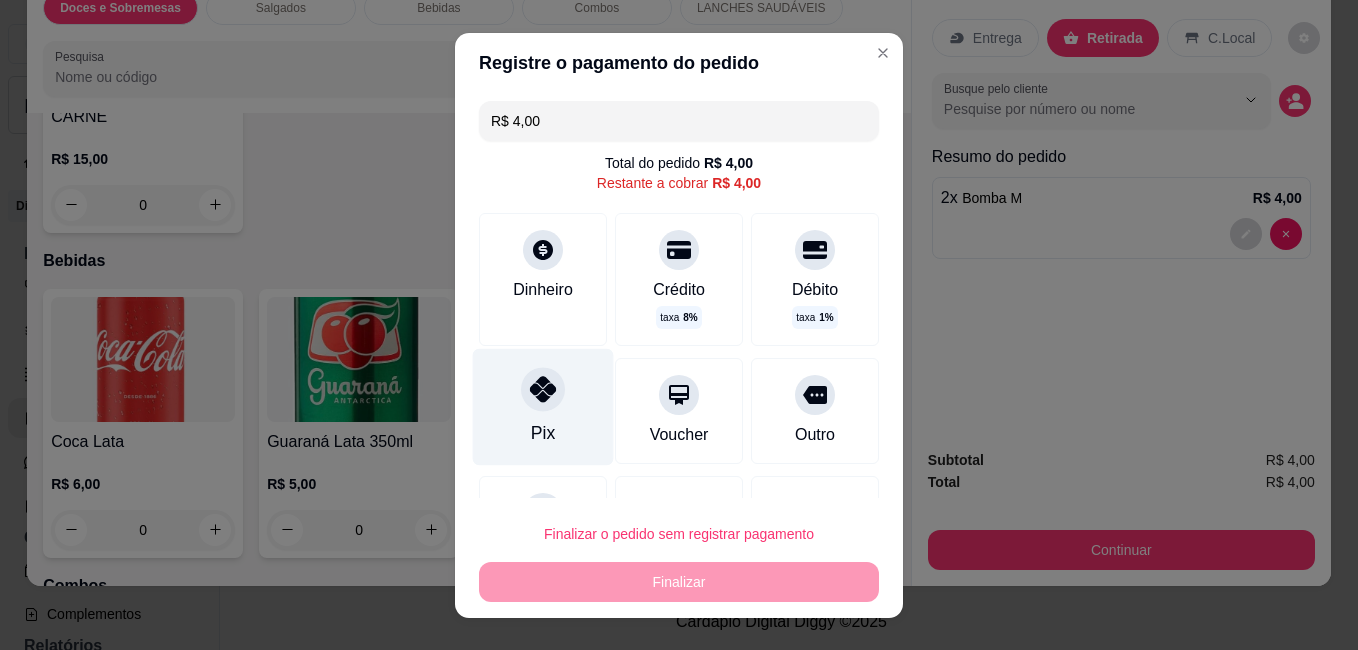 click at bounding box center (543, 389) 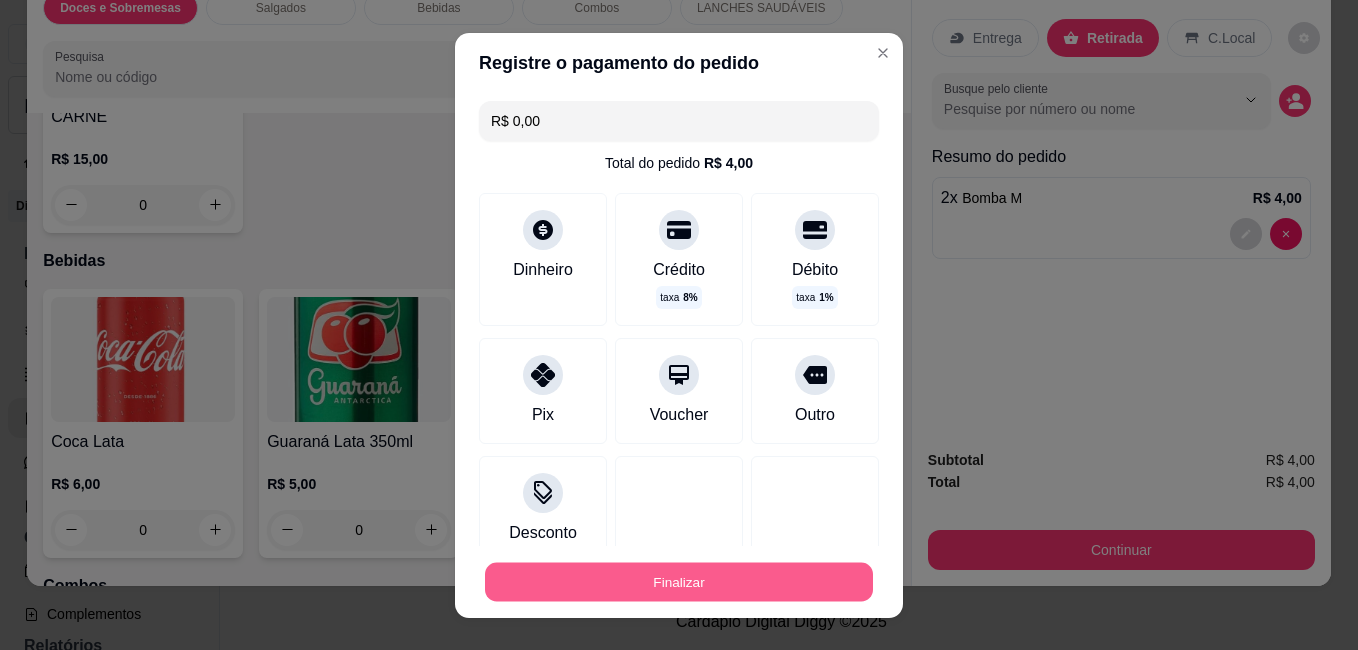 click on "Finalizar" at bounding box center (679, 581) 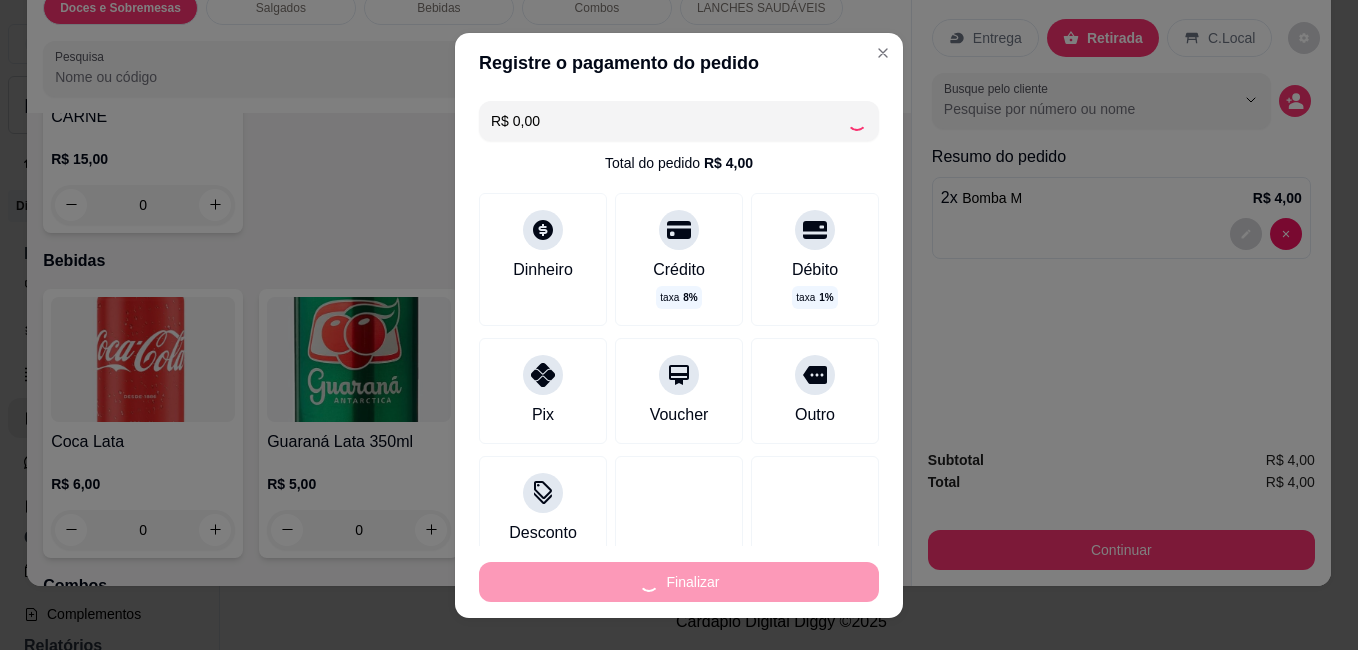 type on "0" 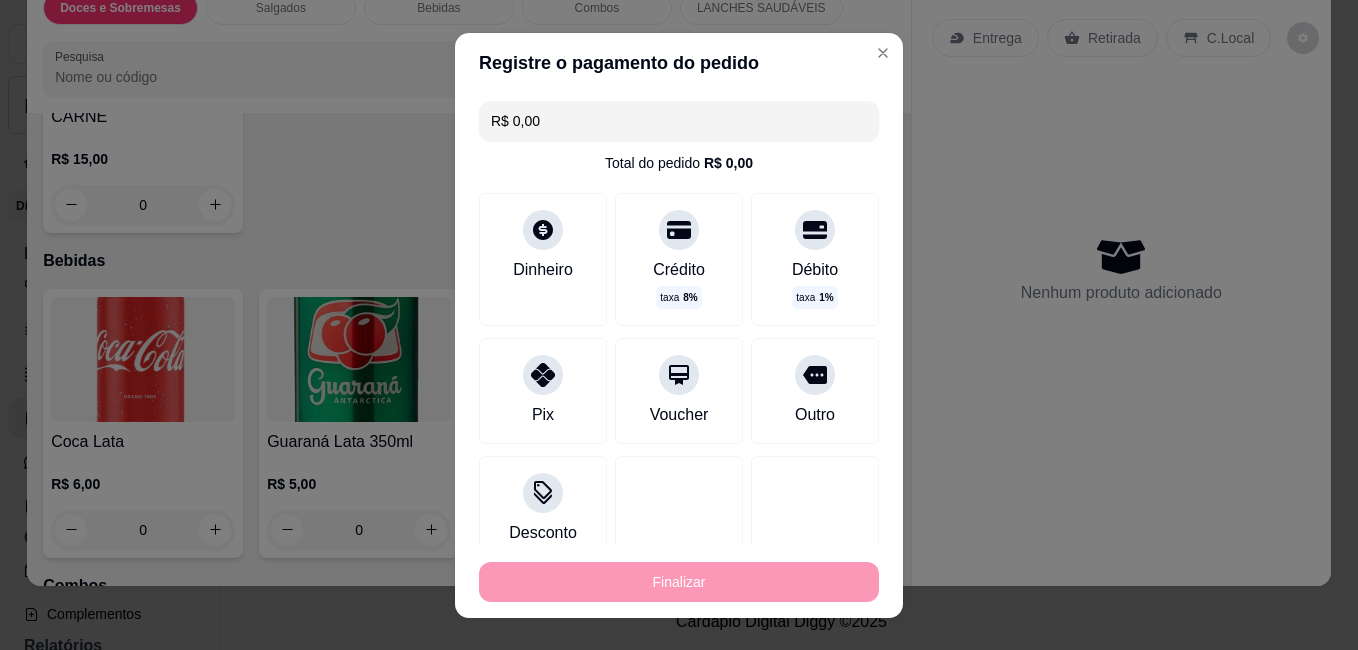 type on "-R$ 4,00" 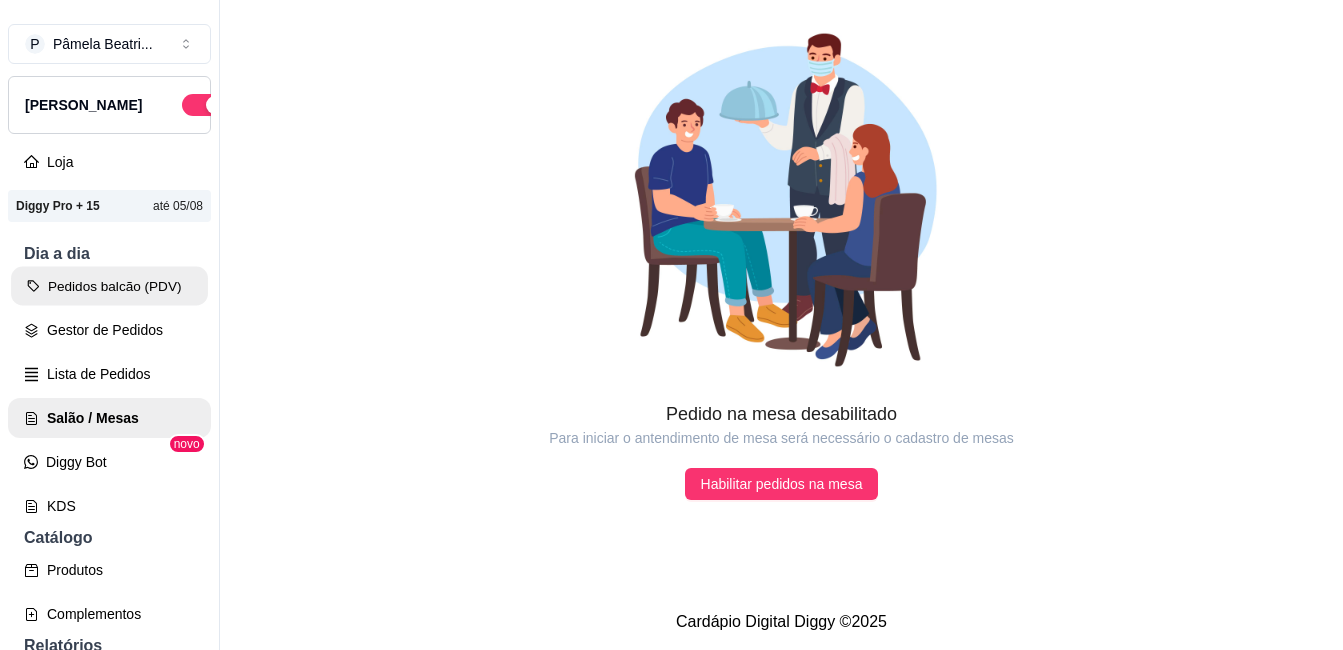 click on "Pedidos balcão (PDV)" at bounding box center (109, 286) 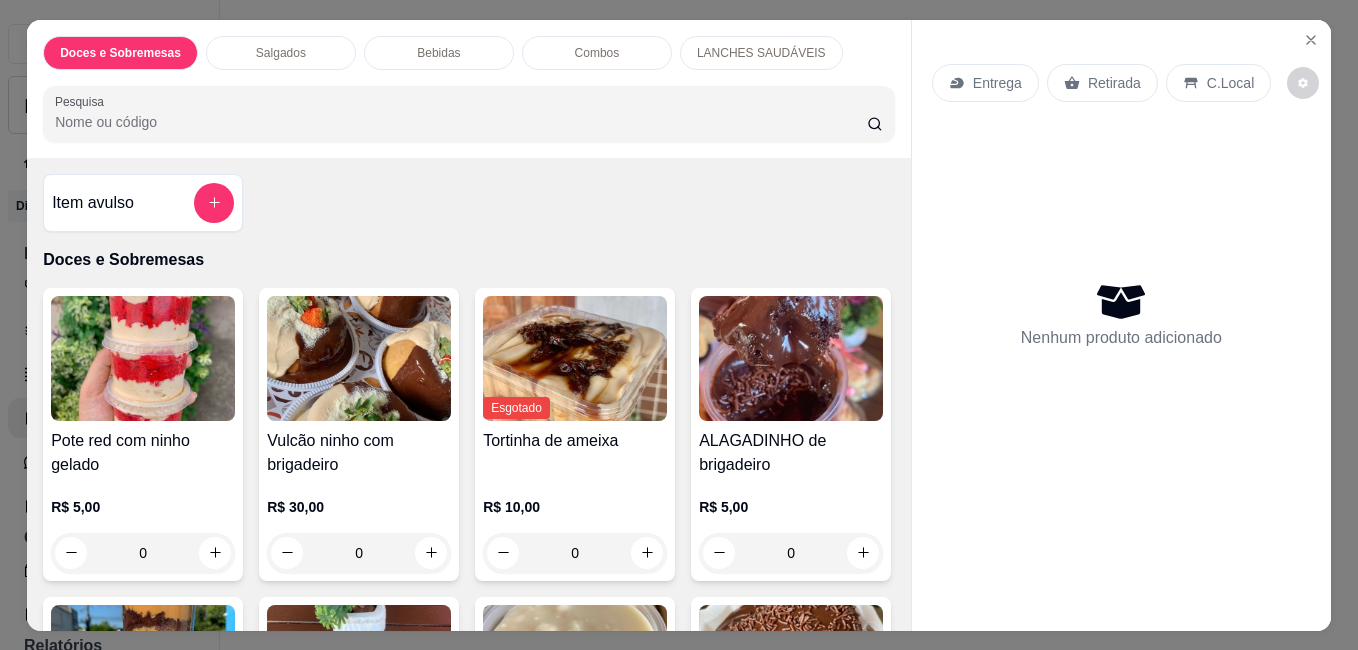 click on "Entrega" at bounding box center [997, 83] 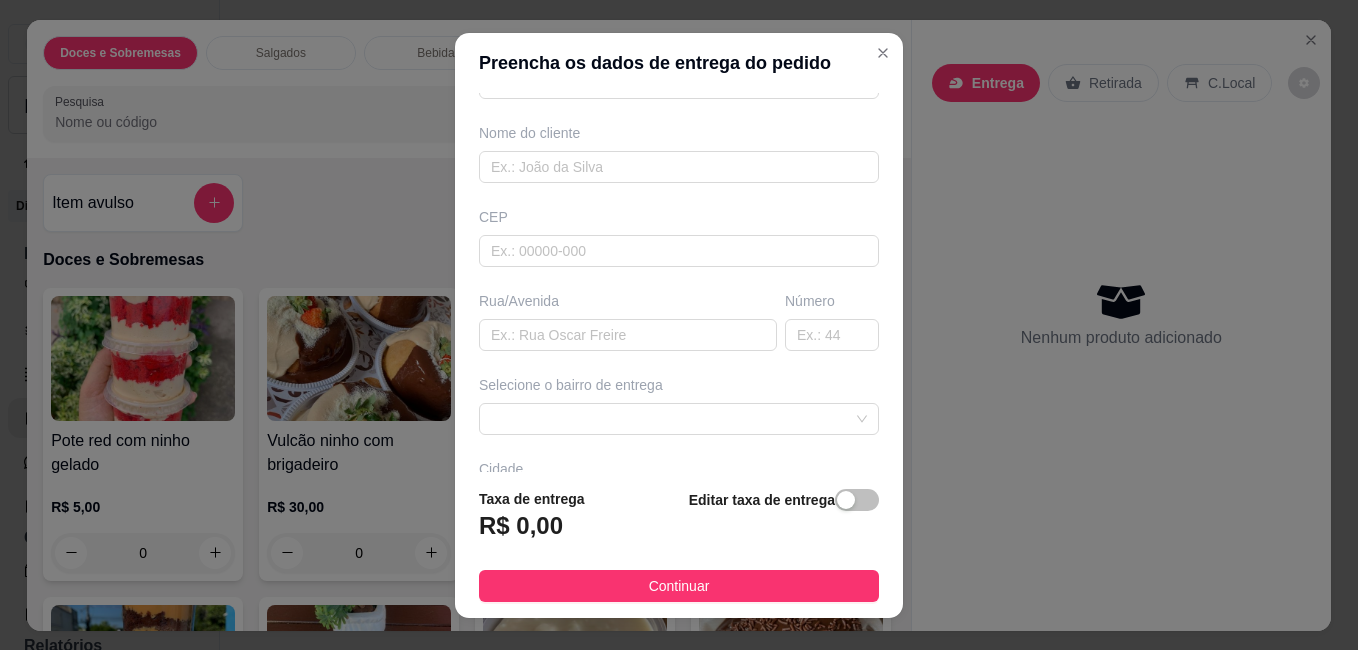 scroll, scrollTop: 160, scrollLeft: 0, axis: vertical 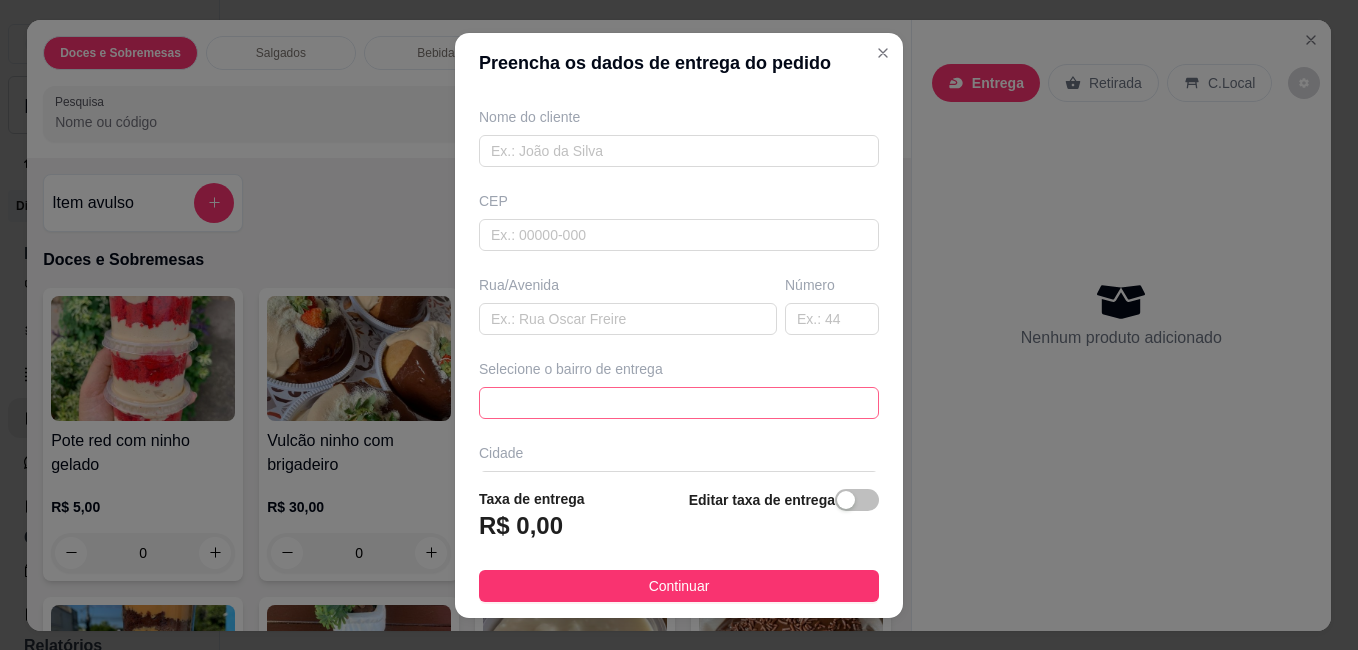 click at bounding box center (679, 403) 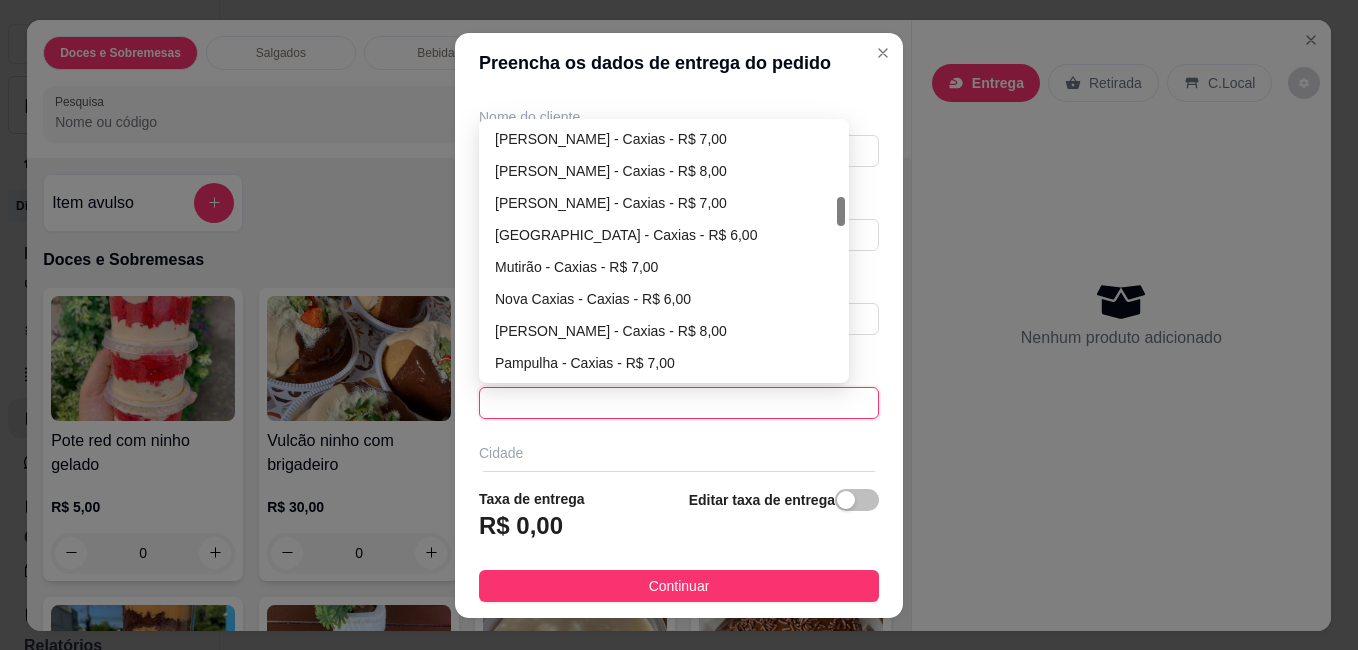 scroll, scrollTop: 640, scrollLeft: 0, axis: vertical 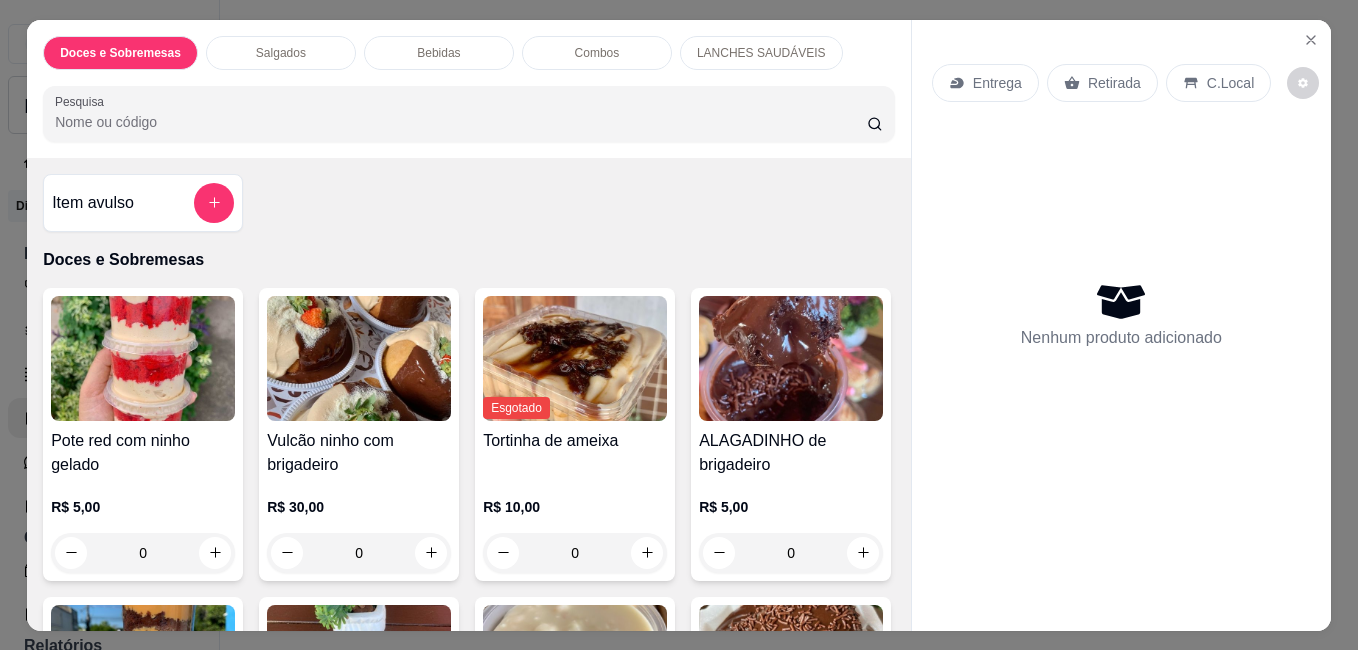 click on "Doces e Sobremesas Salgados  Bebidas Combos LANCHES SAUDÁVEIS Pesquisa Item avulso Doces e Sobremesas Pote red com ninho gelado    R$ 5,00 0 Vulcão ninho com brigadeiro    R$ 30,00 0 Esgotado Tortinha de ameixa    R$ 10,00 0 ALAGADINHO de brigadeiro    R$ 5,00 0 ALAGADINHO de doce de leite com bolo de cacau   R$ 5,00 0 Bolo gelado prestígio    R$ 10,00 R$ 8,00 0 Pote 250ml  mingau de milho   R$ 7,00 R$ 5,00 0 Bolo tsunami de chocolate    R$ 13,00 R$ 10,00 0 Bolo gelado duo   R$ 12,00 R$ 10,00 0 Alagadinho de maracujá    R$ 5,00 0 Bolo de cenoura com brigadeiro P   R$ 20,00 0 Alagadinho de ninho com brigadeiro    R$ 5,00 0 Torta amanteigada com brigadeiro suave   R$ 12,00 R$ 10,00 0 Creme de galinha   R$ 8,00 R$ 7,00 0 Salgados  Empada de frango cremoso   R$ 12,00 0 Super coxinha de frango   R$ 5,00 0 Pizza frita P   R$ 2,00 0 Bomba M   R$ 2,00 0 Macarronada especial  CARNE   R$ 15,00 0 Bebidas Coca Lata   R$ 6,00 0 Guaraná Lata 350ml    R$ 5,00 0 Combos   R$ 20,00 R$ 12,00 0" at bounding box center (679, 325) 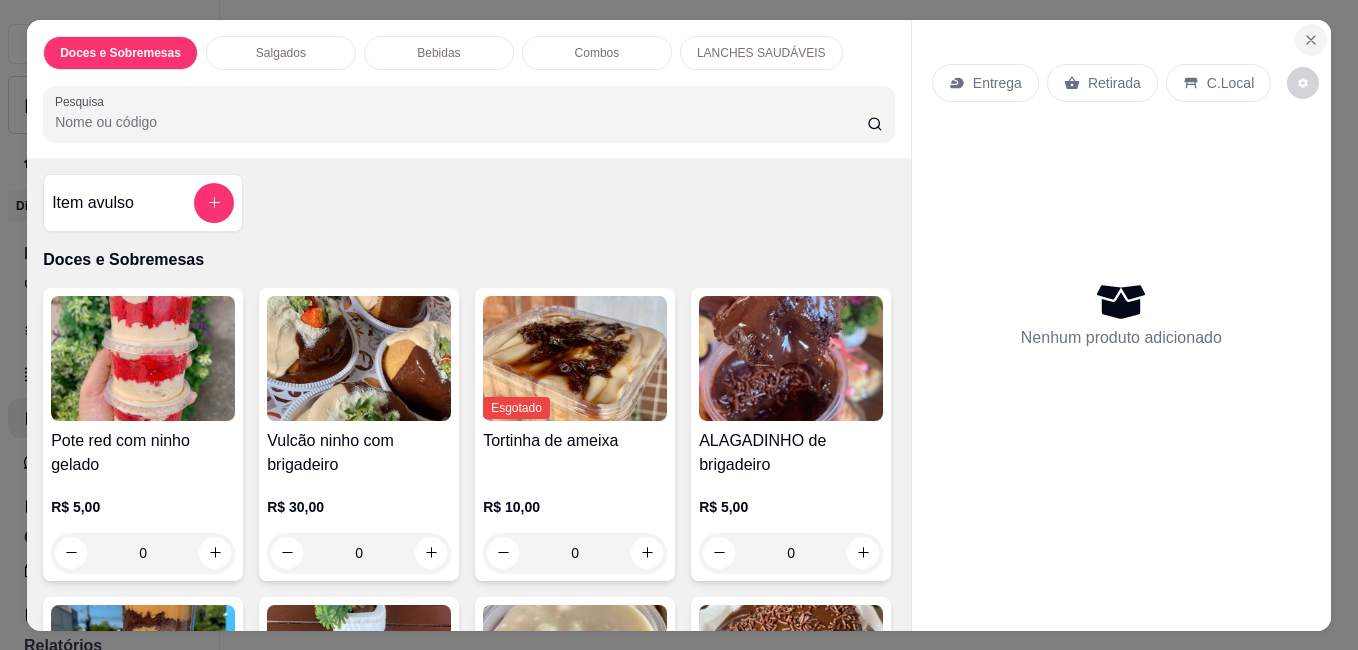 click 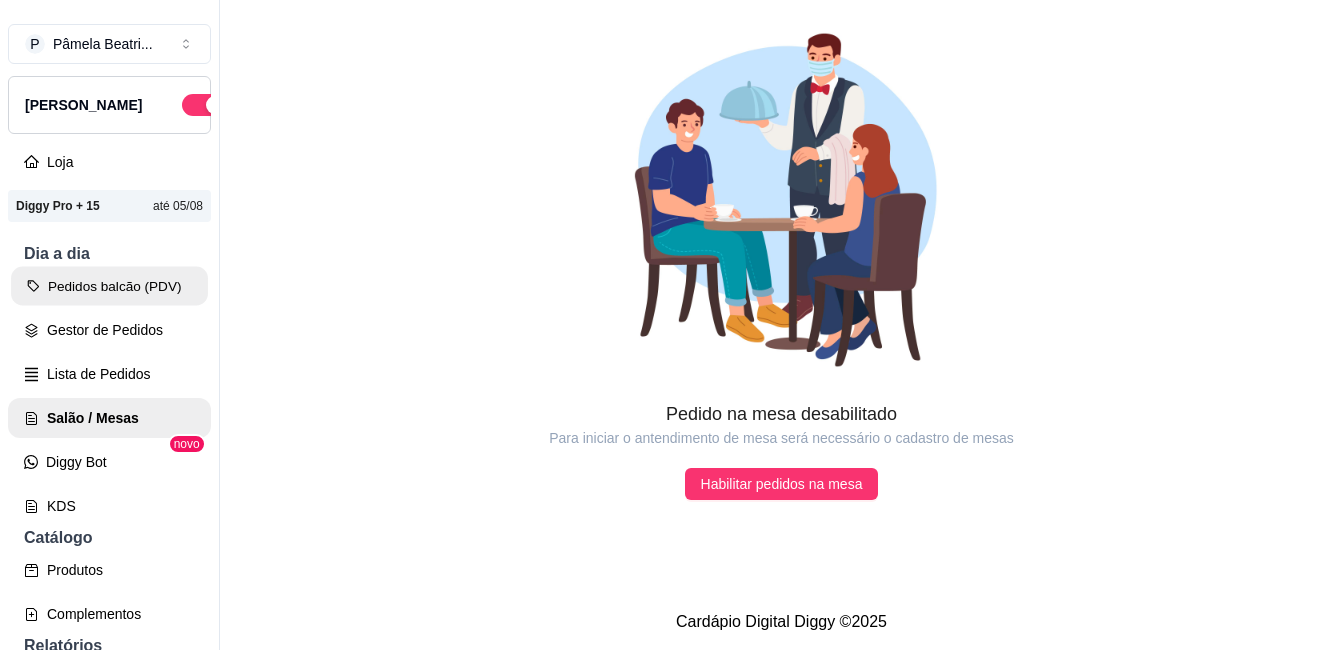 click on "Pedidos balcão (PDV)" at bounding box center [109, 286] 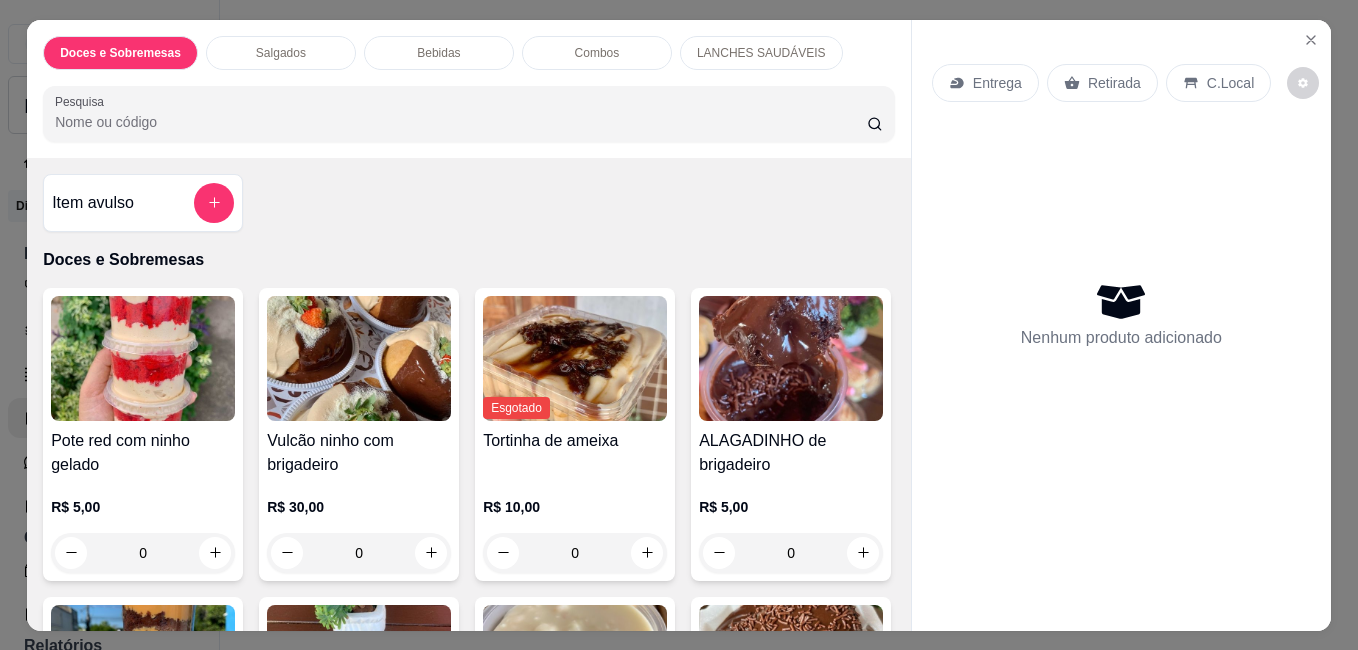 click on "C.Local" at bounding box center [1230, 83] 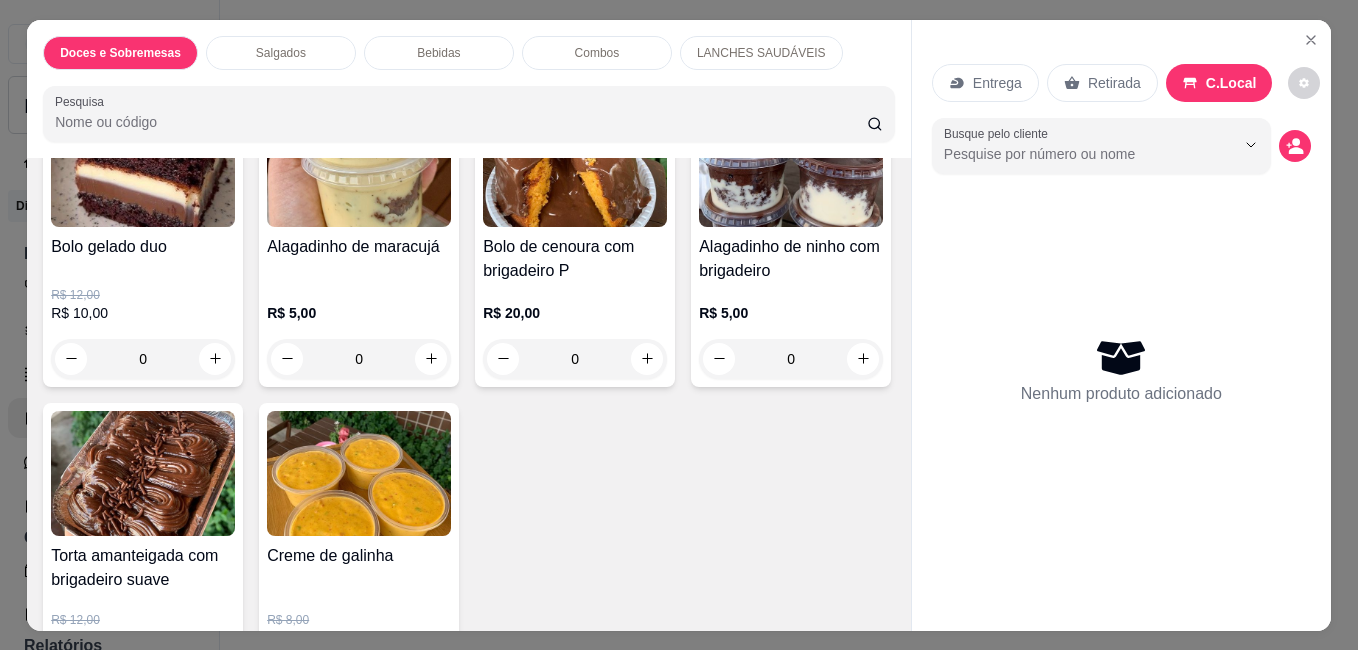 scroll, scrollTop: 1242, scrollLeft: 0, axis: vertical 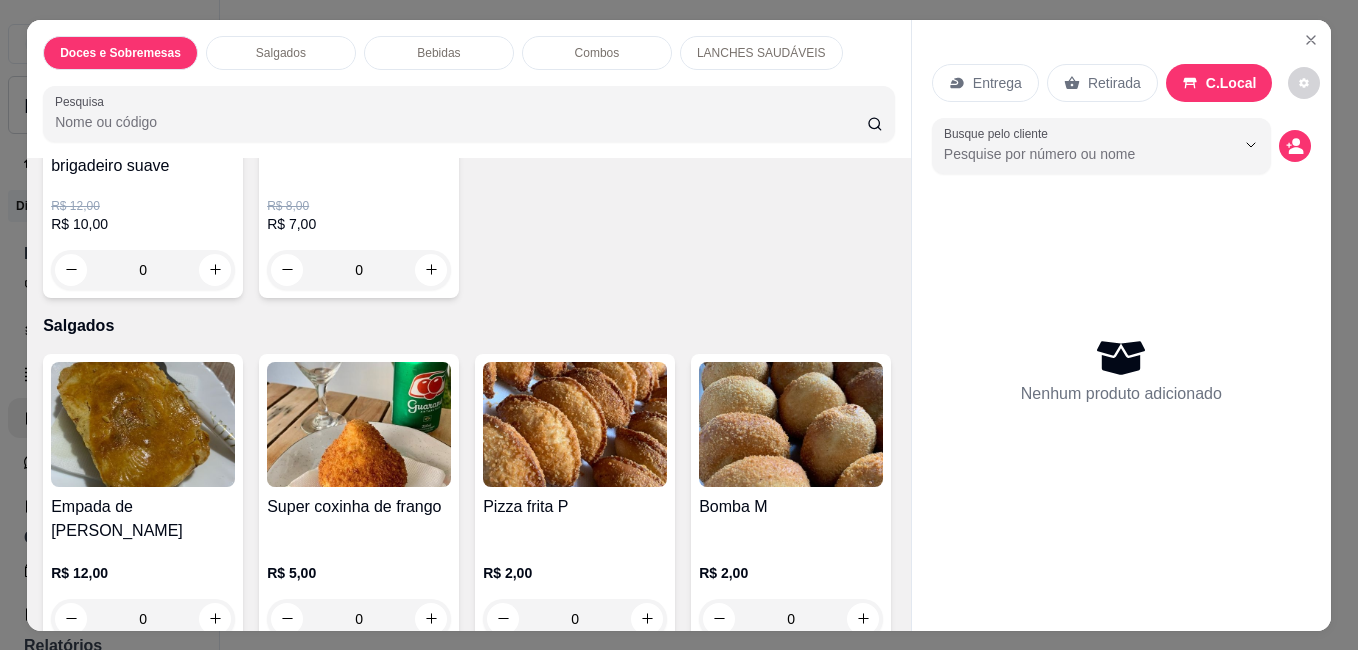 click on "Item avulso Doces e Sobremesas Pote red com ninho gelado    R$ 5,00 0 Vulcão ninho com brigadeiro    R$ 30,00 0 Esgotado Tortinha de ameixa    R$ 10,00 0 ALAGADINHO de brigadeiro    R$ 5,00 0 ALAGADINHO de doce de leite com bolo de cacau   R$ 5,00 0 Bolo gelado prestígio    R$ 10,00 R$ 8,00 0 Pote 250ml  mingau de milho   R$ 7,00 R$ 5,00 0 Bolo tsunami de chocolate    R$ 13,00 R$ 10,00 0 Bolo gelado duo   R$ 12,00 R$ 10,00 0 Alagadinho de maracujá    R$ 5,00 0 Bolo de cenoura com brigadeiro P   R$ 20,00 0 Alagadinho de ninho com brigadeiro    R$ 5,00 0 Torta amanteigada com brigadeiro suave   R$ 12,00 R$ 10,00 0 Creme de galinha   R$ 8,00 R$ 7,00 0 Salgados  Empada de frango cremoso   R$ 12,00 0 Super coxinha de frango   R$ 5,00 0 Pizza frita P   R$ 2,00 0 Bomba M   R$ 2,00 0 Macarronada especial  CARNE   R$ 15,00 0 Bebidas Coca Lata   R$ 6,00 0 Guaraná Lata 350ml    R$ 5,00 0 Combos Combo 10 salgados  tamanho médio    R$ 20,00 R$ 12,00 0 04 alagadinhos    R$ 20,00 R$ 16,00" at bounding box center (469, 394) 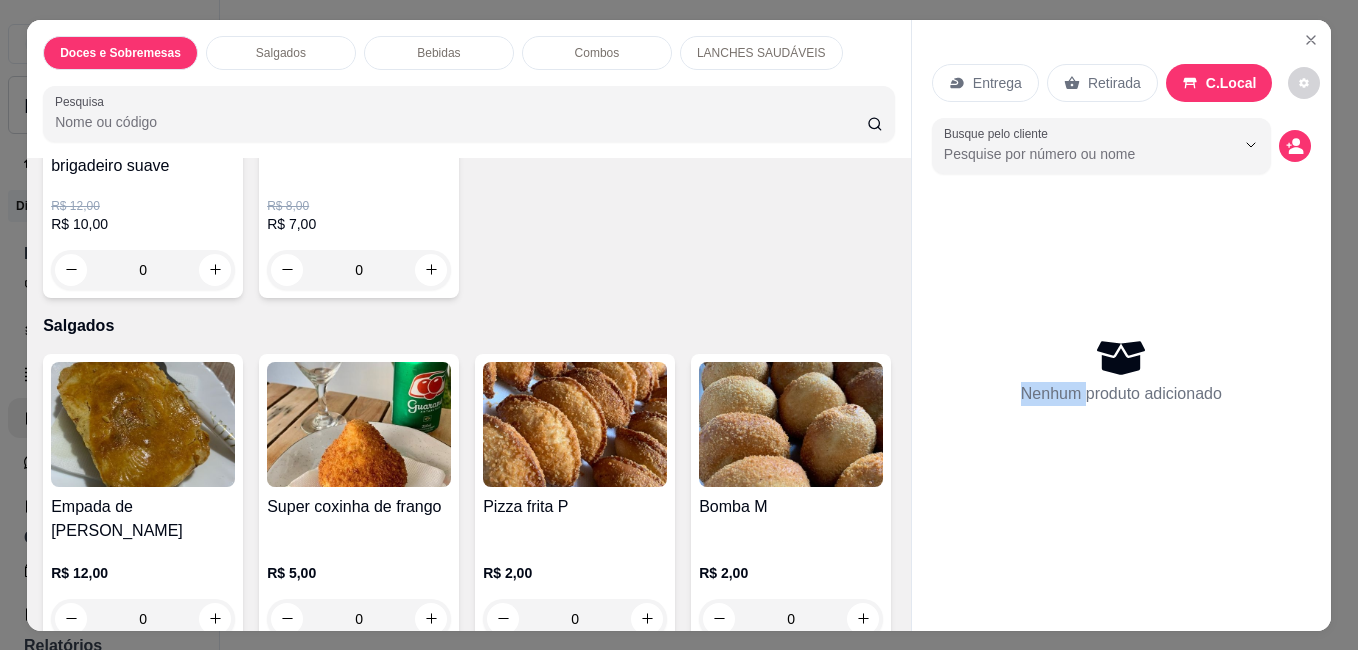 click on "Entrega Retirada C.Local Busque pelo cliente Nenhum produto adicionado" at bounding box center (1121, 309) 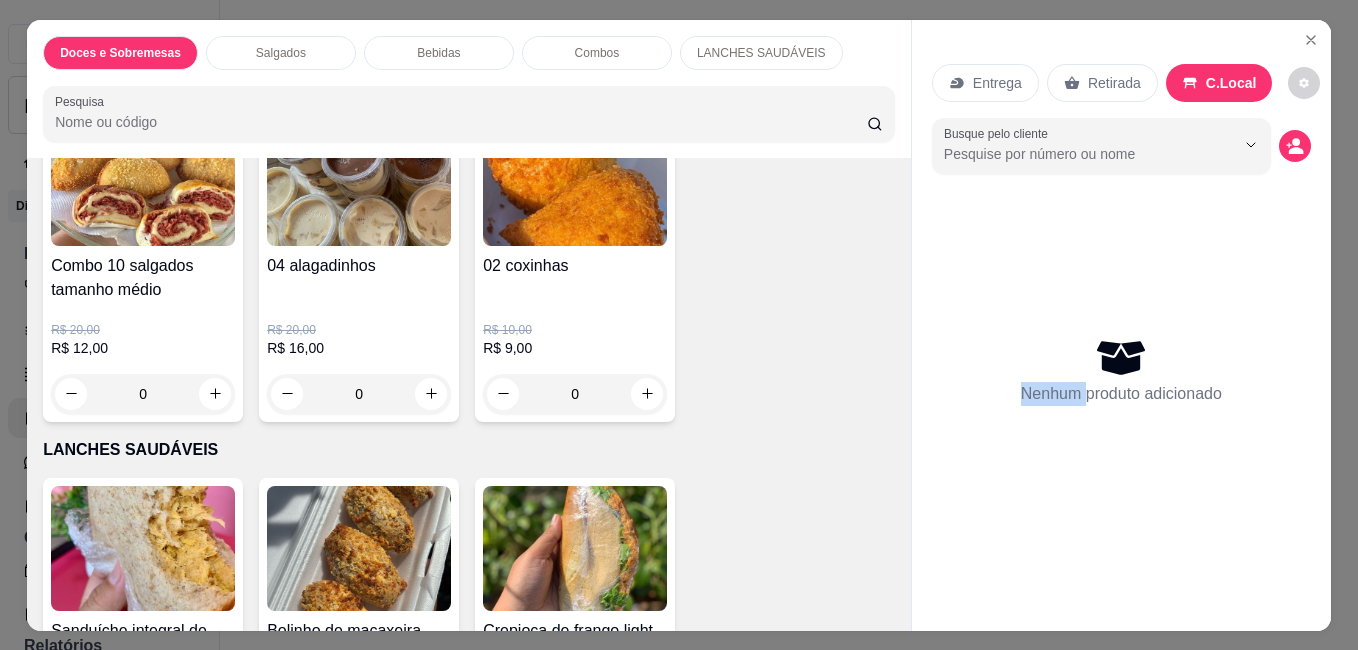 scroll, scrollTop: 2483, scrollLeft: 0, axis: vertical 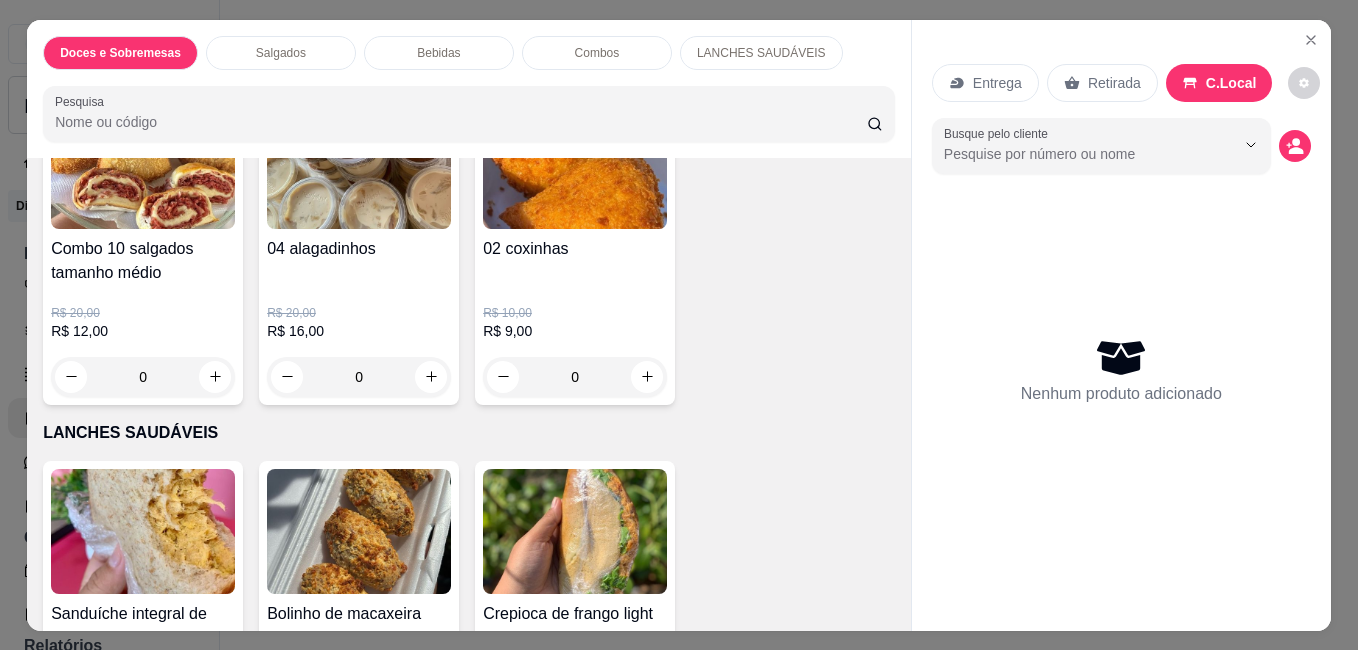 click on "Item avulso Doces e Sobremesas Pote red com ninho gelado    R$ 5,00 0 Vulcão ninho com brigadeiro    R$ 30,00 0 Esgotado Tortinha de ameixa    R$ 10,00 0 ALAGADINHO de brigadeiro    R$ 5,00 0 ALAGADINHO de doce de leite com bolo de cacau   R$ 5,00 0 Bolo gelado prestígio    R$ 10,00 R$ 8,00 0 Pote 250ml  mingau de milho   R$ 7,00 R$ 5,00 0 Bolo tsunami de chocolate    R$ 13,00 R$ 10,00 0 Bolo gelado duo   R$ 12,00 R$ 10,00 0 Alagadinho de maracujá    R$ 5,00 0 Bolo de cenoura com brigadeiro P   R$ 20,00 0 Alagadinho de ninho com brigadeiro    R$ 5,00 0 Torta amanteigada com brigadeiro suave   R$ 12,00 R$ 10,00 0 Creme de galinha   R$ 8,00 R$ 7,00 0 Salgados  Empada de frango cremoso   R$ 12,00 0 Super coxinha de frango   R$ 5,00 0 Pizza frita P   R$ 2,00 0 Bomba M   R$ 2,00 0 Macarronada especial  CARNE   R$ 15,00 0 Bebidas Coca Lata   R$ 6,00 0 Guaraná Lata 350ml    R$ 5,00 0 Combos Combo 10 salgados  tamanho médio    R$ 20,00 R$ 12,00 0 04 alagadinhos    R$ 20,00 R$ 16,00" at bounding box center (469, 394) 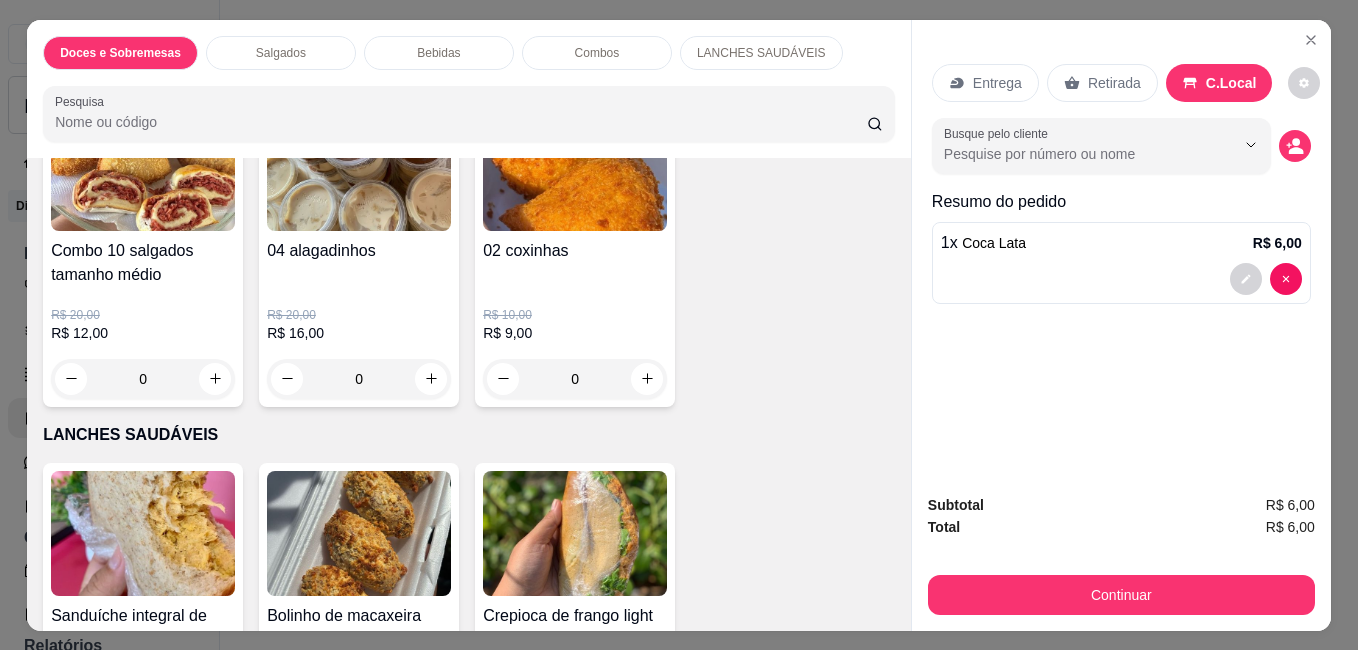 scroll, scrollTop: 2484, scrollLeft: 0, axis: vertical 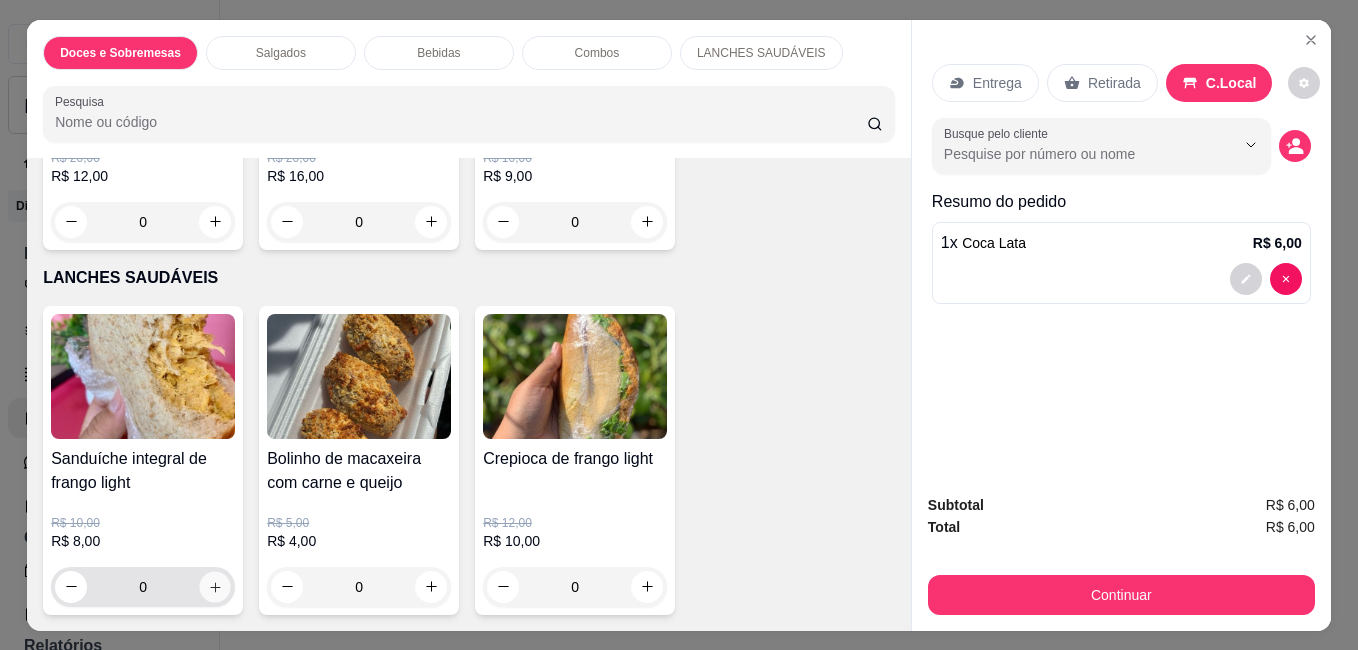 click 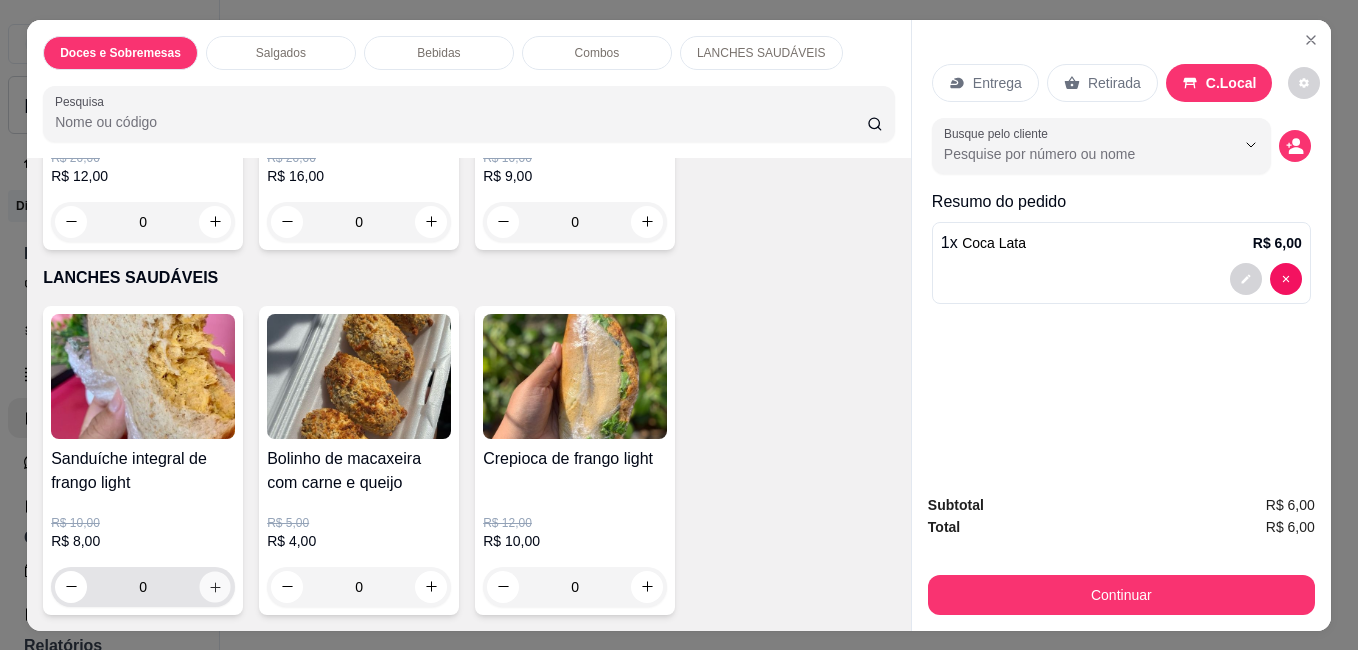type on "1" 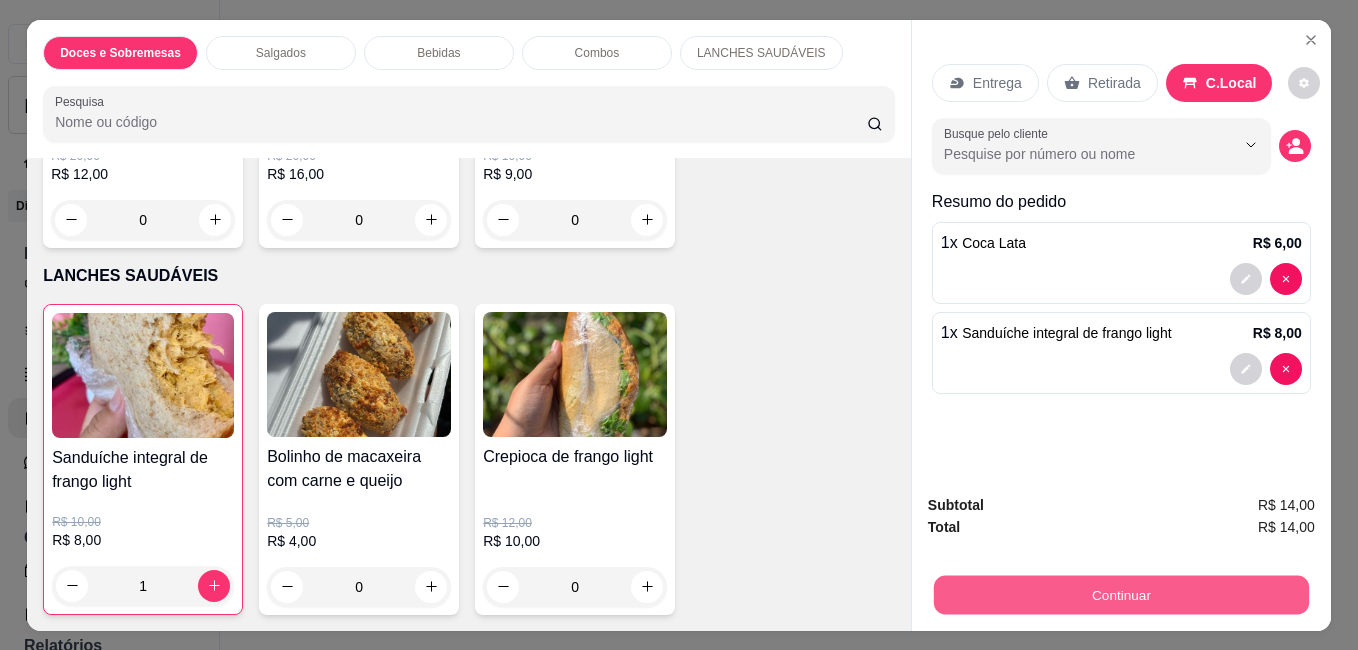 click on "Continuar" at bounding box center (1121, 594) 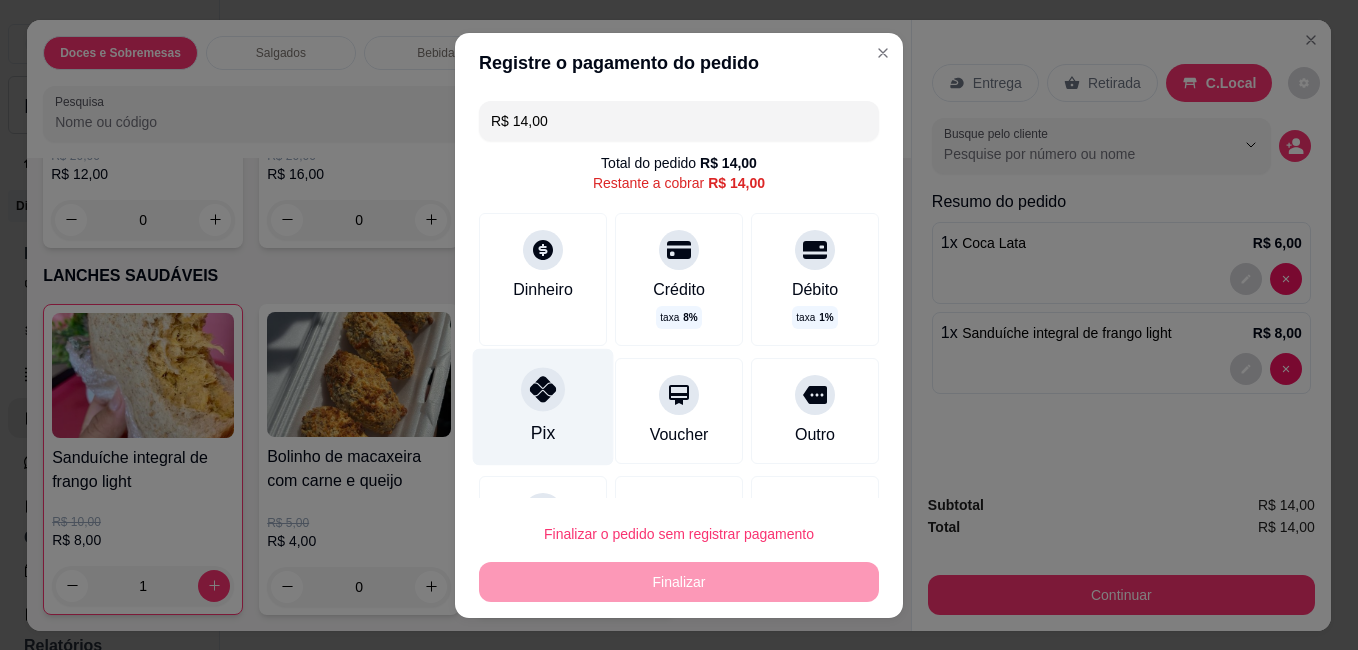 click on "Pix" at bounding box center [543, 406] 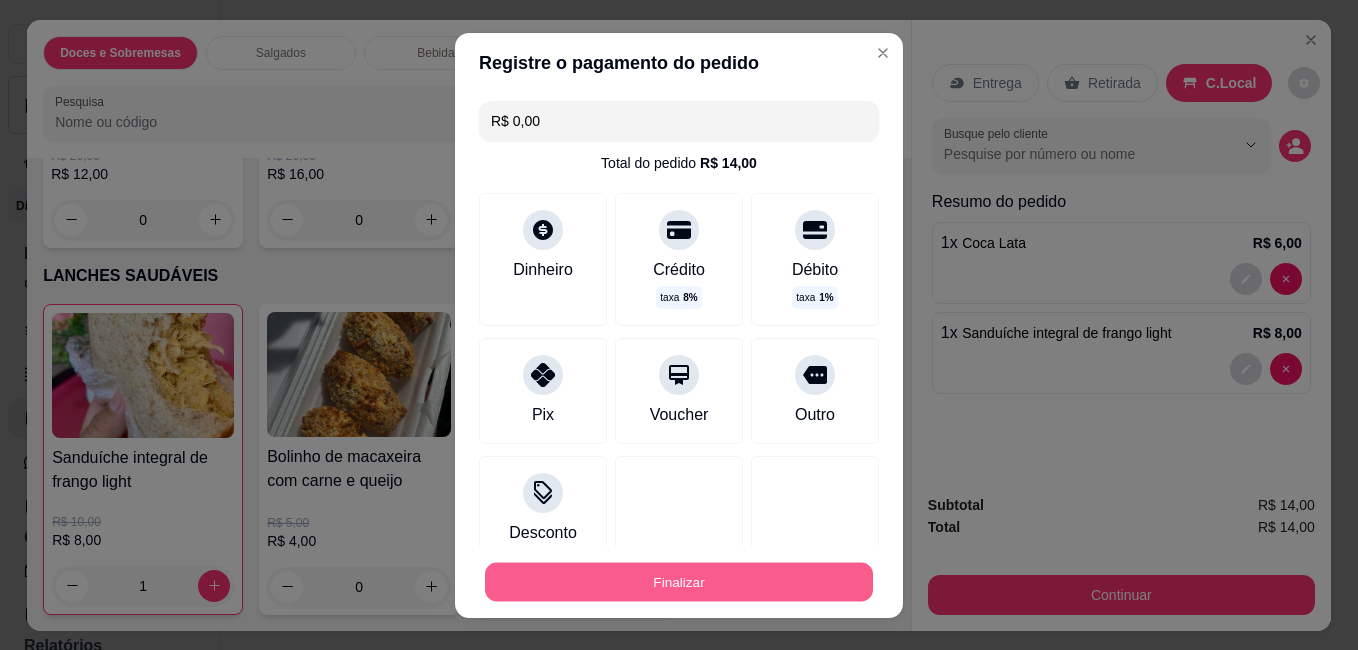 click on "Finalizar" at bounding box center [679, 581] 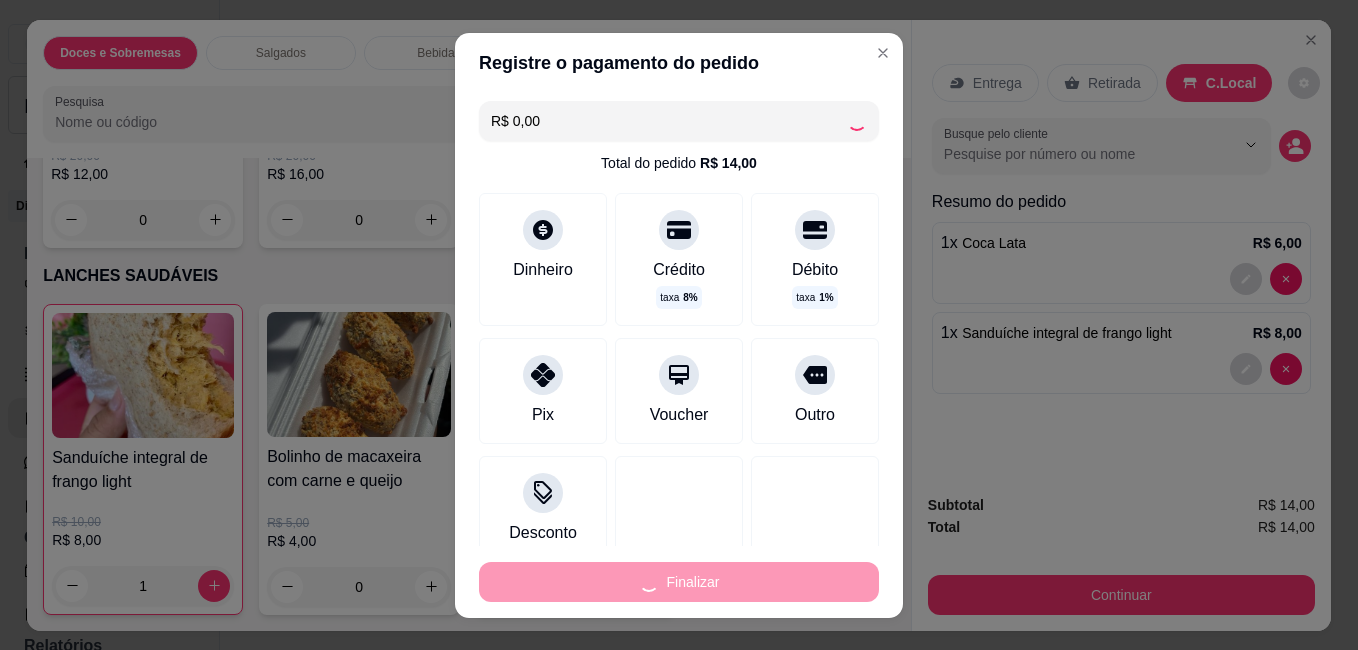 type on "0" 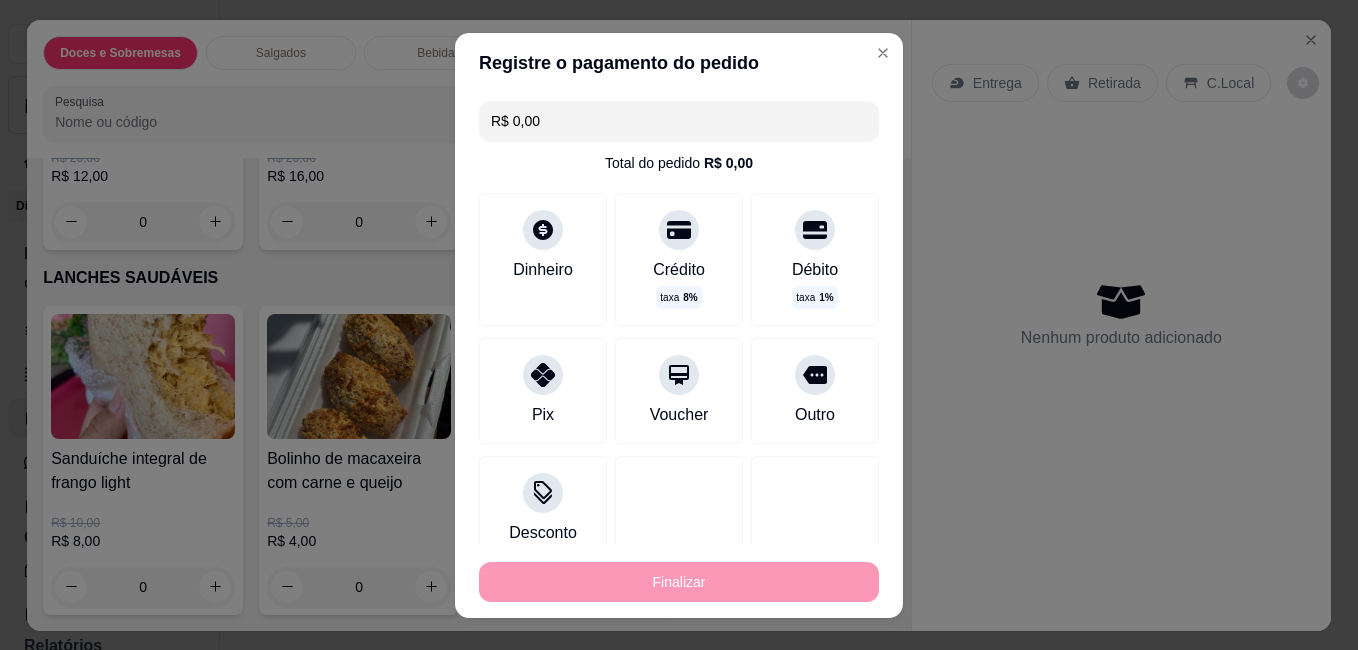 type on "-R$ 14,00" 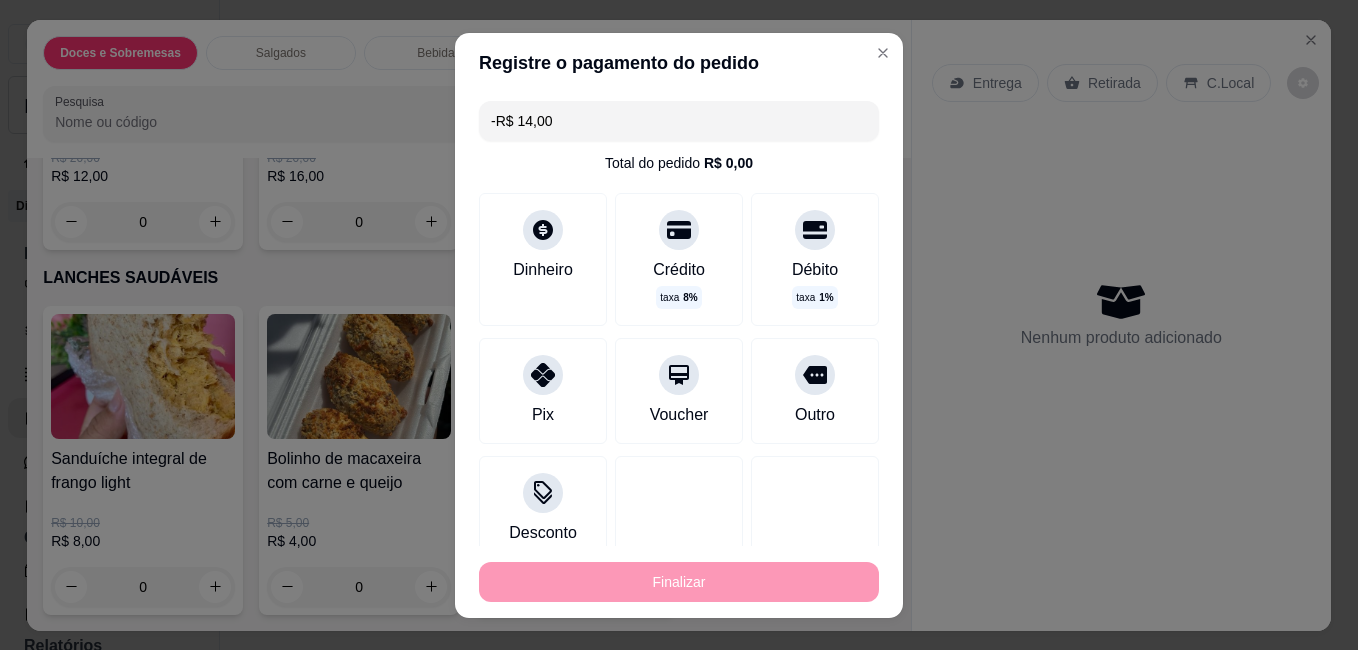 scroll, scrollTop: 2947, scrollLeft: 0, axis: vertical 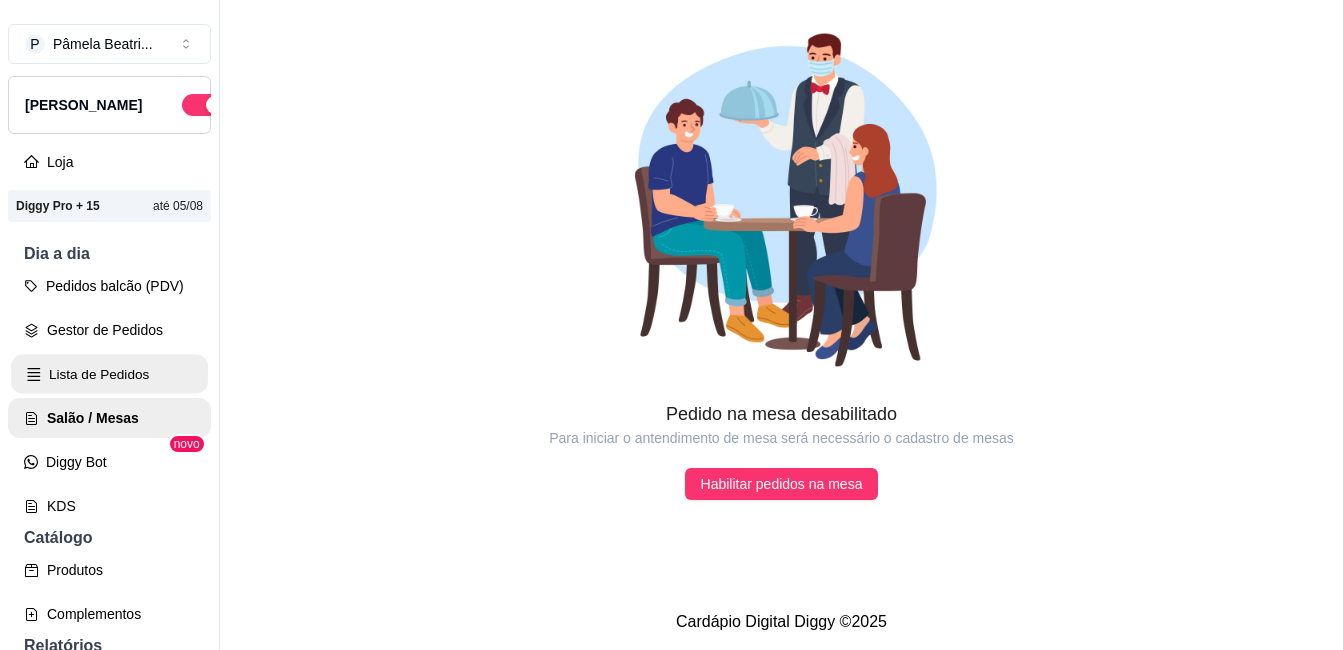 click on "Lista de Pedidos" at bounding box center [109, 374] 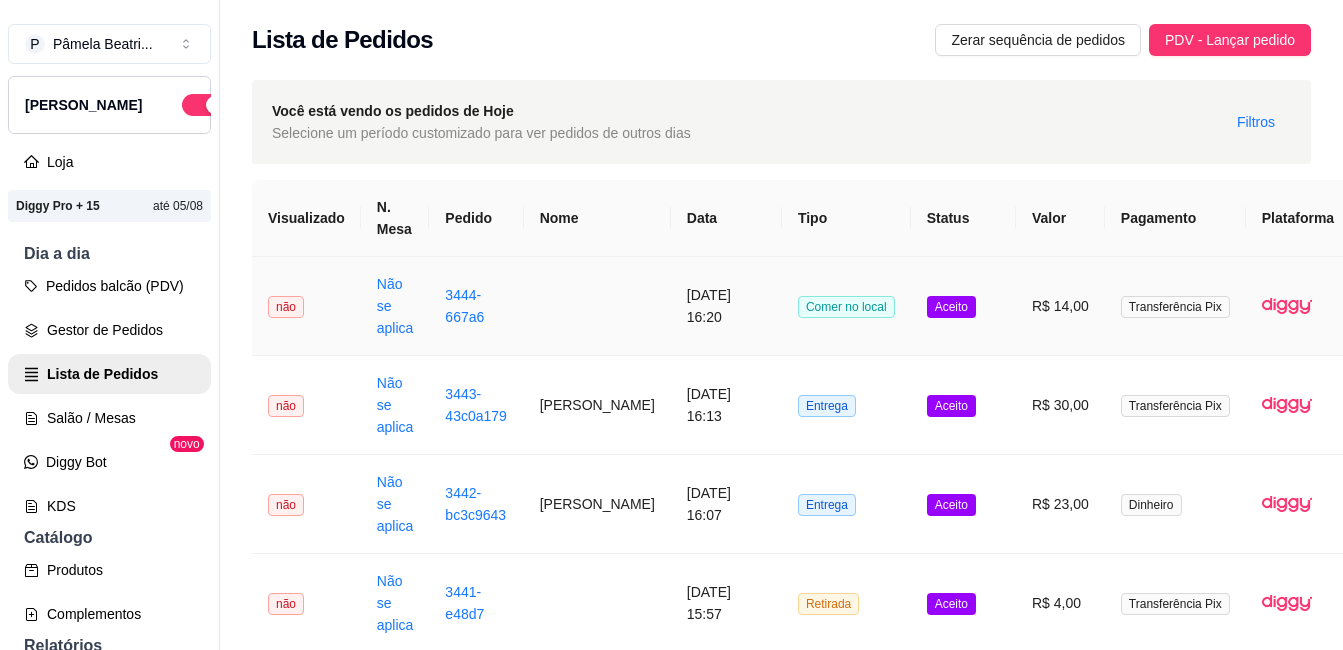 click on "R$ 14,00" at bounding box center (1060, 306) 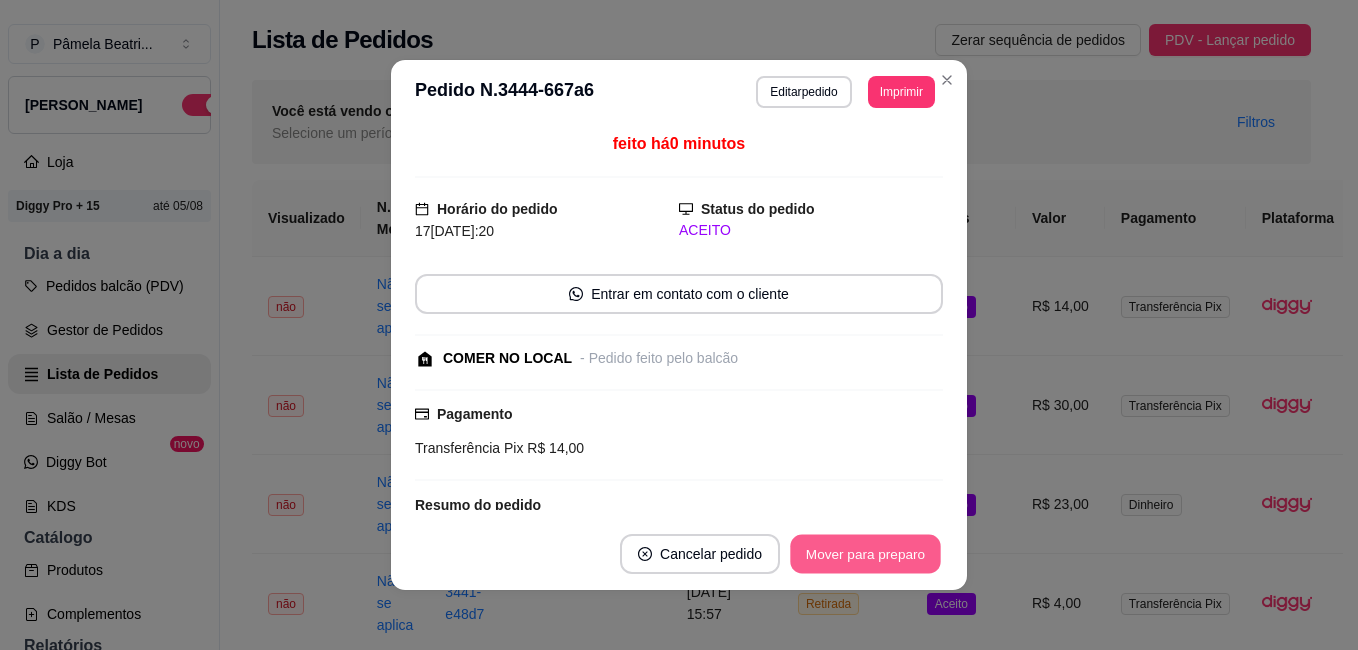 click on "Mover para preparo" at bounding box center (865, 554) 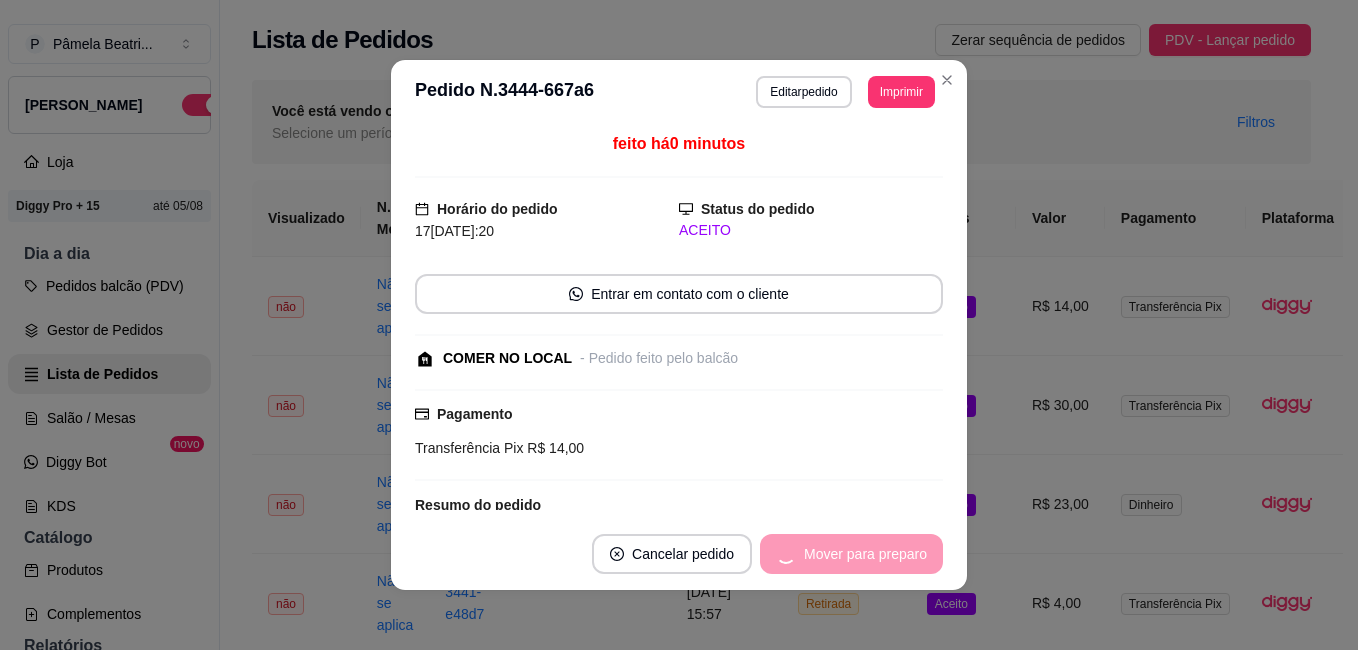 click on "Mover para preparo" at bounding box center [851, 554] 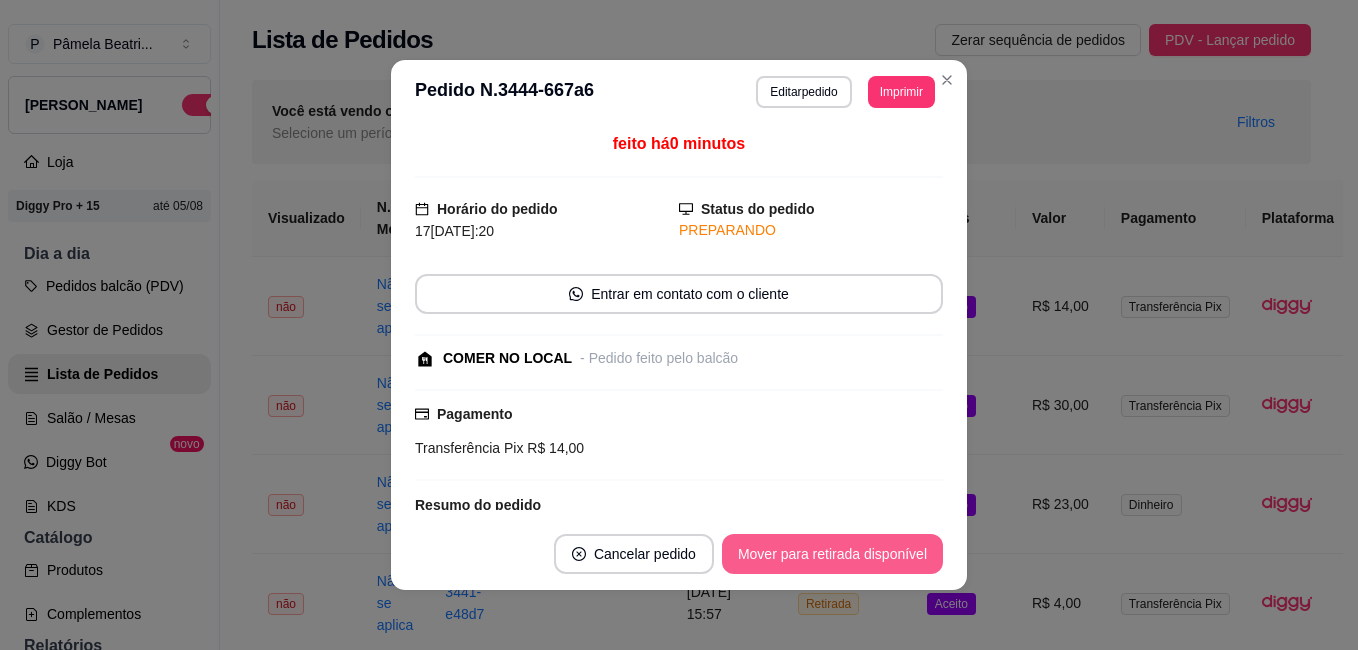 click on "Mover para retirada disponível" at bounding box center (832, 554) 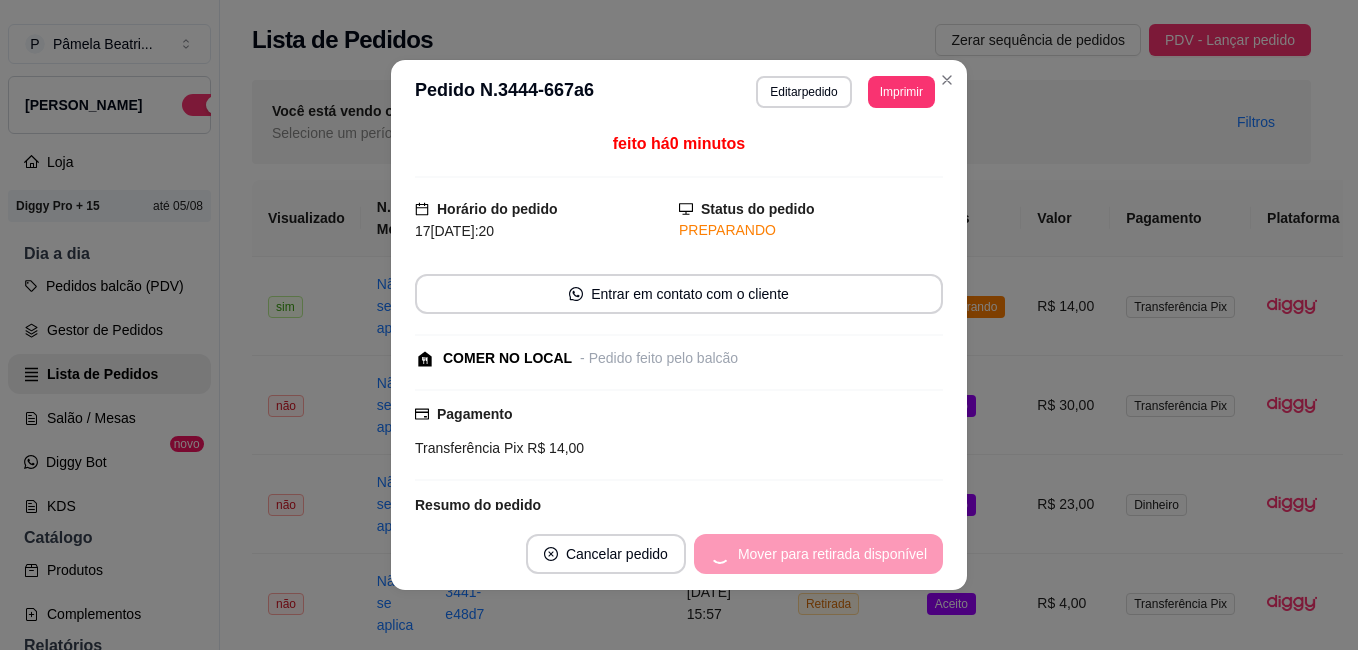 click on "Mover para retirada disponível" at bounding box center [818, 554] 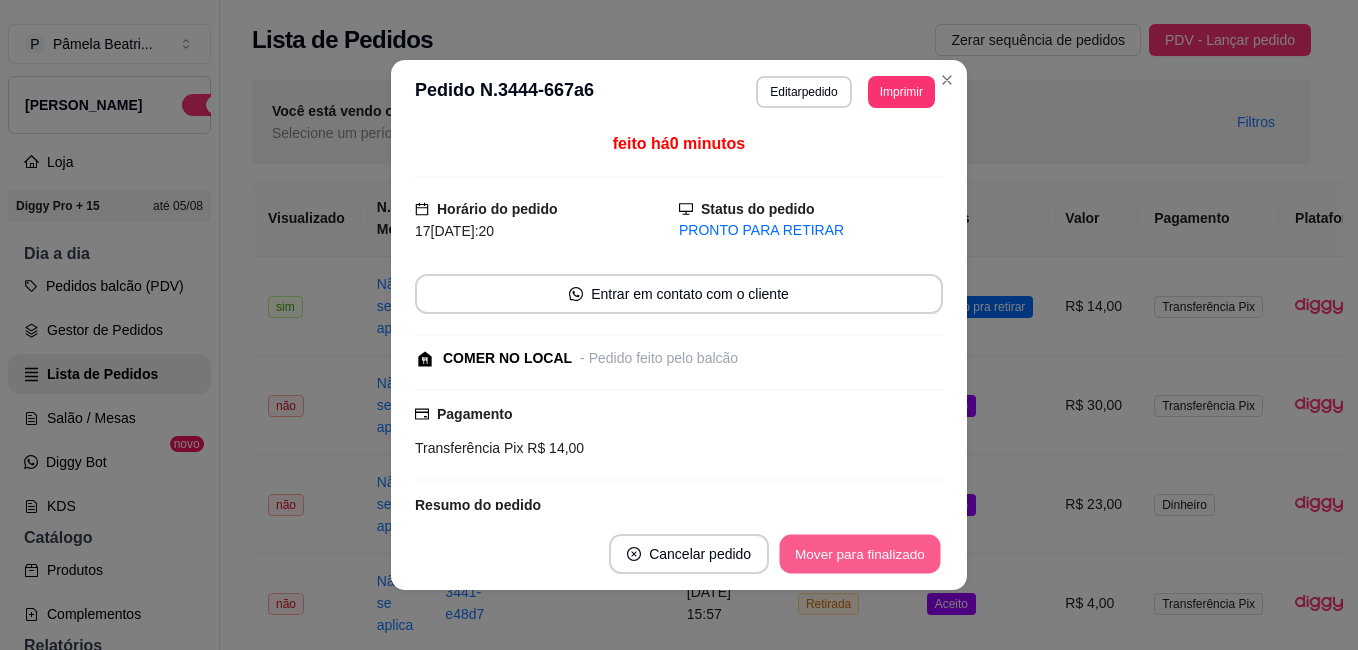 click on "Mover para finalizado" at bounding box center [860, 554] 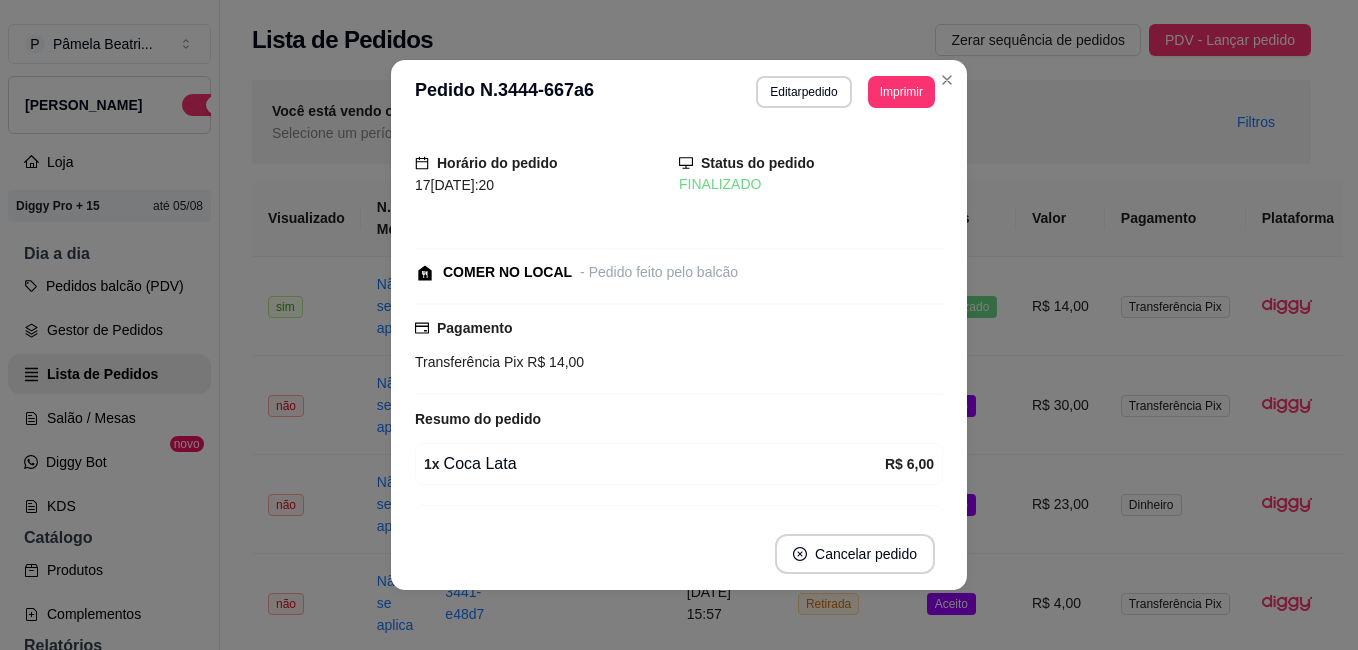 click on "Horário do pedido [DATE] 16:20 Status do pedido FINALIZADO COMER NO LOCAL - Pedido feito pelo balcão Pagamento Transferência Pix   R$ 14,00 Resumo do pedido 1 x     Coca Lata R$ 6,00 1 x     Sanduíche integral de frango light R$ 8,00 Subtotal R$ 14,00 Total R$ 14,00" at bounding box center [679, 321] 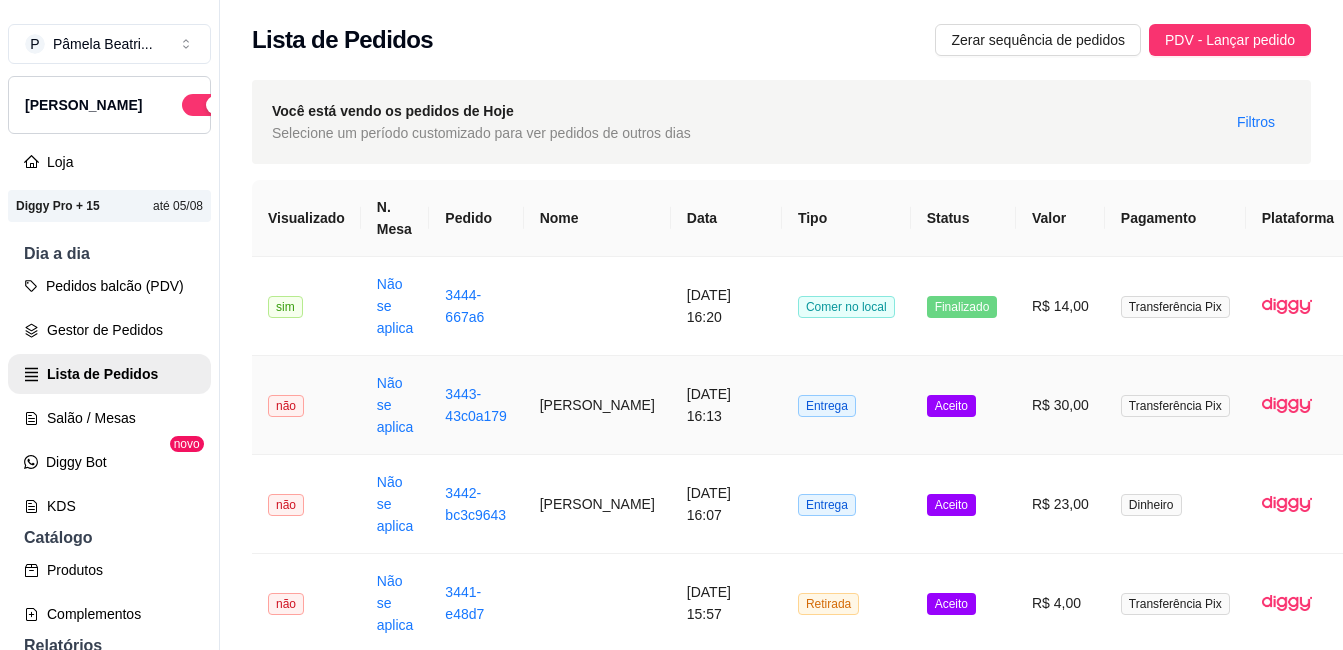 click on "R$ 30,00" at bounding box center [1060, 405] 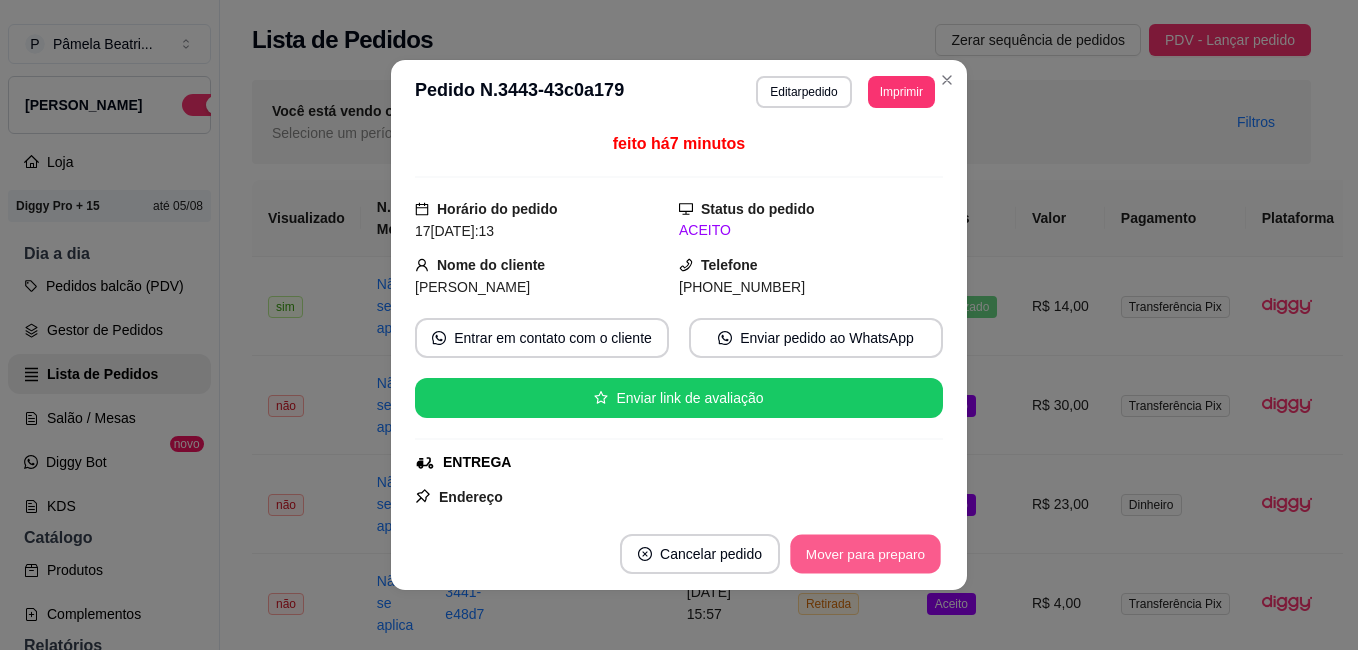 click on "Mover para preparo" at bounding box center [865, 554] 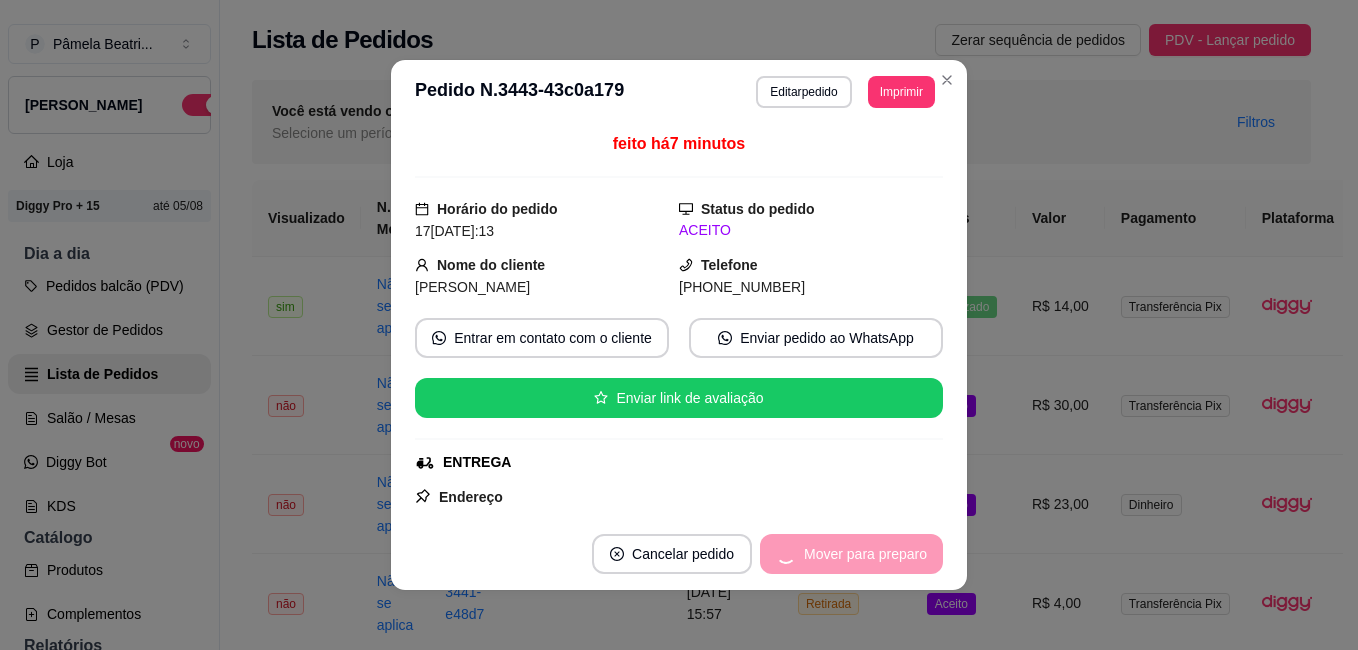click on "Mover para preparo" at bounding box center (851, 554) 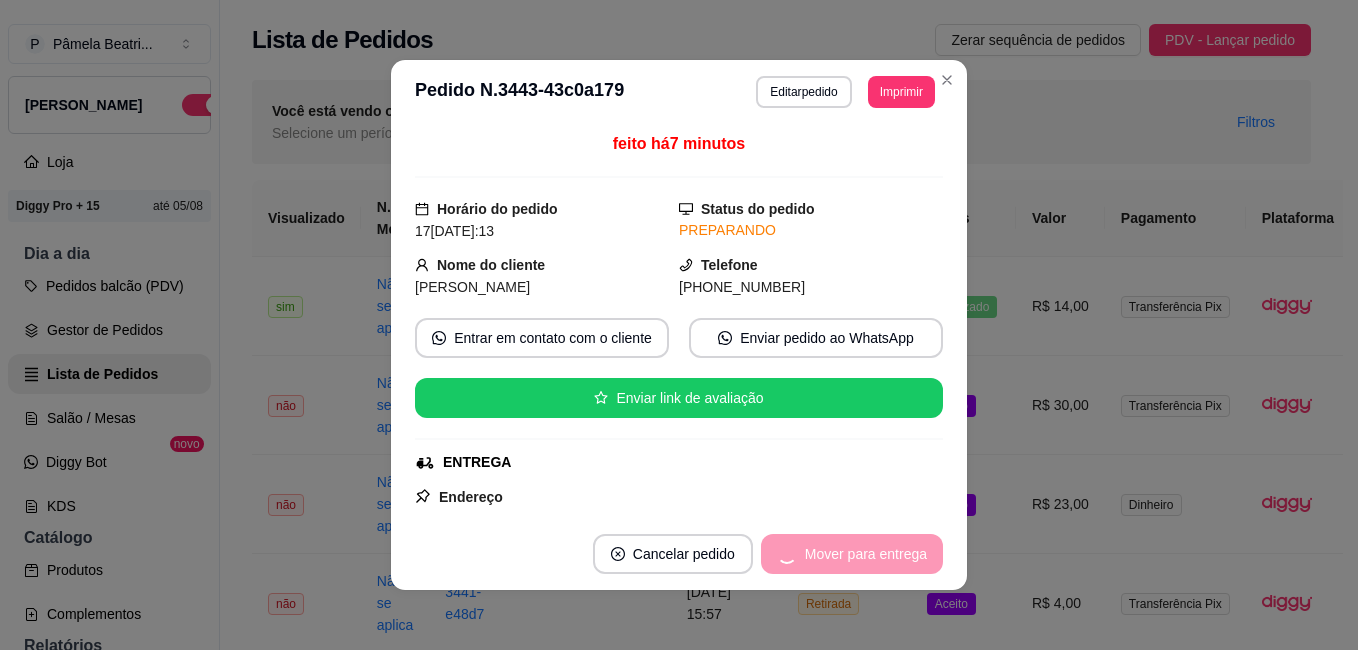 click on "Mover para entrega" at bounding box center (852, 554) 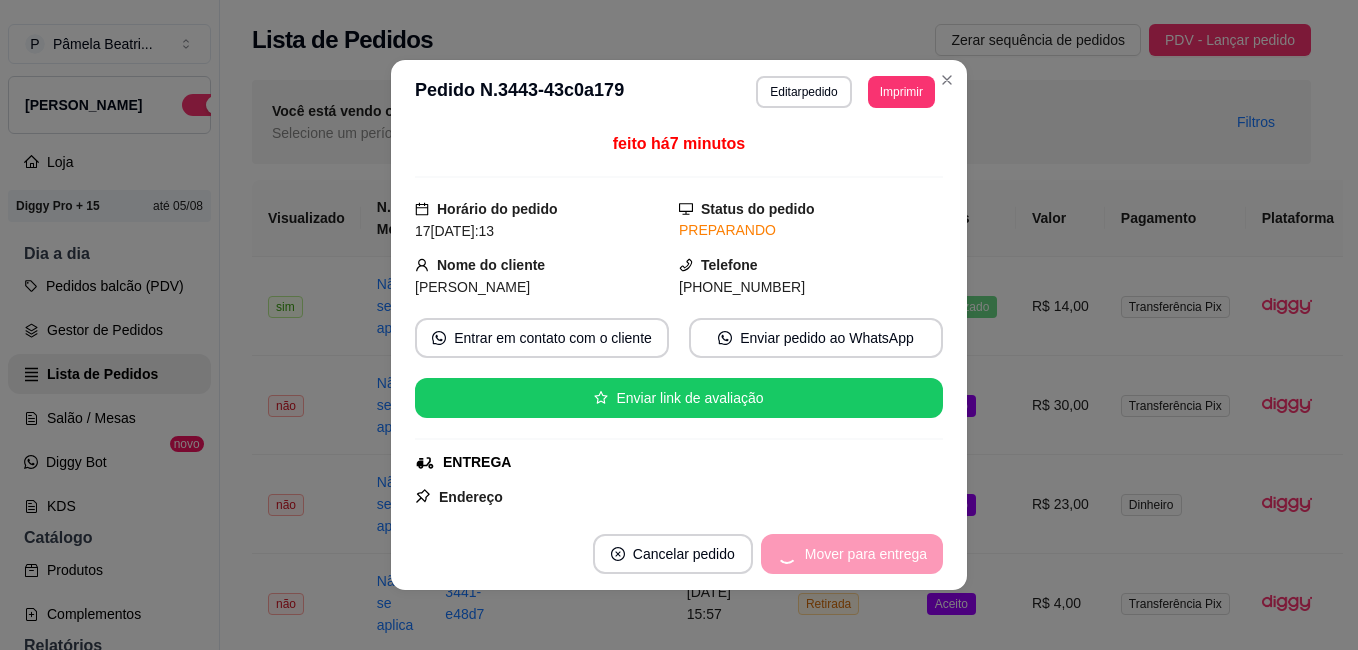 click on "Mover para entrega" at bounding box center (852, 554) 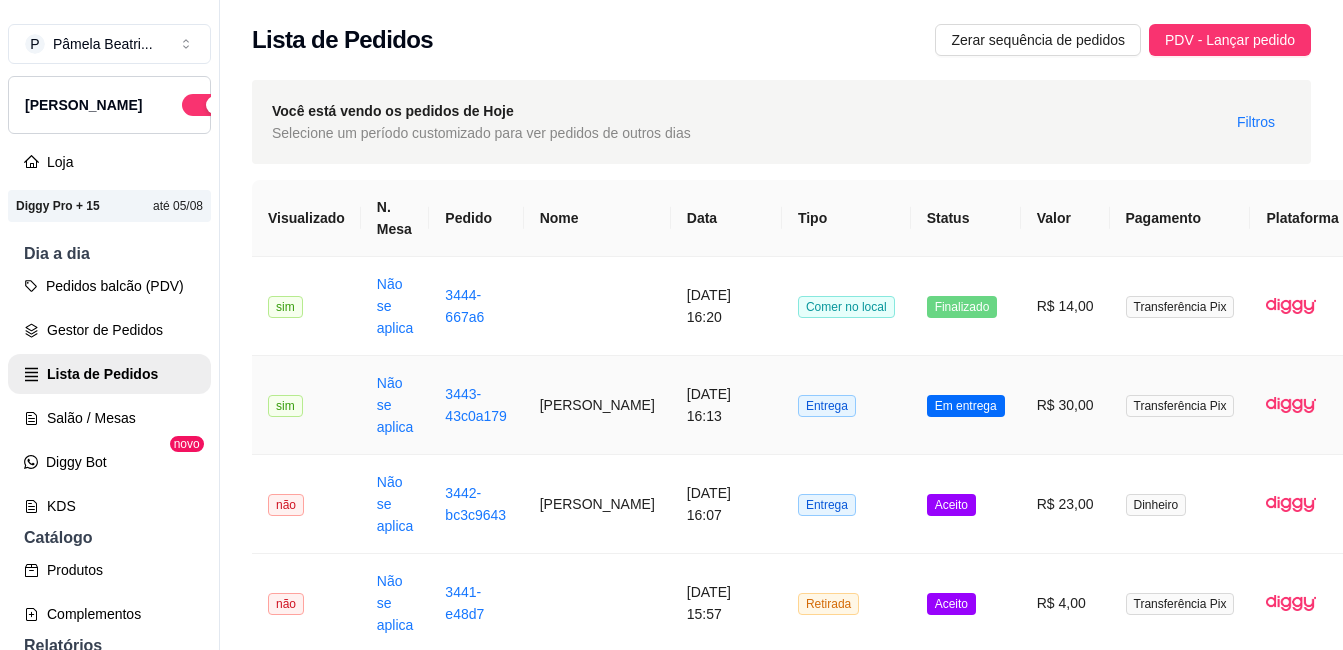 click on "R$ 30,00" at bounding box center (1065, 405) 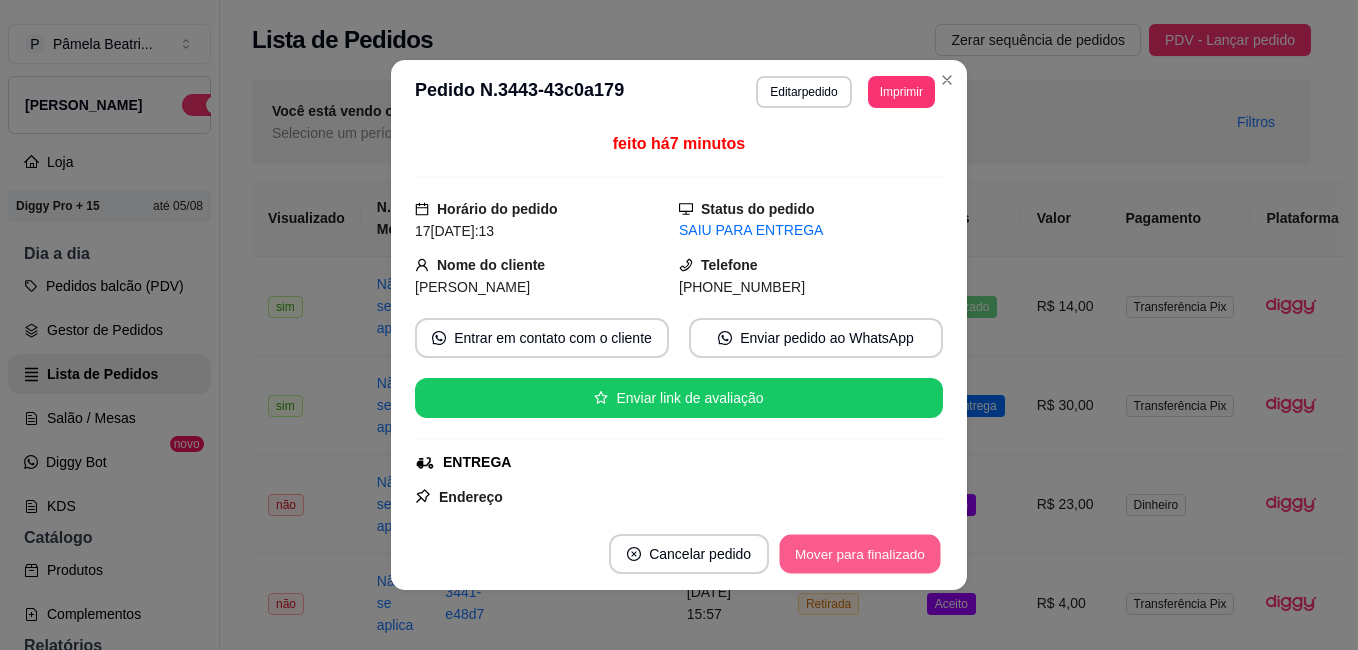 click on "Mover para finalizado" at bounding box center [860, 554] 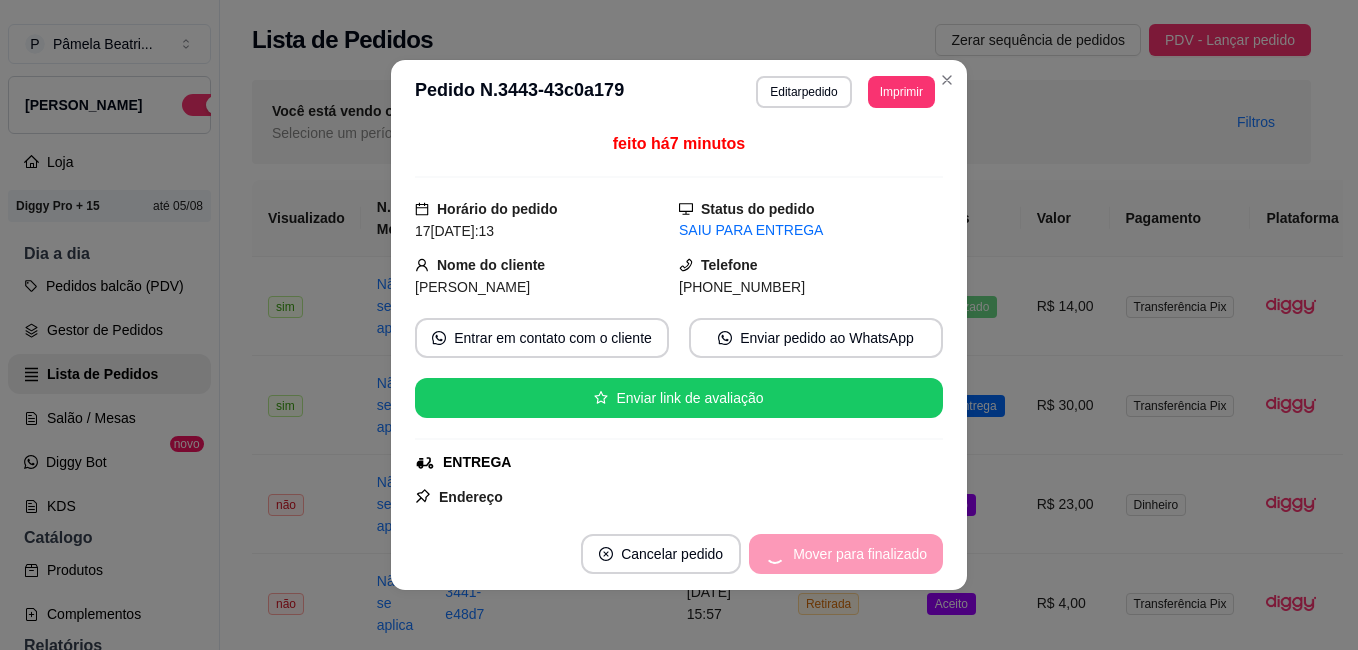 click on "Mover para finalizado" at bounding box center (846, 554) 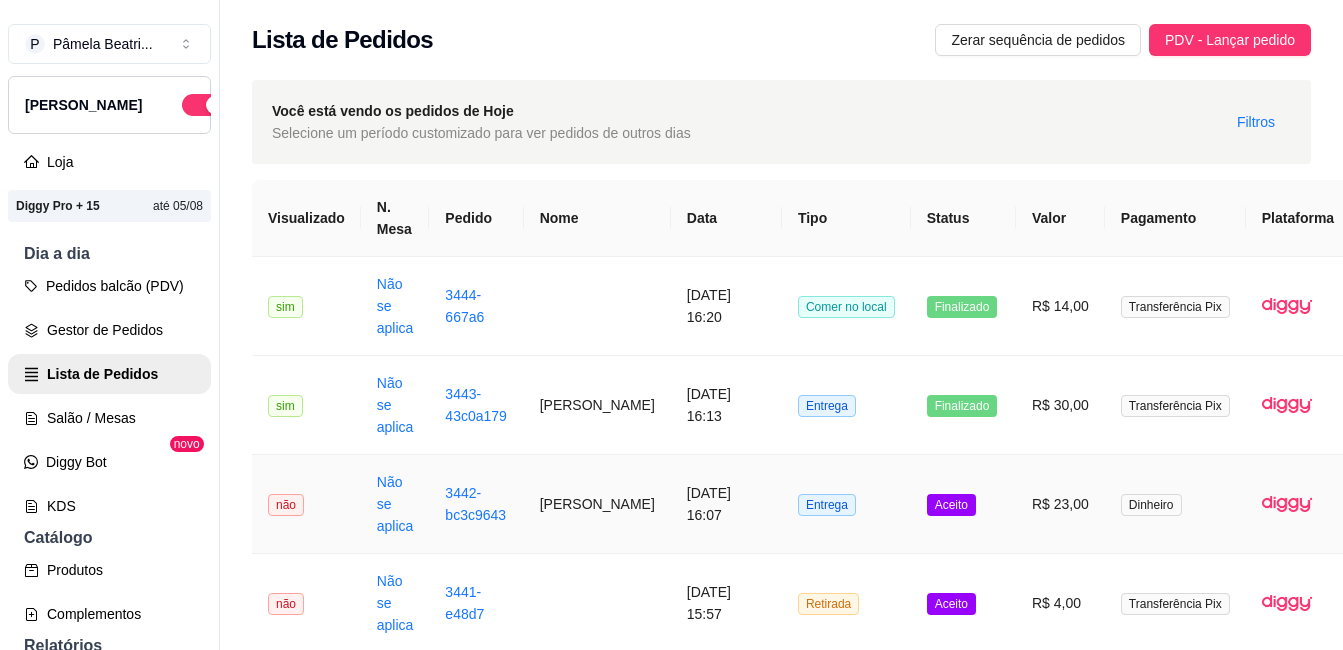 click on "R$ 23,00" at bounding box center [1060, 504] 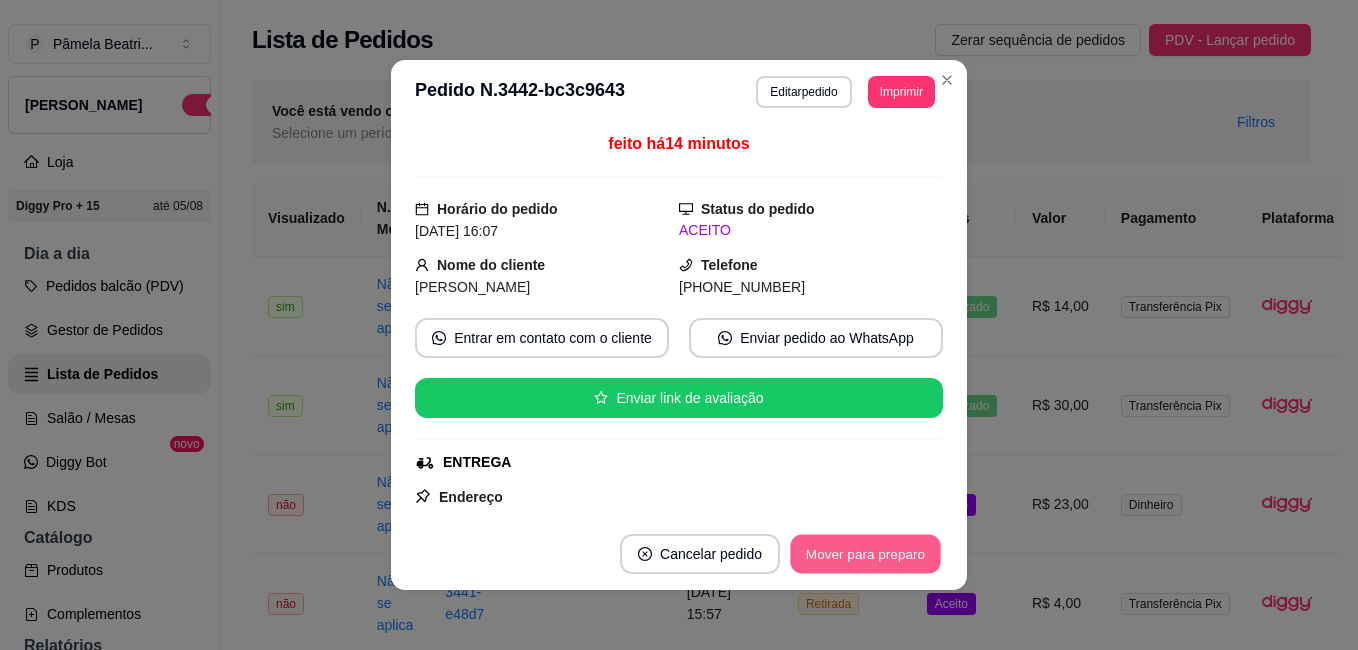 click on "Mover para preparo" at bounding box center (865, 554) 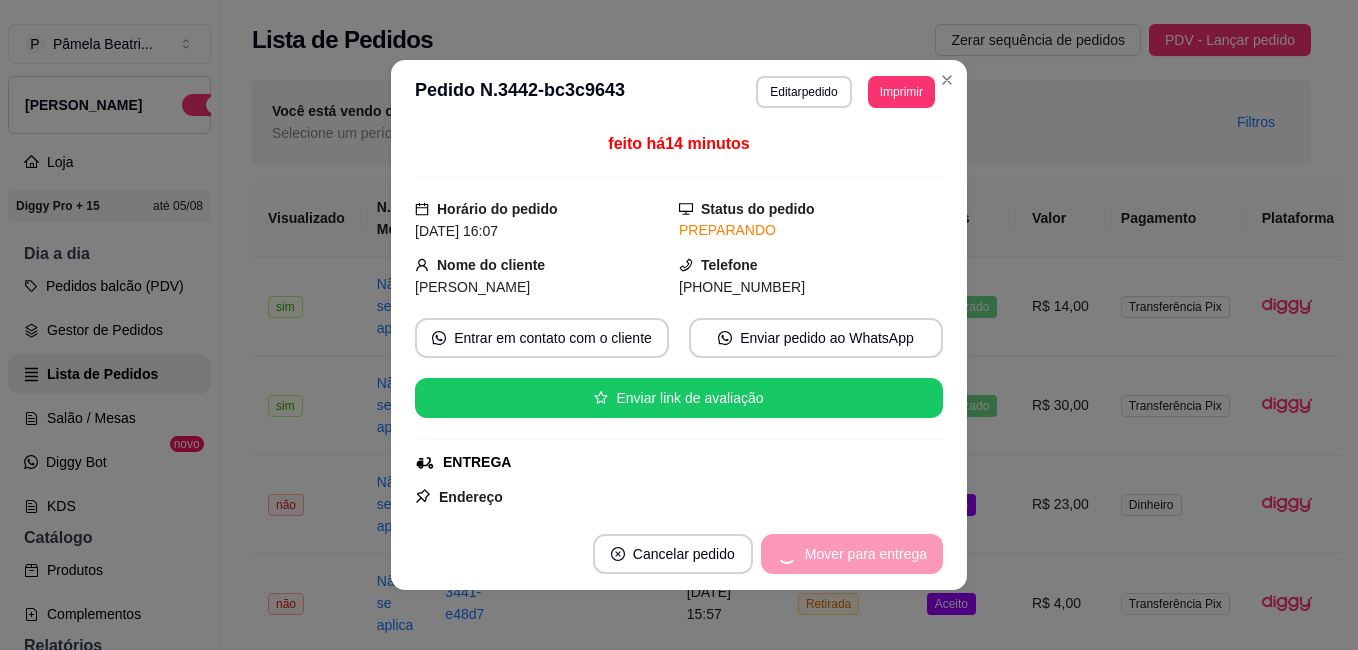 click on "Mover para entrega" at bounding box center [852, 554] 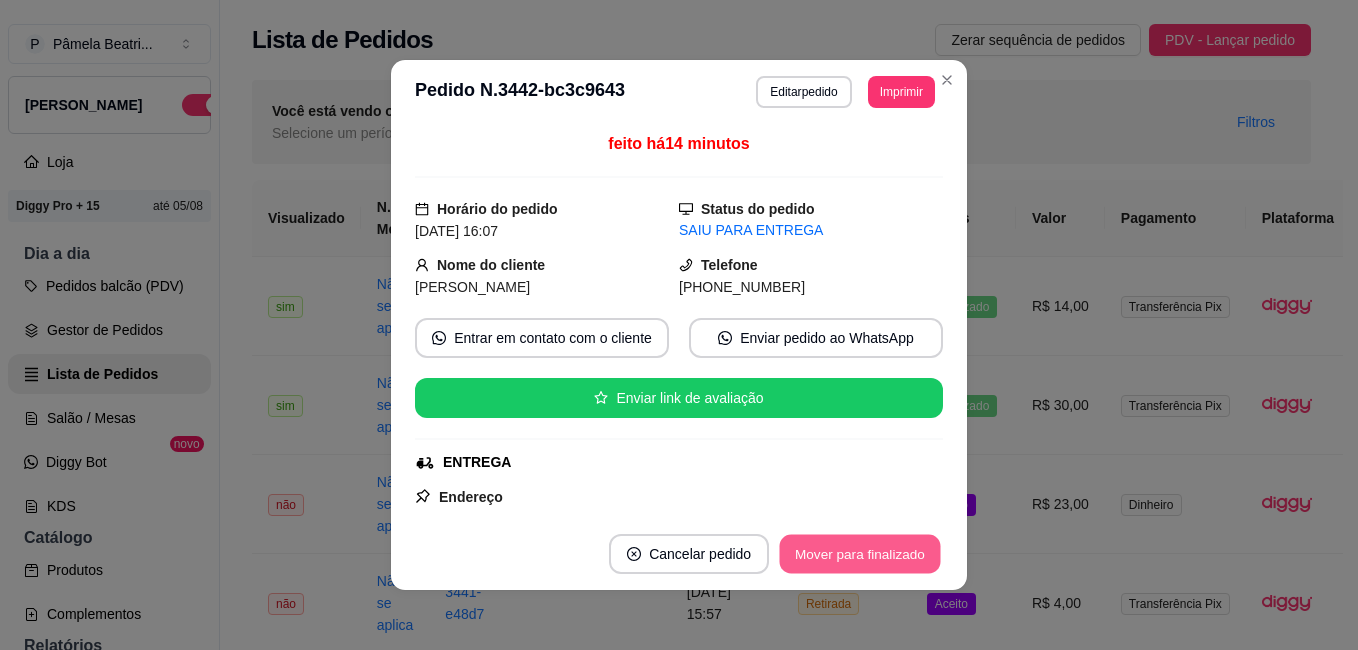 click on "Mover para finalizado" at bounding box center (860, 554) 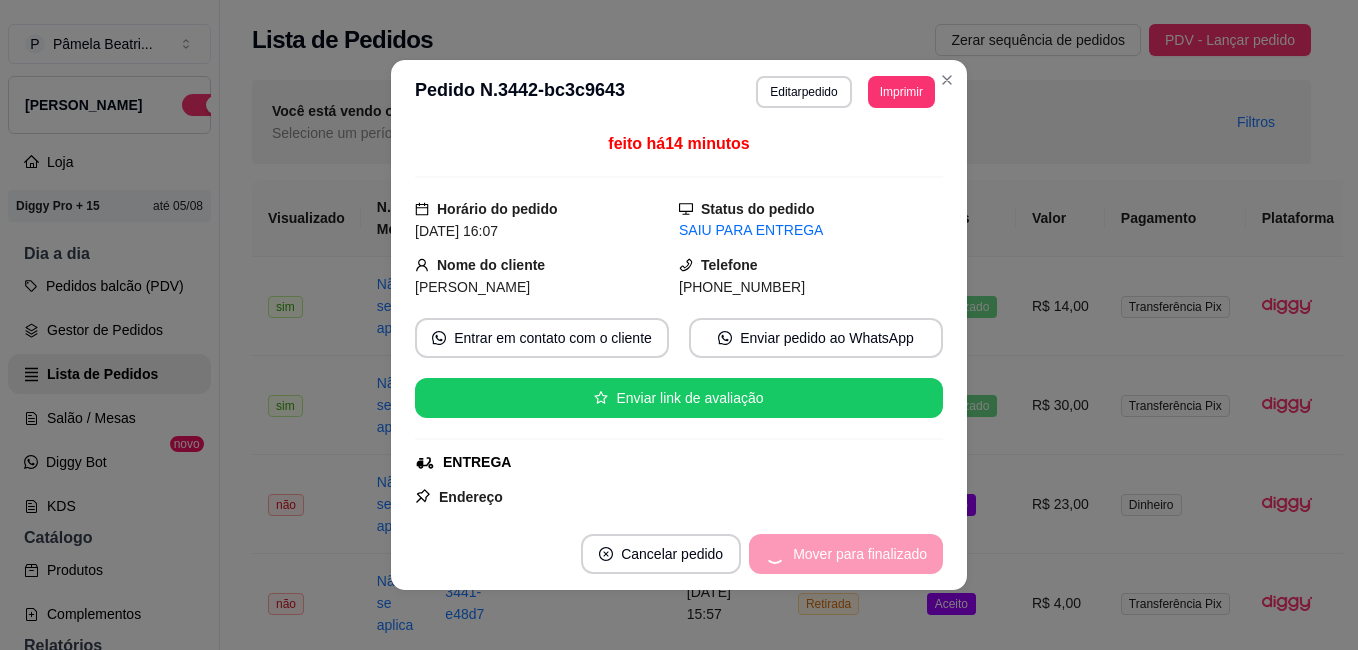 click on "Mover para finalizado" at bounding box center [846, 554] 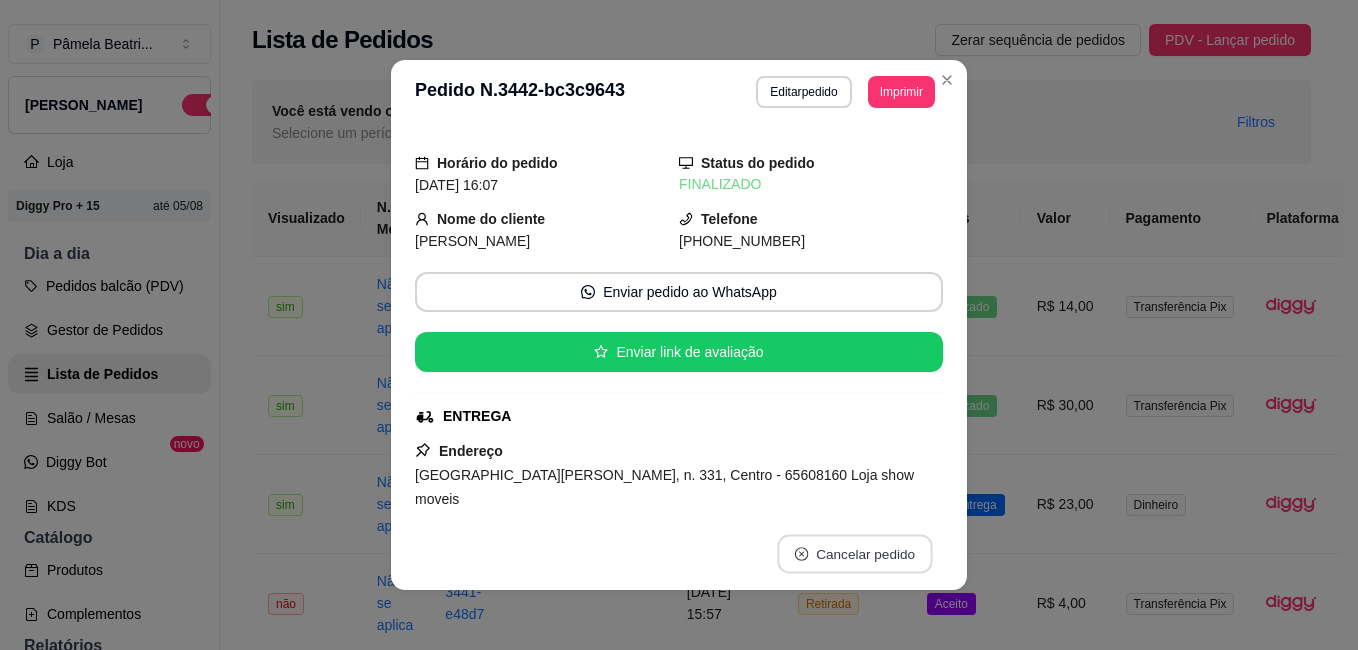 click on "Cancelar pedido" at bounding box center (854, 554) 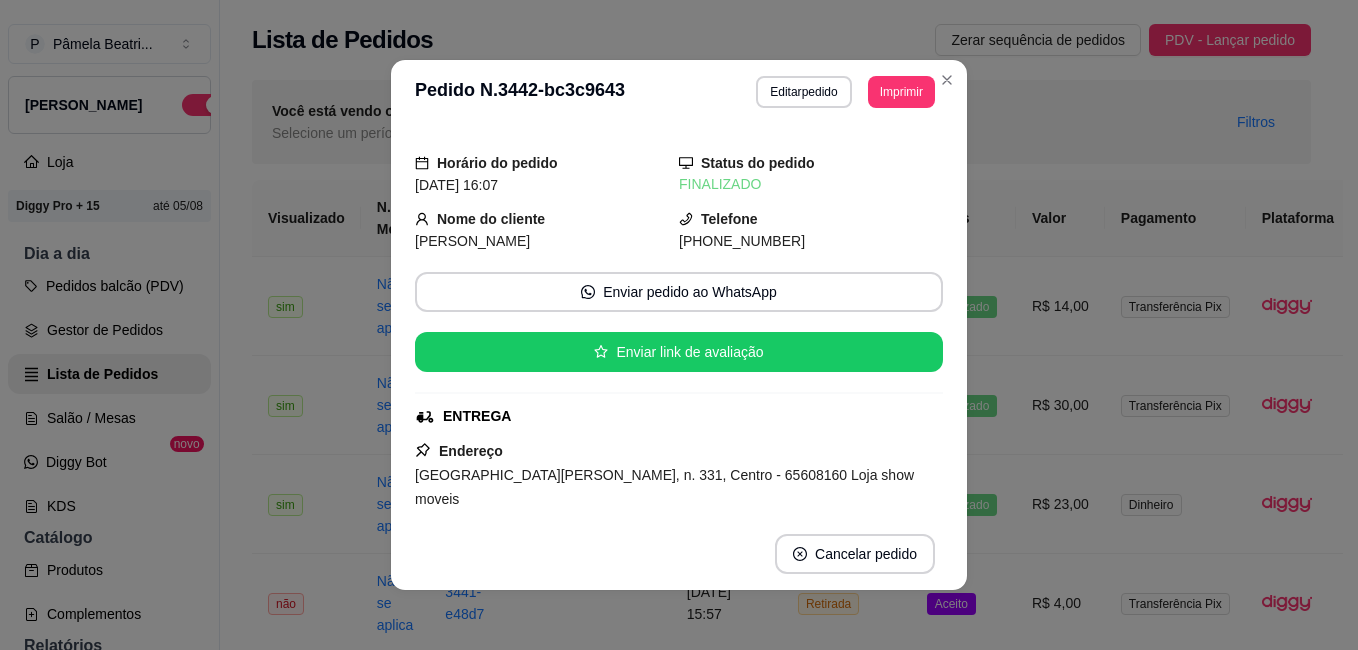 click on "**********" at bounding box center (679, 325) 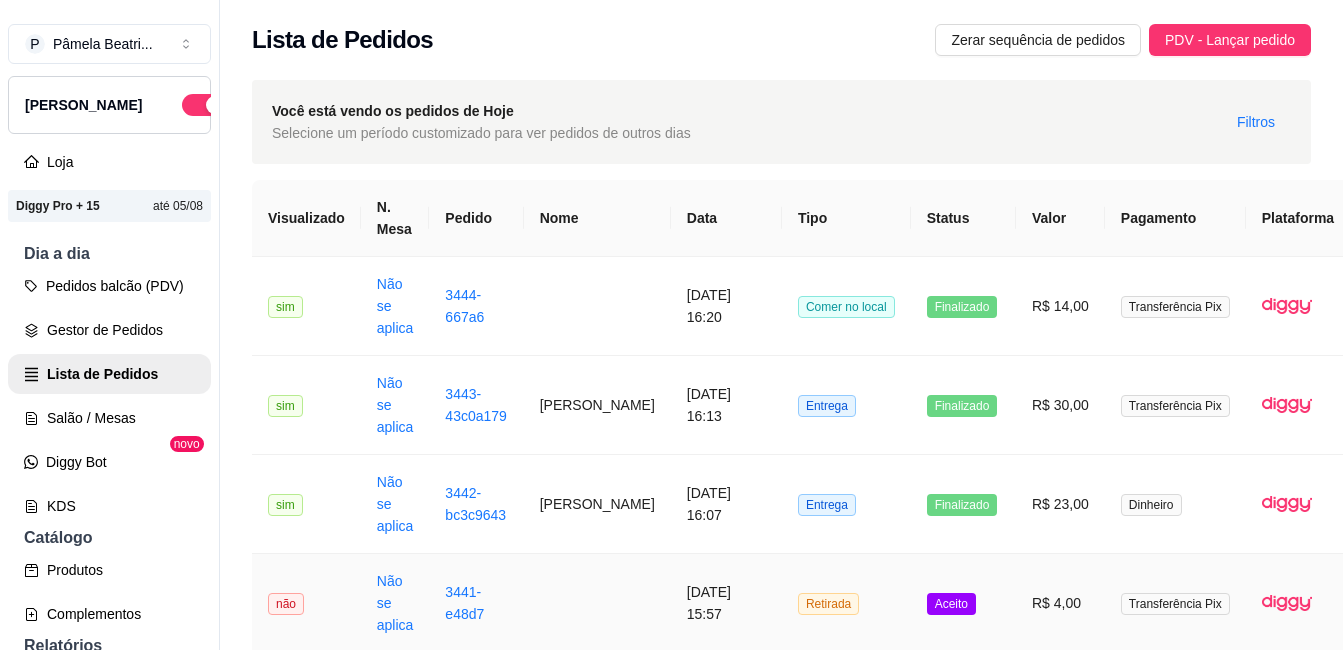 click on "R$ 4,00" at bounding box center (1060, 603) 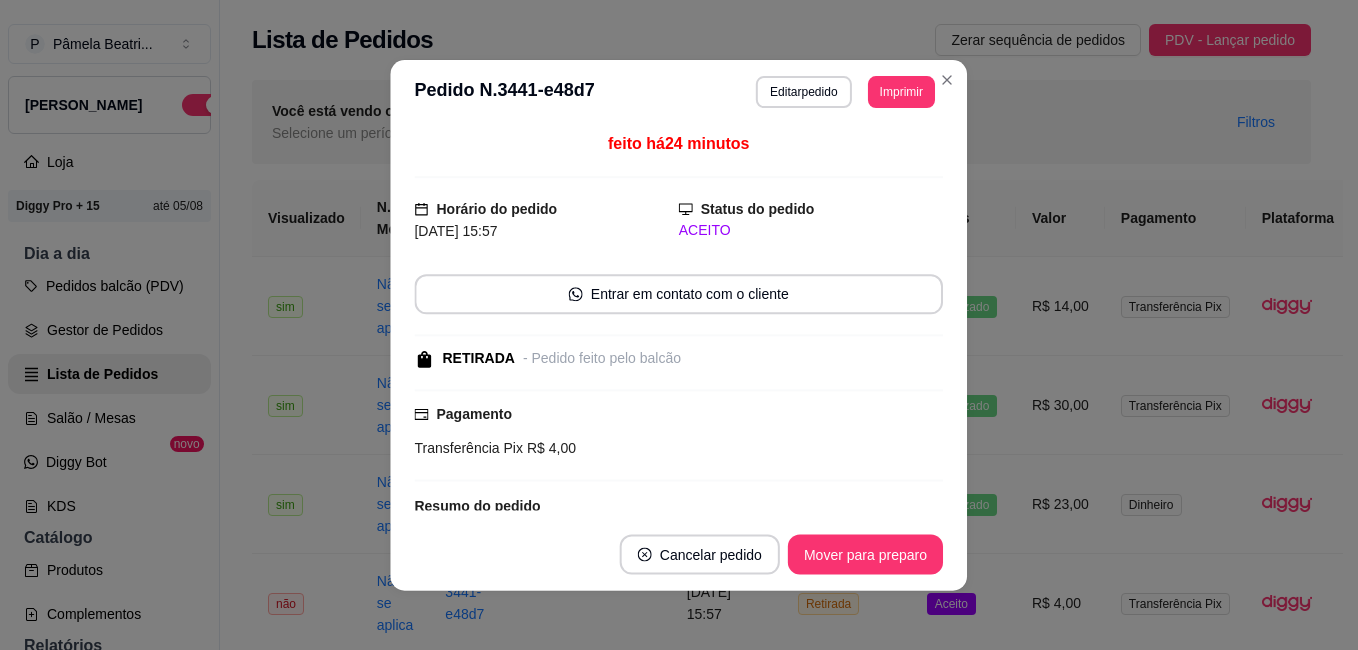 click on "R$ 4,00" at bounding box center [1060, 603] 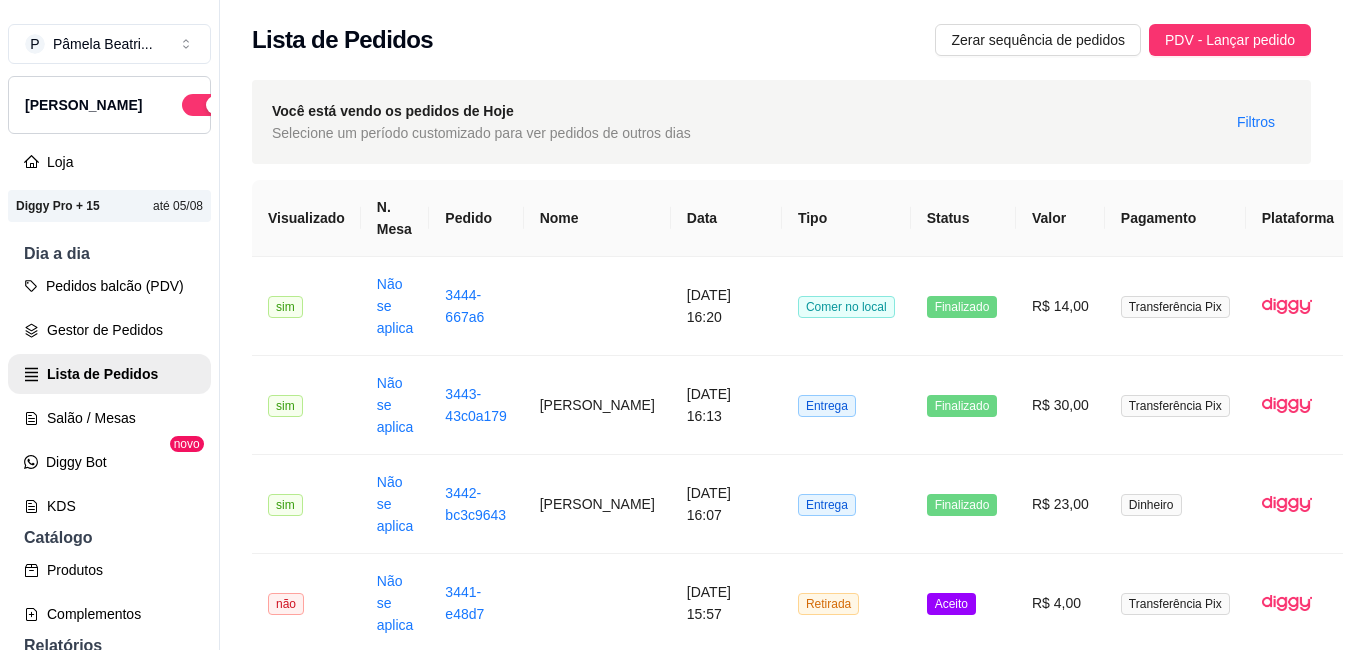 click on "Mover para preparo" at bounding box center [865, 554] 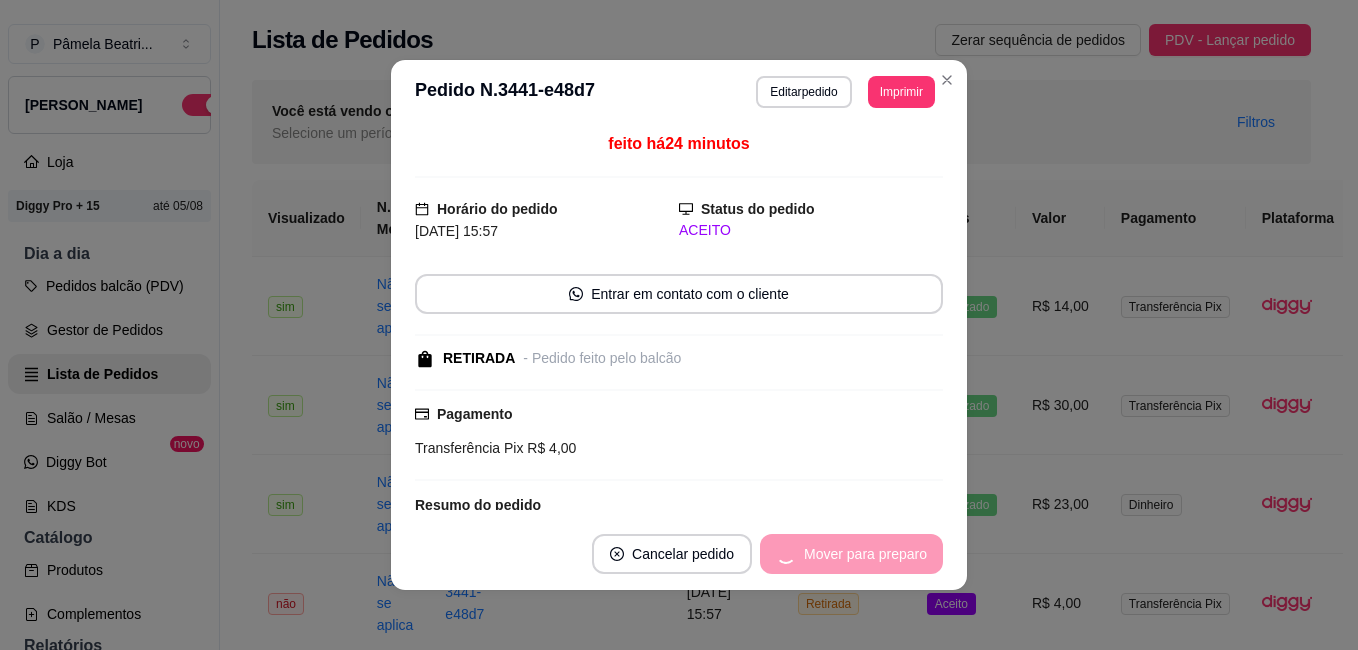 click on "Mover para preparo" at bounding box center [851, 554] 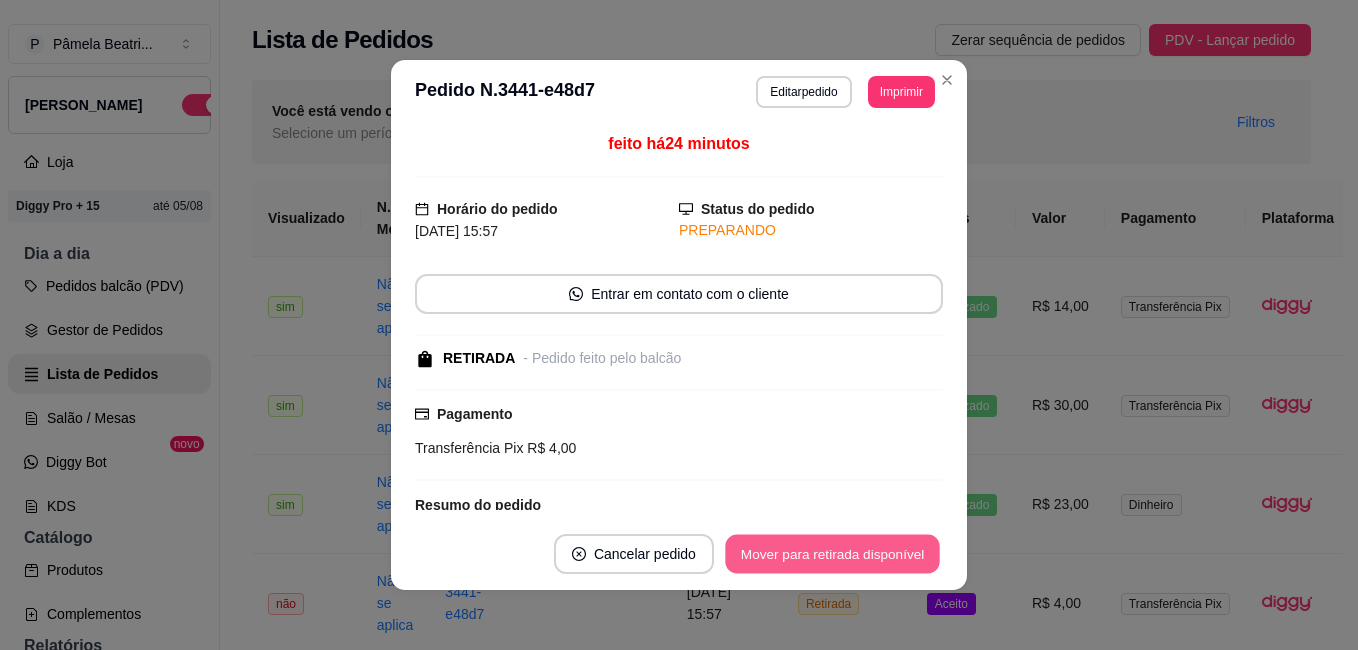 click on "Mover para retirada disponível" at bounding box center [832, 554] 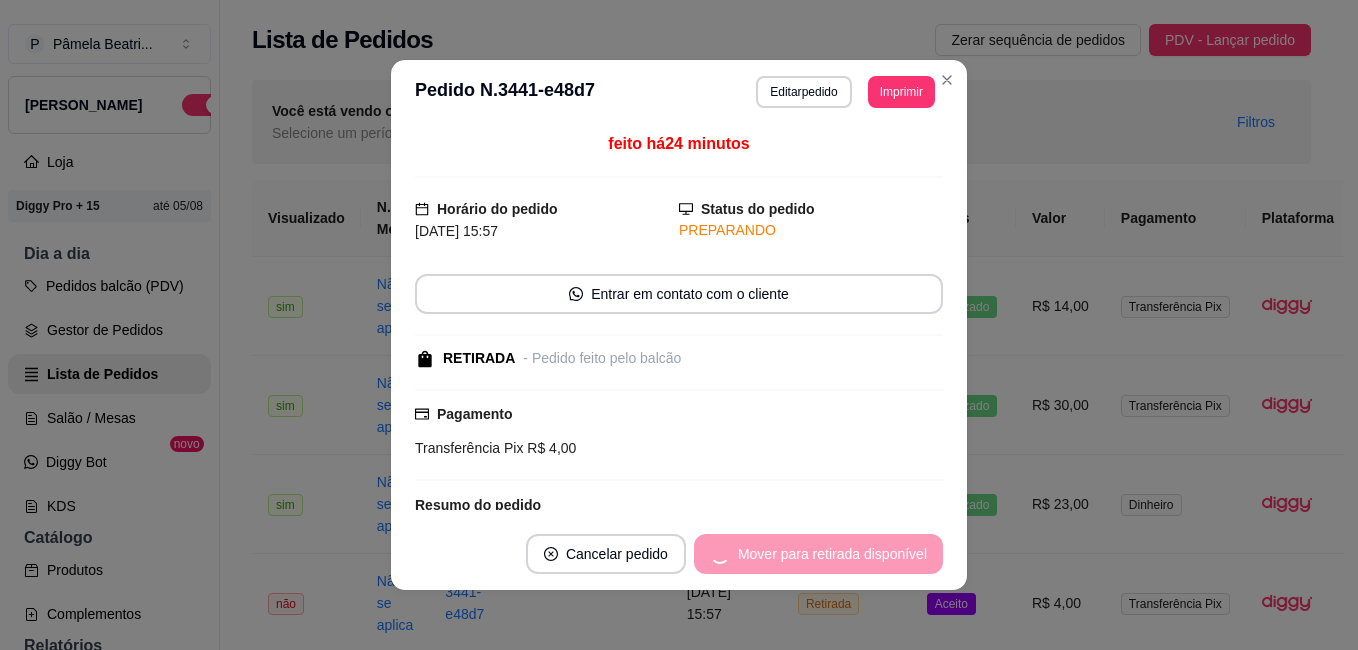 click on "Mover para retirada disponível" at bounding box center [818, 554] 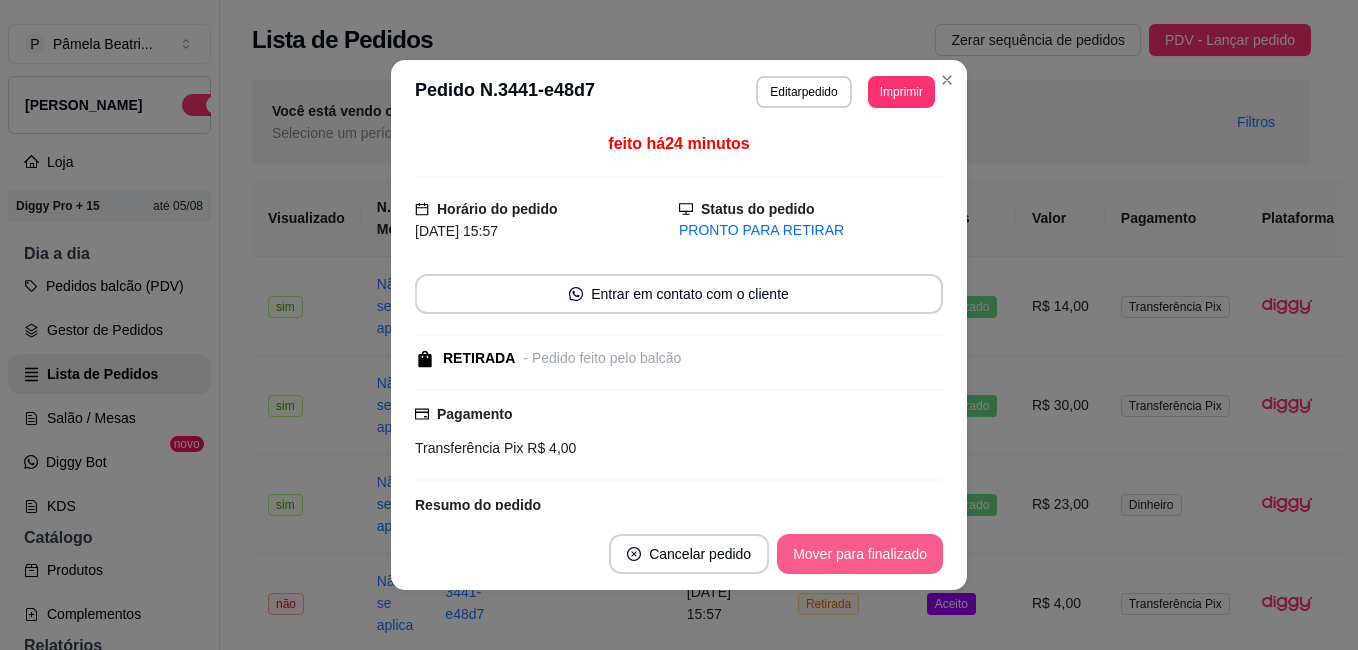 click on "Mover para finalizado" at bounding box center (860, 554) 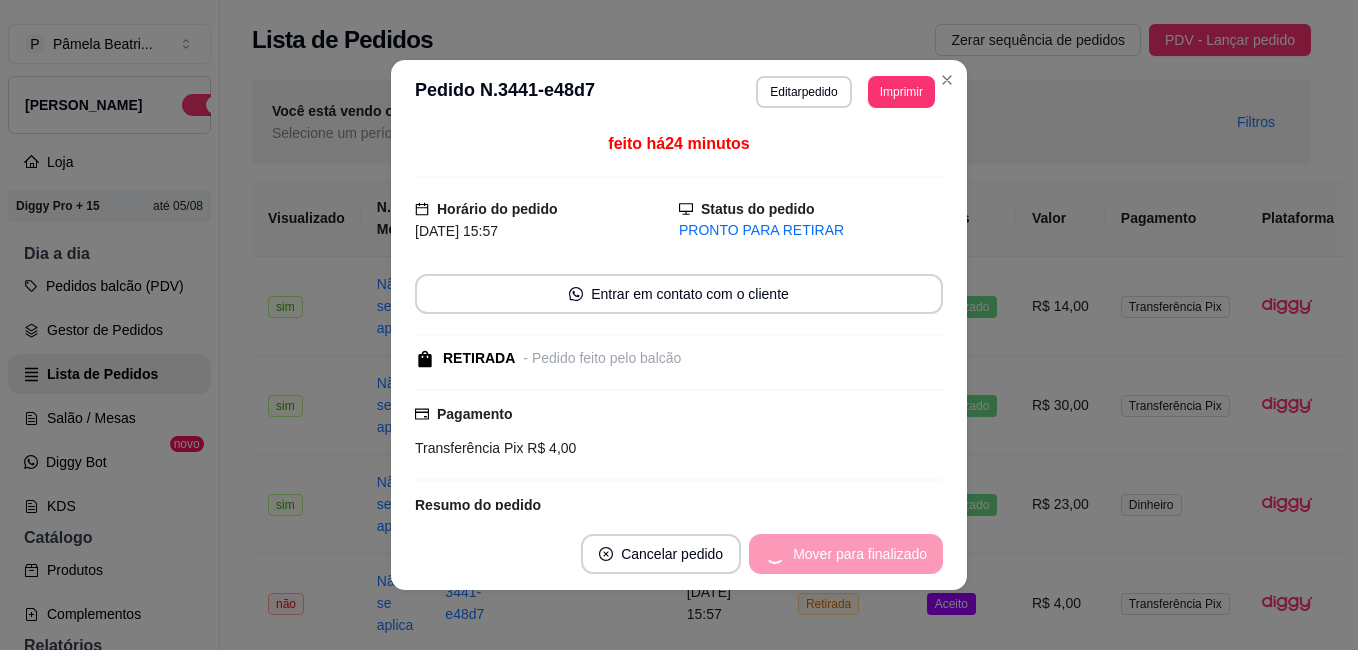 click on "Mover para finalizado" at bounding box center (846, 554) 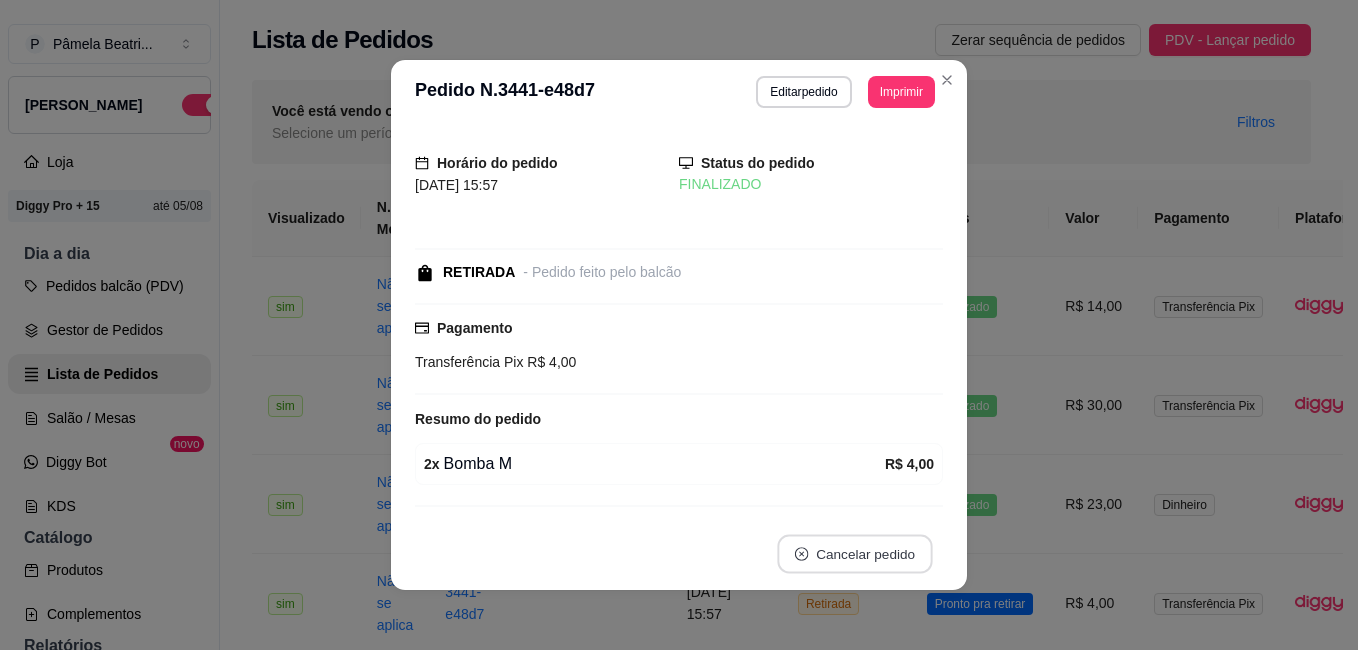 click on "Cancelar pedido" at bounding box center (854, 554) 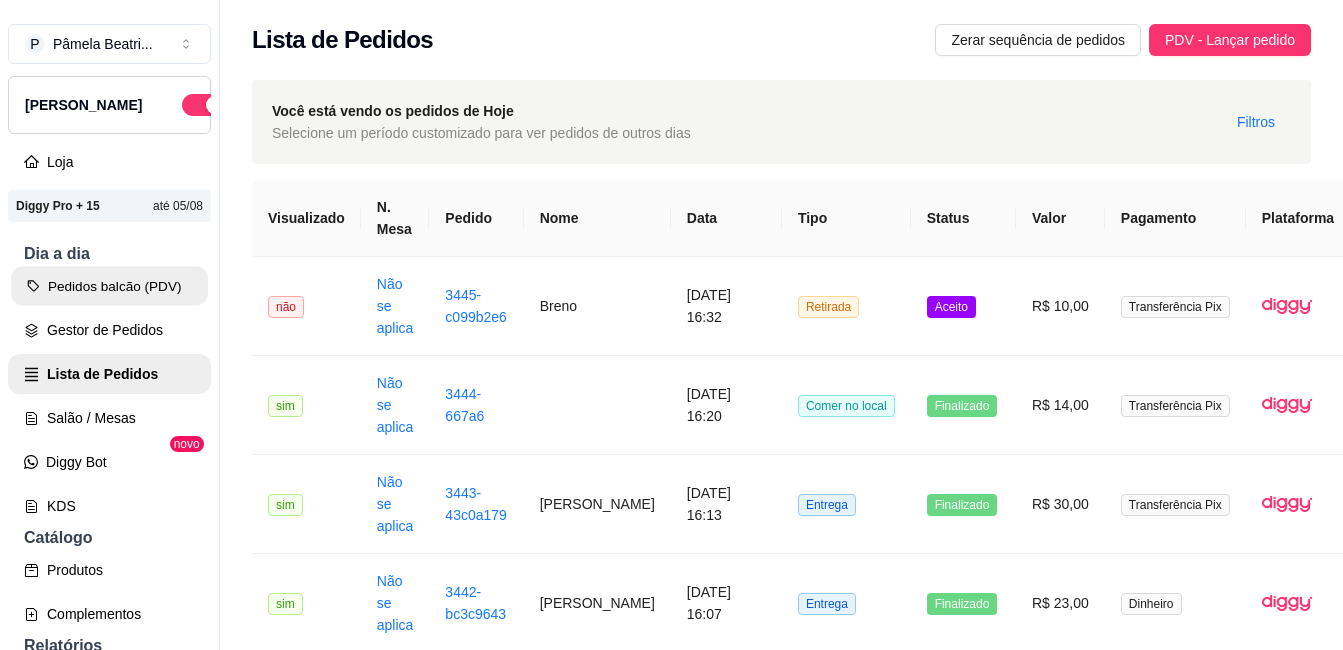 click on "Pedidos balcão (PDV)" at bounding box center (109, 286) 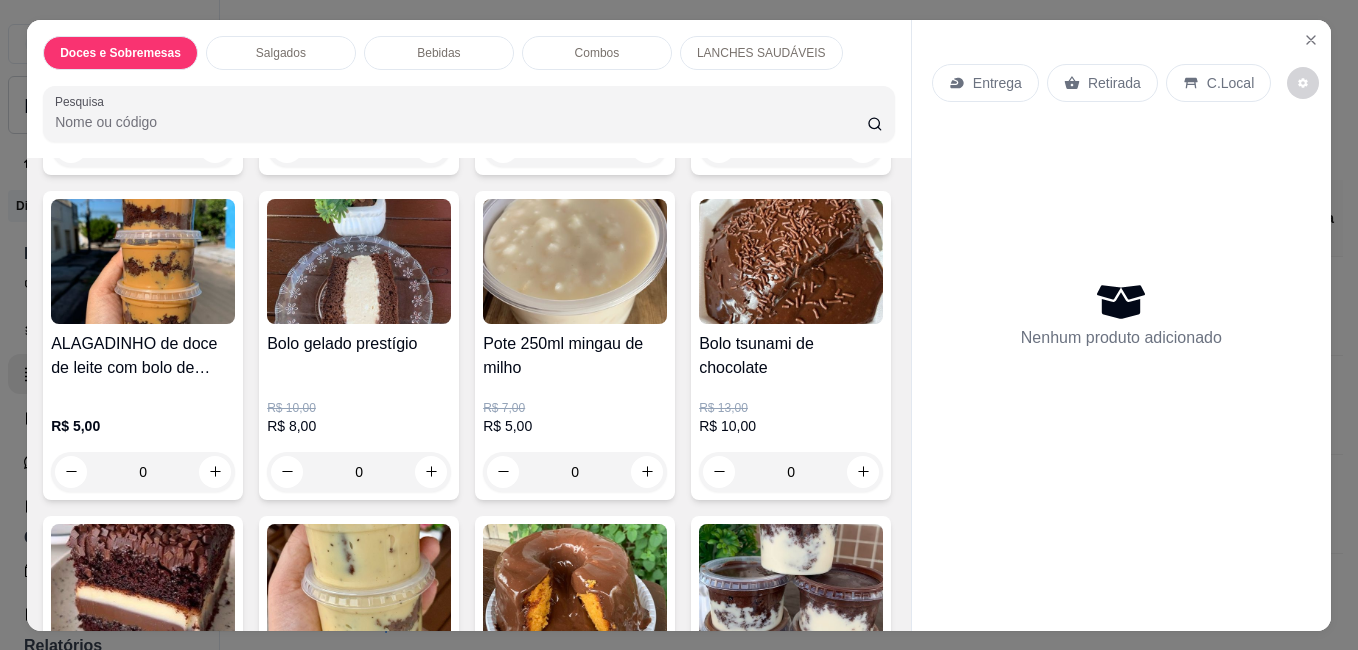 scroll, scrollTop: 414, scrollLeft: 0, axis: vertical 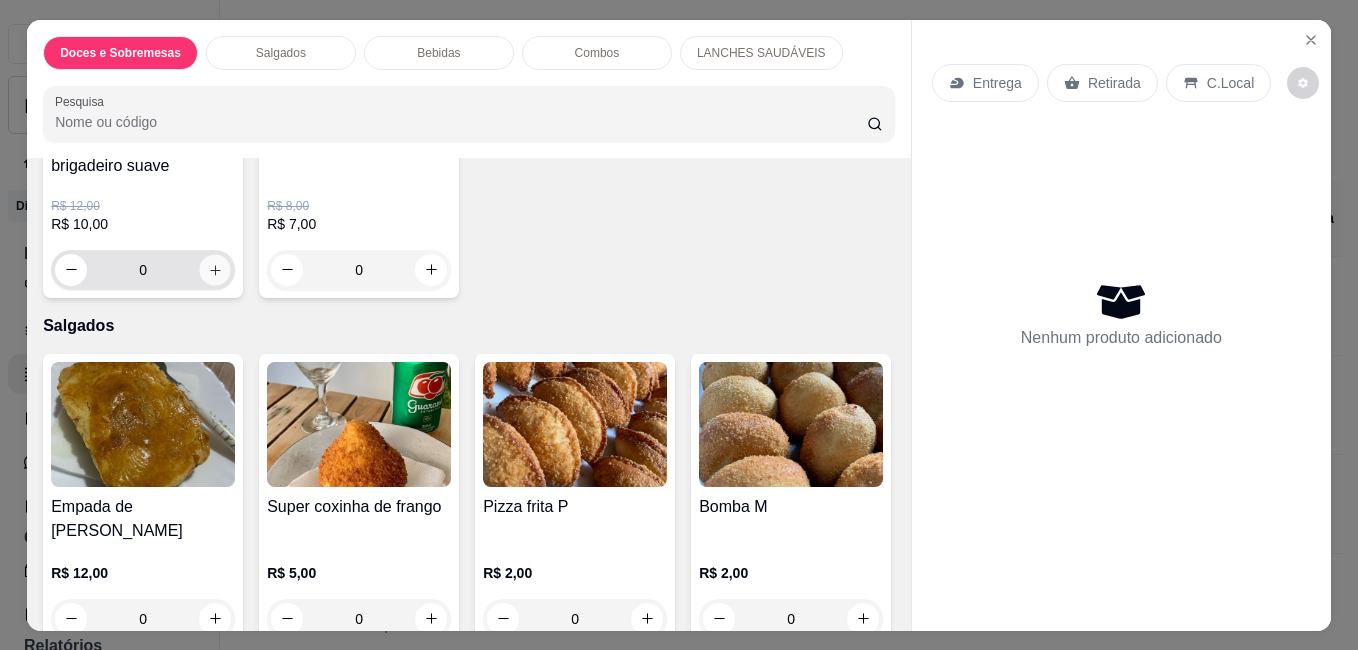 click 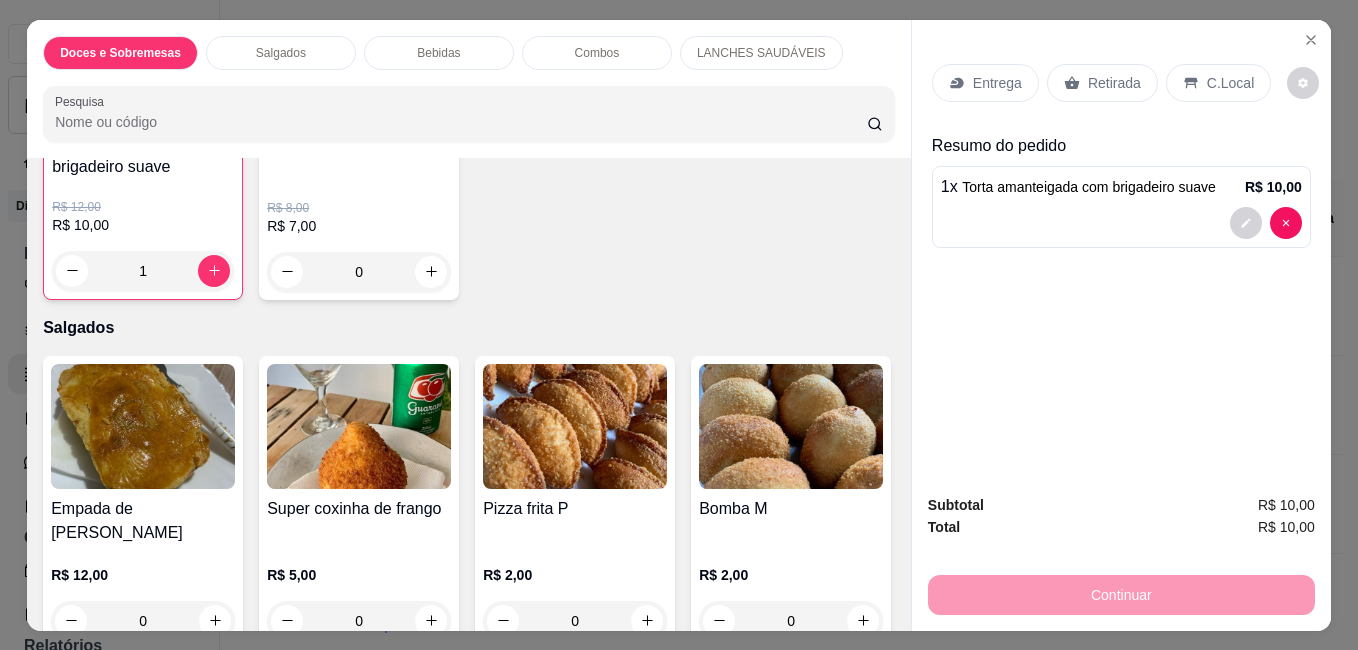 scroll, scrollTop: 1656, scrollLeft: 0, axis: vertical 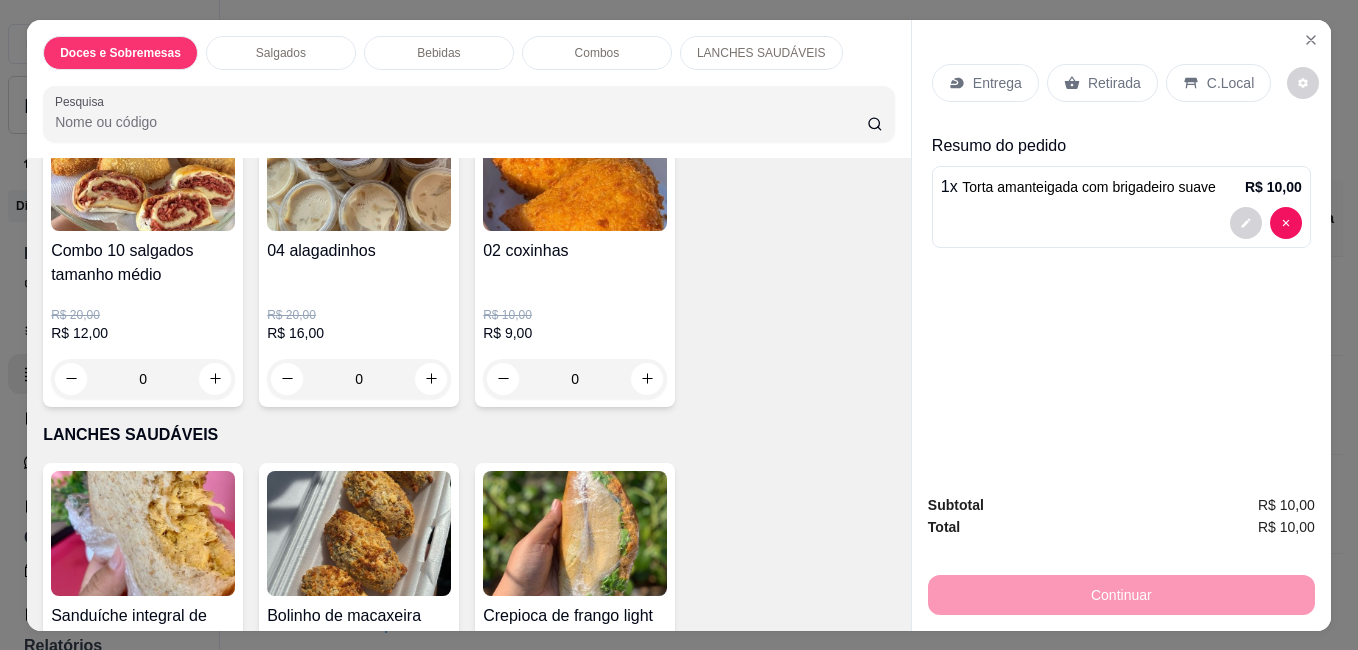 click at bounding box center [431, 14] 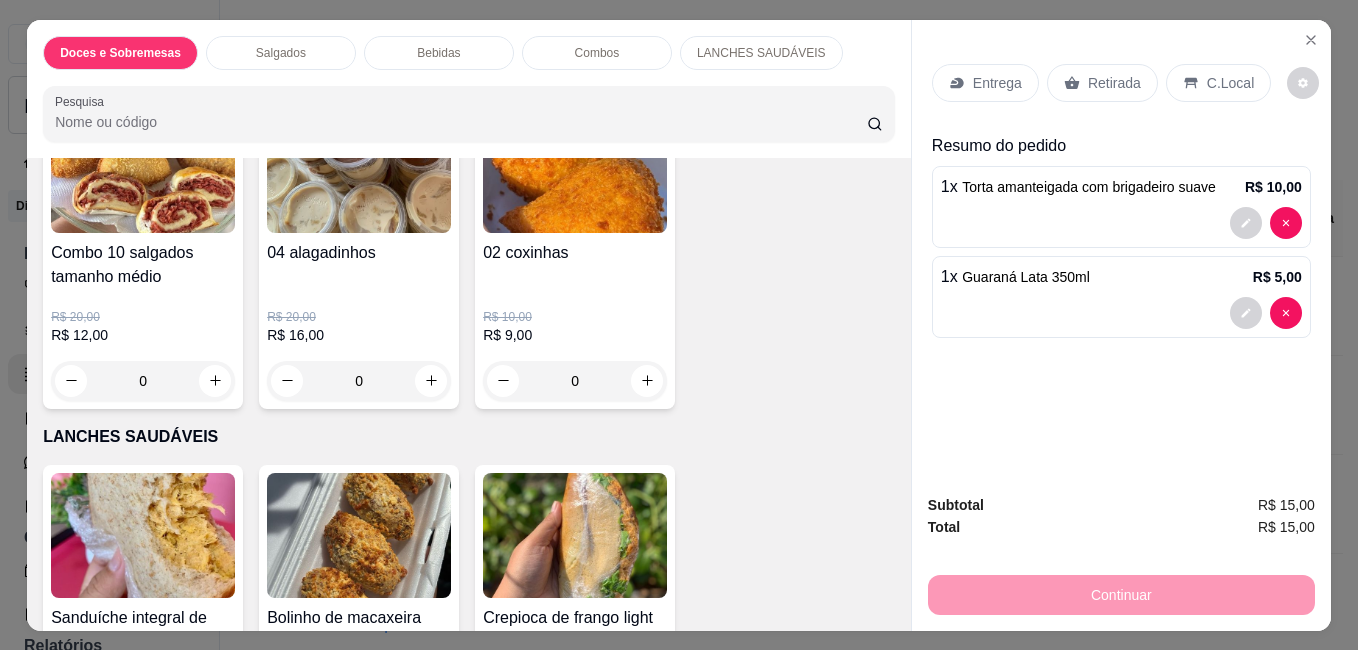 scroll, scrollTop: 2897, scrollLeft: 0, axis: vertical 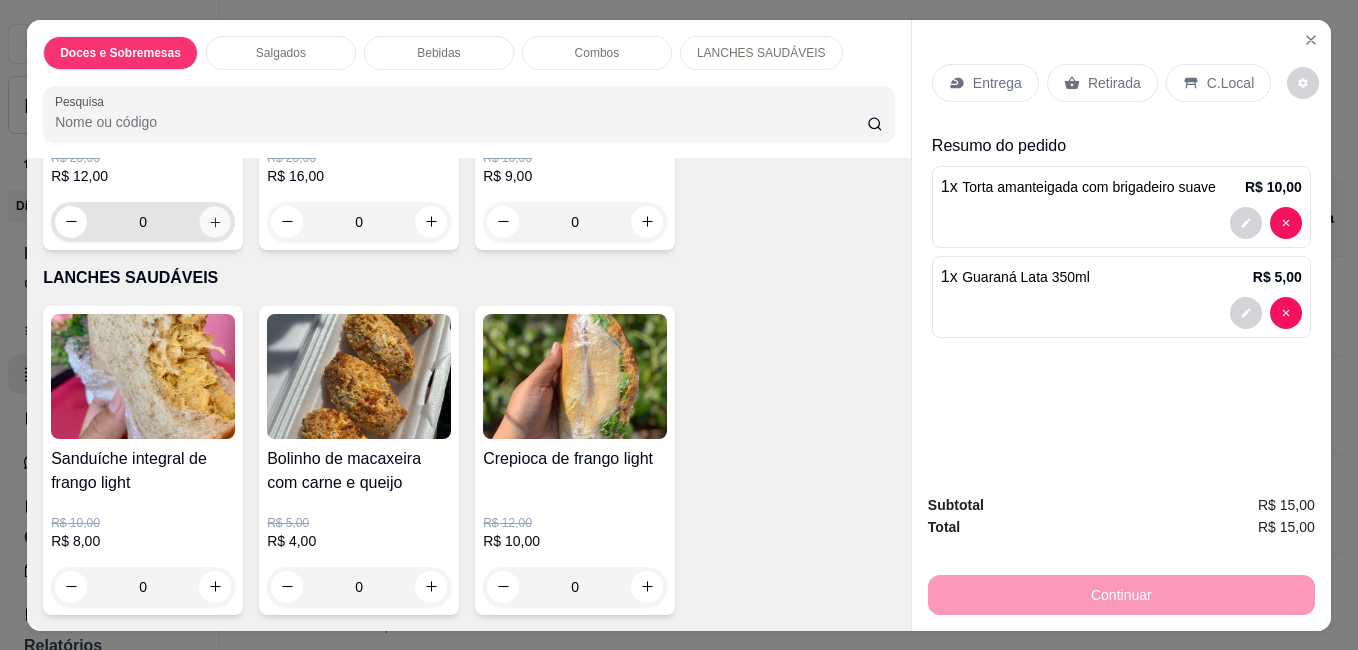 click 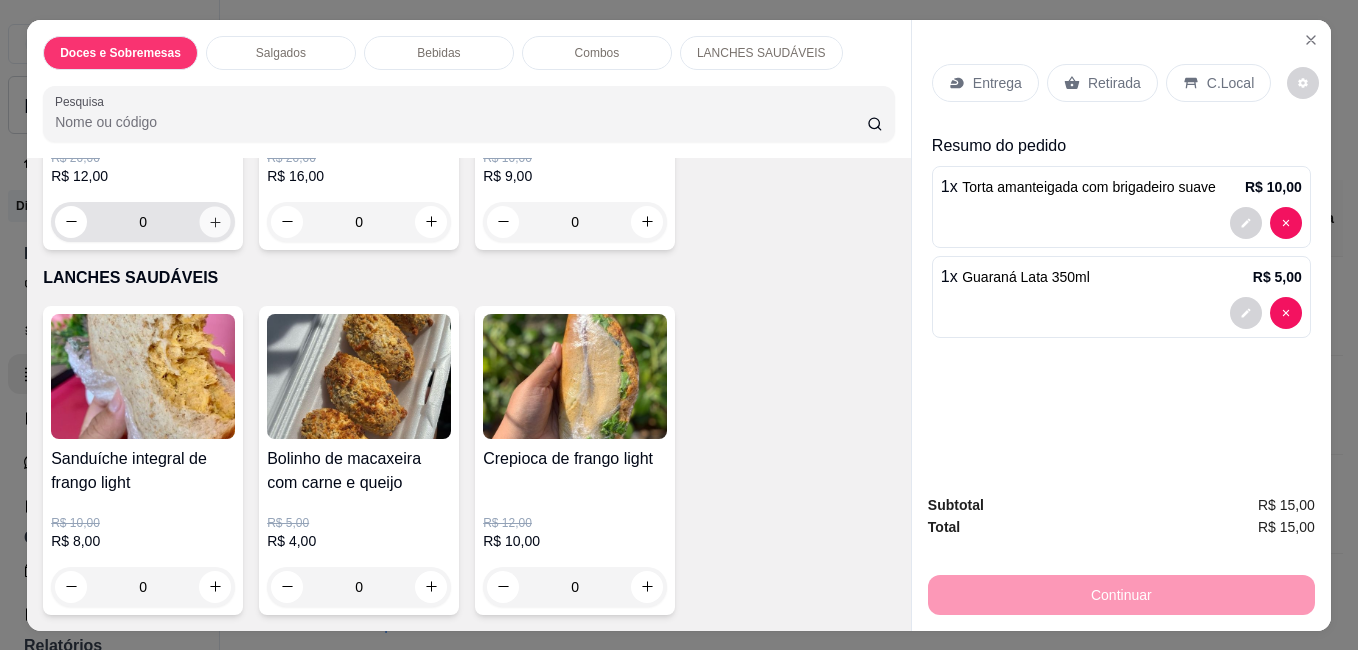 type on "1" 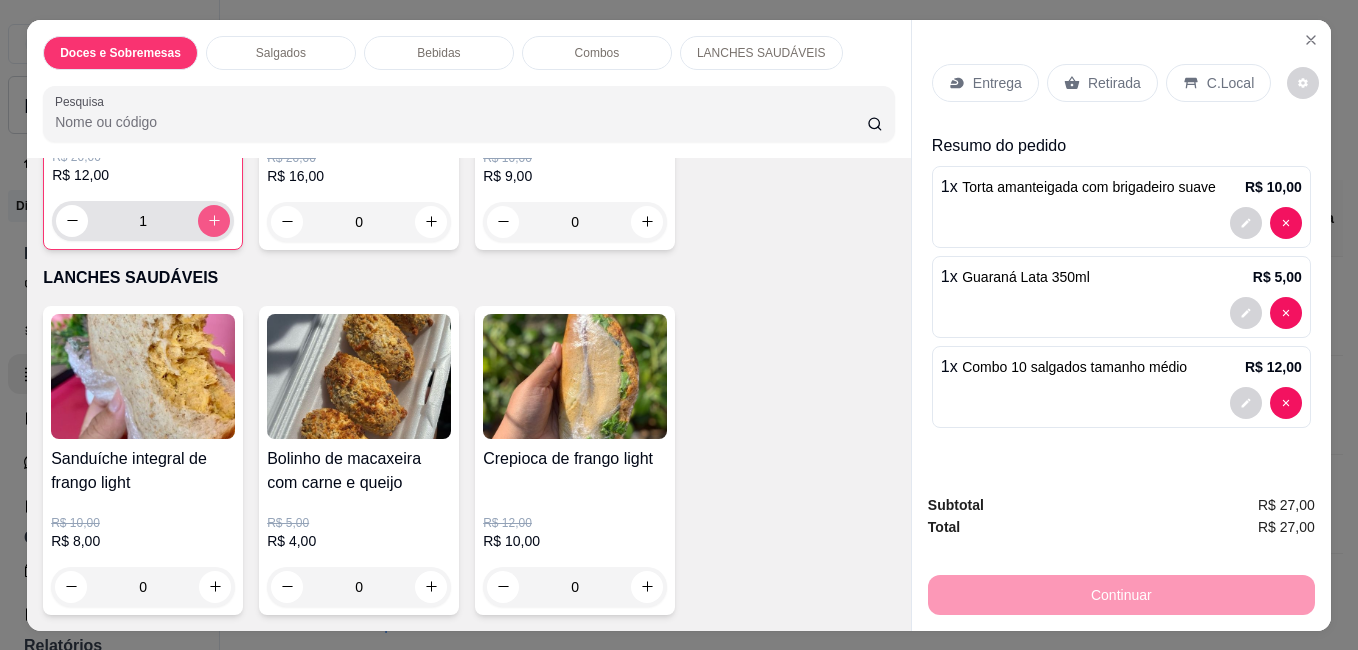 scroll, scrollTop: 2898, scrollLeft: 0, axis: vertical 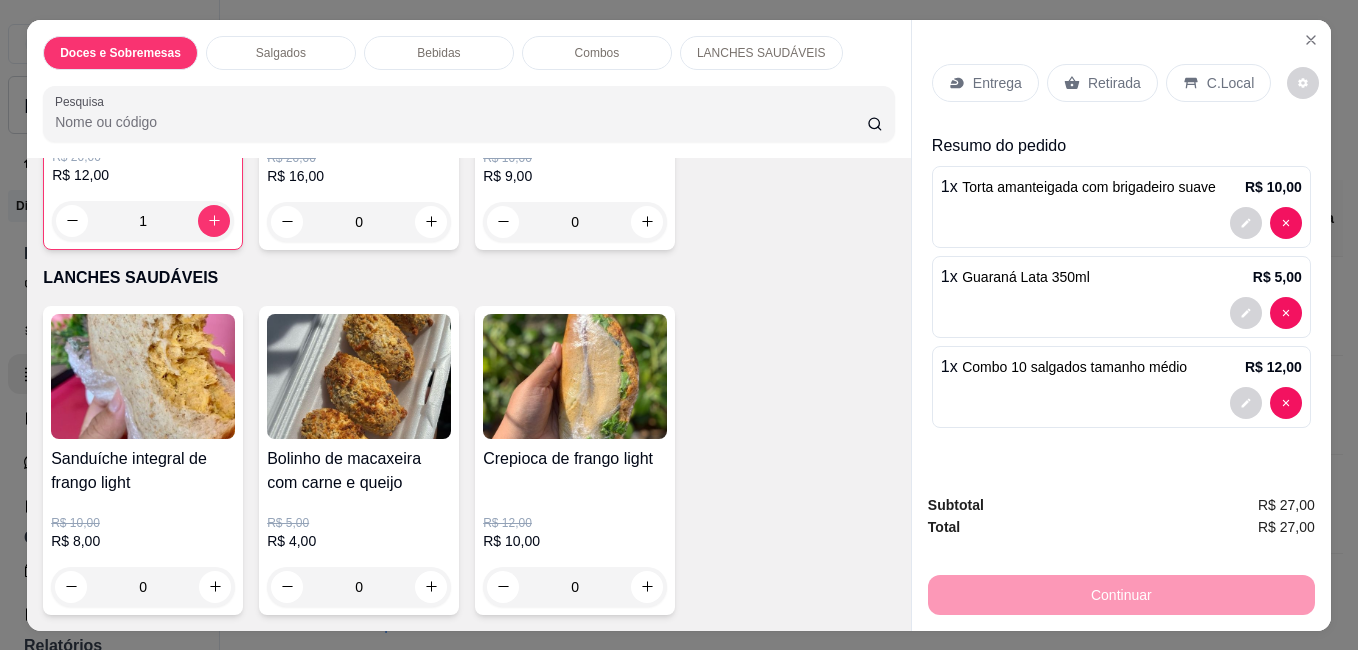 click on "Retirada" at bounding box center [1114, 83] 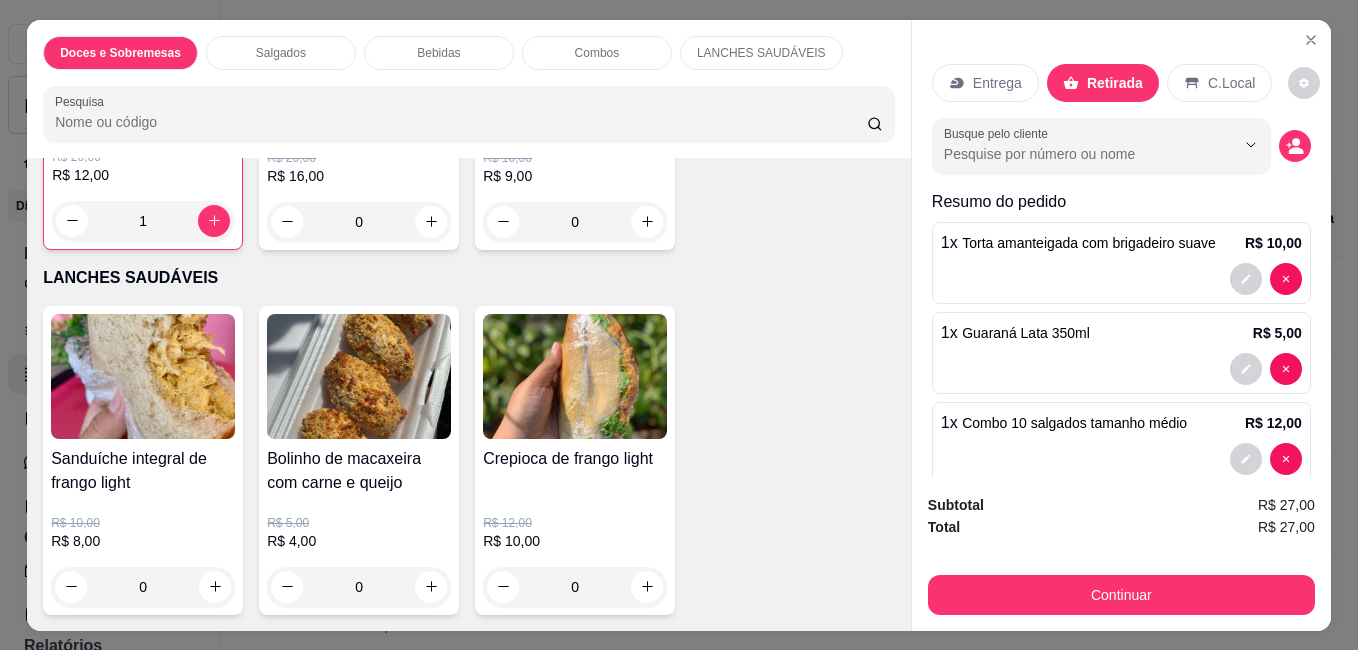 click on "Entrega" at bounding box center (997, 83) 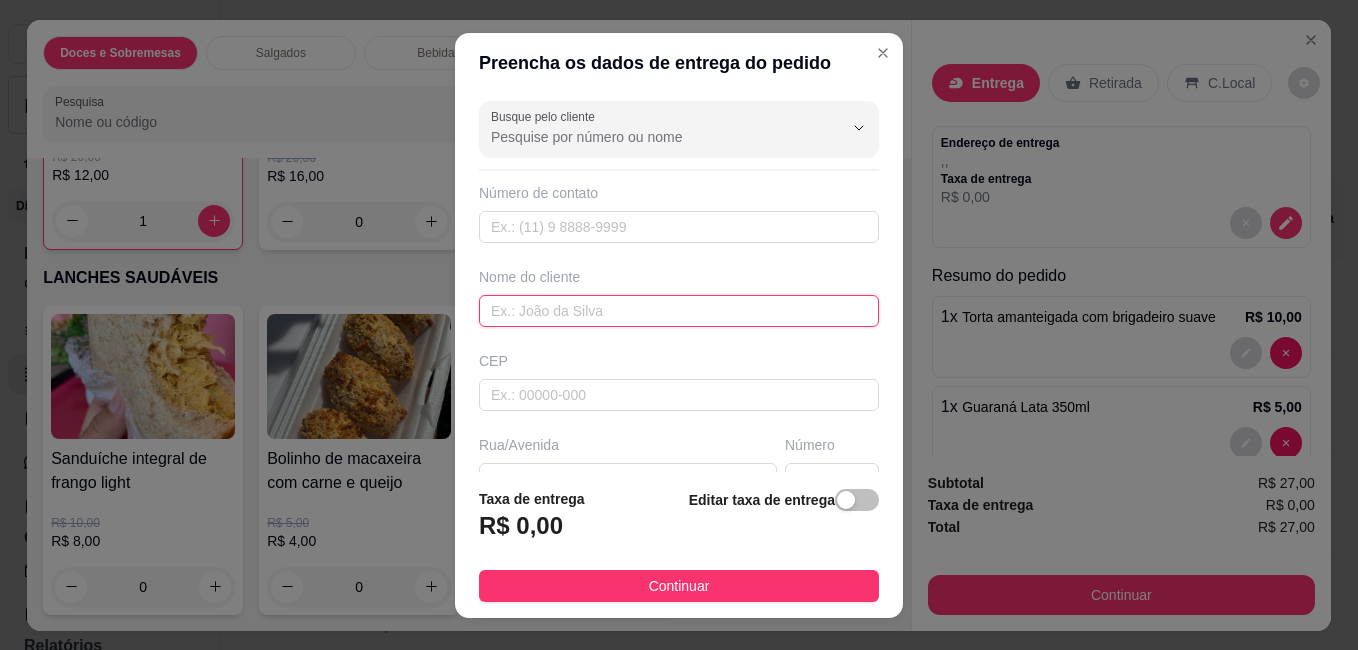 click at bounding box center (679, 311) 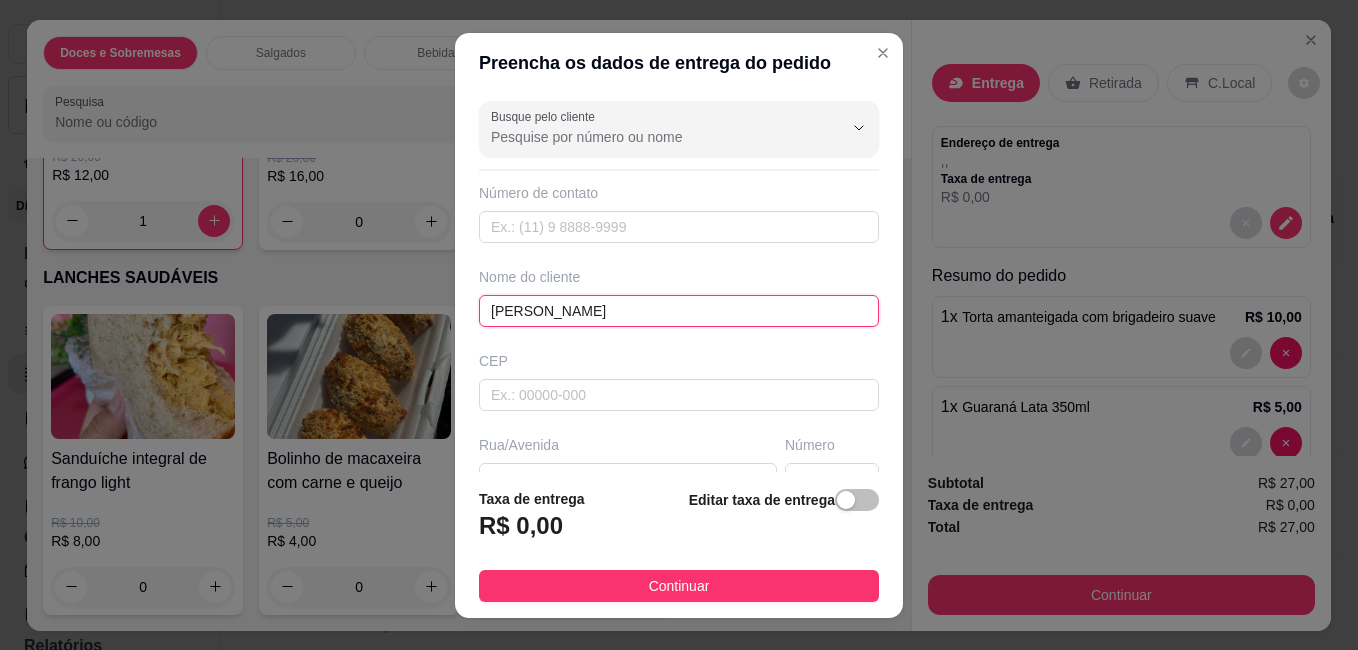 type on "[PERSON_NAME]" 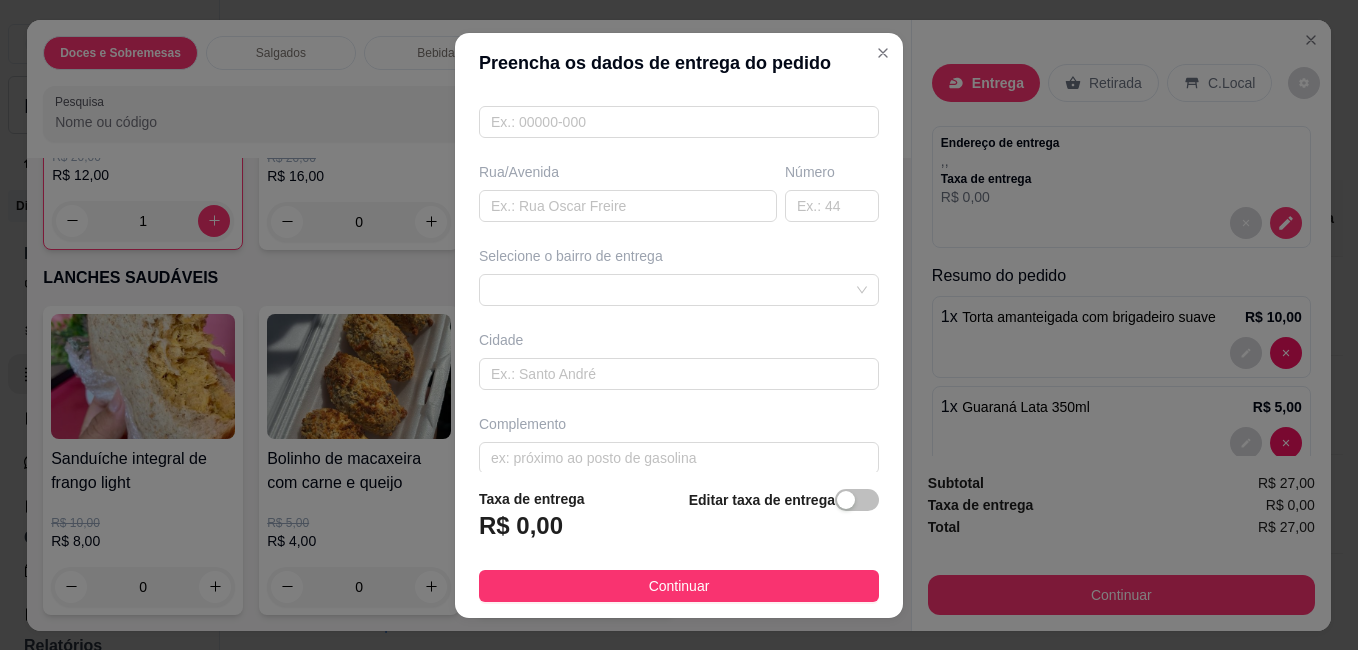 scroll, scrollTop: 295, scrollLeft: 0, axis: vertical 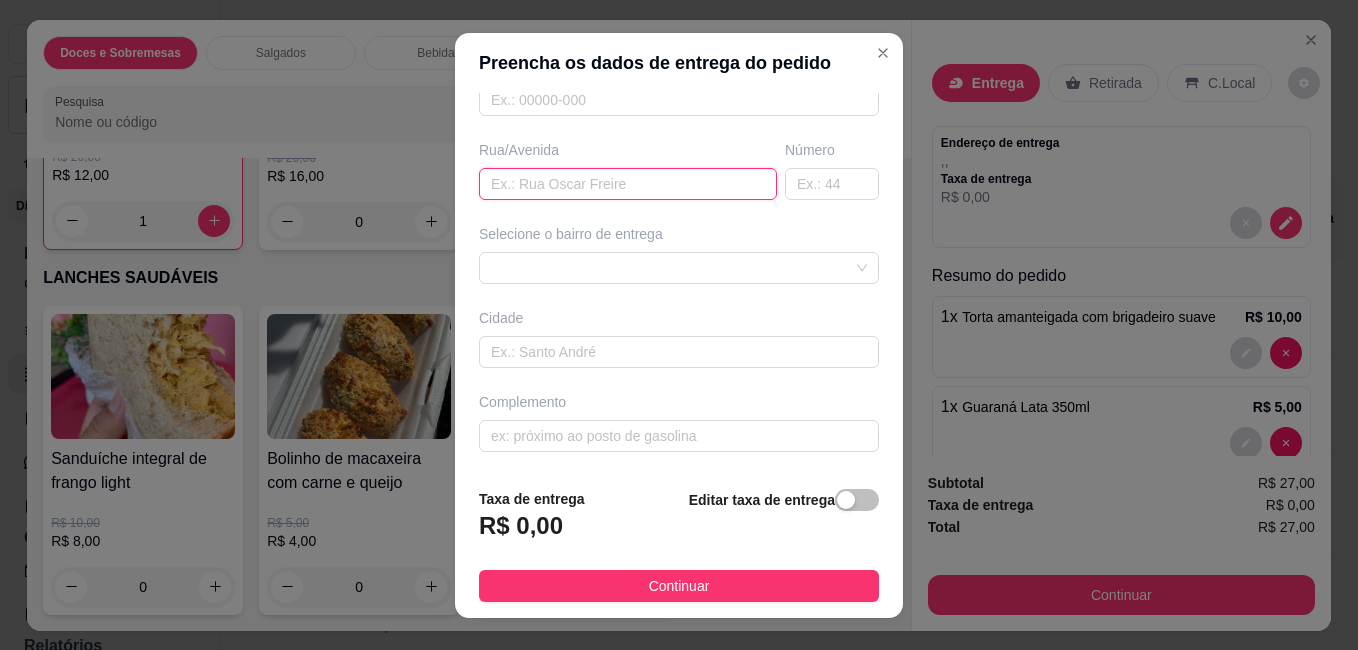 click at bounding box center [628, 184] 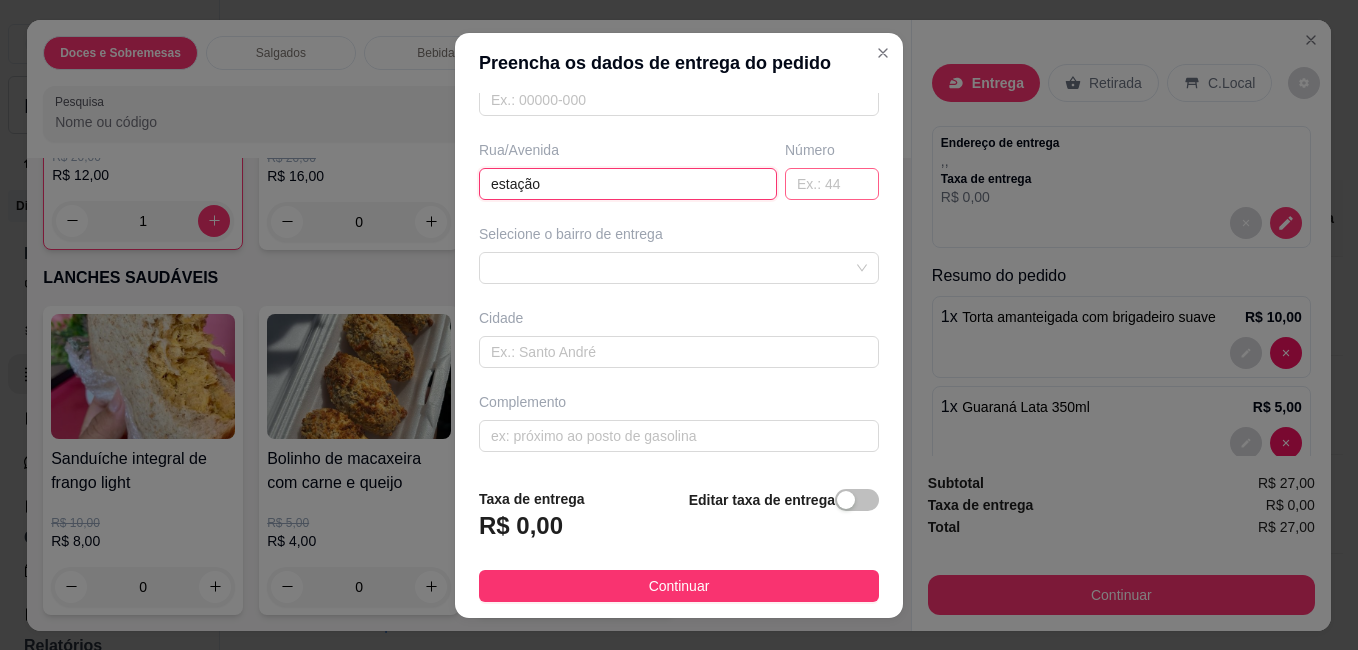 type on "estação" 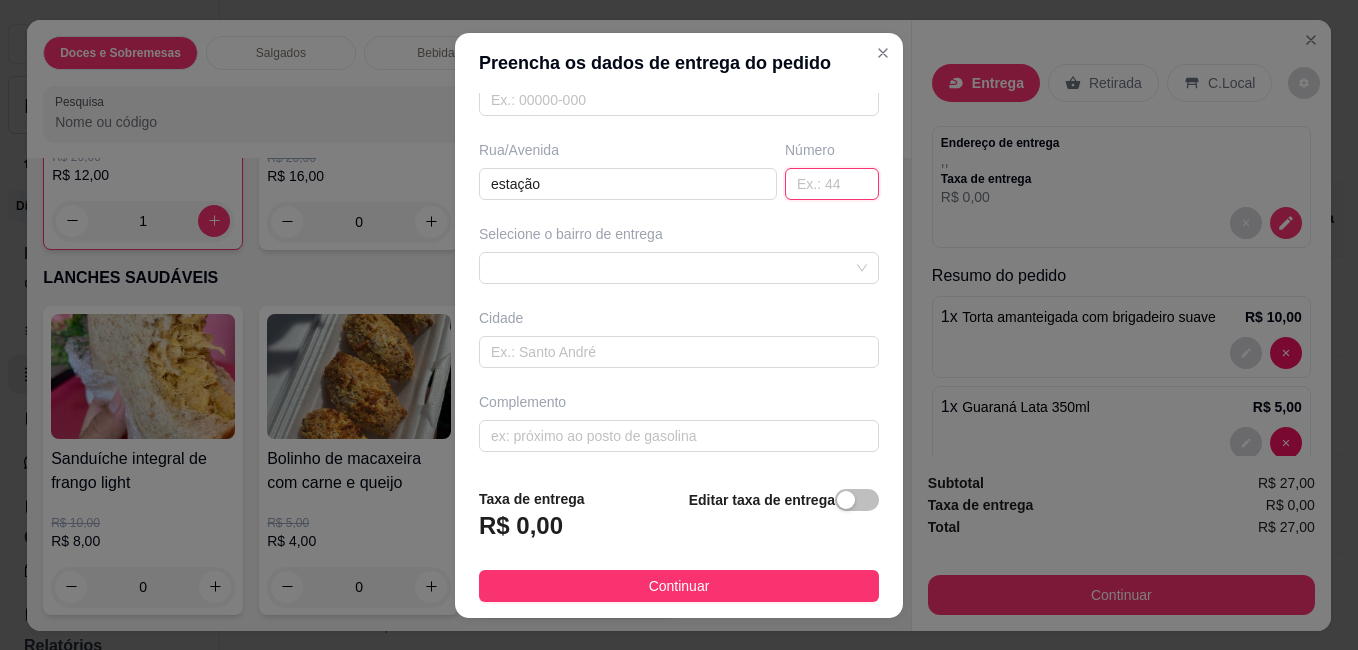 click at bounding box center [832, 184] 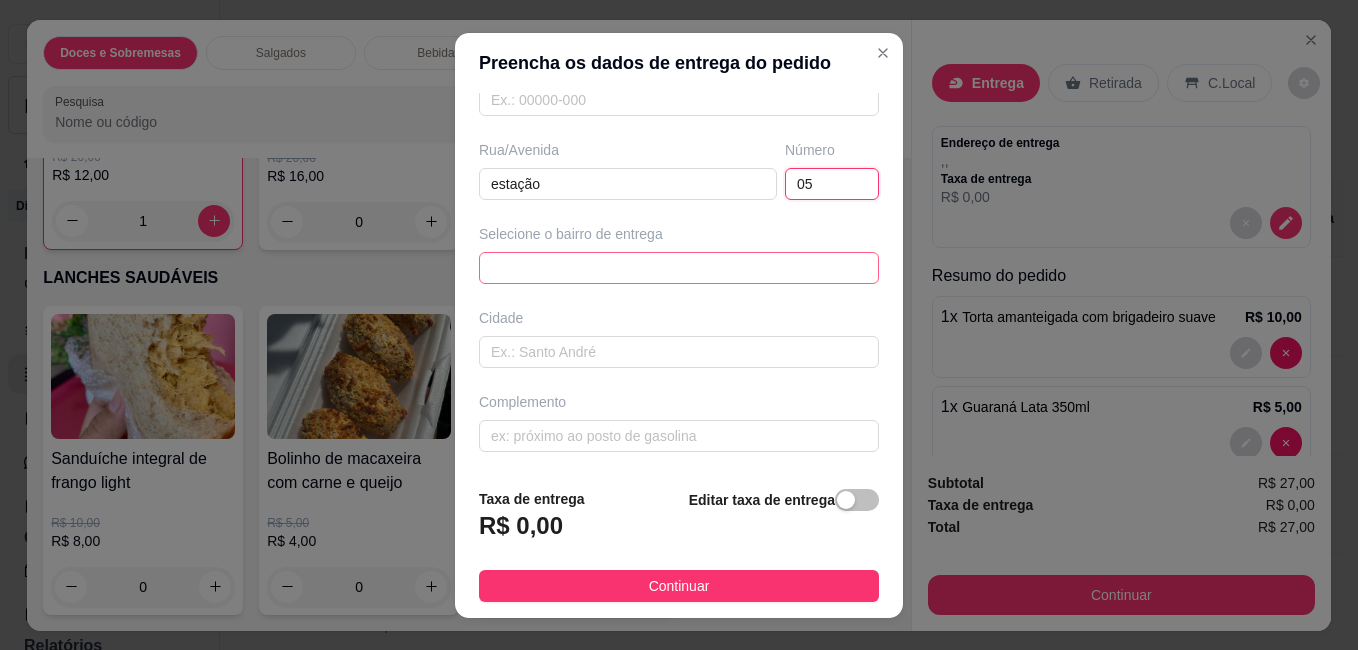 click on "65e798c104bace804435e6f9 65e798d704bace804435e6fc Centro - Caxias -  R$ 5,00 Seriema - Caxias -  R$ 5,00 [GEOGRAPHIC_DATA] - [GEOGRAPHIC_DATA]  -  R$ 6,00 Bacuri - [GEOGRAPHIC_DATA] -  R$ 8,00 [GEOGRAPHIC_DATA] - [GEOGRAPHIC_DATA] -  R$ 7,00 [GEOGRAPHIC_DATA] - [GEOGRAPHIC_DATA] -  R$ 6,00 Caldeirões - [GEOGRAPHIC_DATA] -  R$ 7,00 [GEOGRAPHIC_DATA]  - [GEOGRAPHIC_DATA] -  R$ 6,00 Cangalheiro - [GEOGRAPHIC_DATA] -  R$ 6,00 [GEOGRAPHIC_DATA] - [GEOGRAPHIC_DATA] -  R$ 6,00" at bounding box center [679, 268] 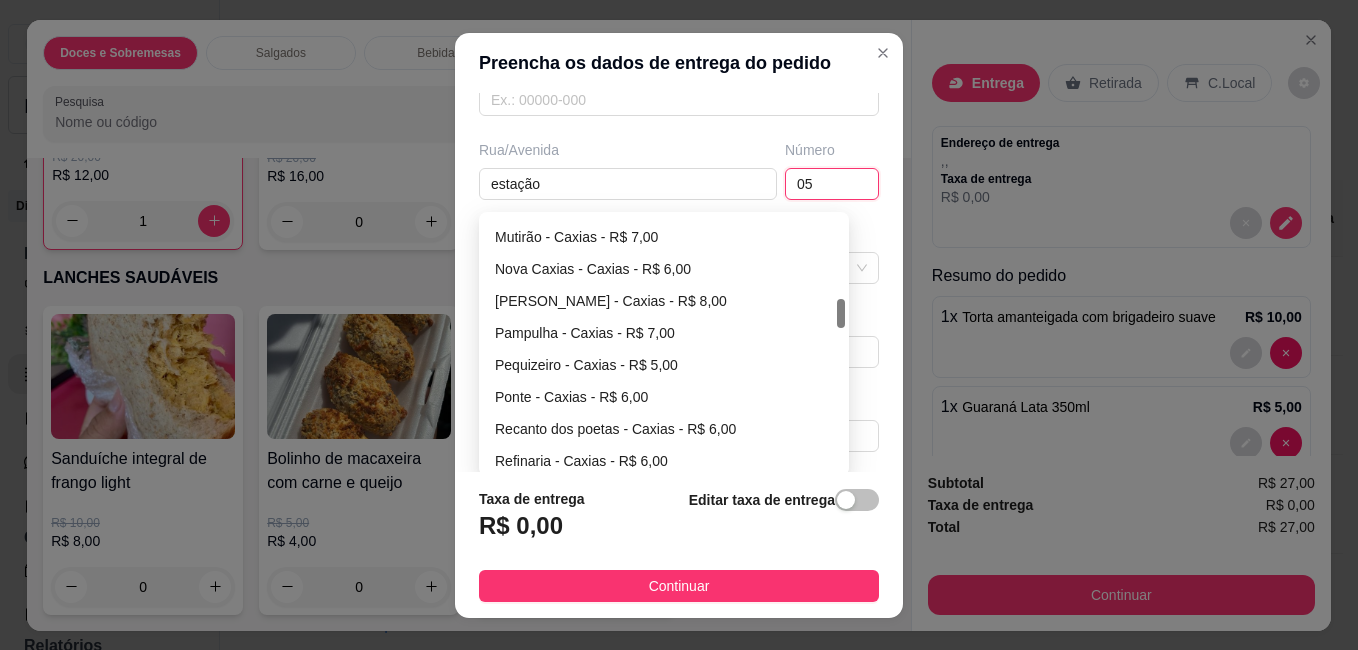 scroll, scrollTop: 714, scrollLeft: 0, axis: vertical 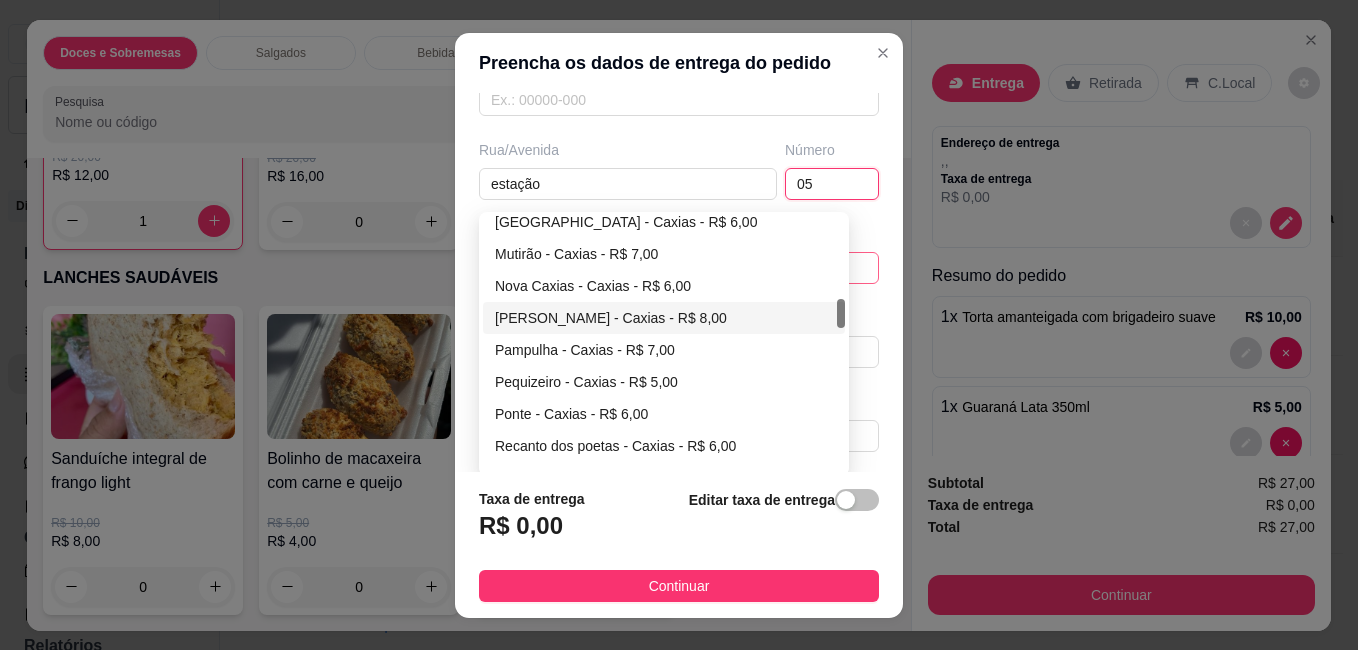 type on "05" 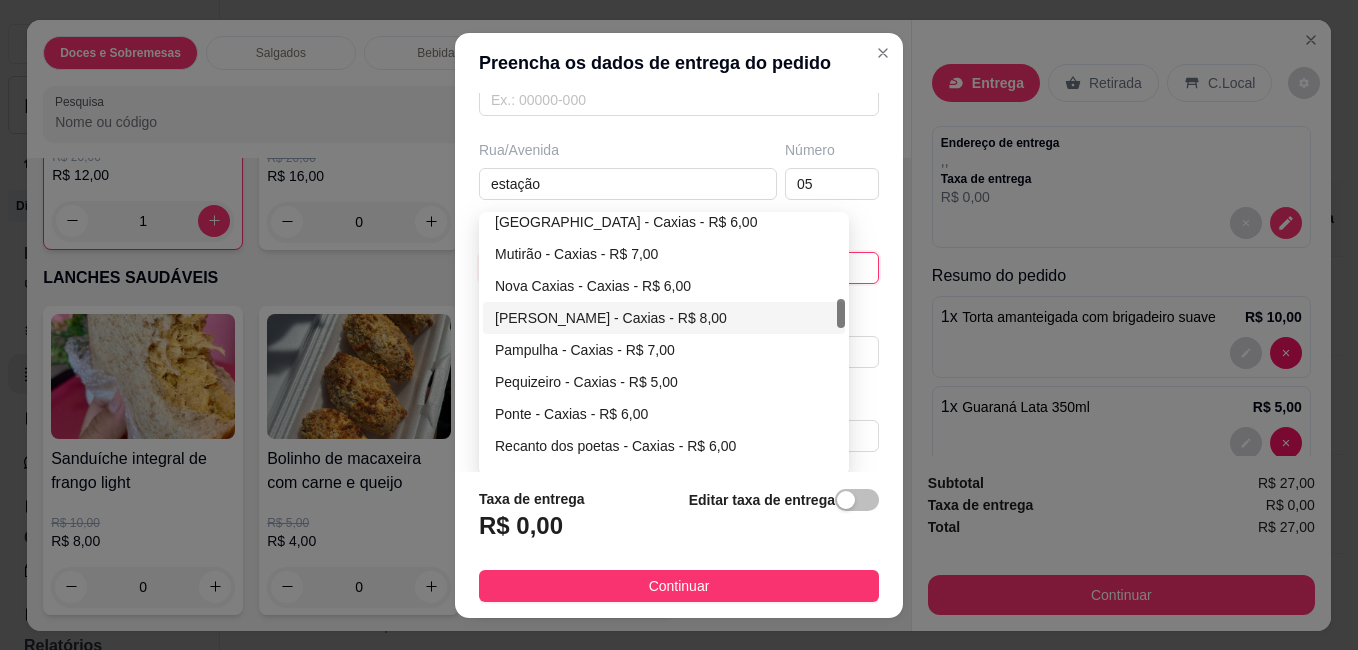 click on "[PERSON_NAME] - Caxias -  R$ 8,00" at bounding box center (664, 318) 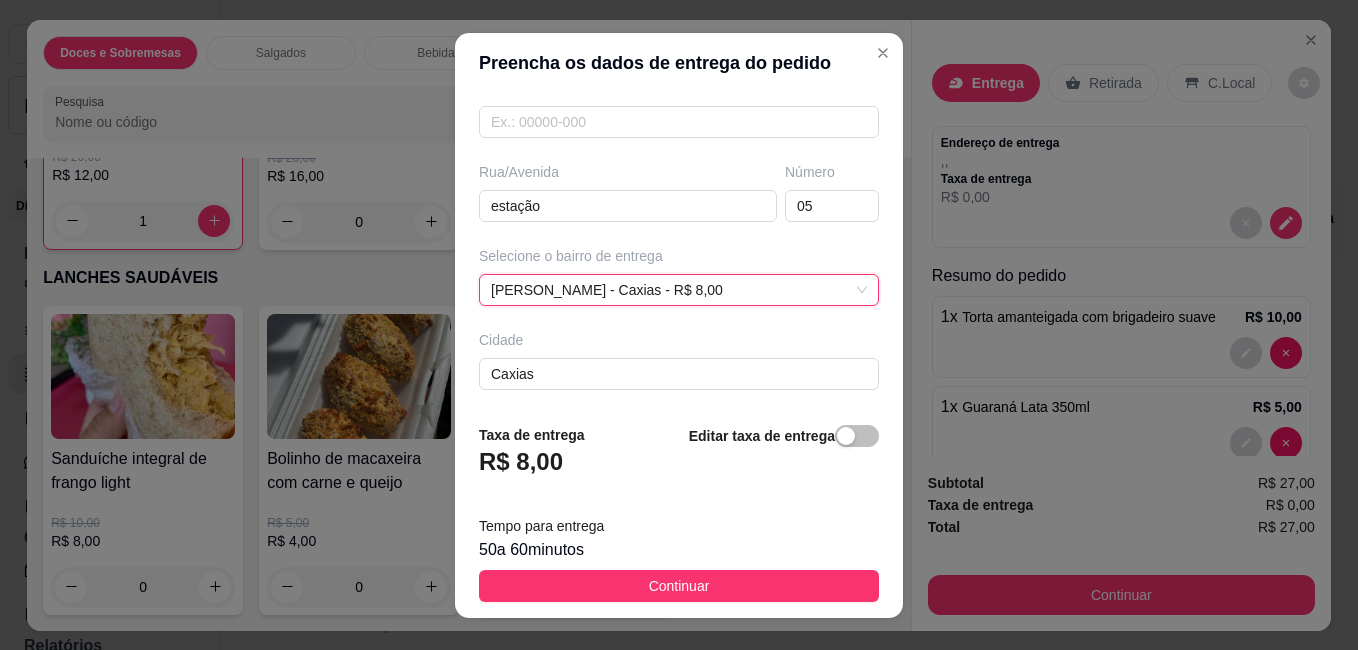 scroll, scrollTop: 295, scrollLeft: 0, axis: vertical 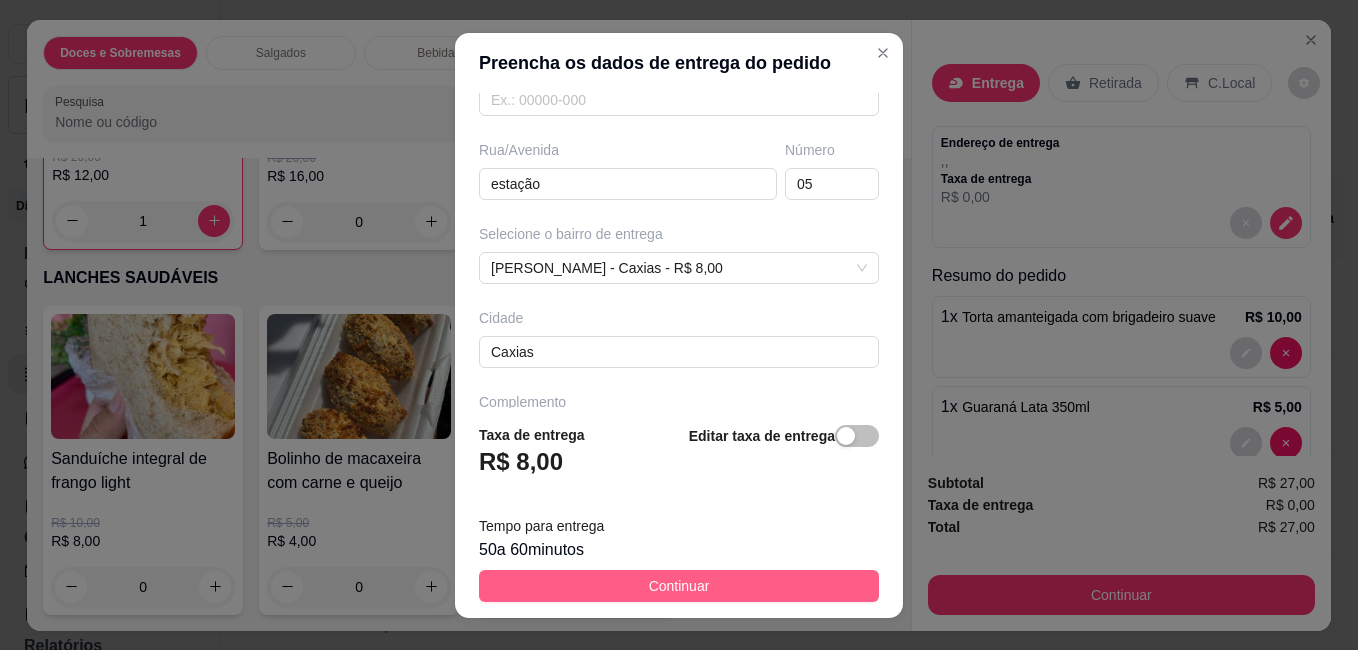 click on "Continuar" at bounding box center [679, 586] 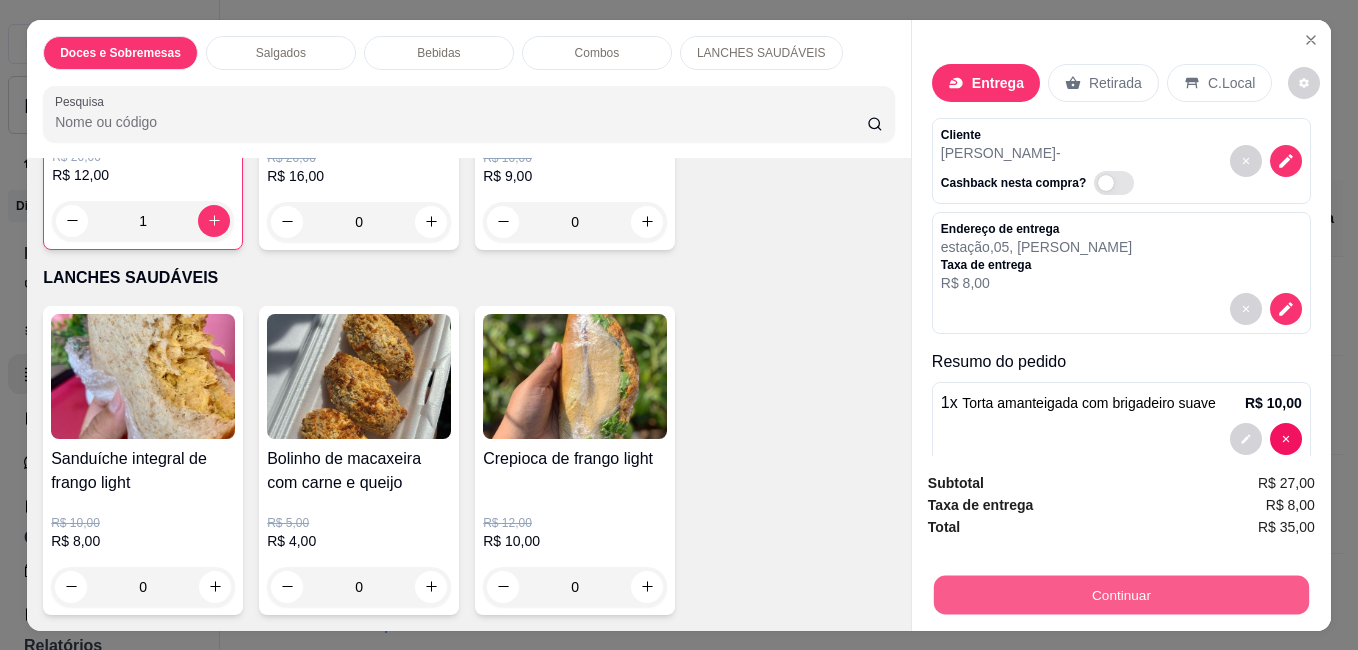 click on "Continuar" at bounding box center (1121, 594) 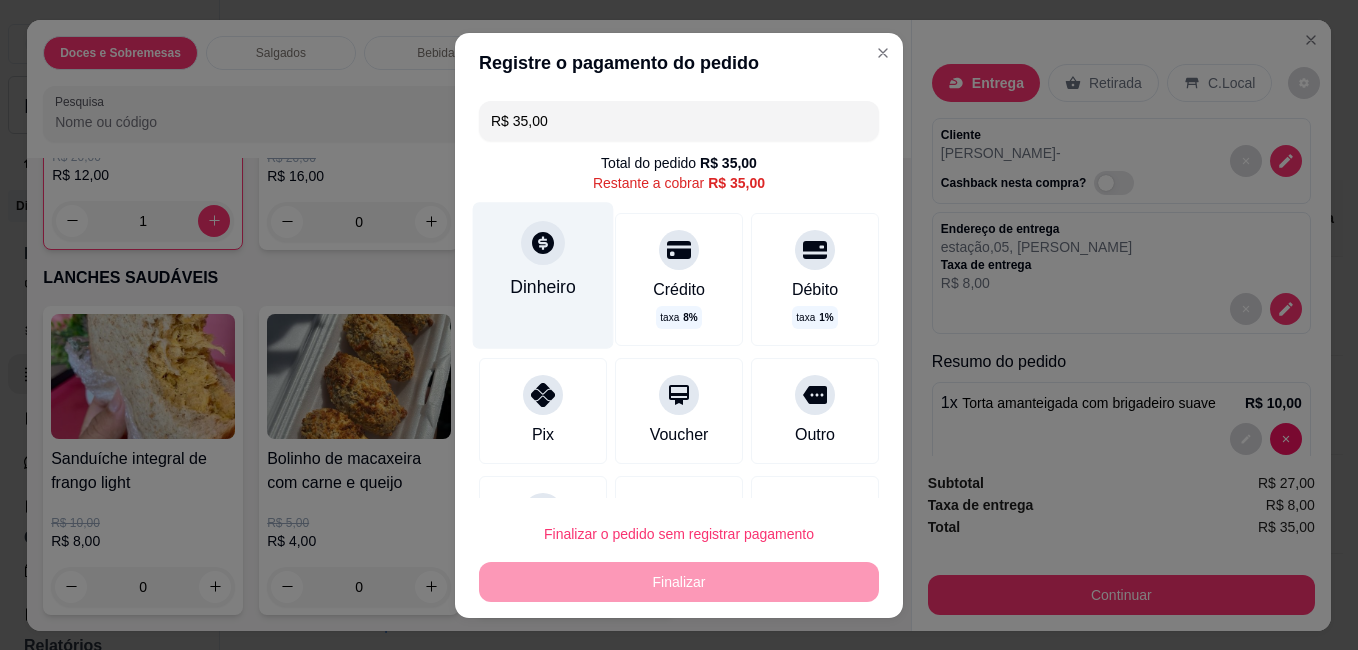 click on "Dinheiro" at bounding box center [543, 275] 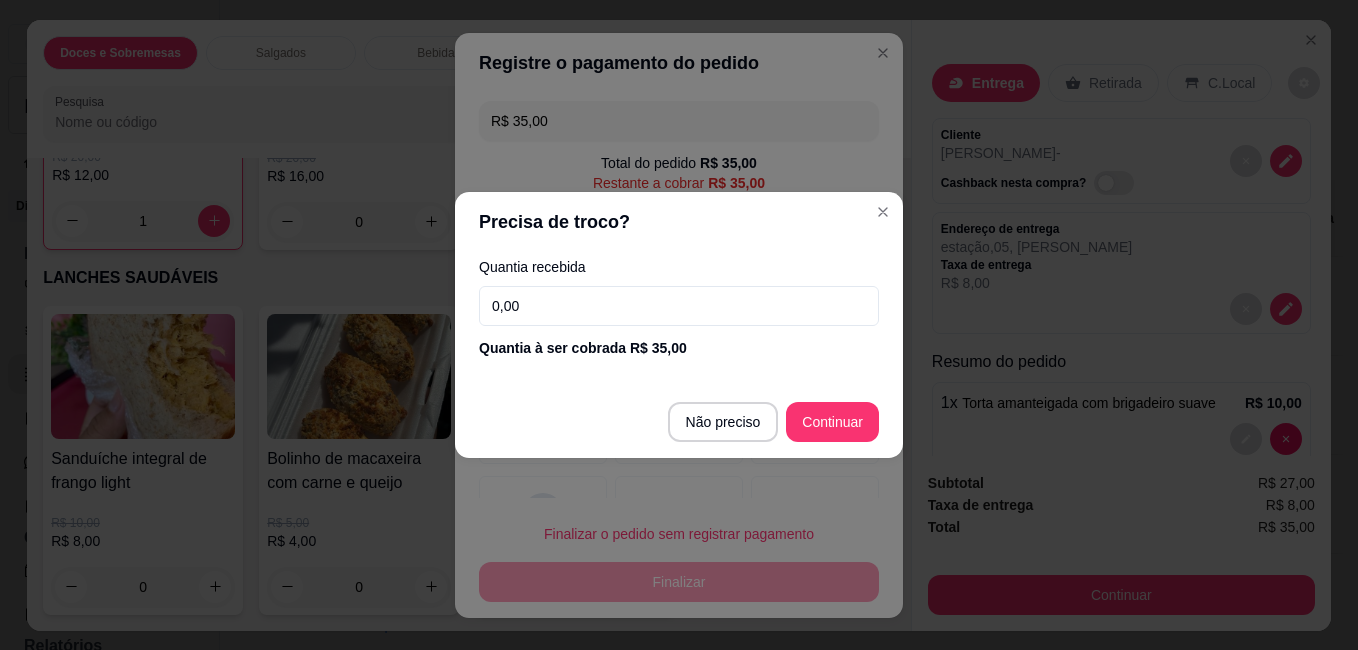 click on "0,00" at bounding box center [679, 306] 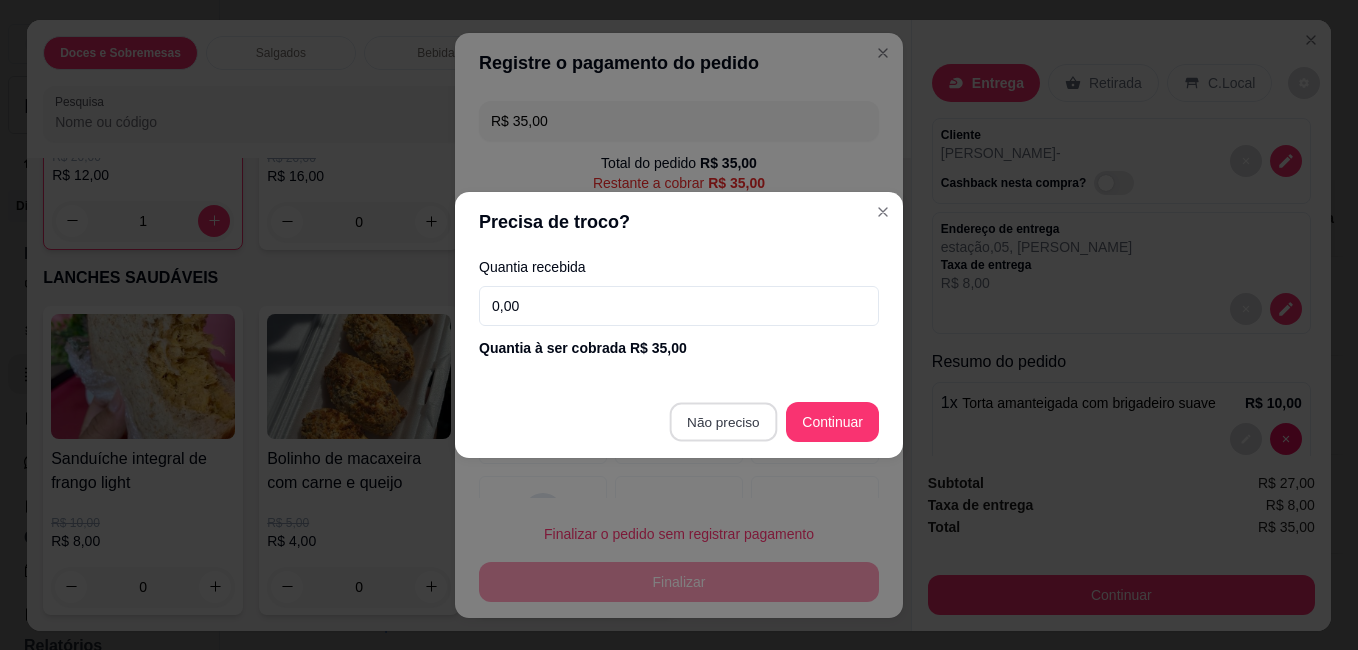 type on "R$ 0,00" 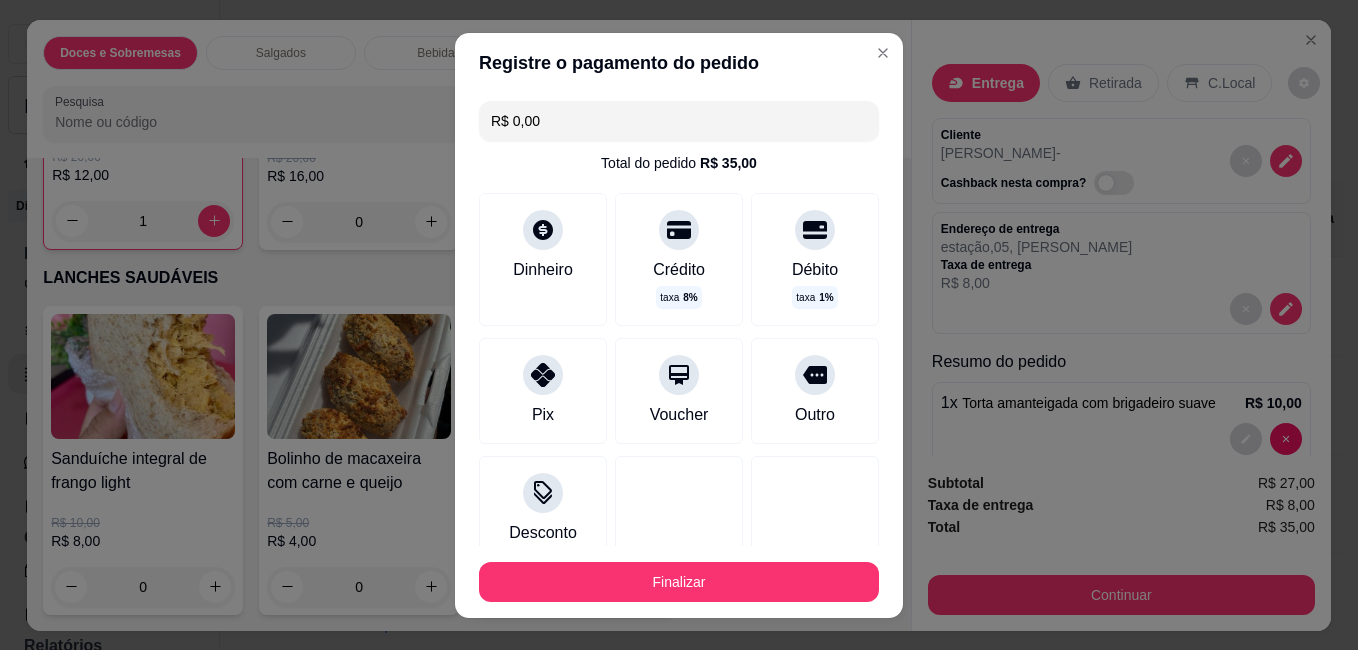 click on "Finalizar" at bounding box center [679, 582] 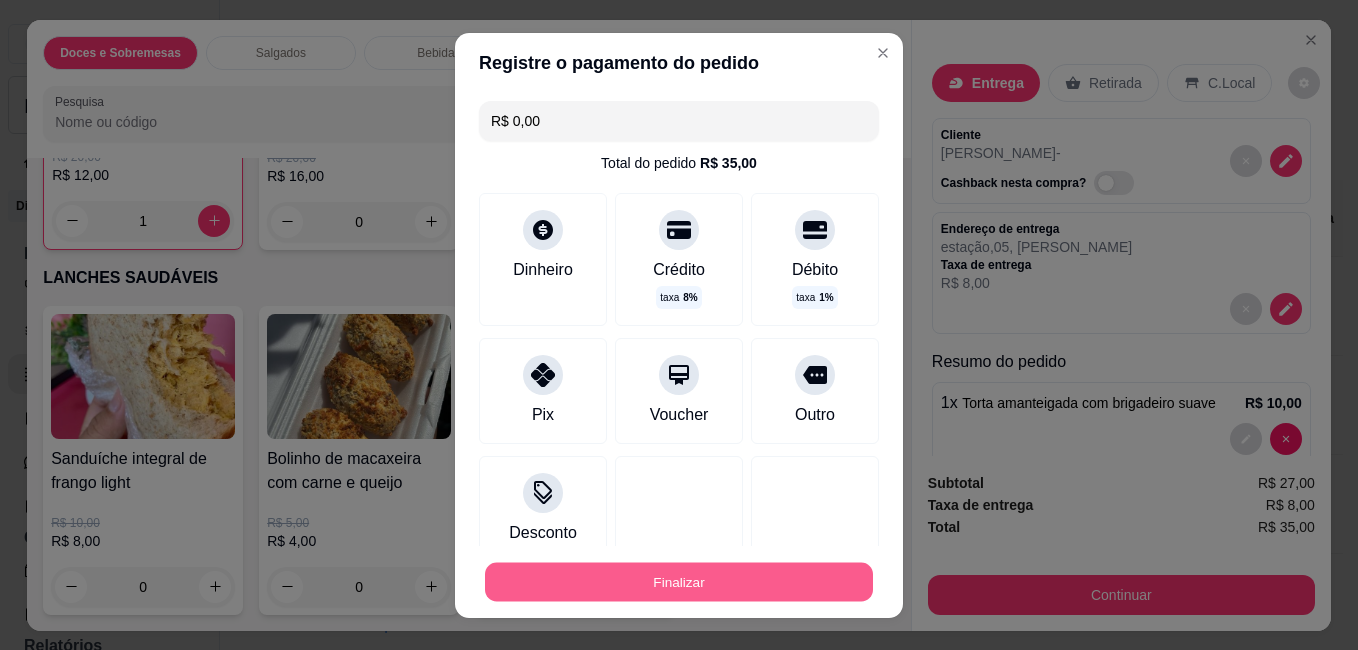 click on "Finalizar" at bounding box center (679, 581) 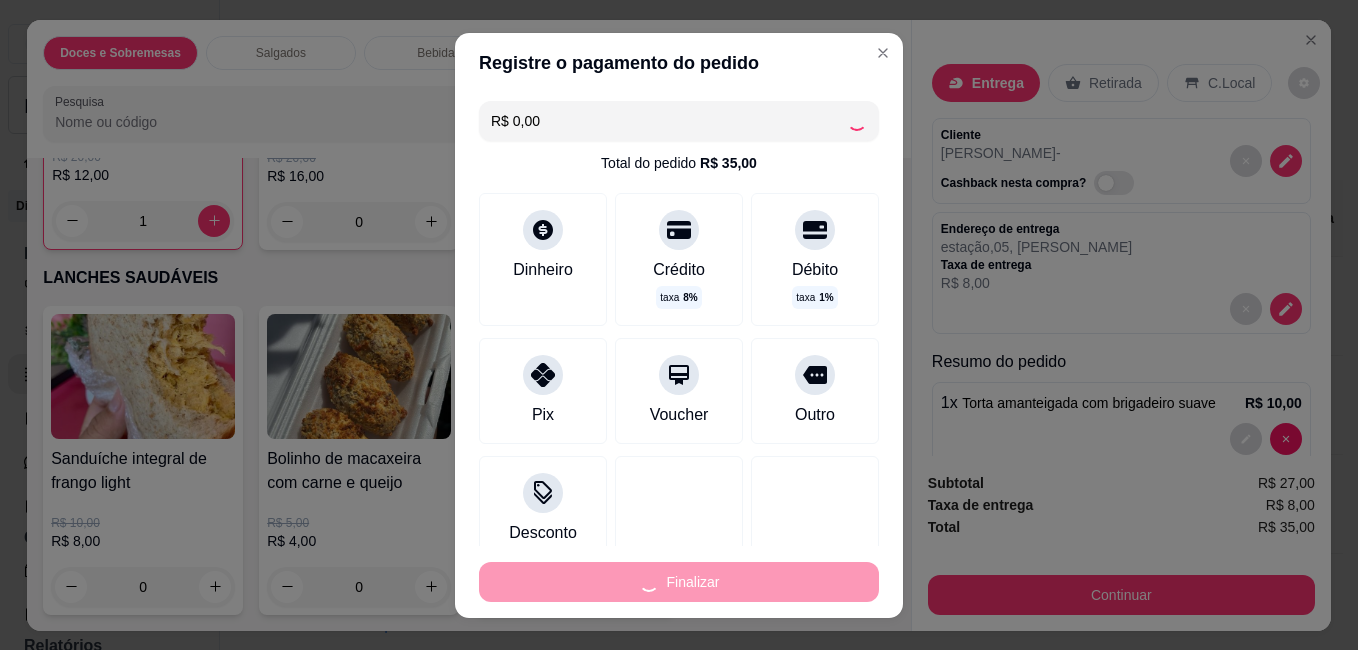 type on "0" 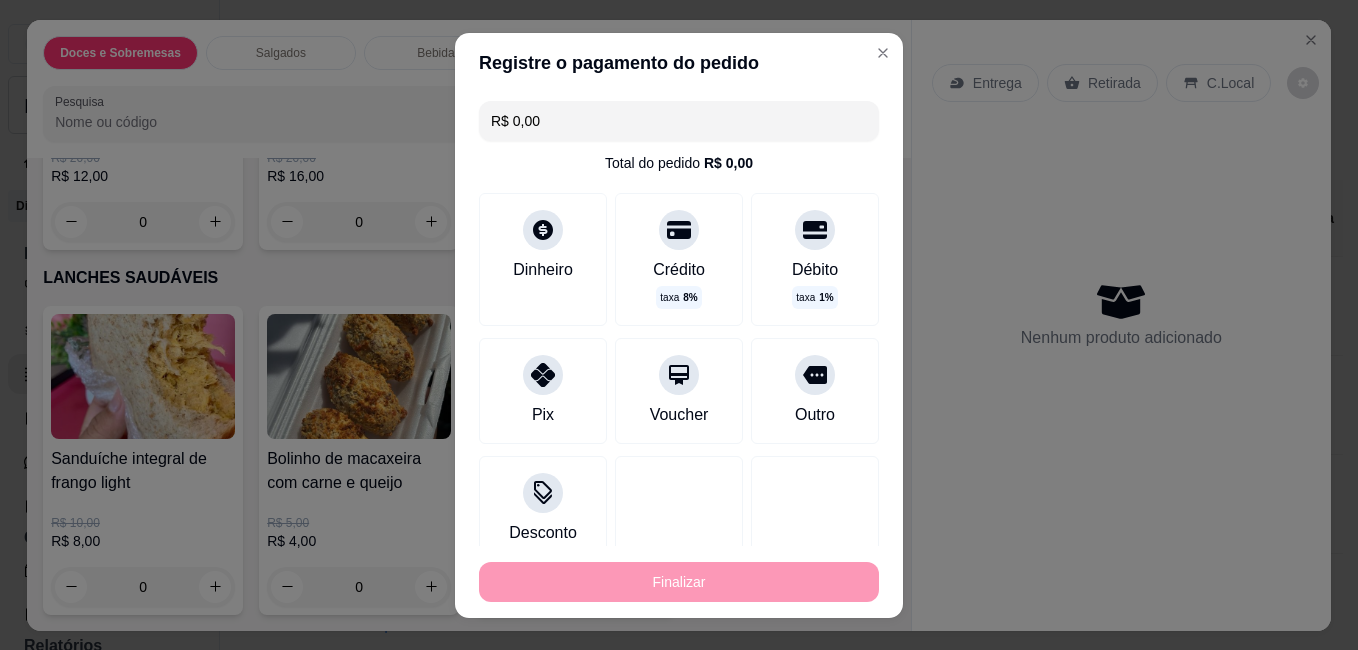 type on "-R$ 35,00" 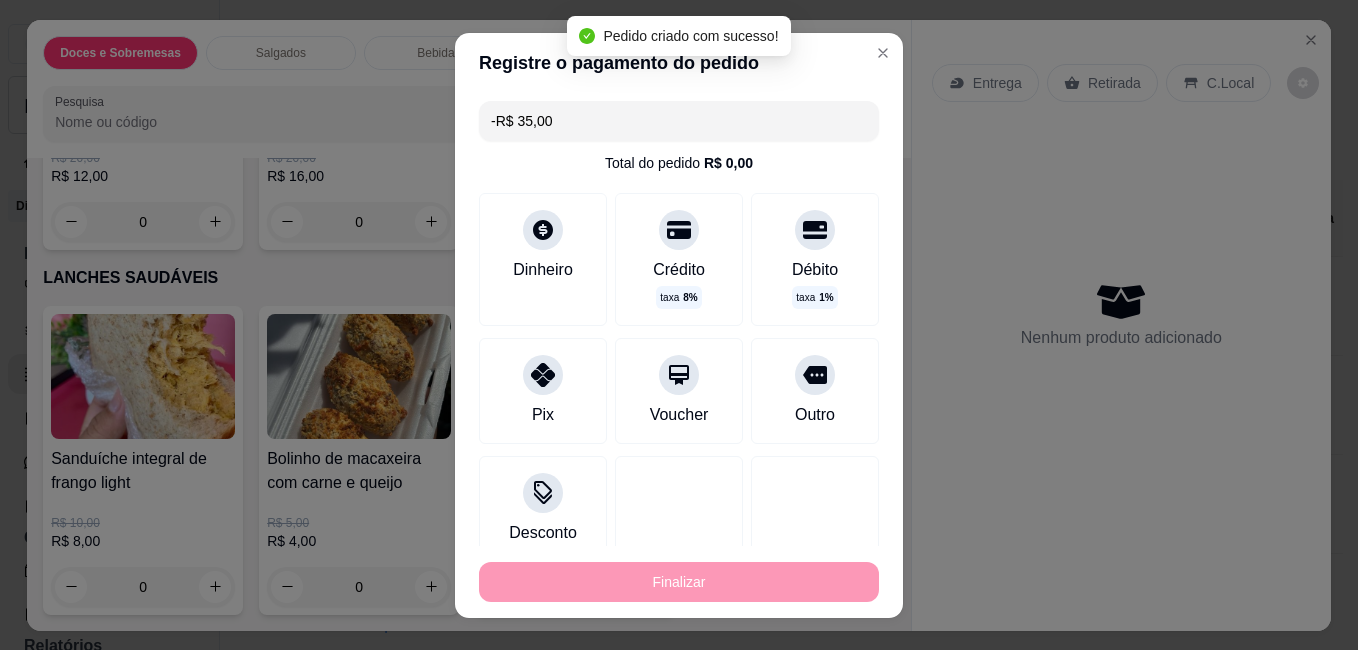 scroll, scrollTop: 2893, scrollLeft: 0, axis: vertical 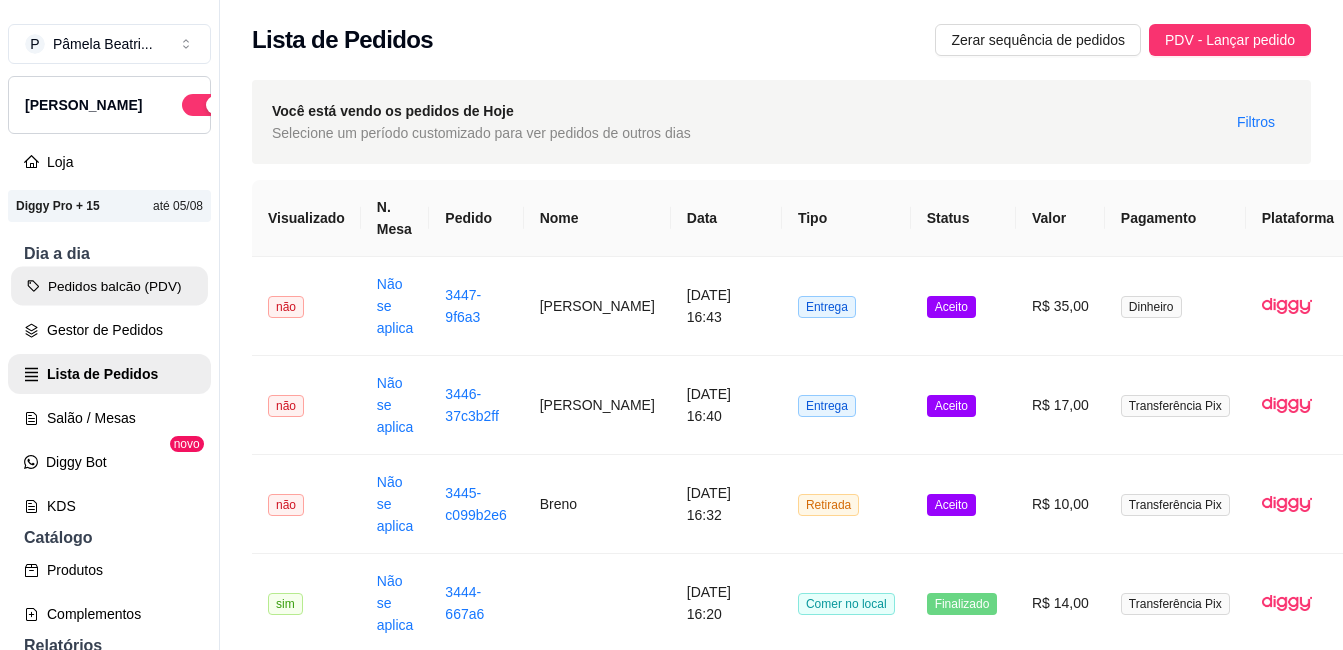 click on "Pedidos balcão (PDV)" at bounding box center [109, 286] 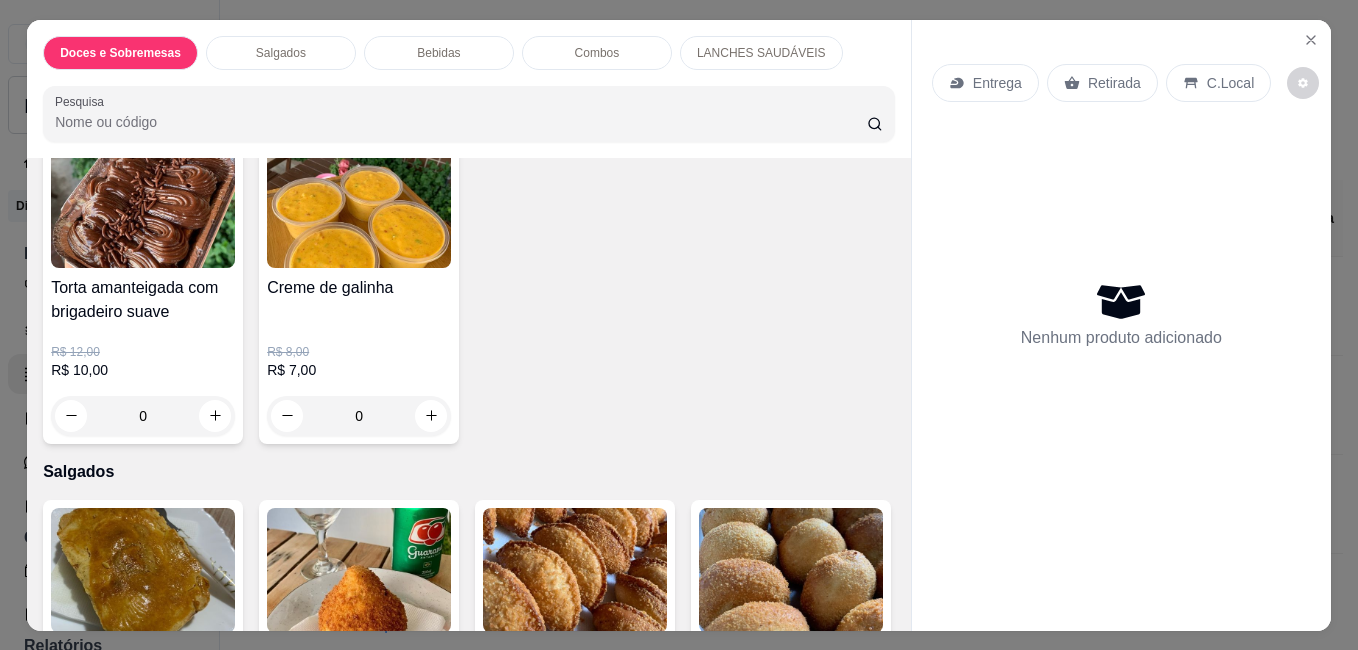 scroll, scrollTop: 1160, scrollLeft: 0, axis: vertical 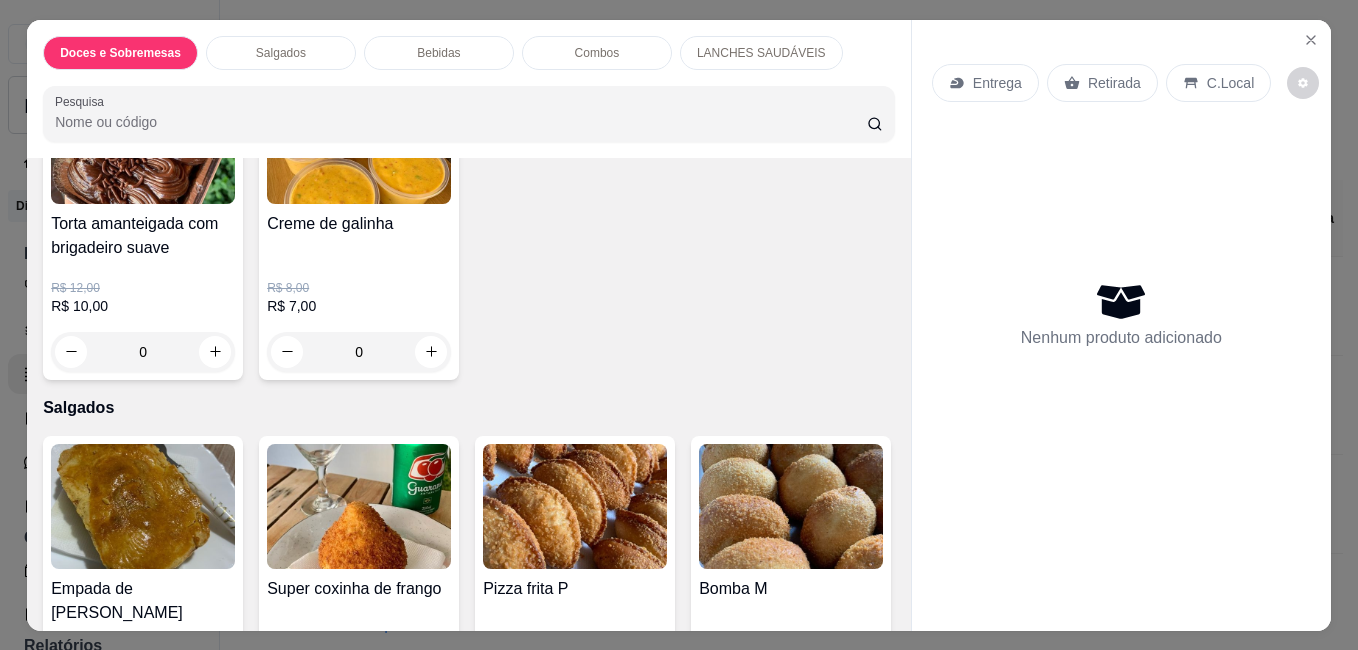click at bounding box center (647, 26) 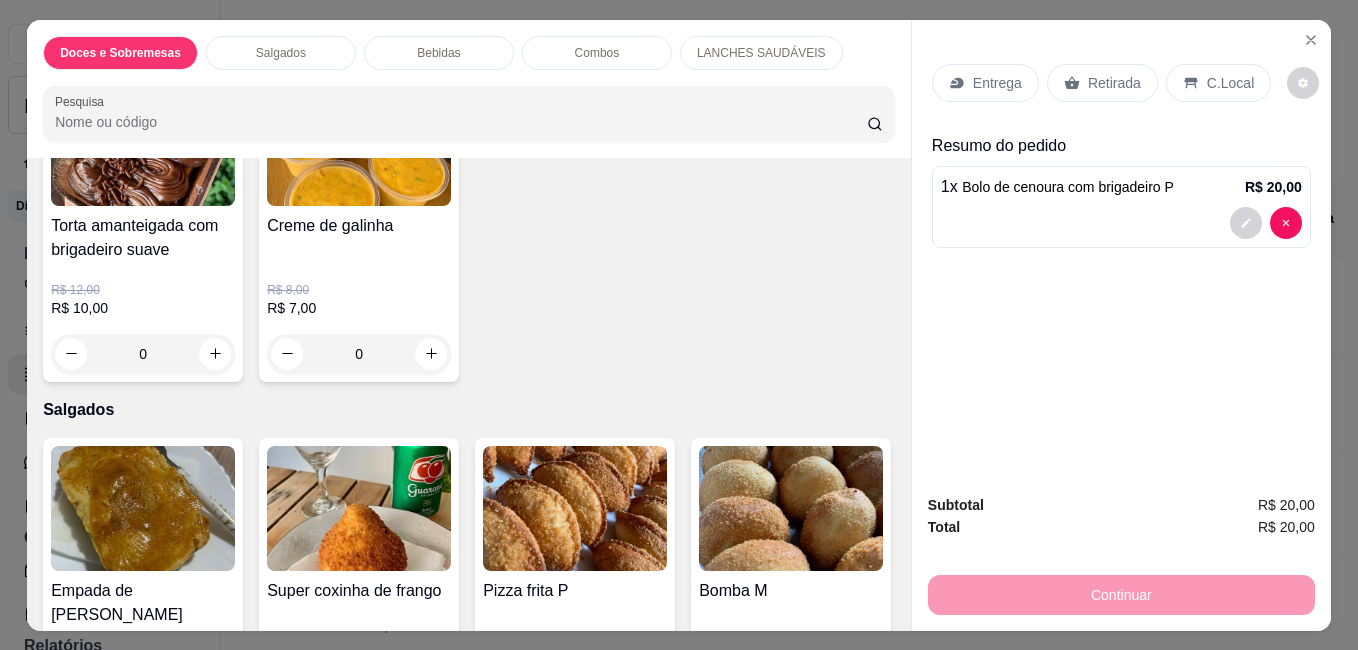 click on "Entrega" at bounding box center (985, 83) 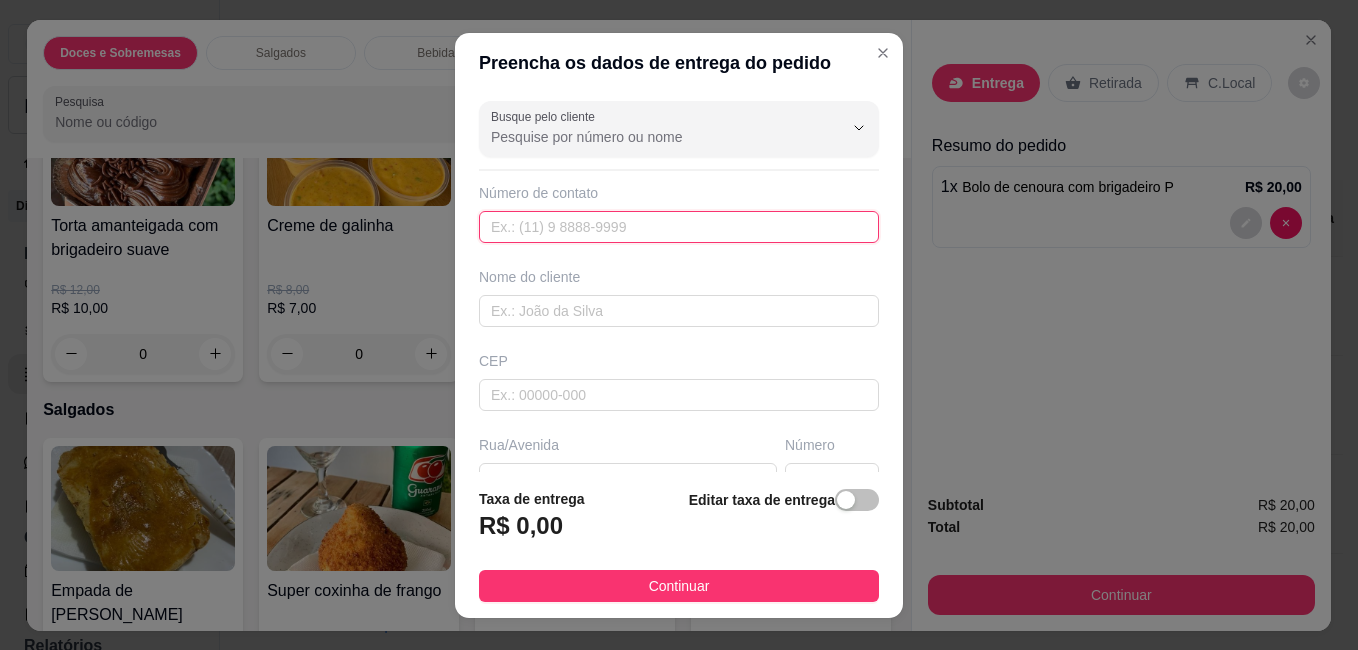 click at bounding box center (679, 227) 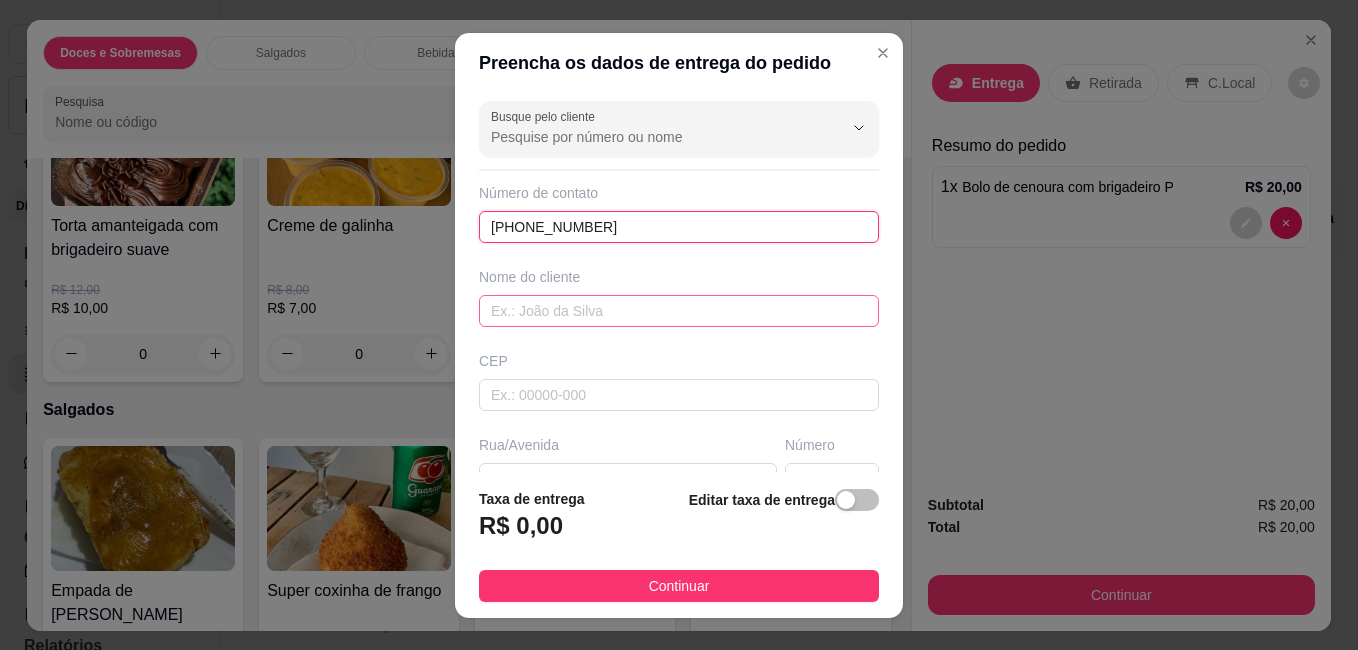 type on "[PHONE_NUMBER]" 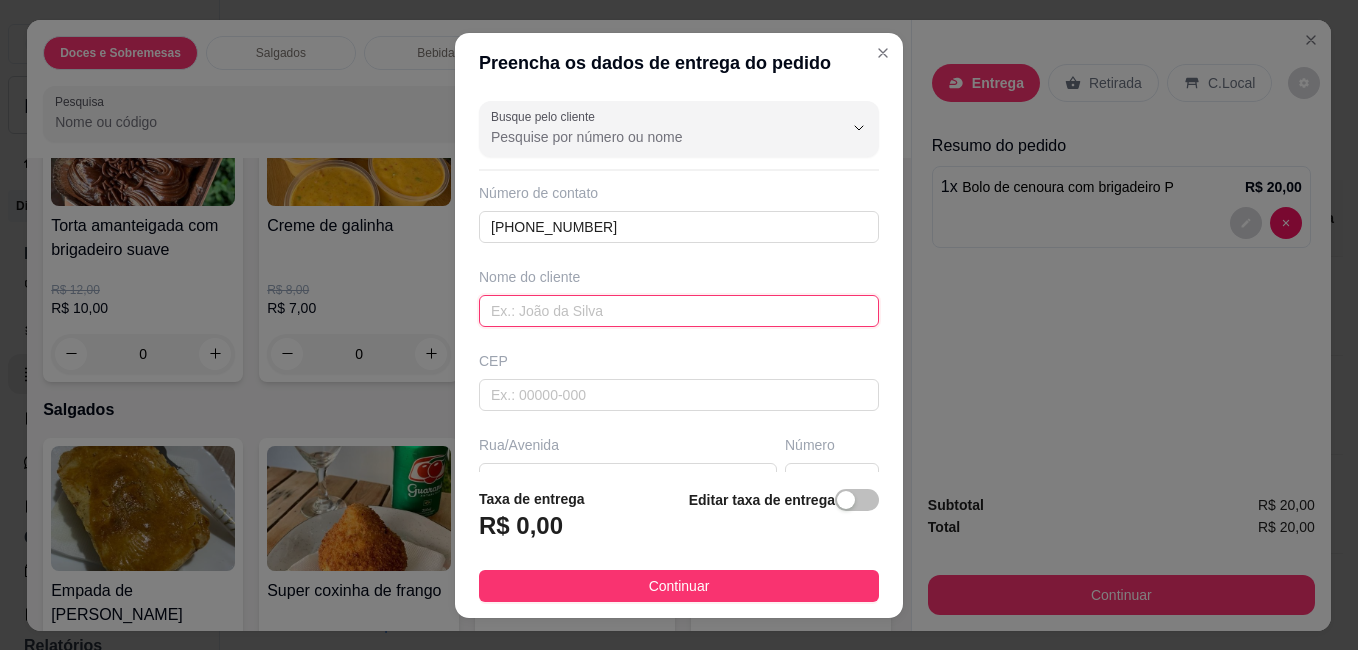 click at bounding box center [679, 311] 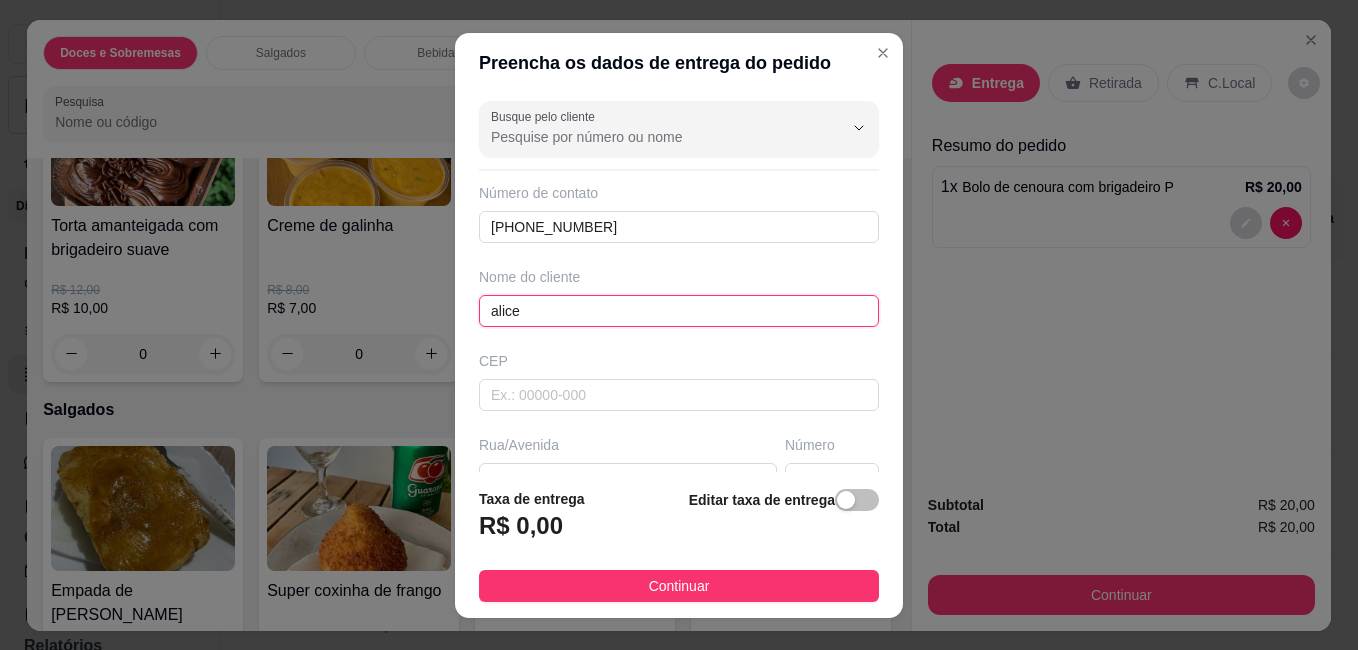 type on "alice" 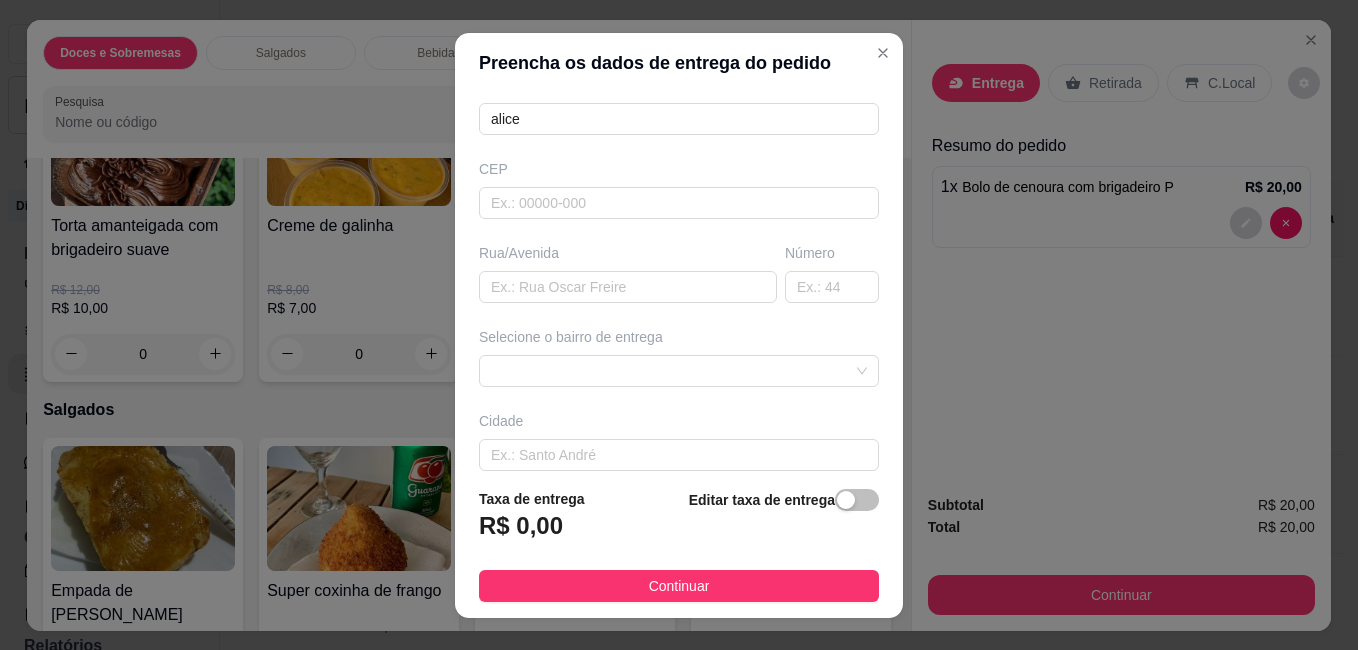 scroll, scrollTop: 200, scrollLeft: 0, axis: vertical 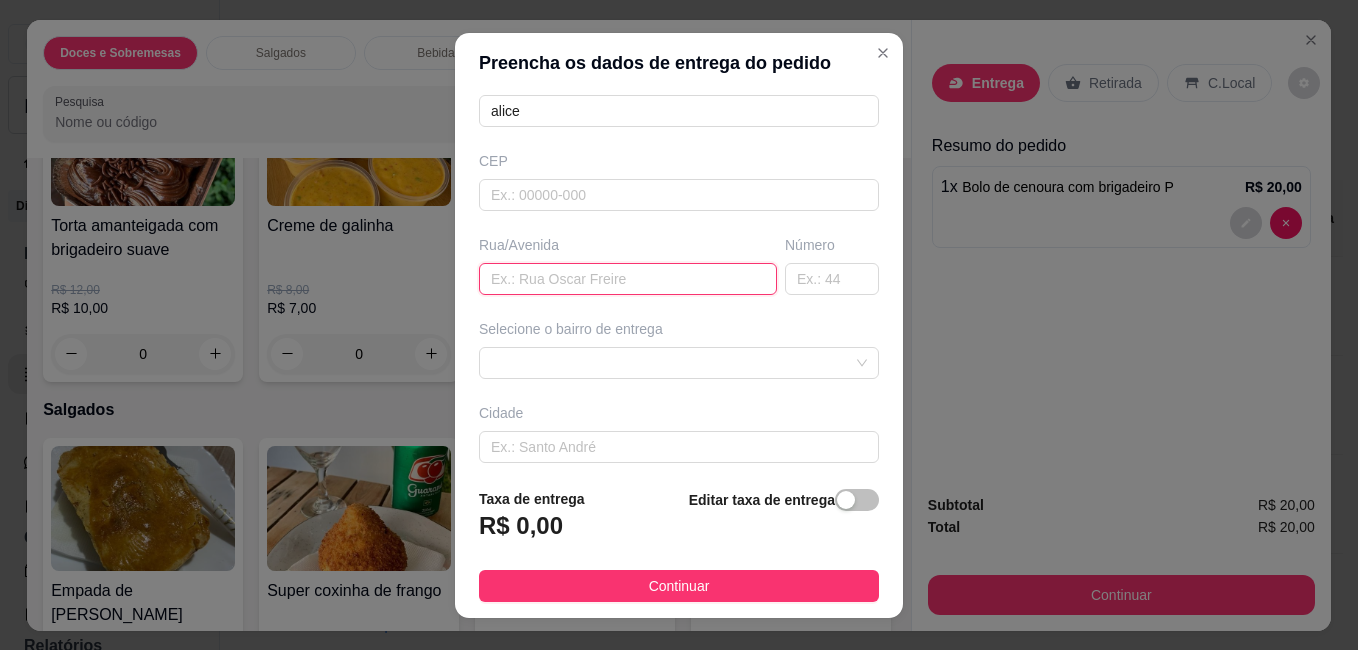 click at bounding box center (628, 279) 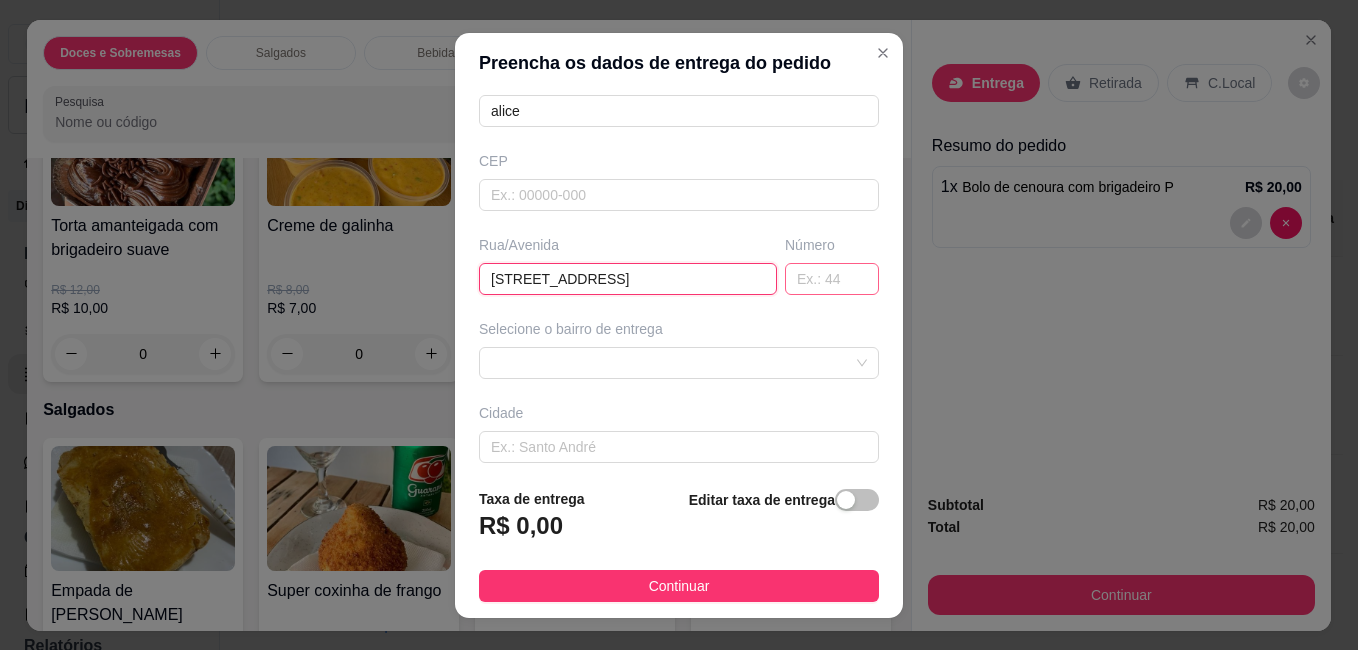 type on "[STREET_ADDRESS]" 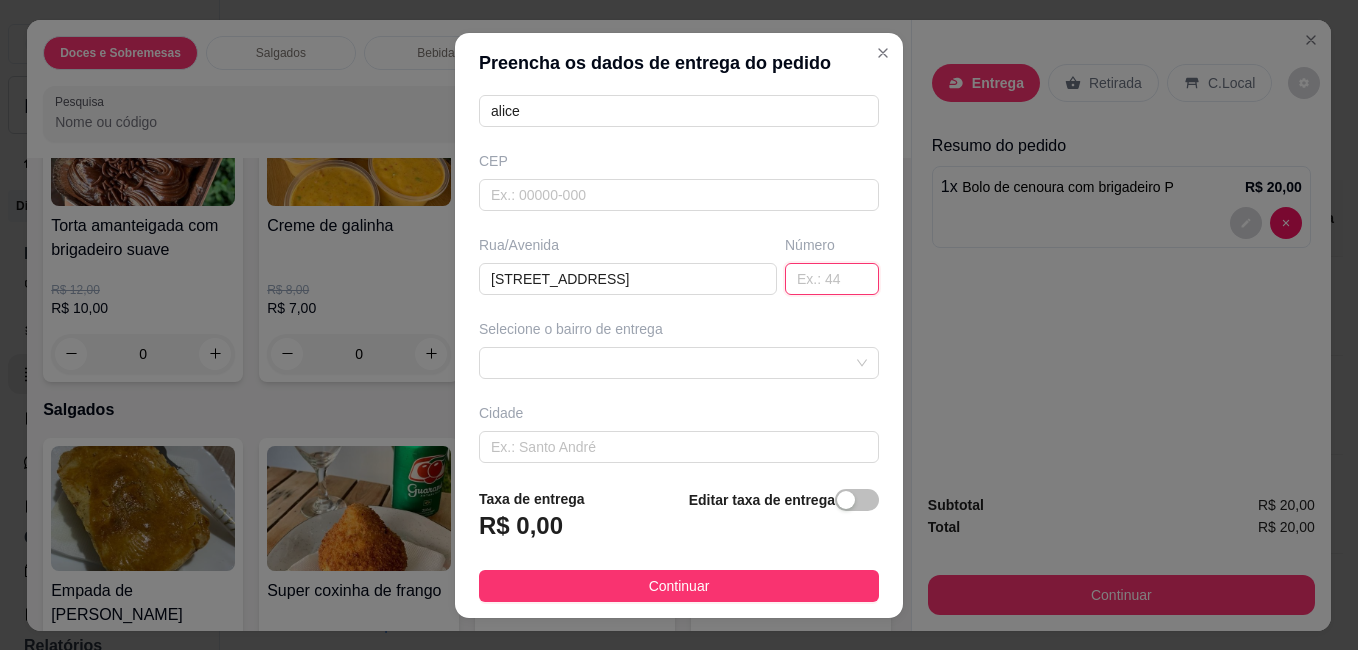 click at bounding box center [832, 279] 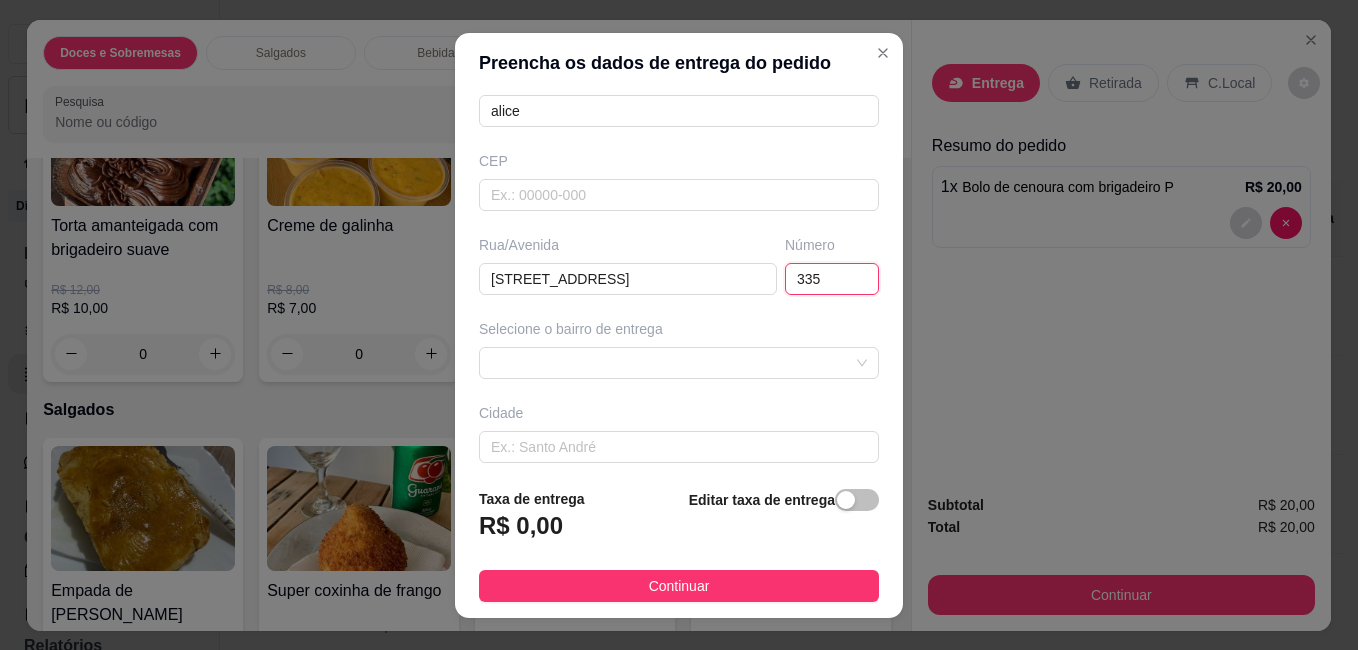 type on "335" 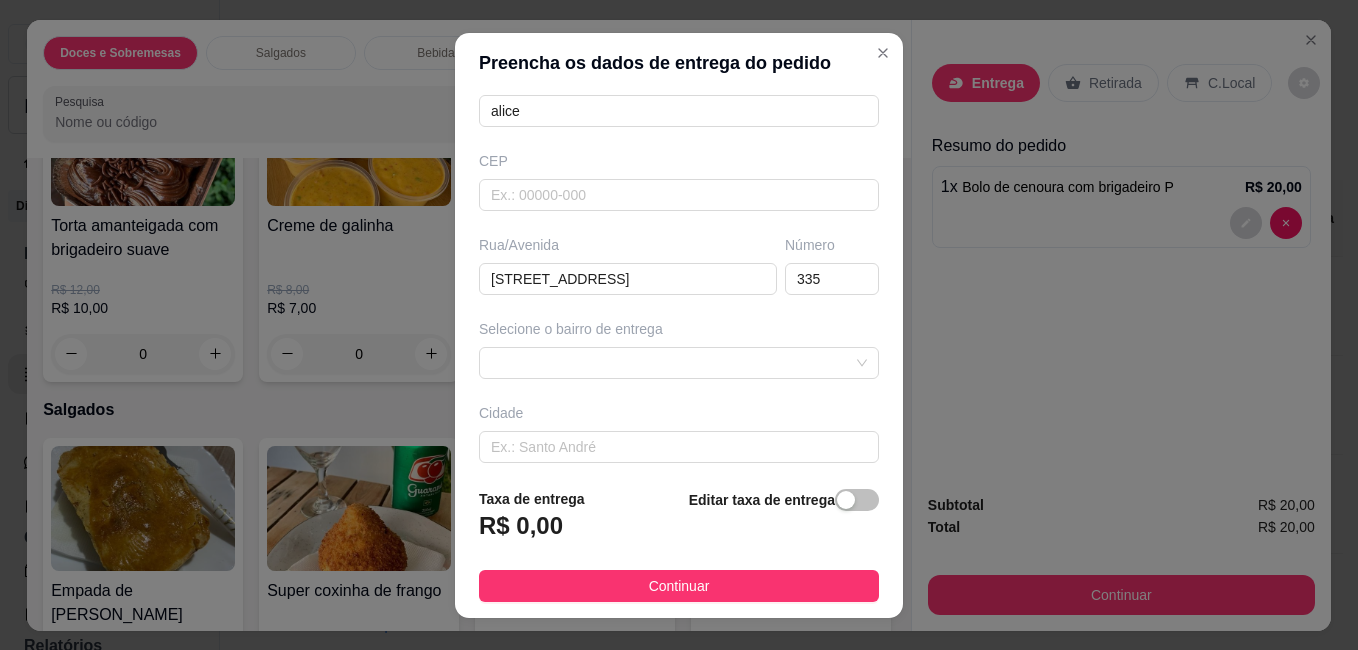 click on "Selecione o bairro de entrega" at bounding box center (679, 349) 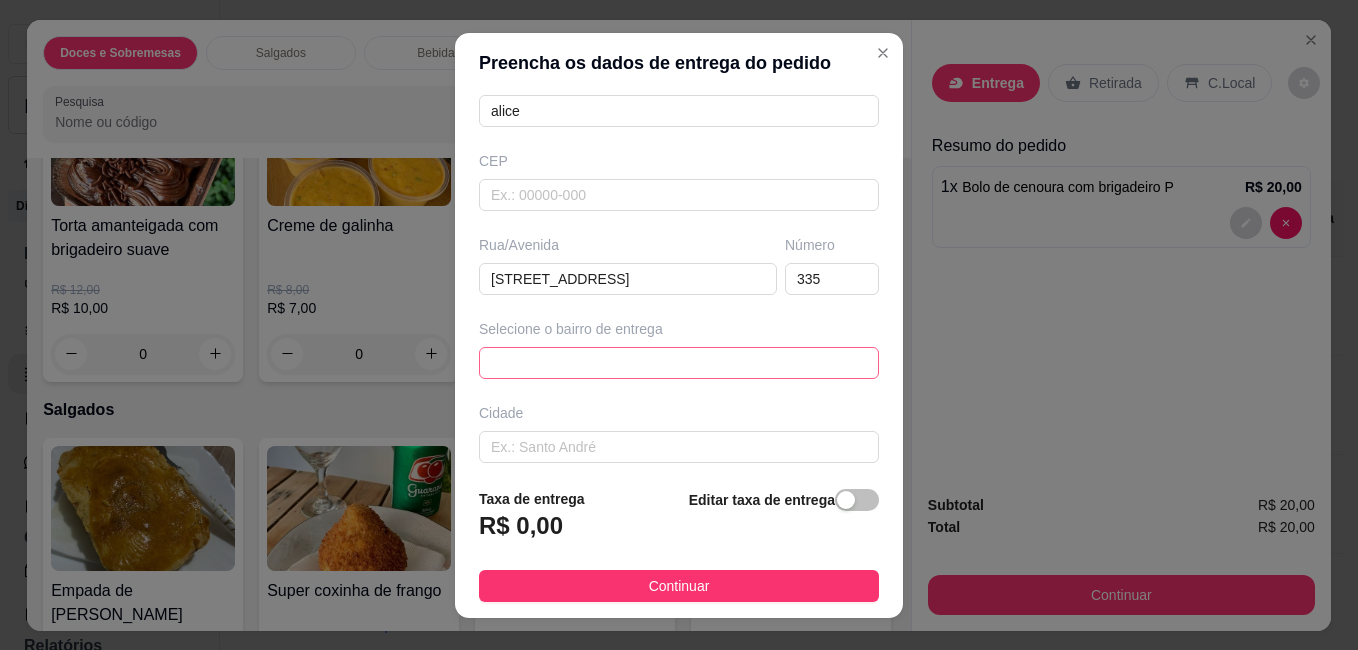 click at bounding box center (679, 363) 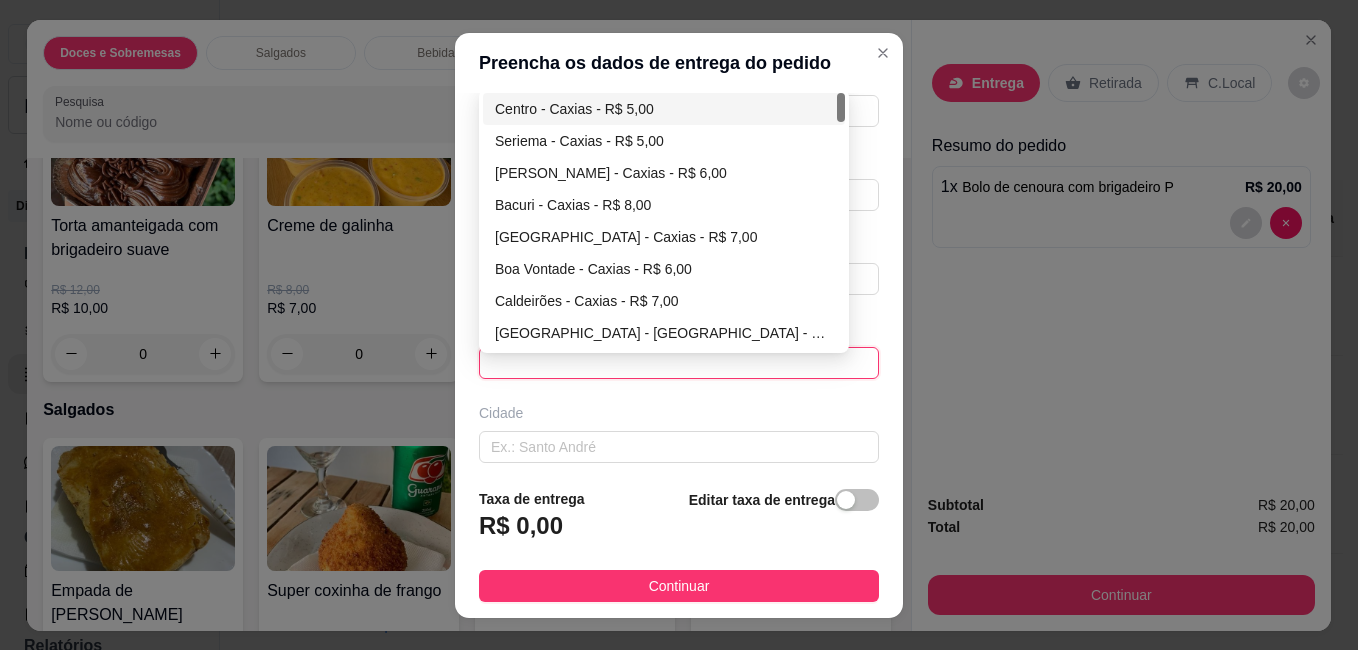 drag, startPoint x: 835, startPoint y: 104, endPoint x: 823, endPoint y: 110, distance: 13.416408 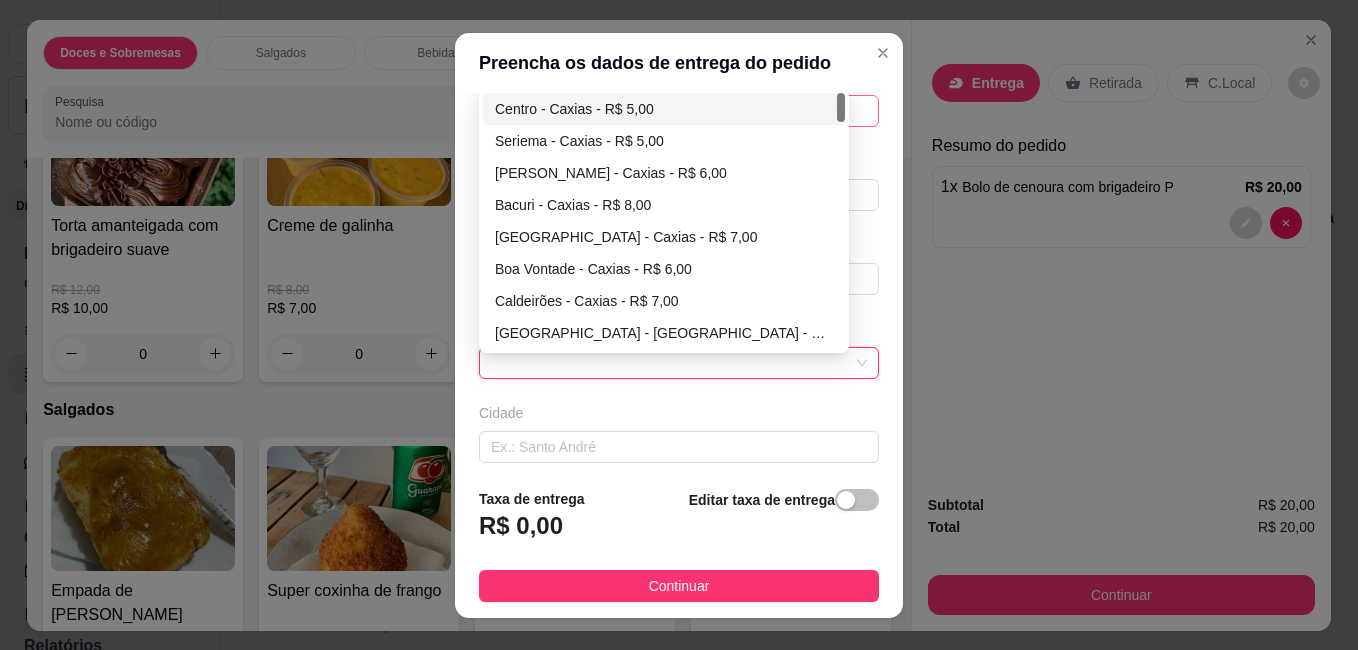 type on "Caxias" 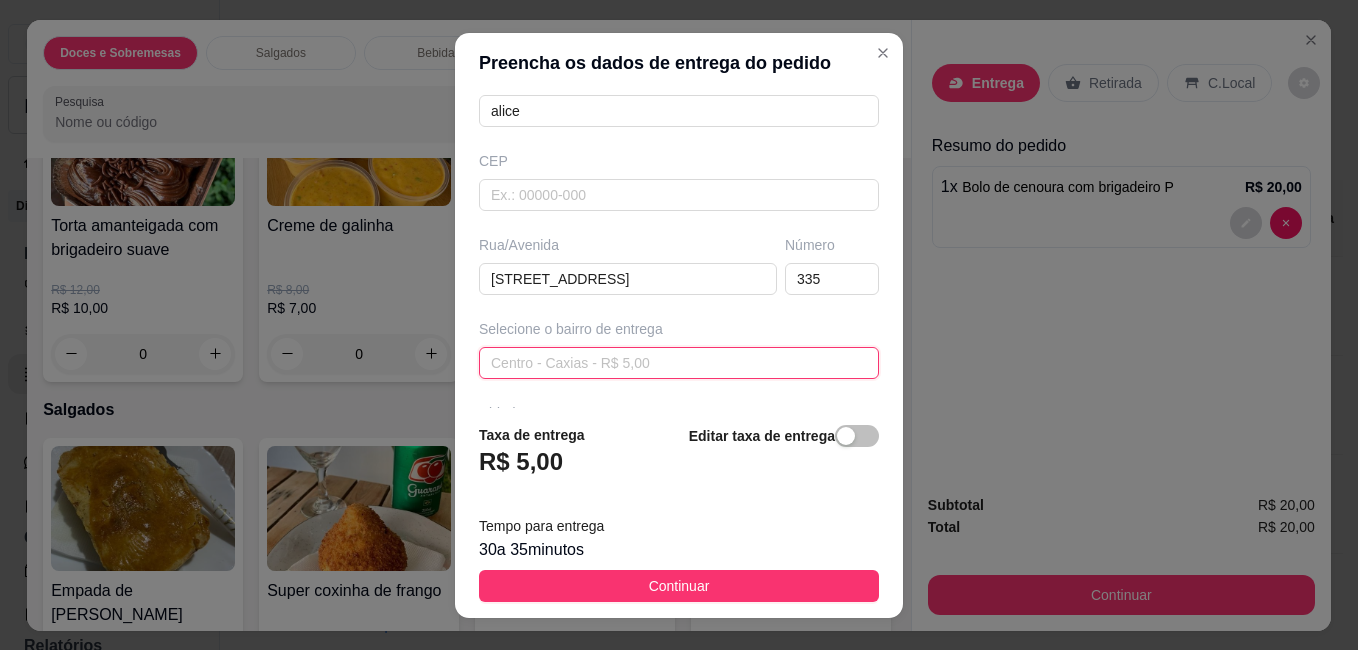 click on "Centro - Caxias -  R$ 5,00" at bounding box center [679, 363] 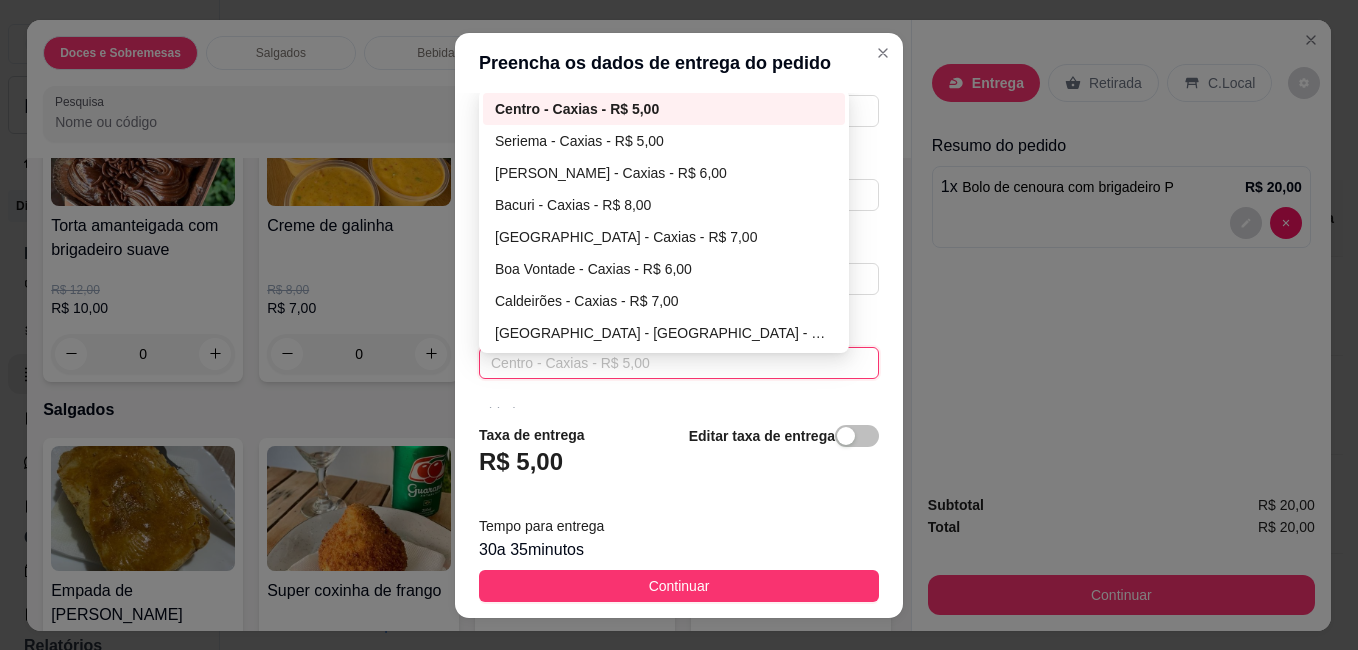 drag, startPoint x: 823, startPoint y: 120, endPoint x: 800, endPoint y: 111, distance: 24.698177 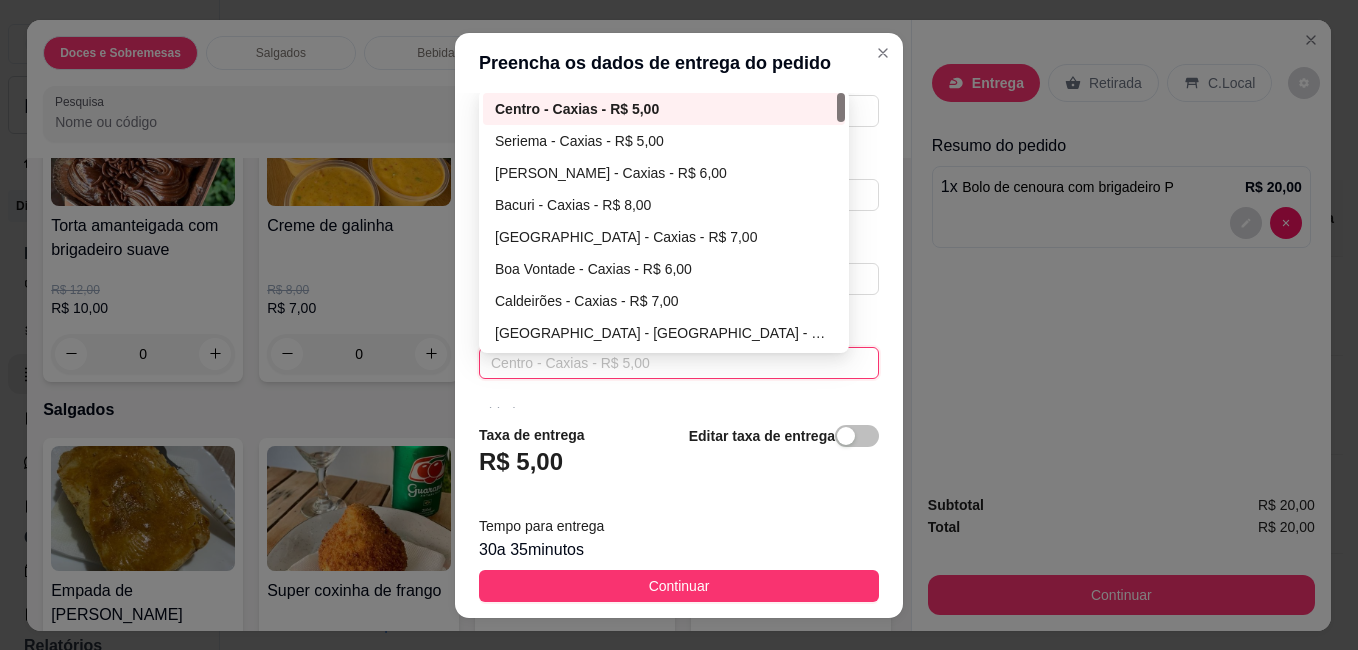 click on "Centro - Caxias -  R$ 5,00" at bounding box center [679, 363] 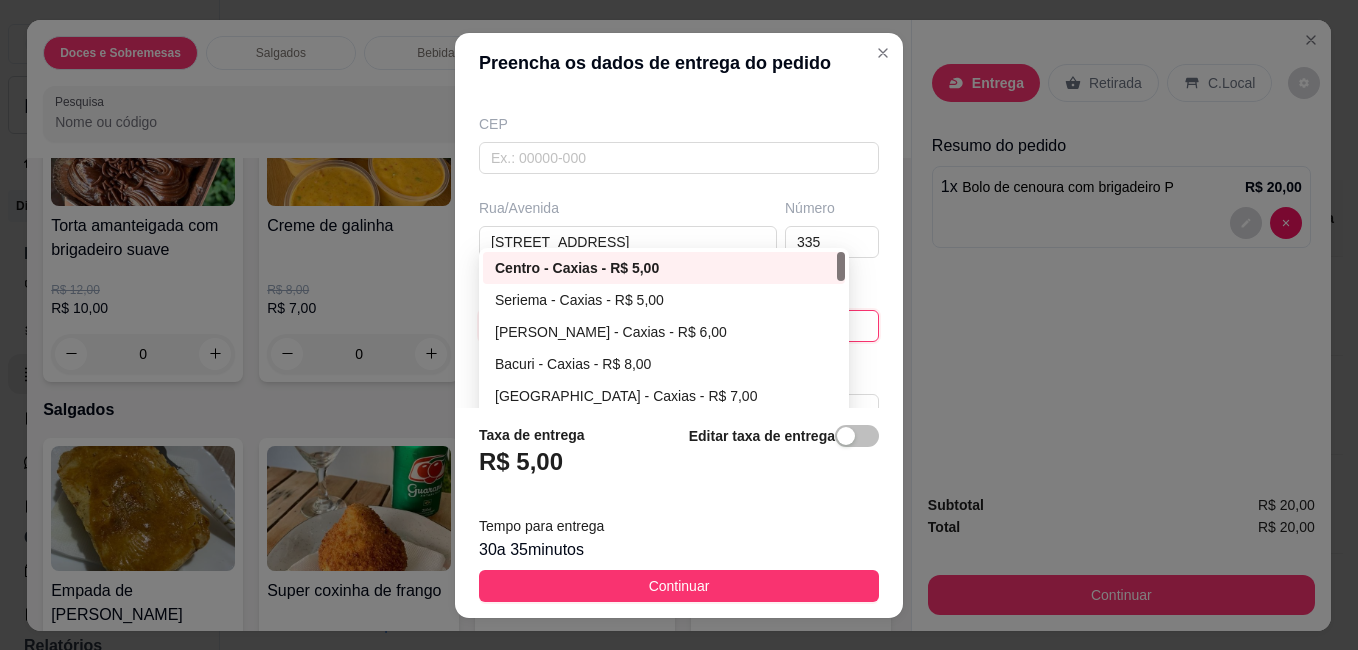 scroll, scrollTop: 359, scrollLeft: 0, axis: vertical 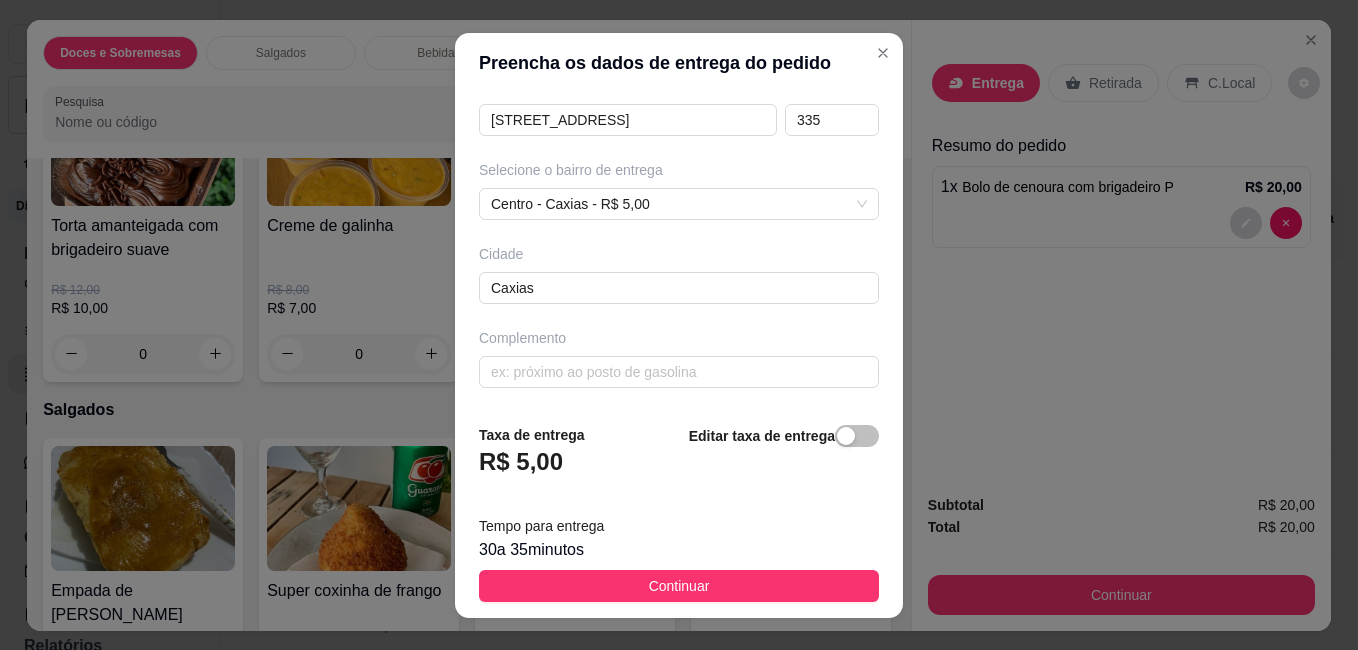 click on "Taxa de entrega R$ 5,00 Editar taxa de entrega  Tempo para entrega  30  a   35  minutos Continuar" at bounding box center (679, 513) 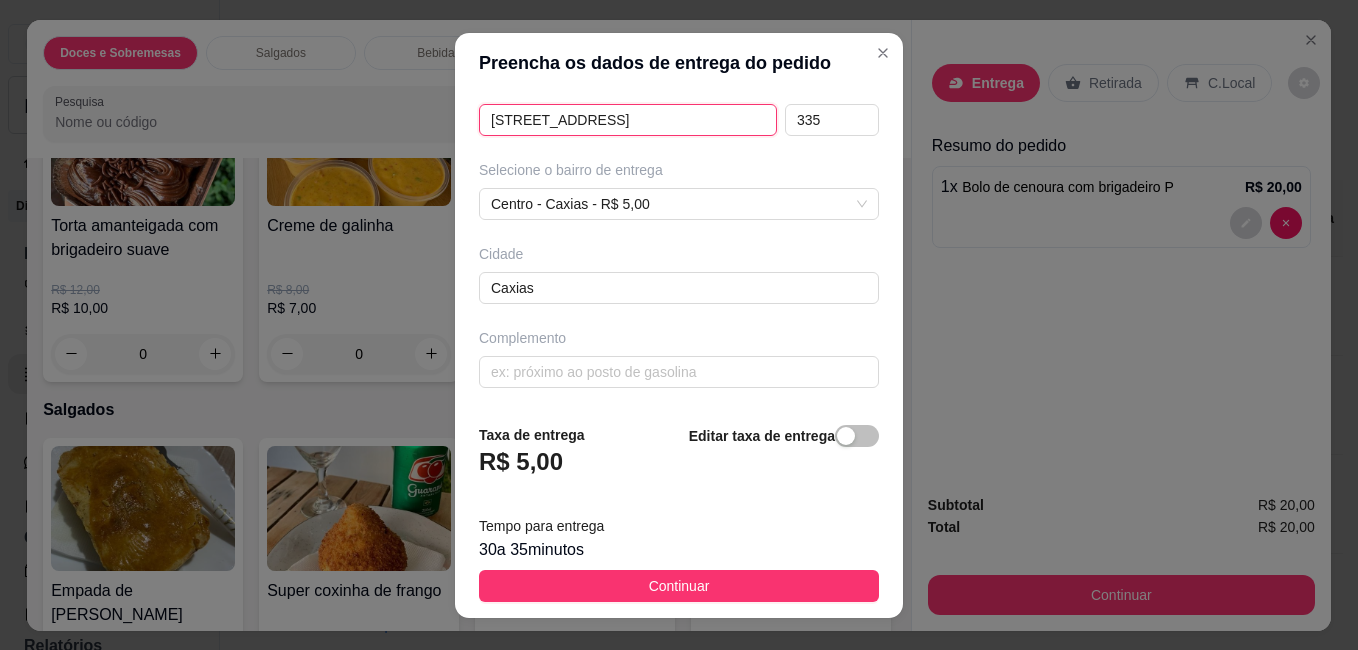 click on "[STREET_ADDRESS]" at bounding box center [628, 120] 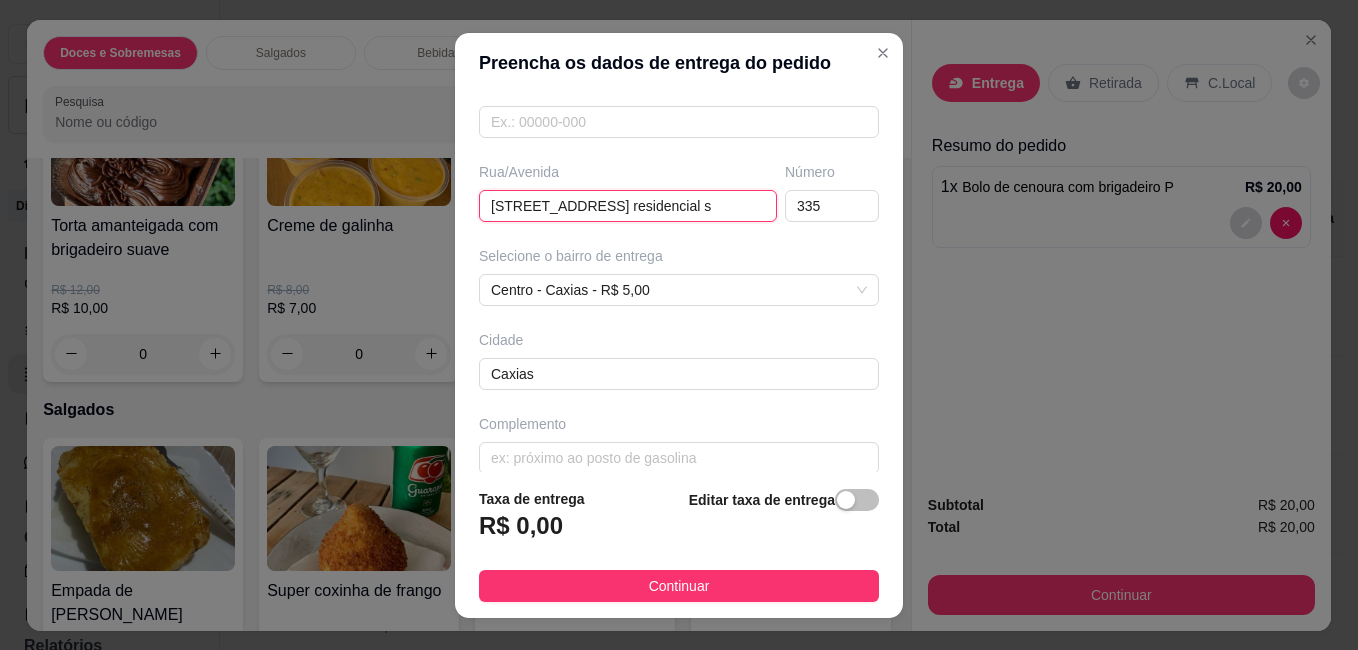 scroll, scrollTop: 295, scrollLeft: 0, axis: vertical 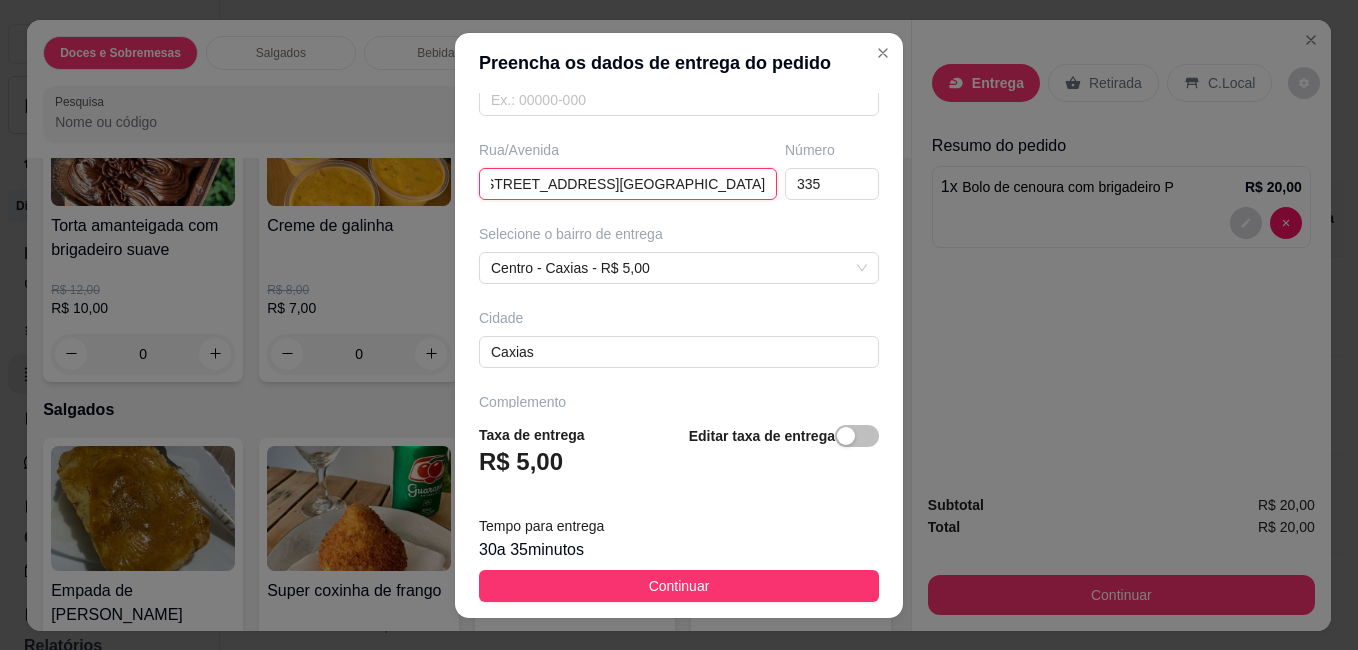 type on "[STREET_ADDRESS][GEOGRAPHIC_DATA]" 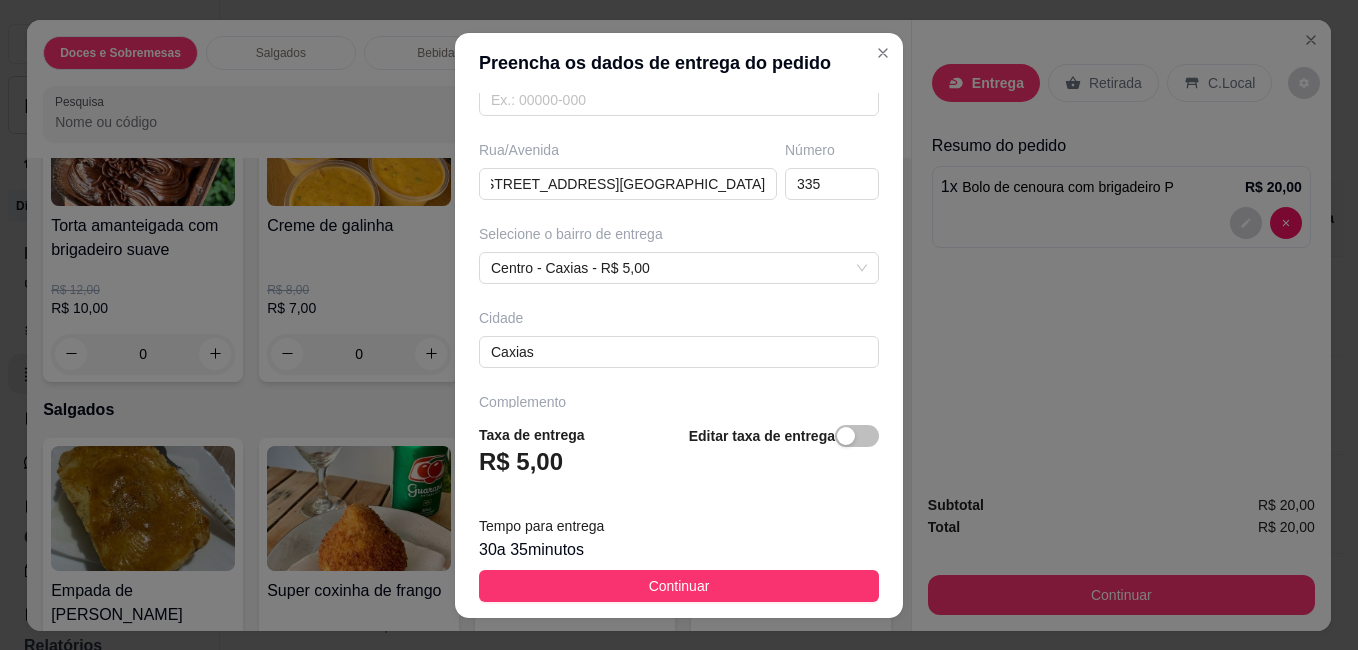 scroll, scrollTop: 0, scrollLeft: 0, axis: both 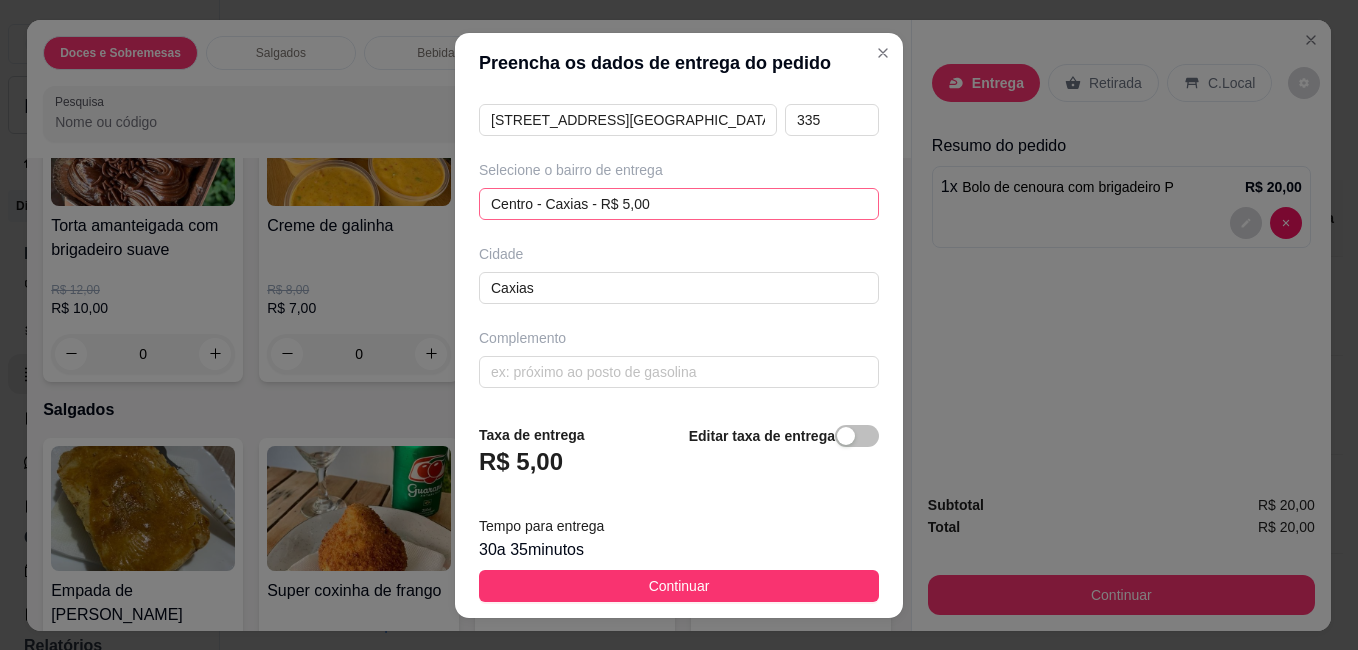 click on "Centro - Caxias -  R$ 5,00 678ea67f74503badfa7ca26c 6843303401ffc38113130ea1 Soledade - [GEOGRAPHIC_DATA] -  R$ 15,00 [GEOGRAPHIC_DATA] -  R$ 9,00 [GEOGRAPHIC_DATA] - [GEOGRAPHIC_DATA] -  R$ 8,00 [GEOGRAPHIC_DATA] - [GEOGRAPHIC_DATA] -  R$ 7,00 [GEOGRAPHIC_DATA]  - [GEOGRAPHIC_DATA] - [GEOGRAPHIC_DATA] -  R$ 8,00 [GEOGRAPHIC_DATA] - [GEOGRAPHIC_DATA] -  R$ 7,00 [GEOGRAPHIC_DATA] - [GEOGRAPHIC_DATA] -  R$ 7,00 Shopping - [GEOGRAPHIC_DATA] -  R$ 7,00 [GEOGRAPHIC_DATA] - [GEOGRAPHIC_DATA] -  R$ 7,00" at bounding box center (679, 204) 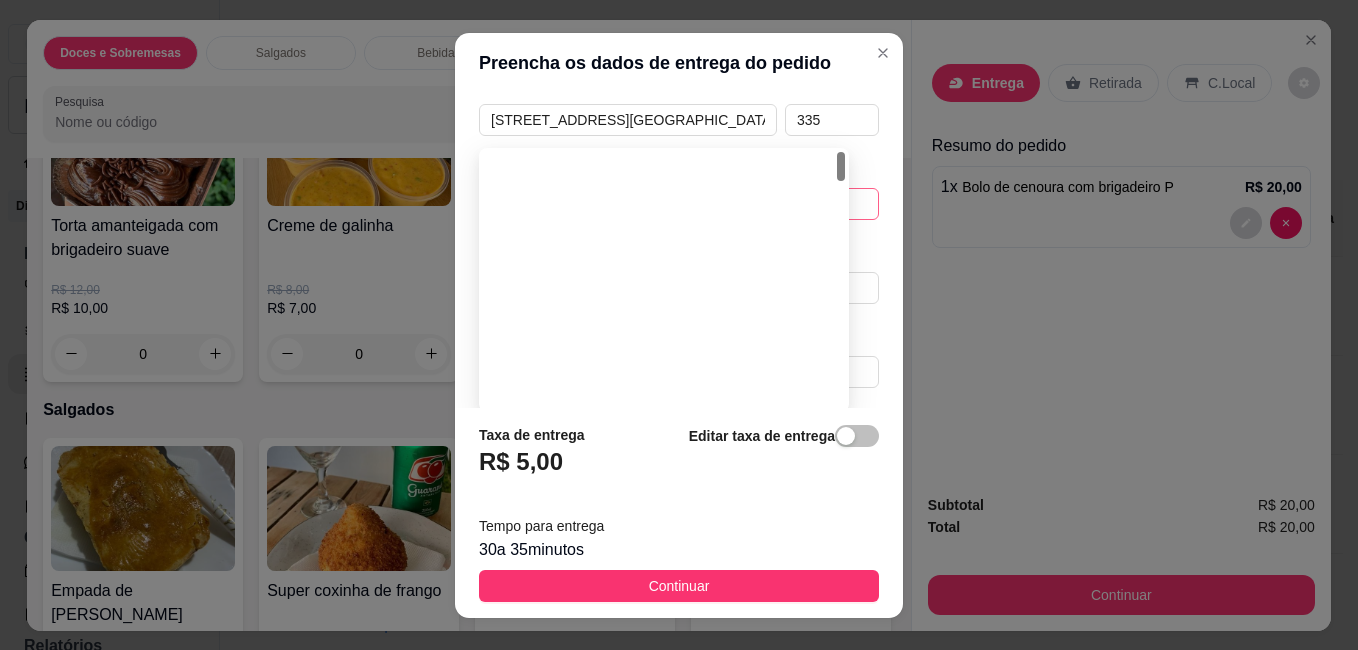scroll, scrollTop: 0, scrollLeft: 0, axis: both 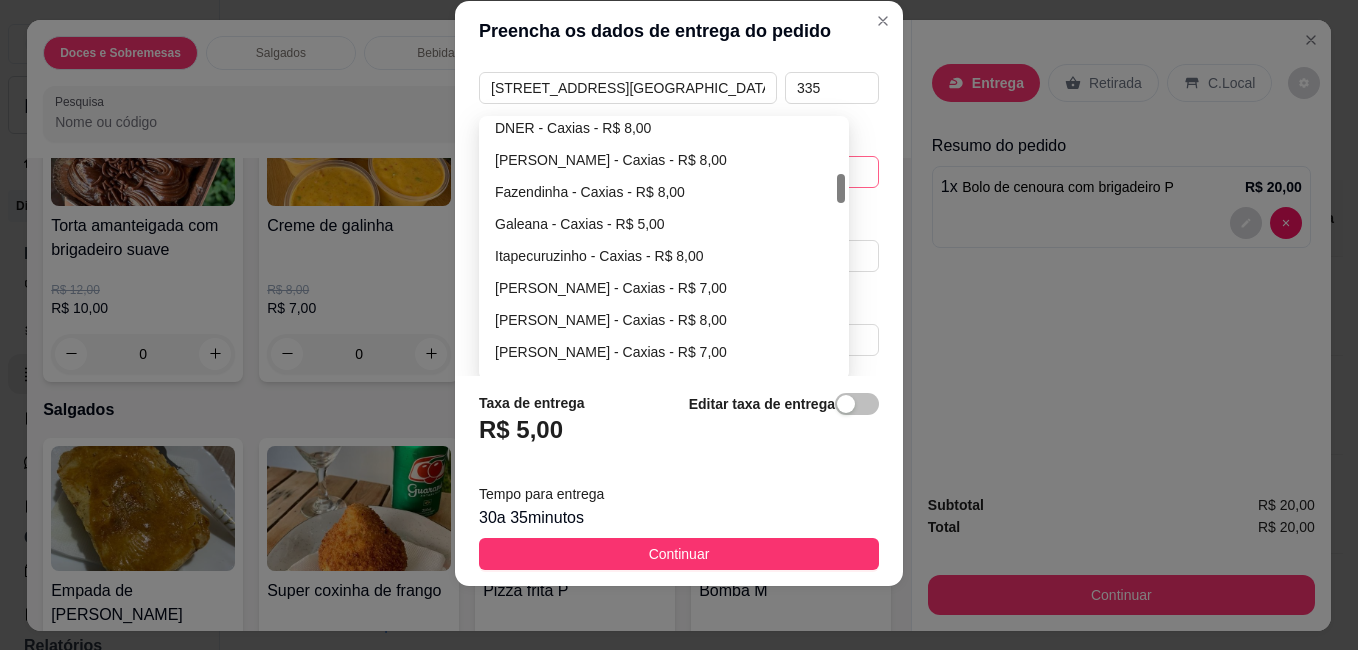 drag, startPoint x: 837, startPoint y: 132, endPoint x: 831, endPoint y: 186, distance: 54.33231 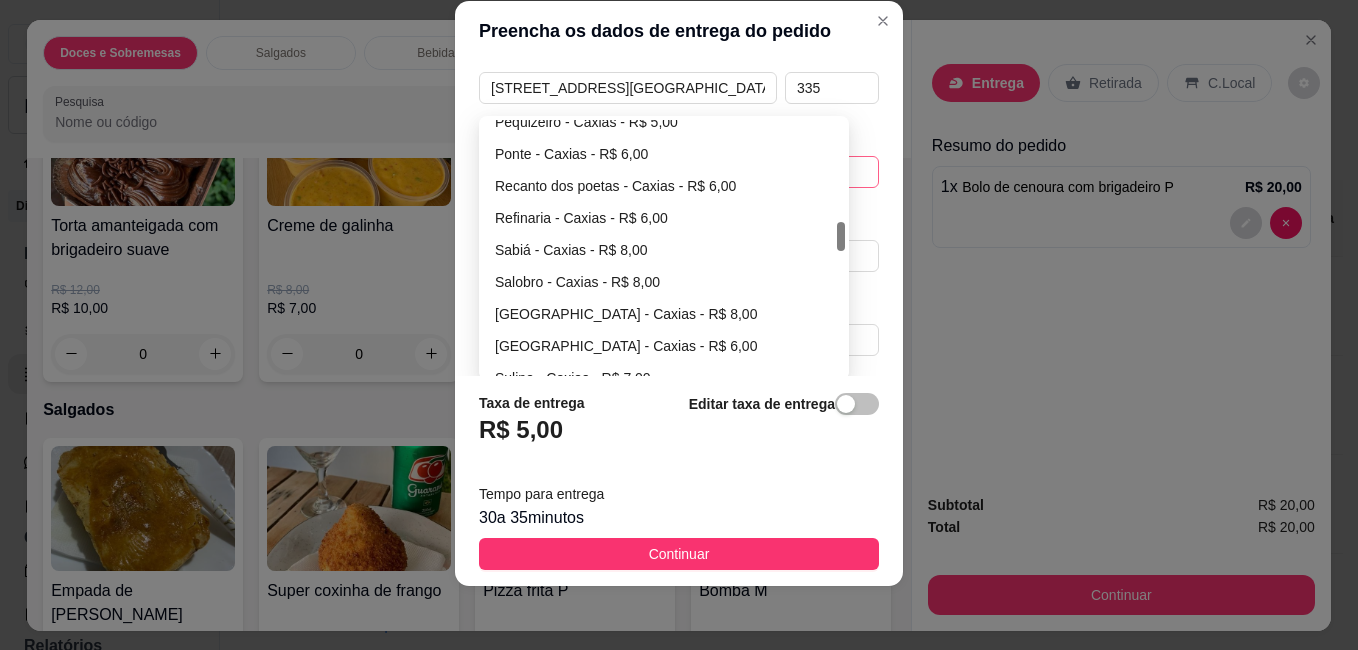 drag, startPoint x: 835, startPoint y: 194, endPoint x: 831, endPoint y: 239, distance: 45.17743 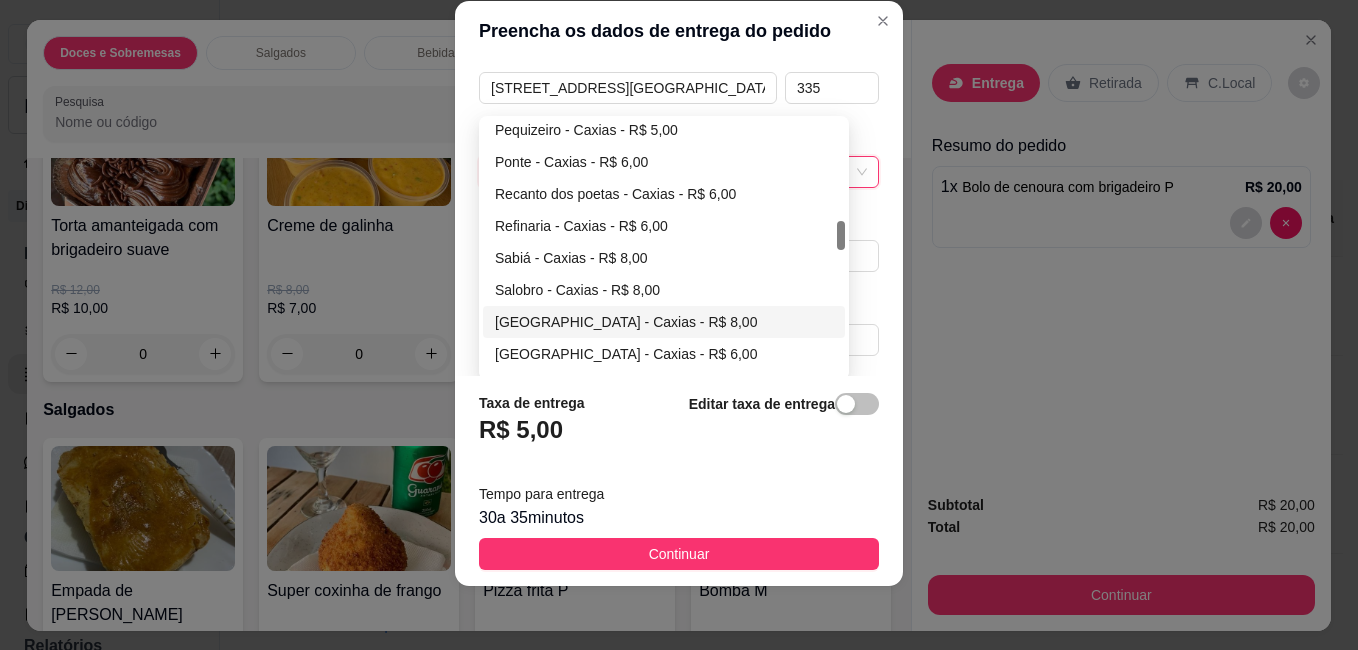 click on "[GEOGRAPHIC_DATA] - Caxias -  R$ 8,00" at bounding box center (664, 322) 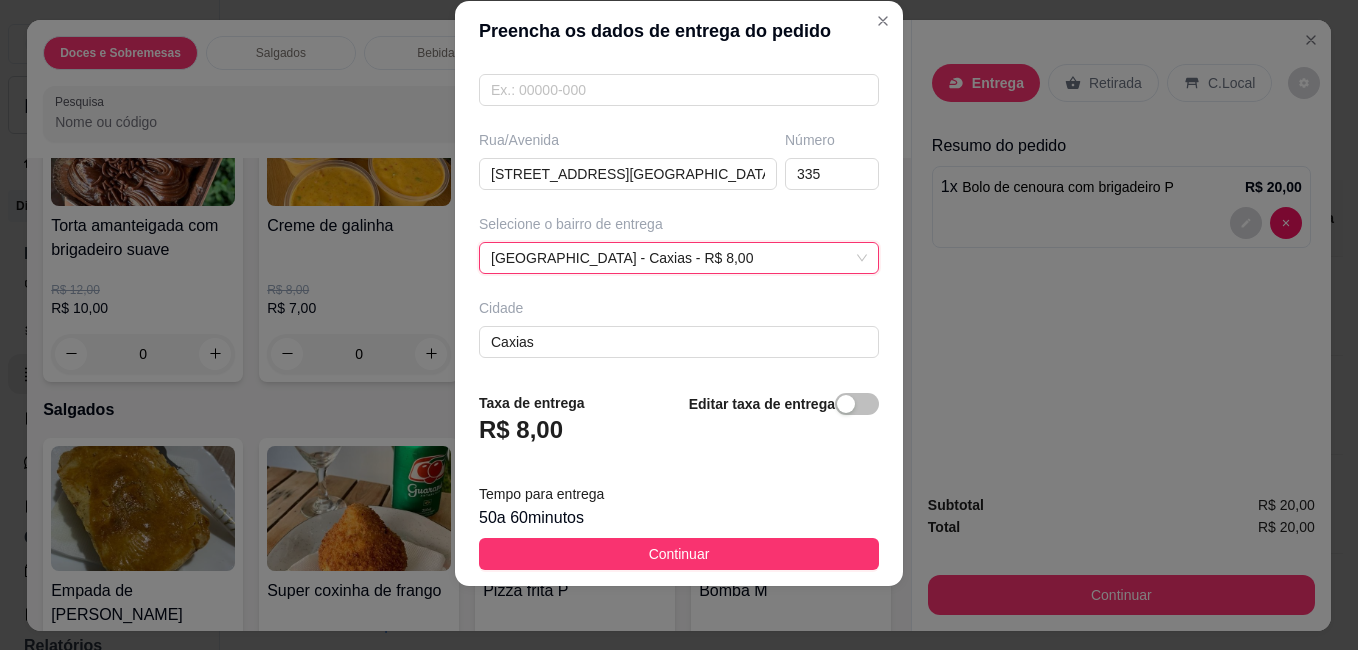 scroll, scrollTop: 359, scrollLeft: 0, axis: vertical 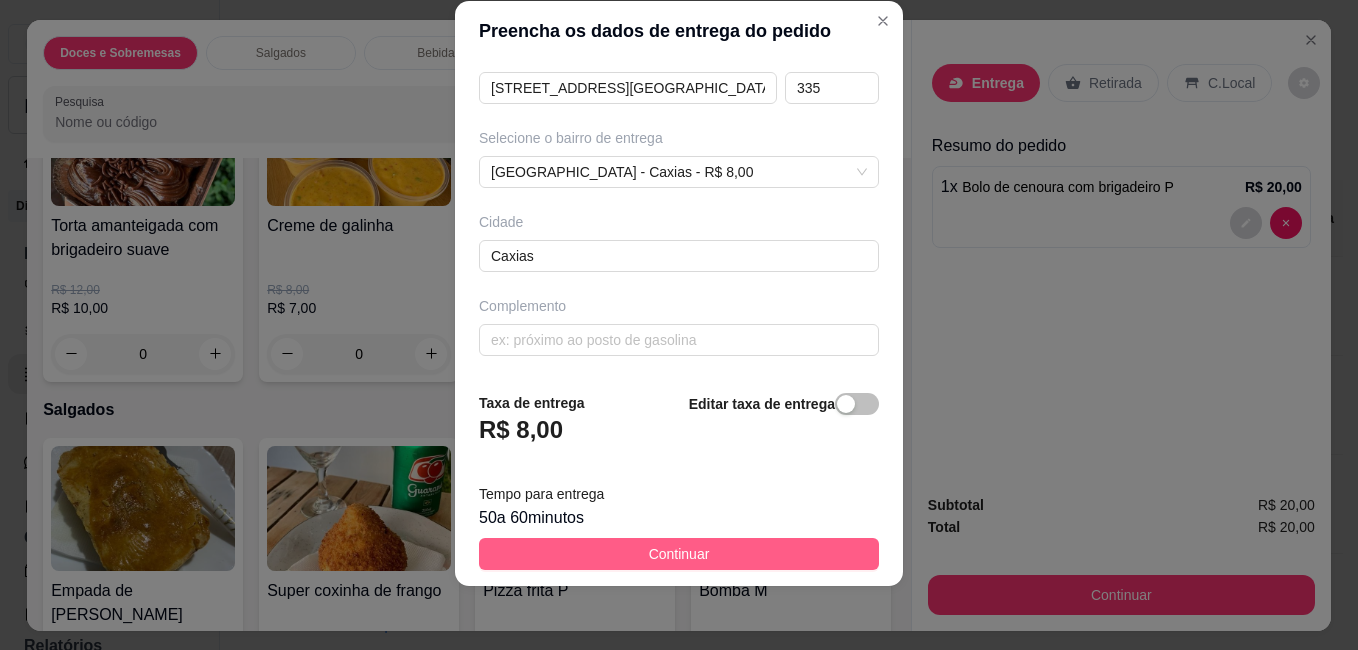 click on "Continuar" at bounding box center (679, 554) 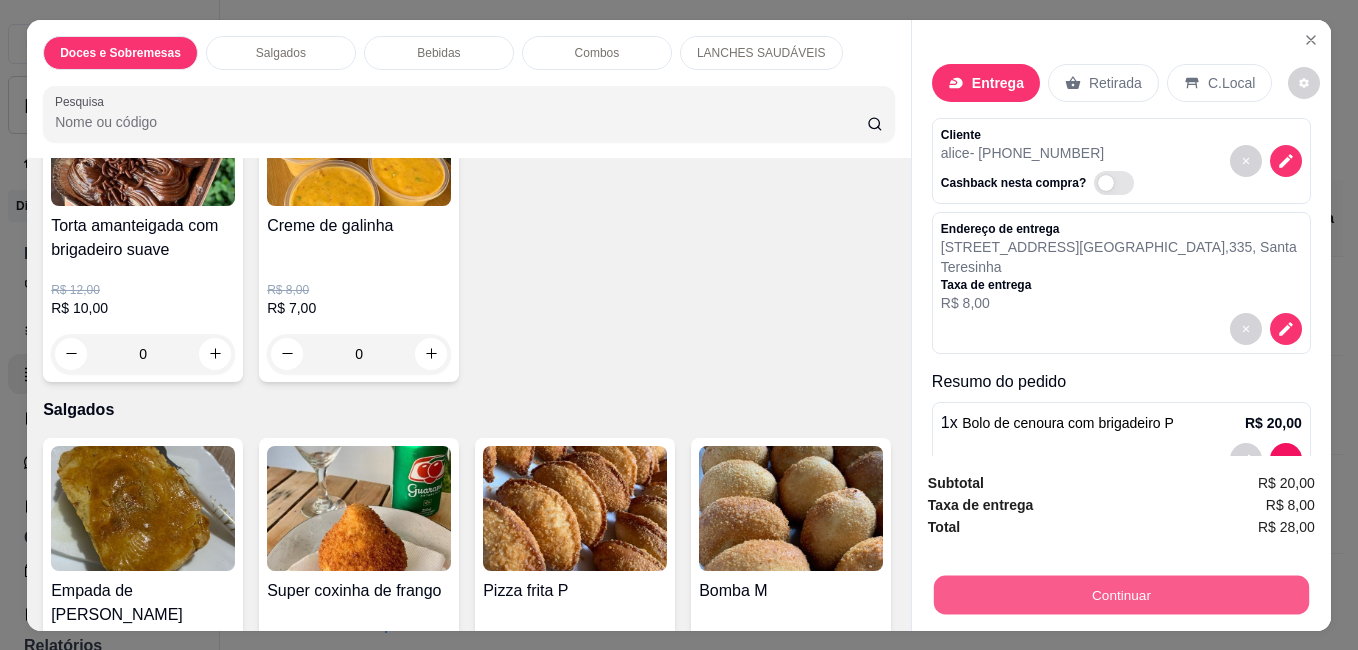 click on "Continuar" at bounding box center (1121, 594) 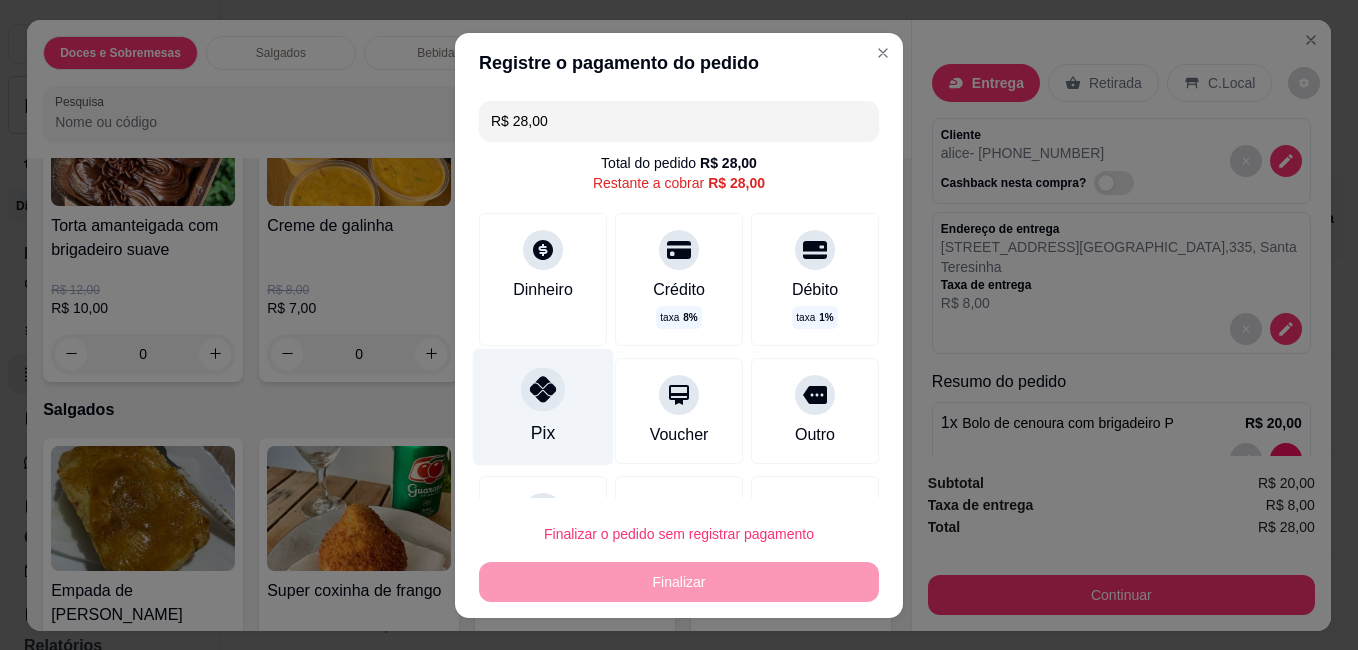 click on "Pix" at bounding box center (543, 406) 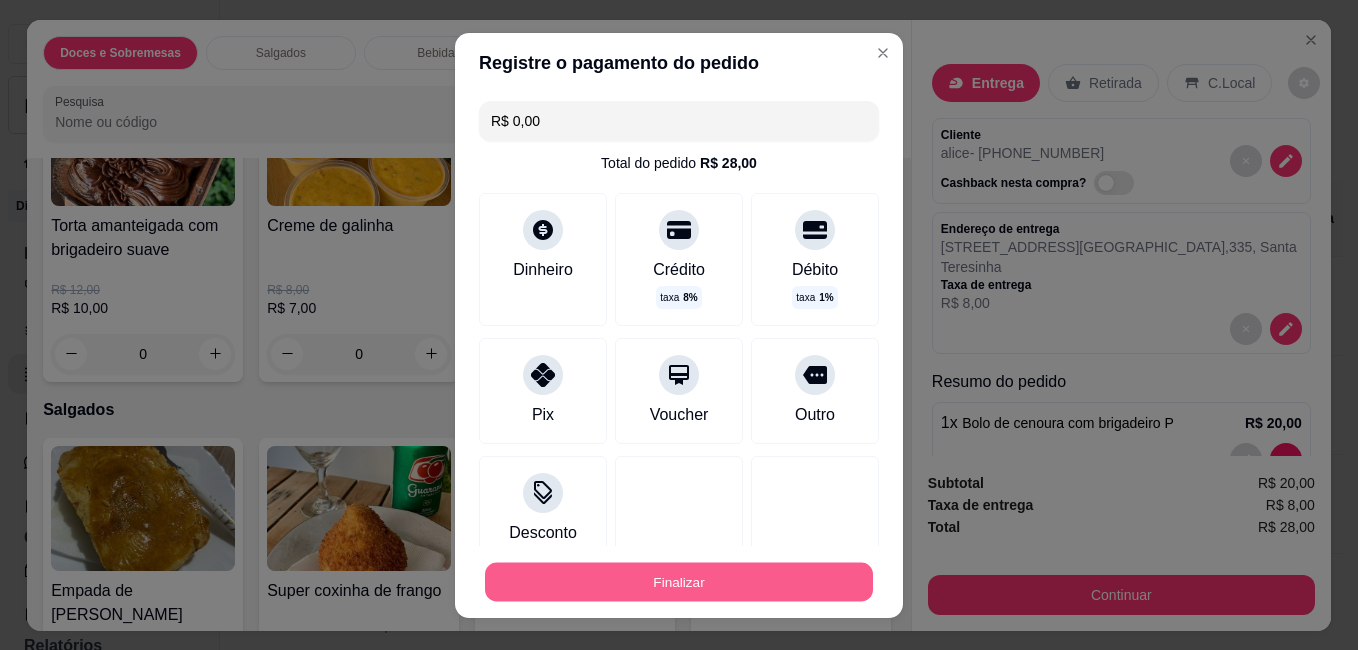 click on "Finalizar" at bounding box center (679, 581) 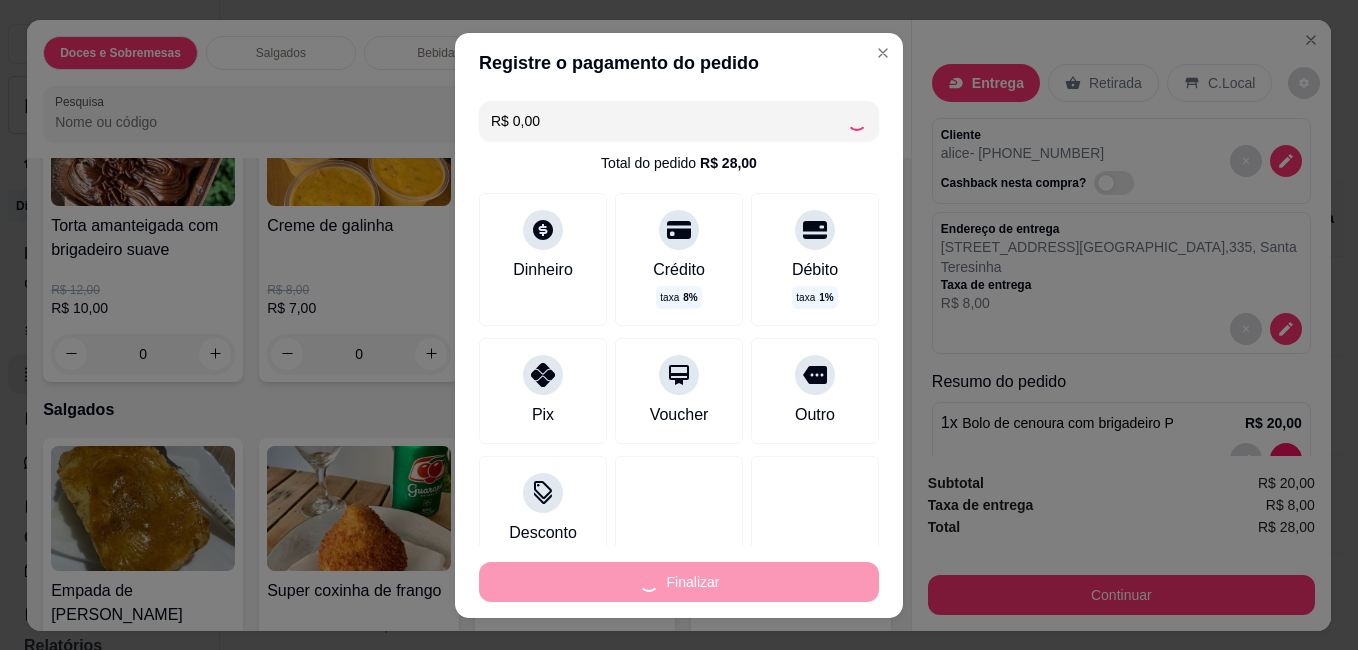 type on "0" 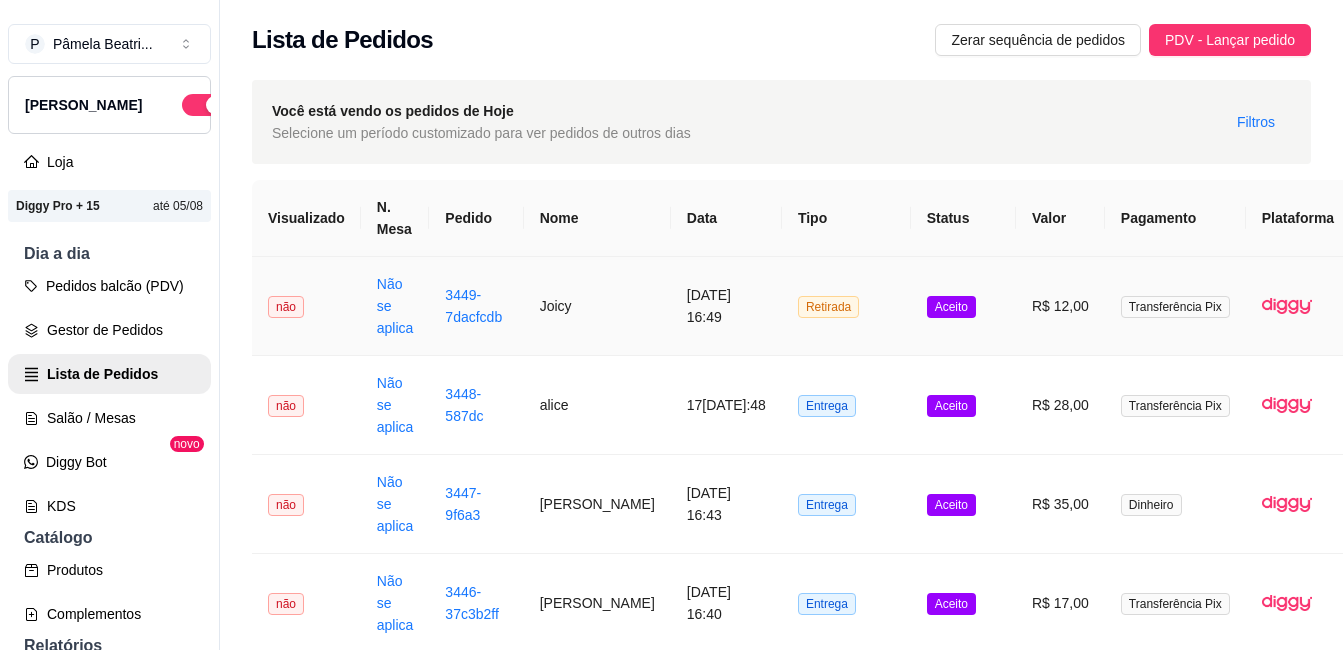 click on "R$ 12,00" at bounding box center (1060, 306) 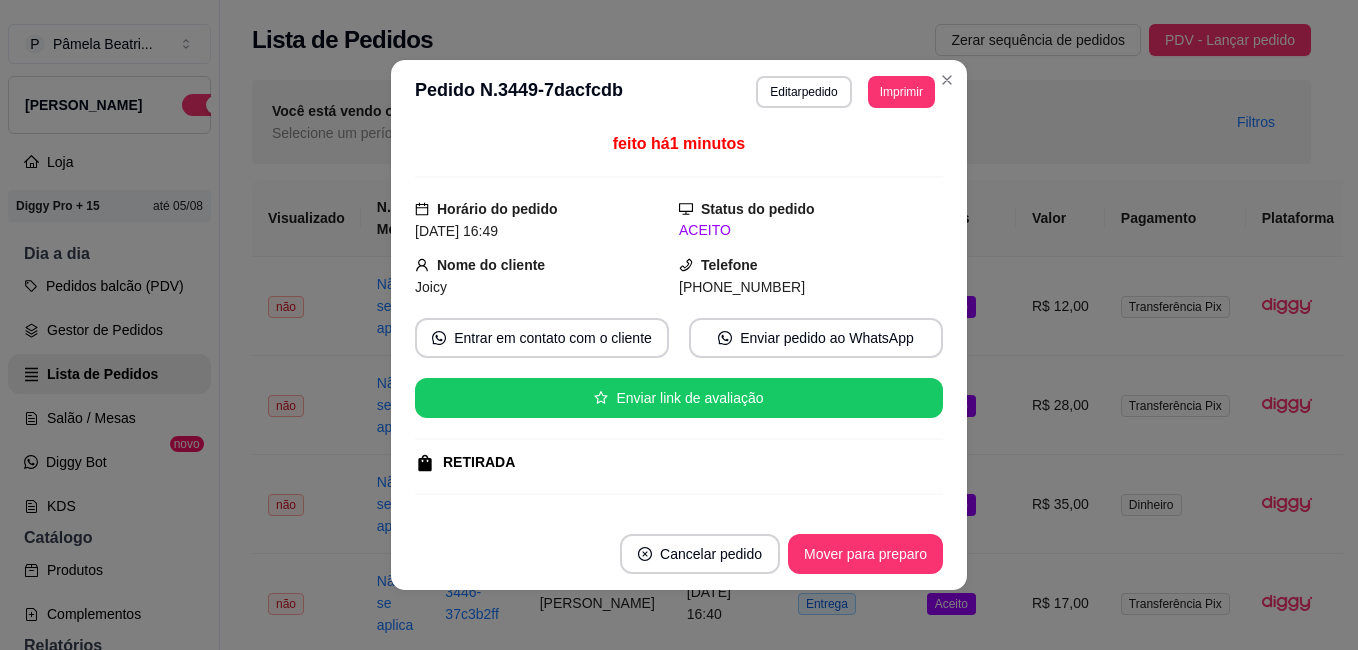 click on "**********" at bounding box center [679, 92] 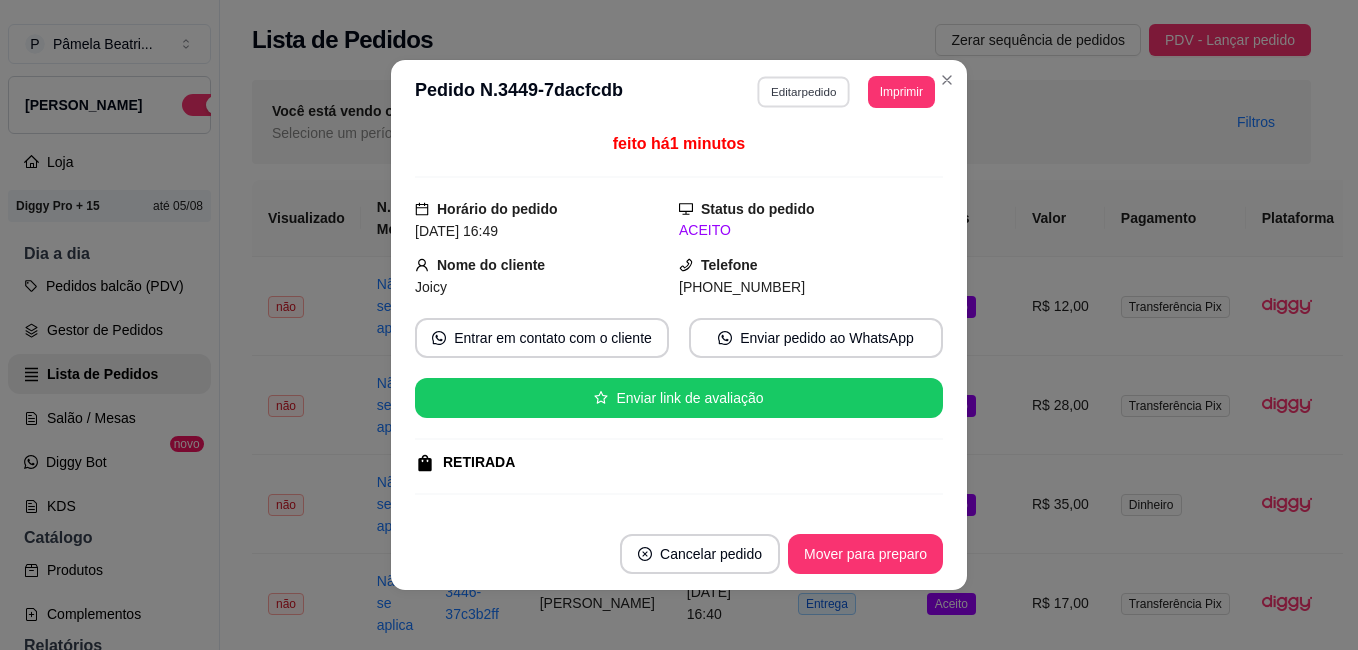 click on "Editar  pedido" at bounding box center [804, 91] 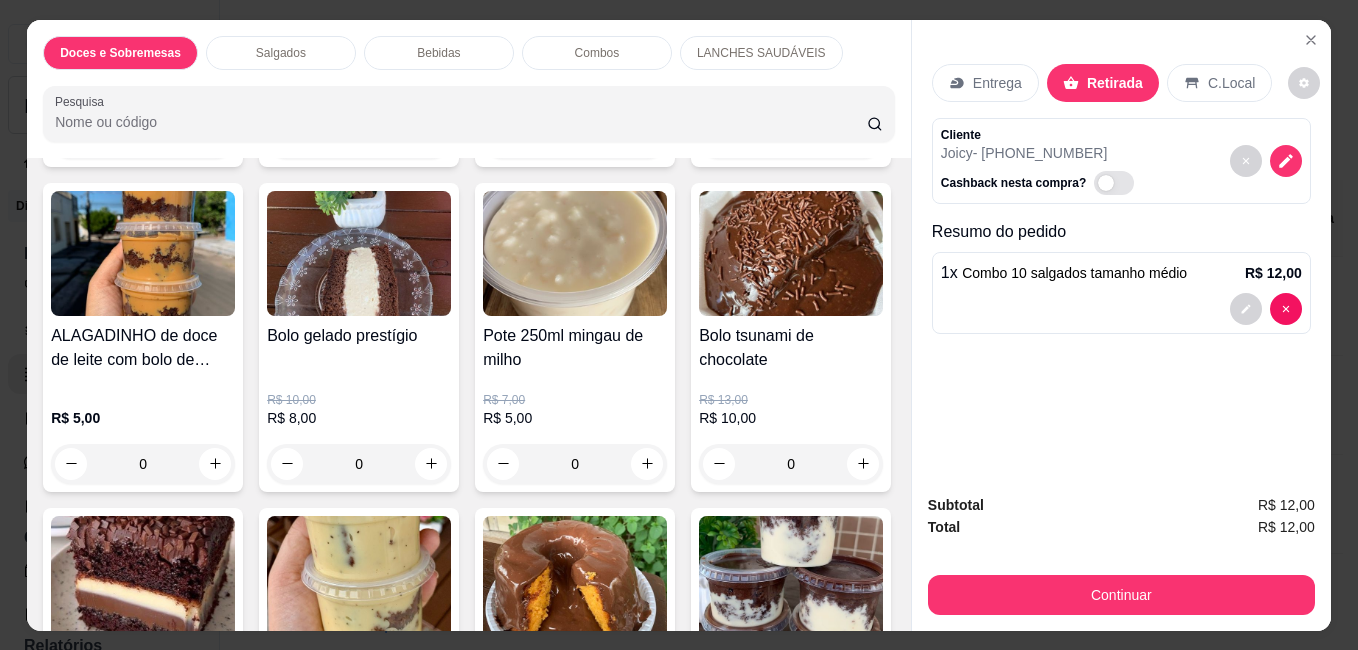 scroll, scrollTop: 828, scrollLeft: 0, axis: vertical 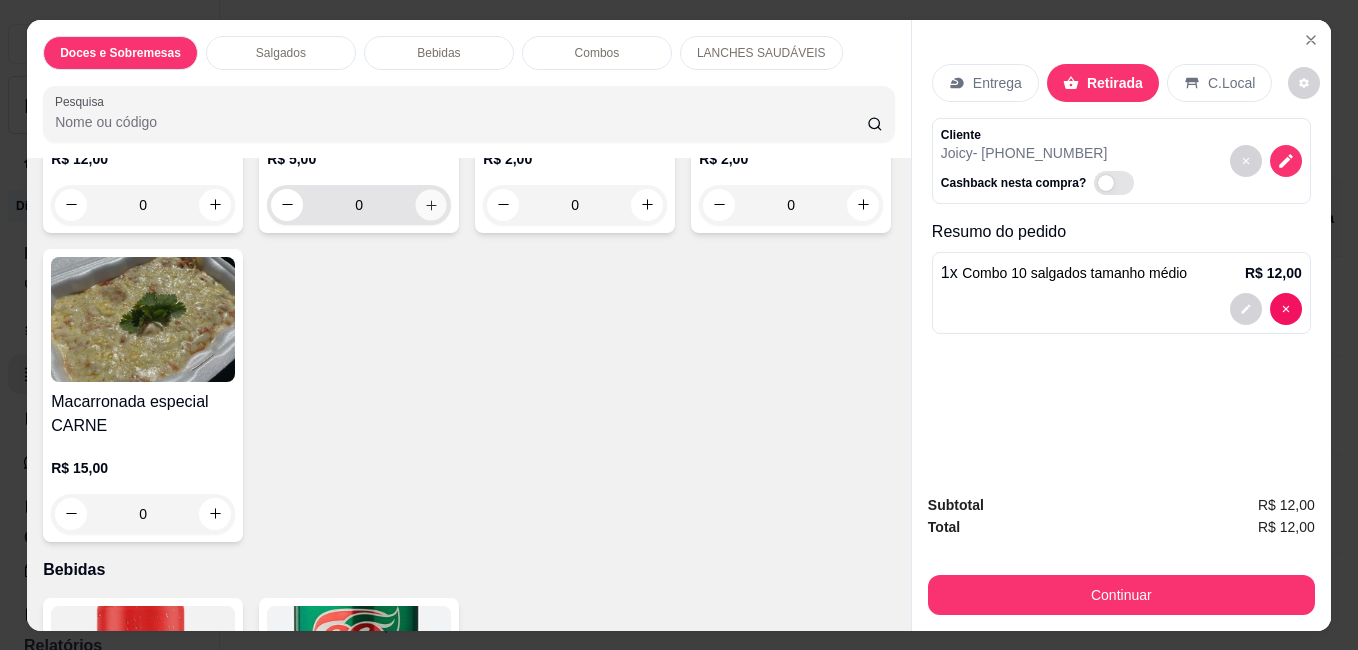click at bounding box center [431, 204] 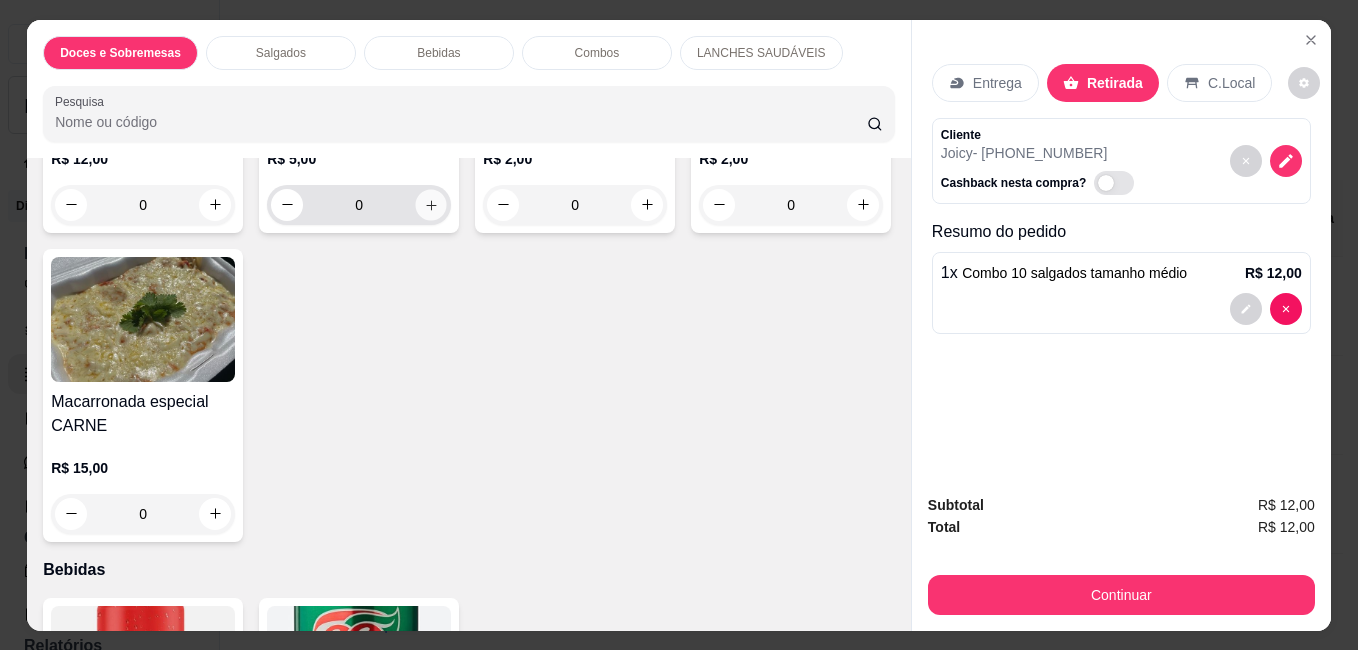 type on "1" 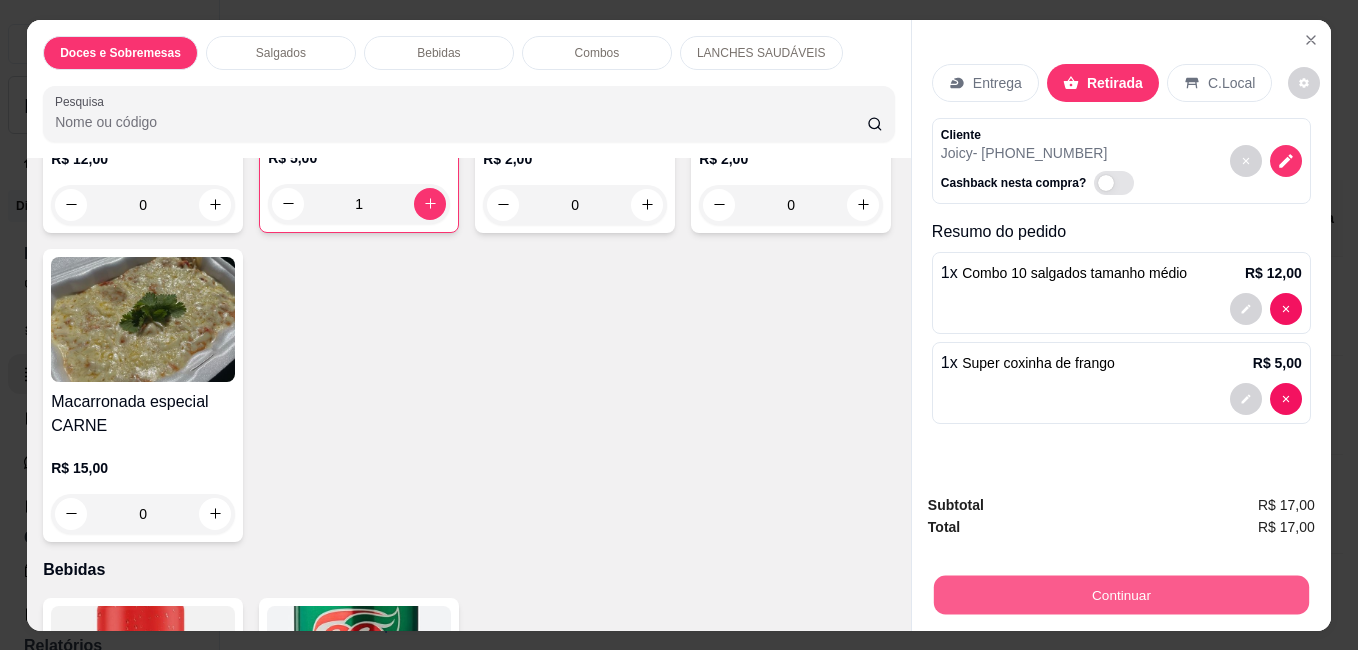 click on "Continuar" at bounding box center (1121, 594) 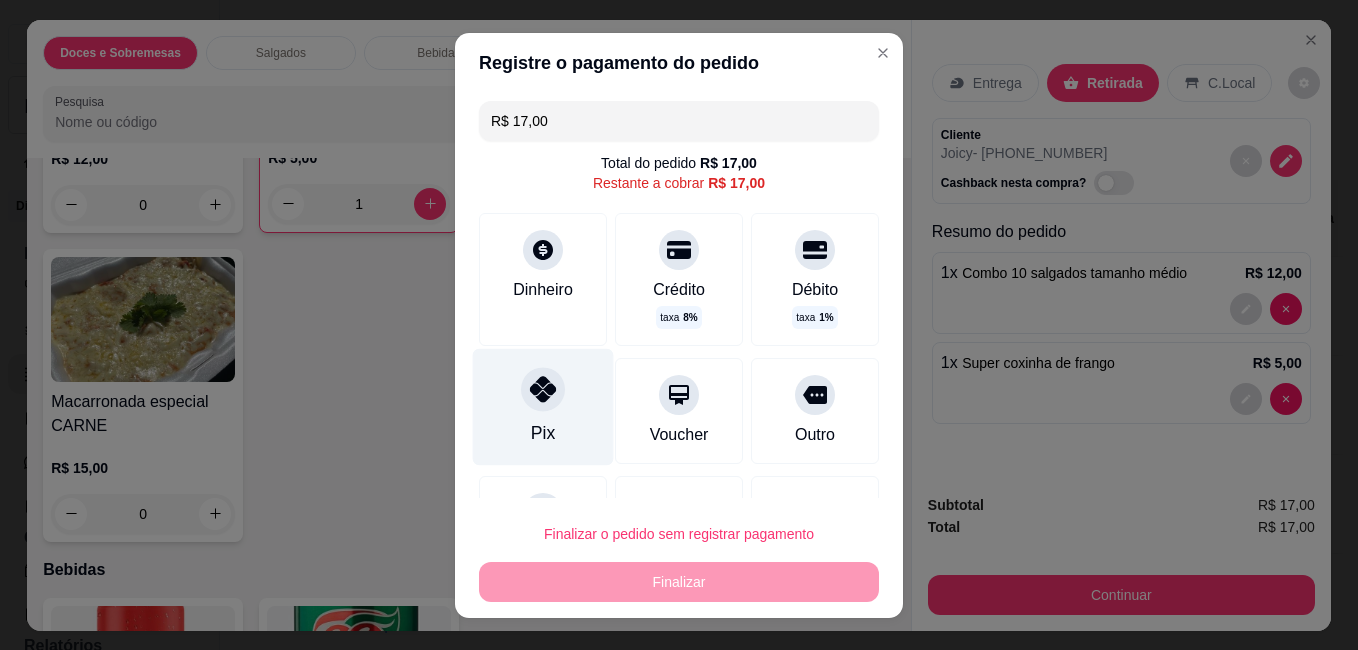 click at bounding box center [543, 389] 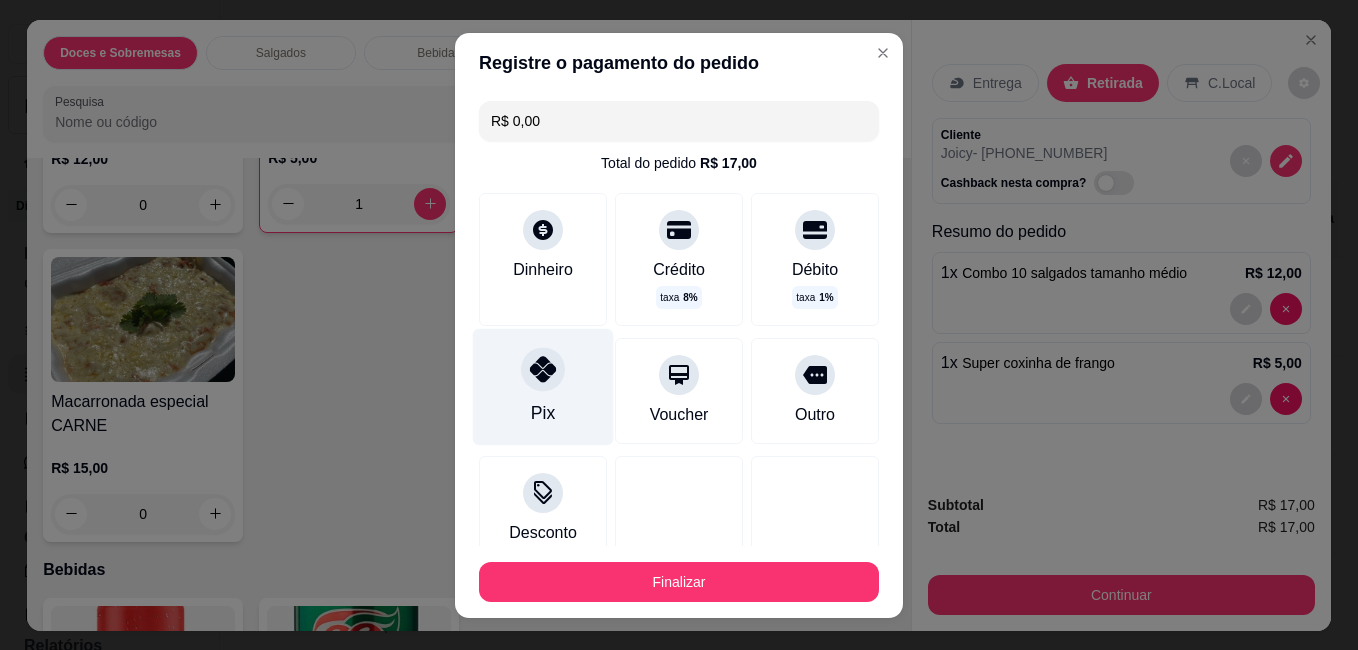 click on "Pix" at bounding box center [543, 386] 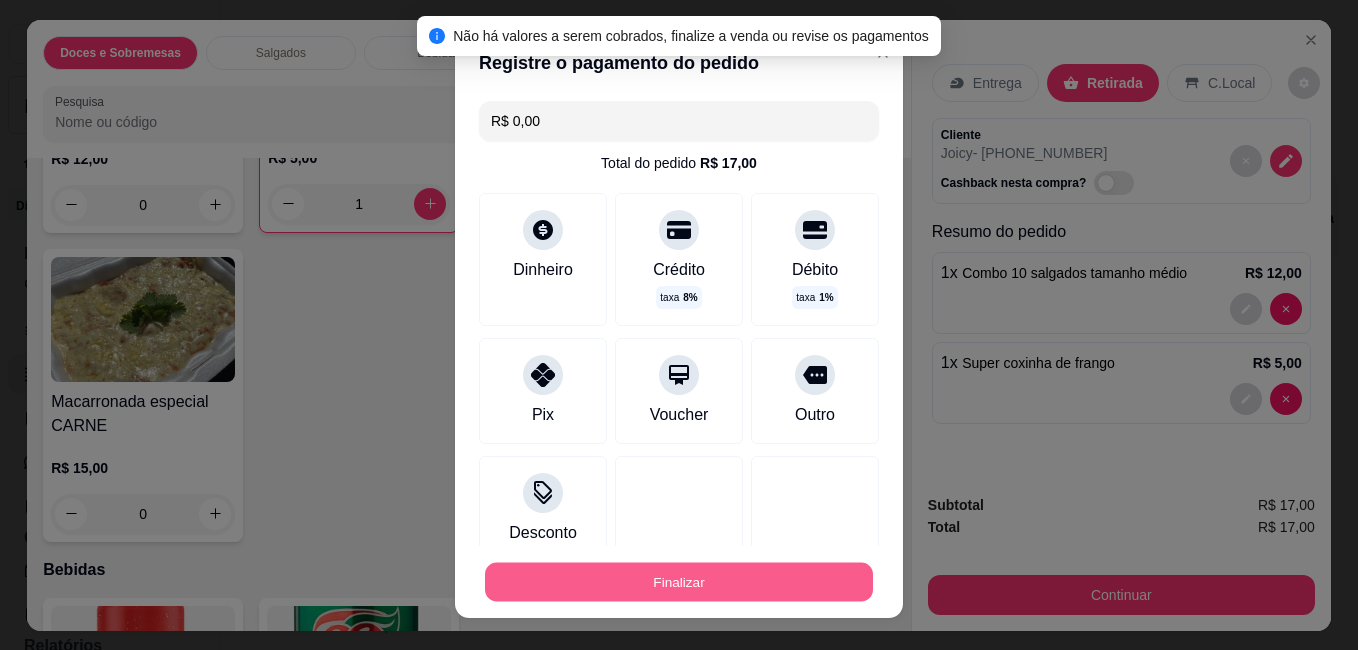click on "Finalizar" at bounding box center [679, 581] 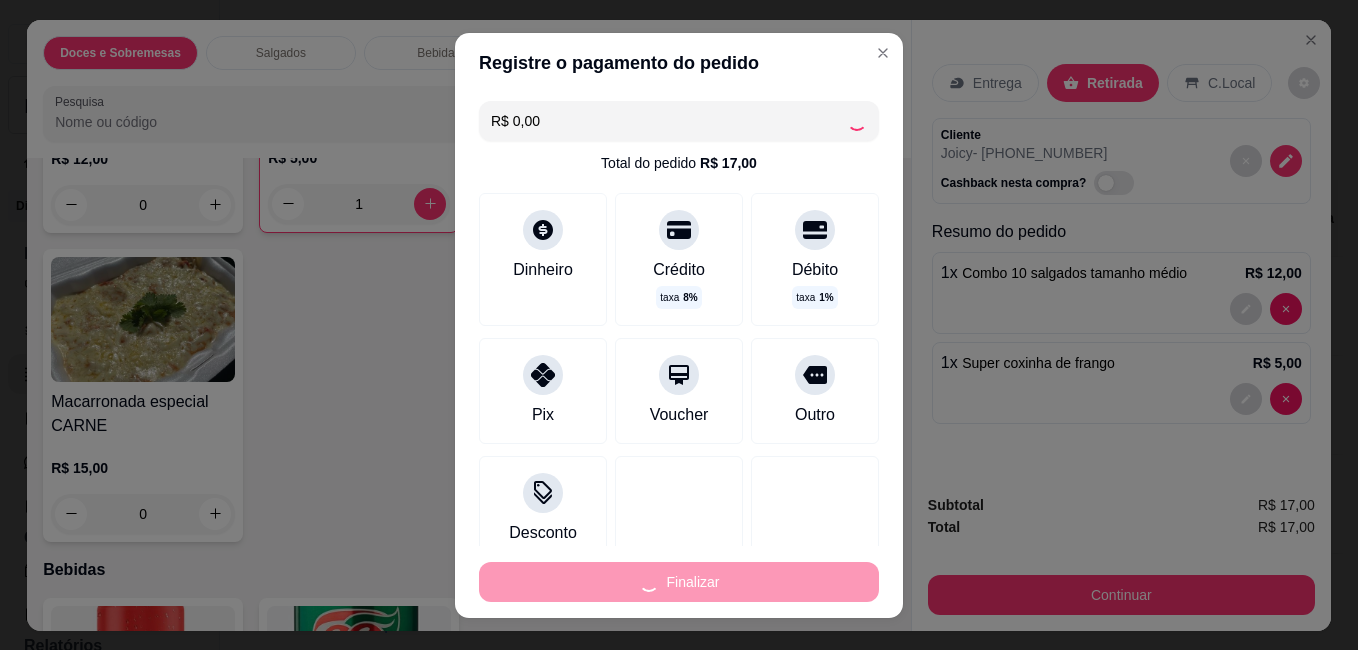 type on "0" 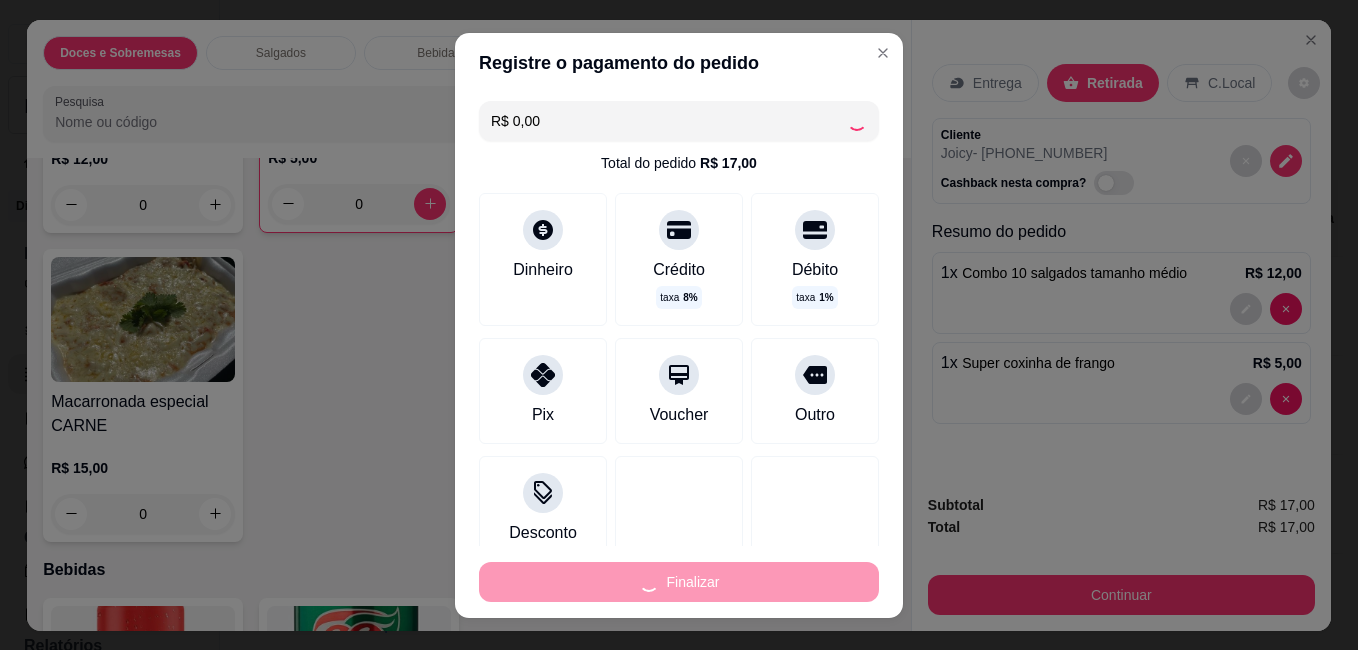 type on "0" 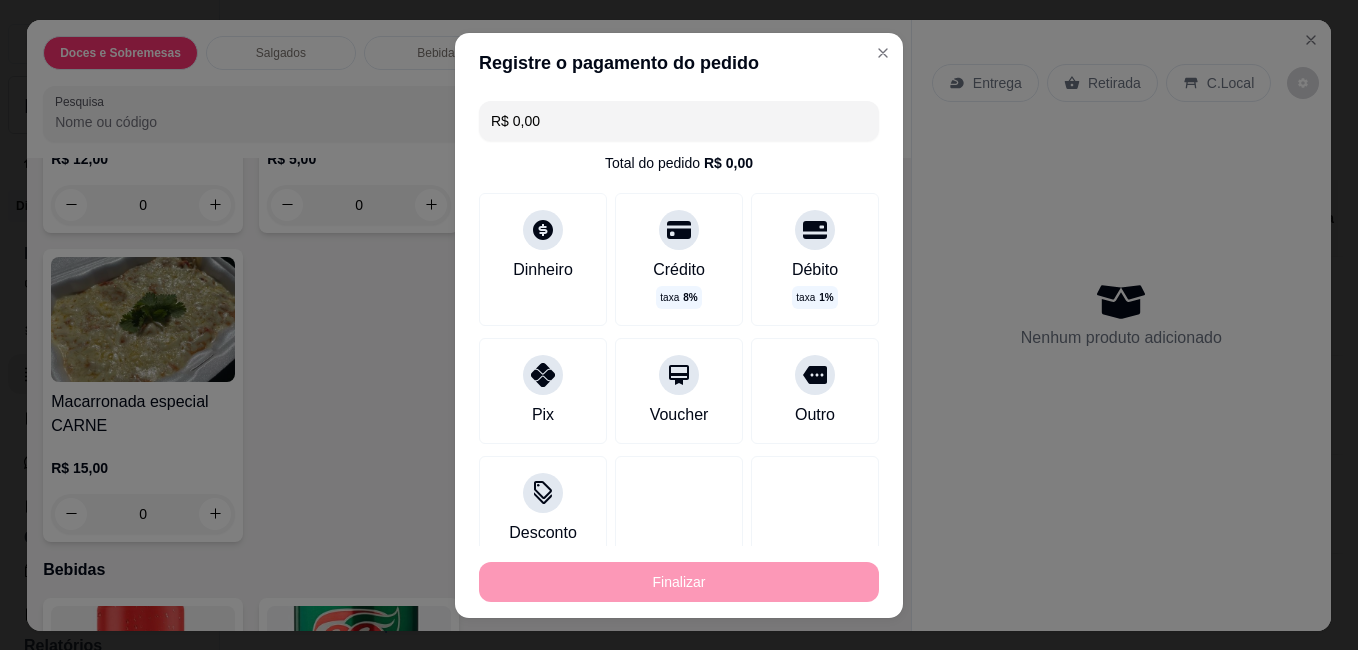 type on "-R$ 17,00" 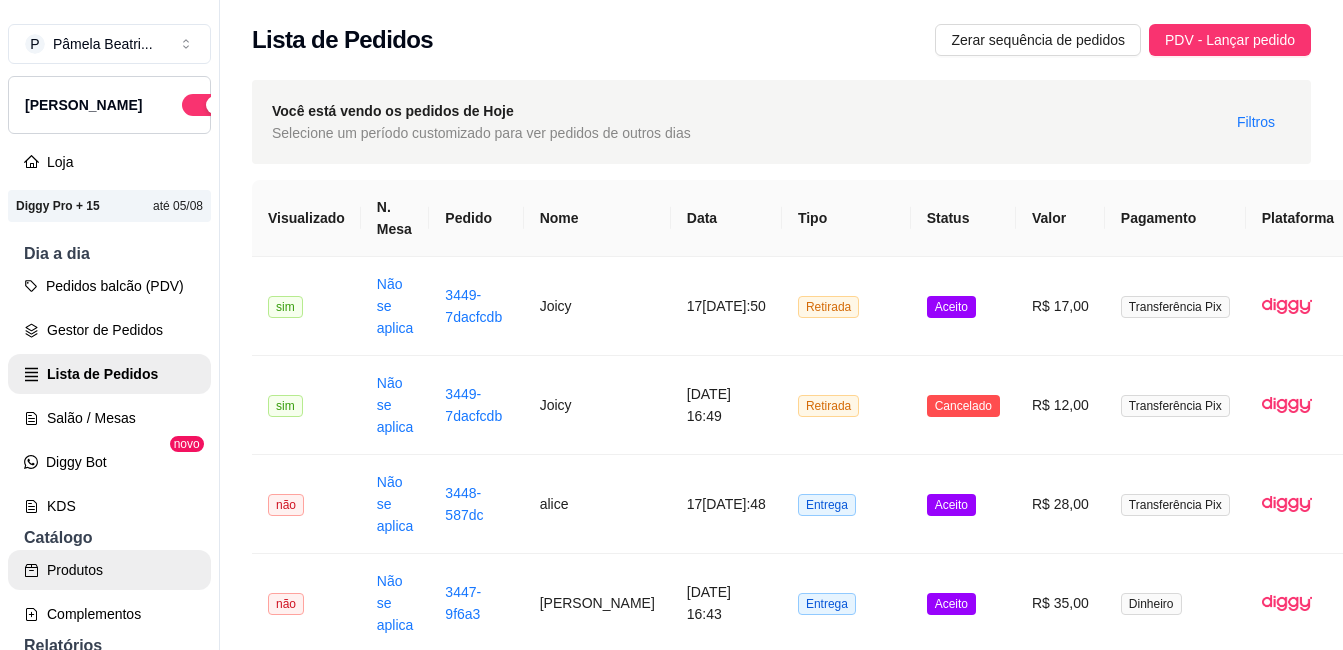 click on "Produtos" at bounding box center (109, 570) 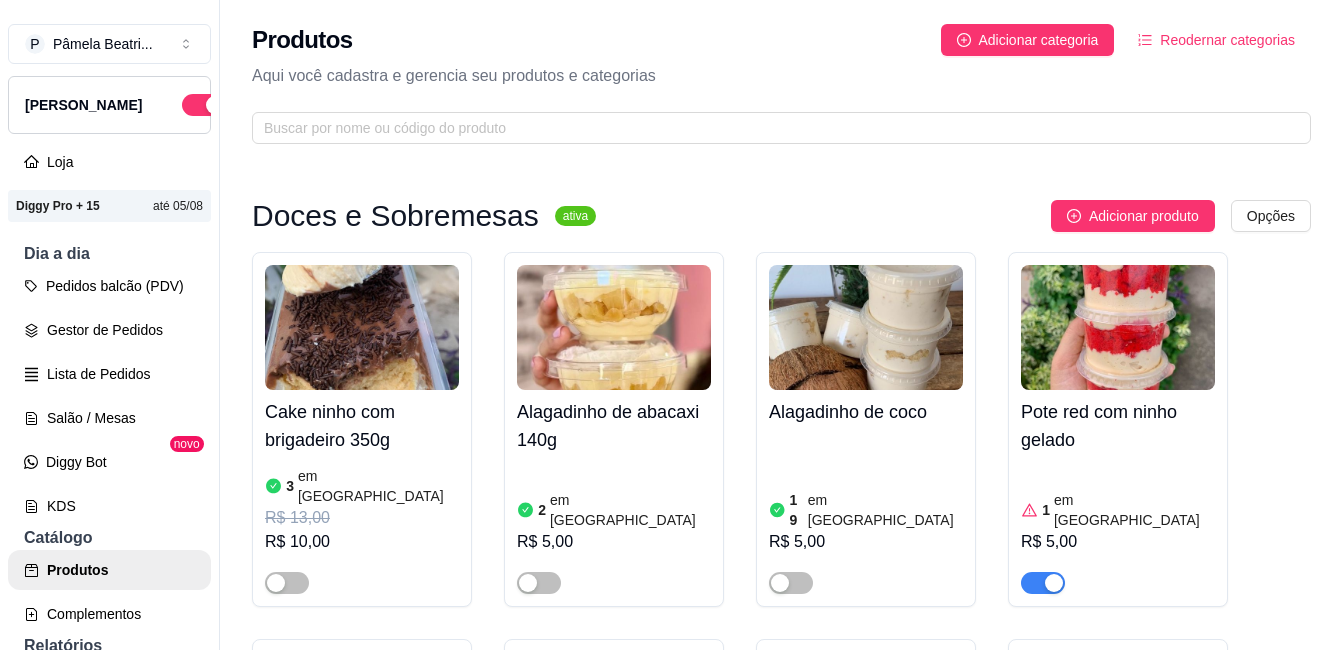 click at bounding box center (1043, 583) 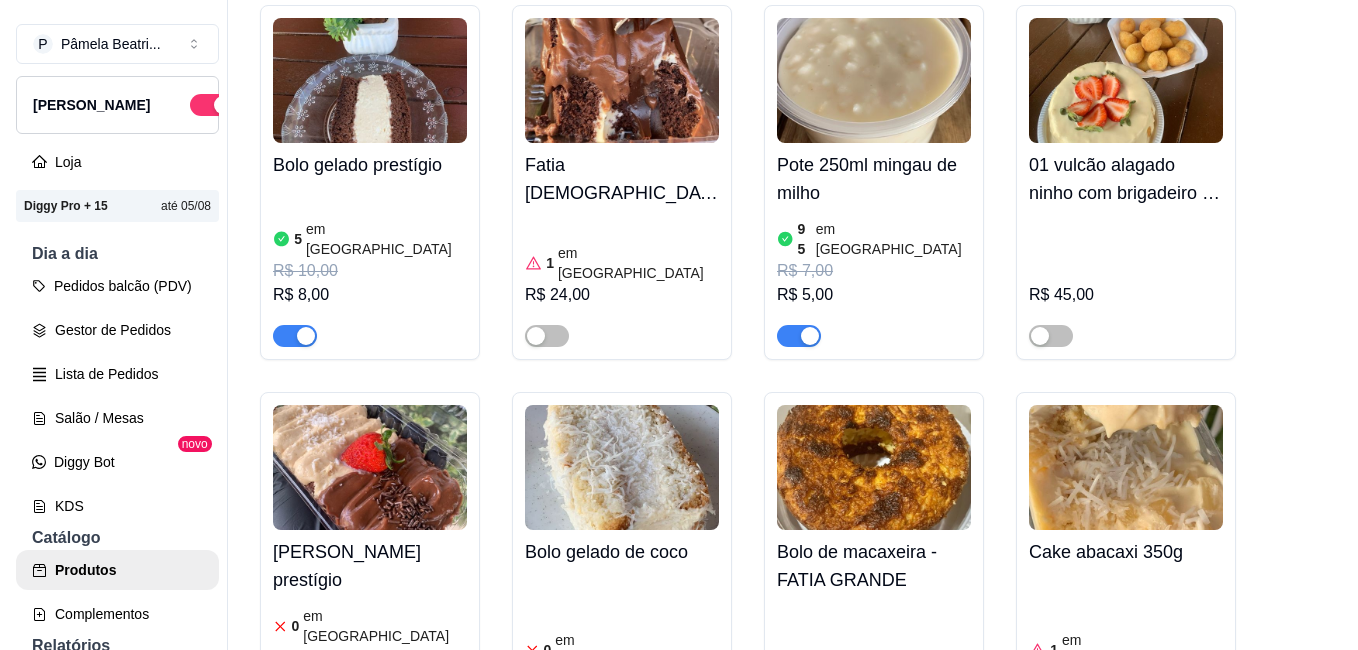 scroll, scrollTop: 1400, scrollLeft: 0, axis: vertical 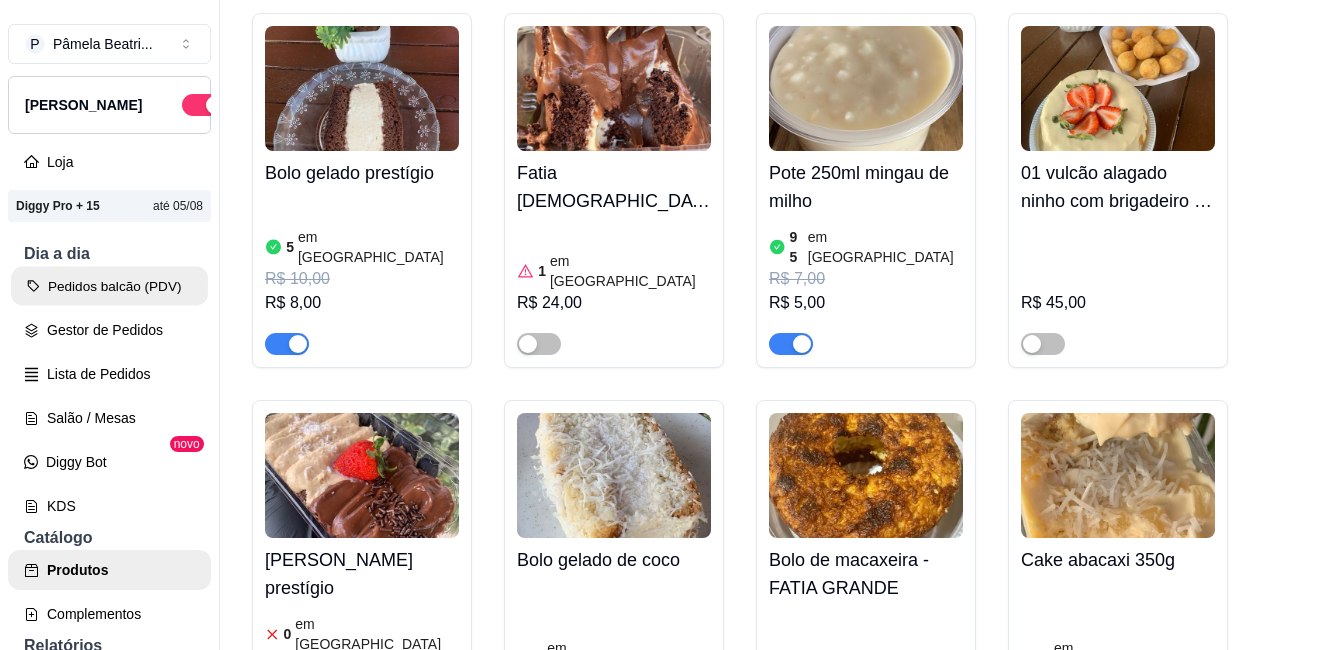 click on "Pedidos balcão (PDV)" at bounding box center [109, 286] 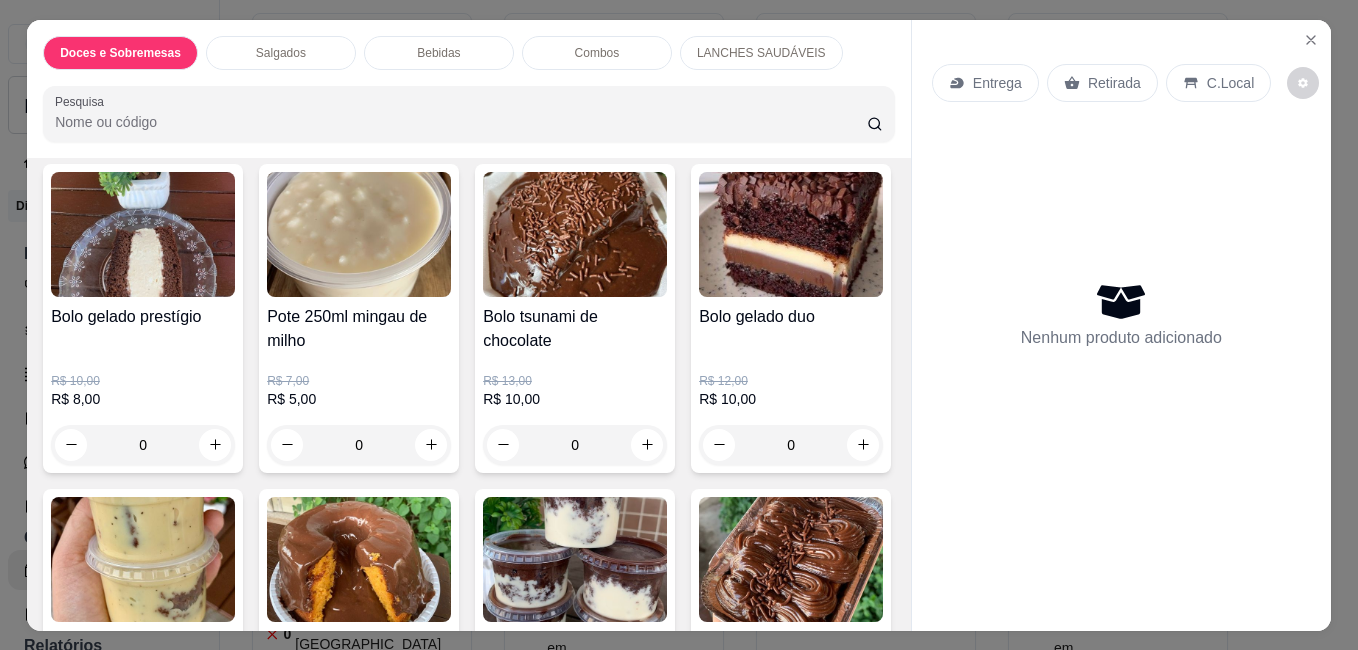 scroll, scrollTop: 520, scrollLeft: 0, axis: vertical 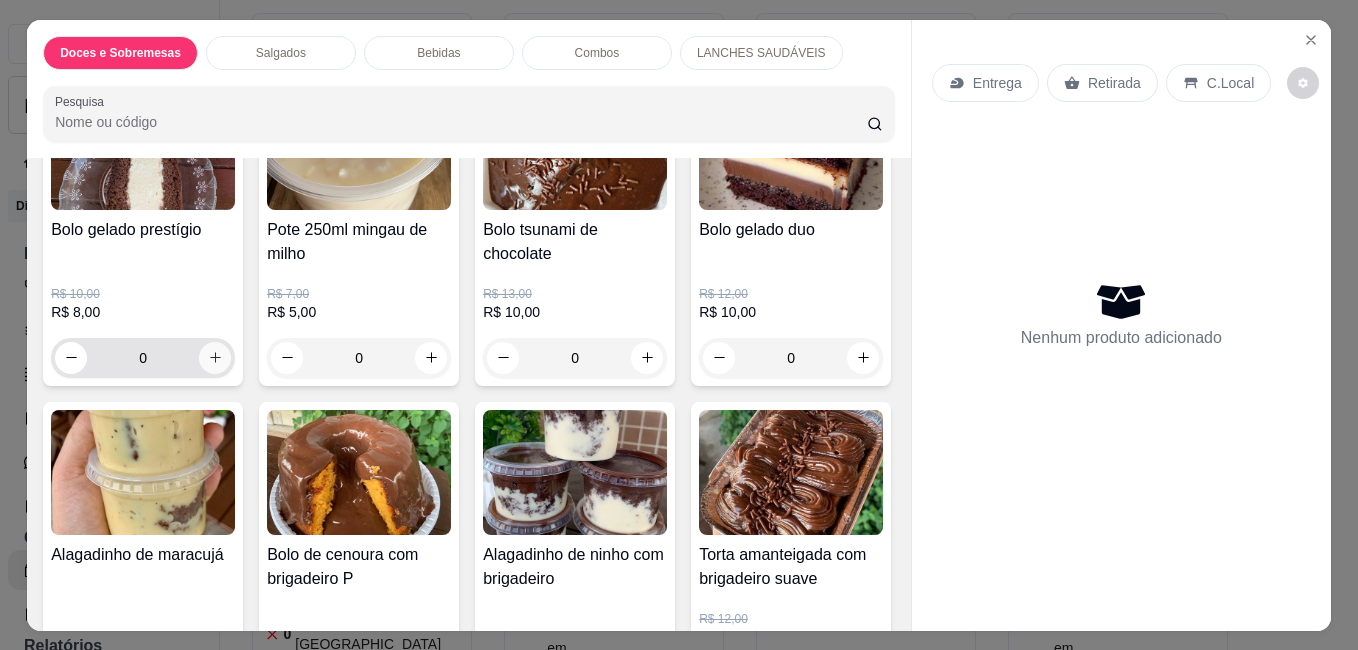 click 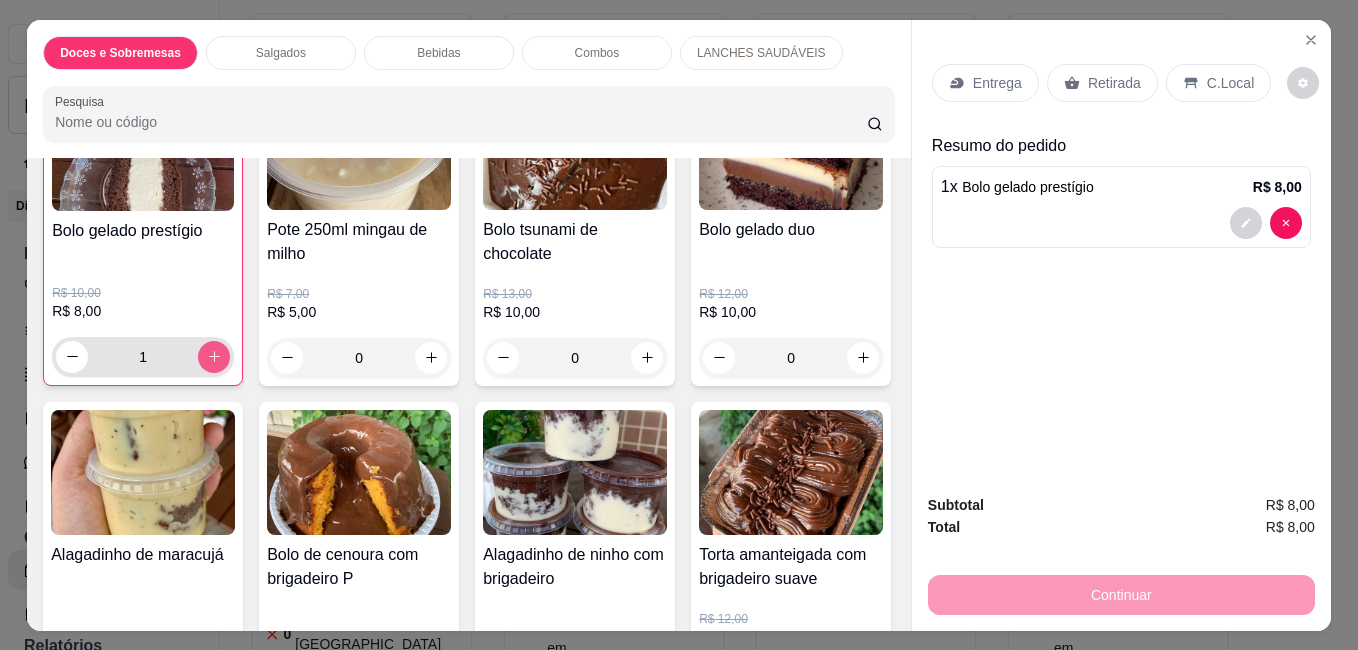 type on "1" 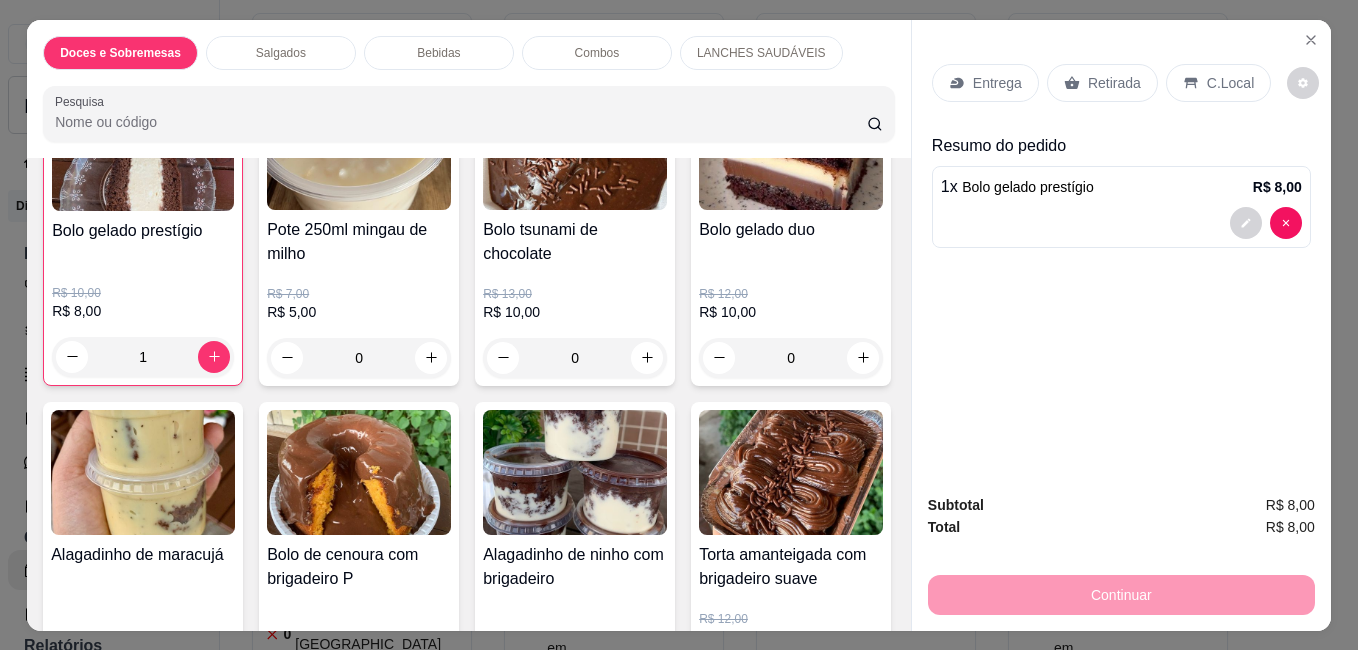 click on "Entrega" at bounding box center [997, 83] 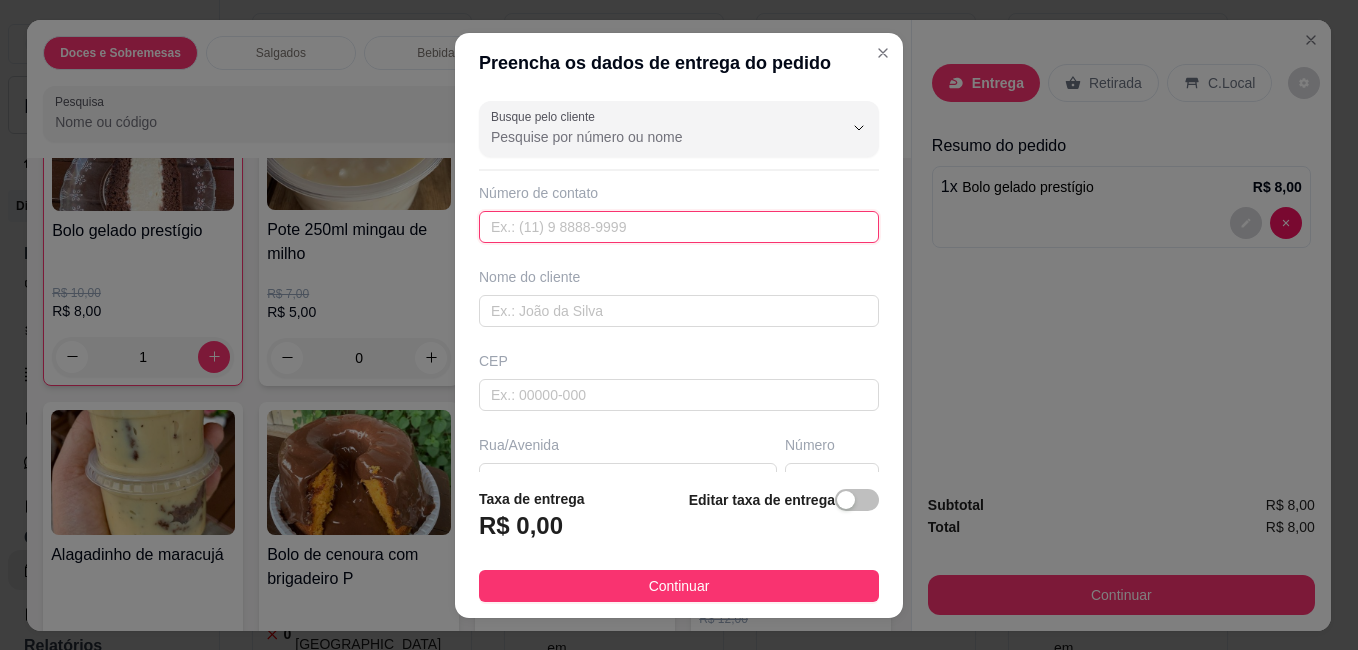click at bounding box center (679, 227) 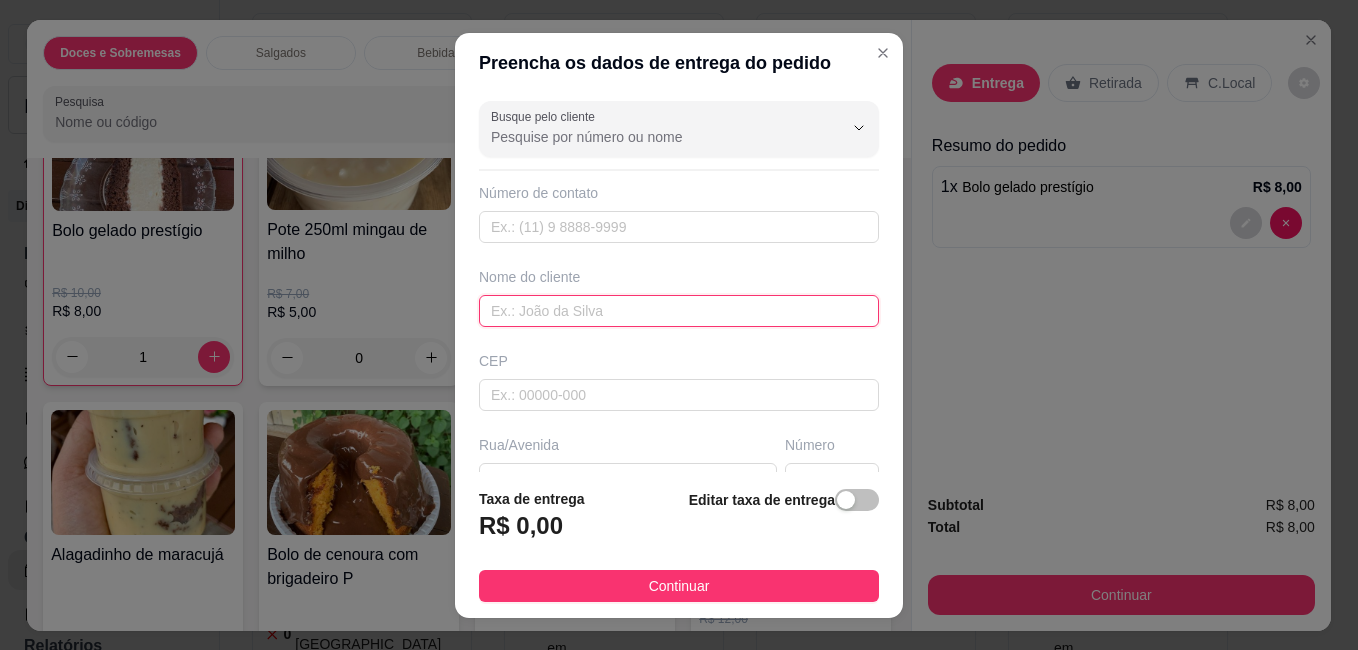click at bounding box center [679, 311] 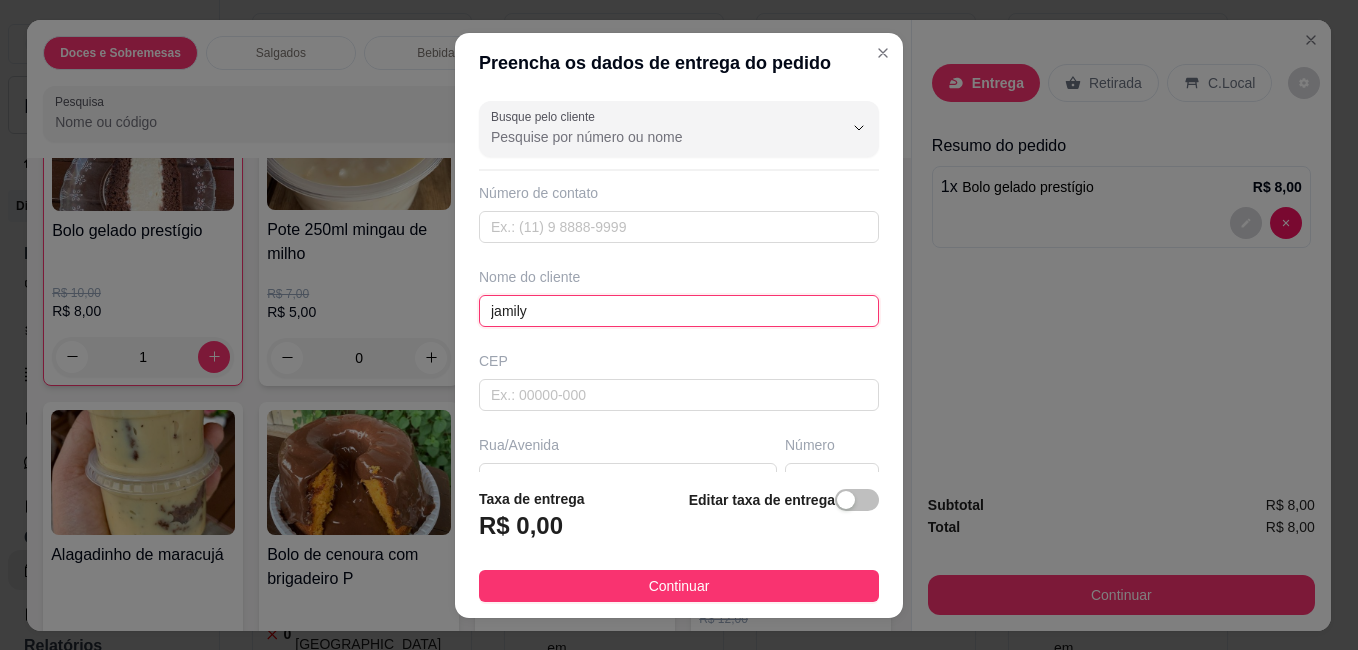 type on "jamily" 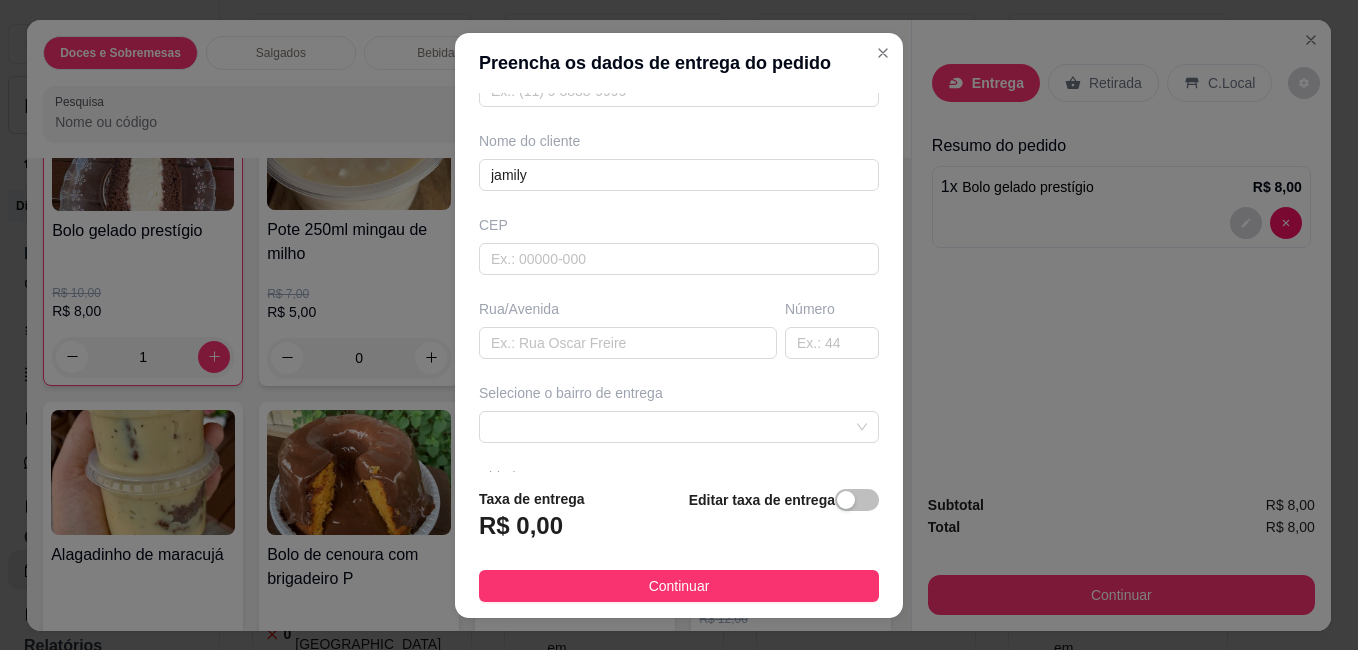 scroll, scrollTop: 160, scrollLeft: 0, axis: vertical 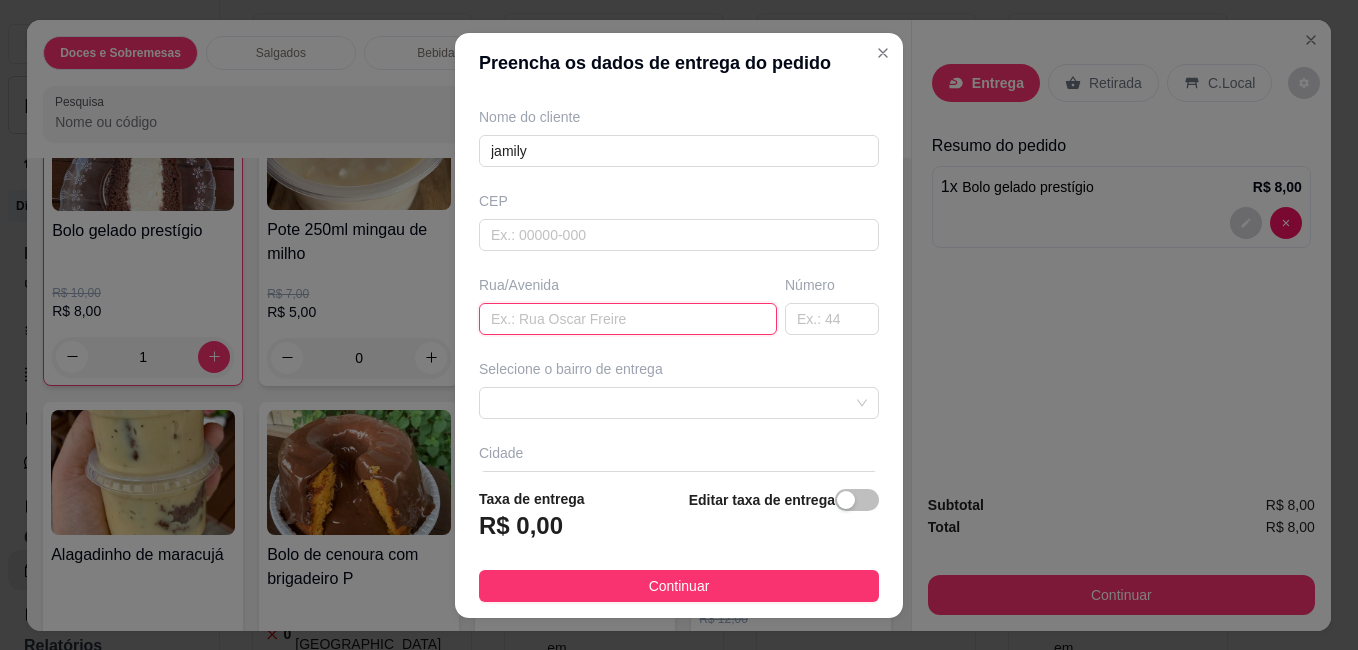 click at bounding box center [628, 319] 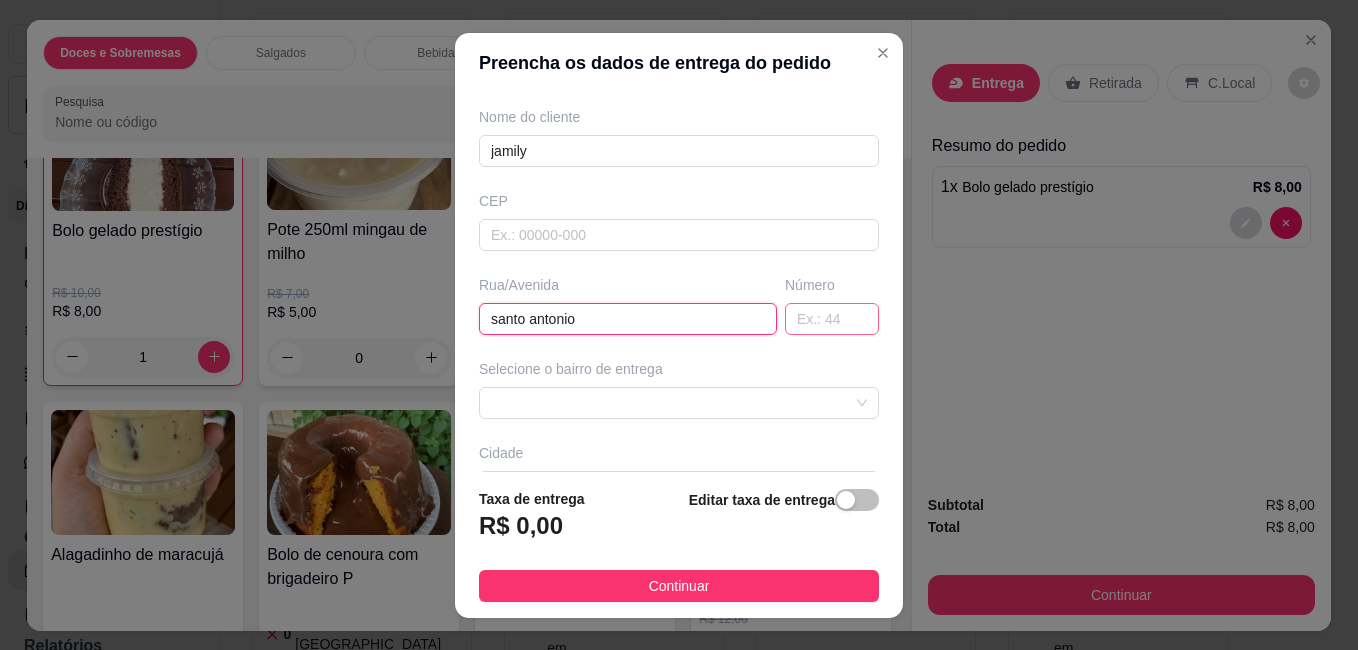 type on "santo antonio" 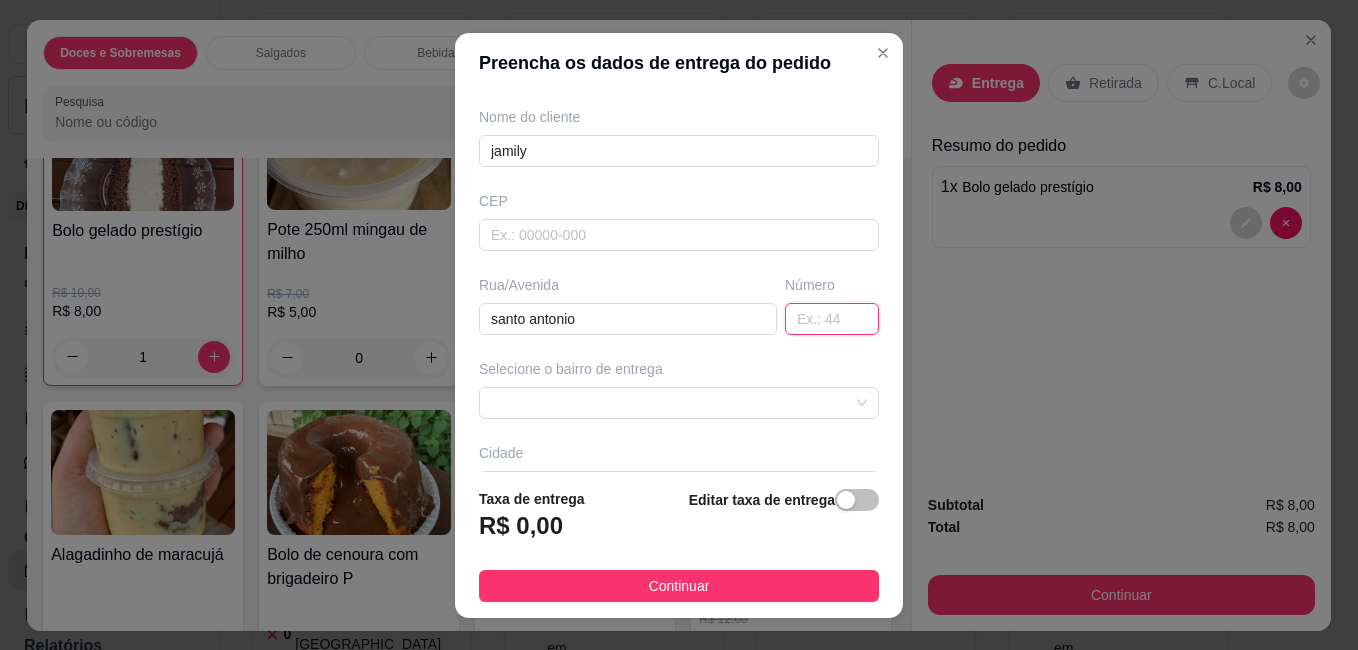click at bounding box center [832, 319] 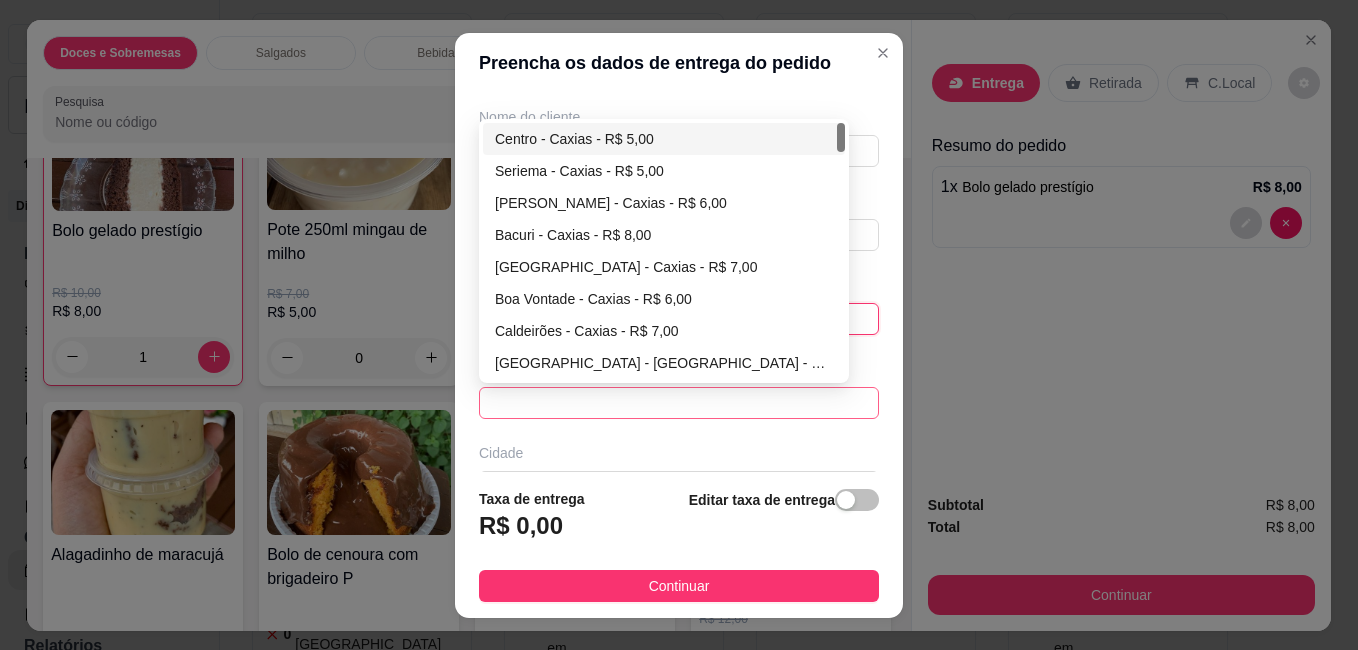 click at bounding box center (679, 403) 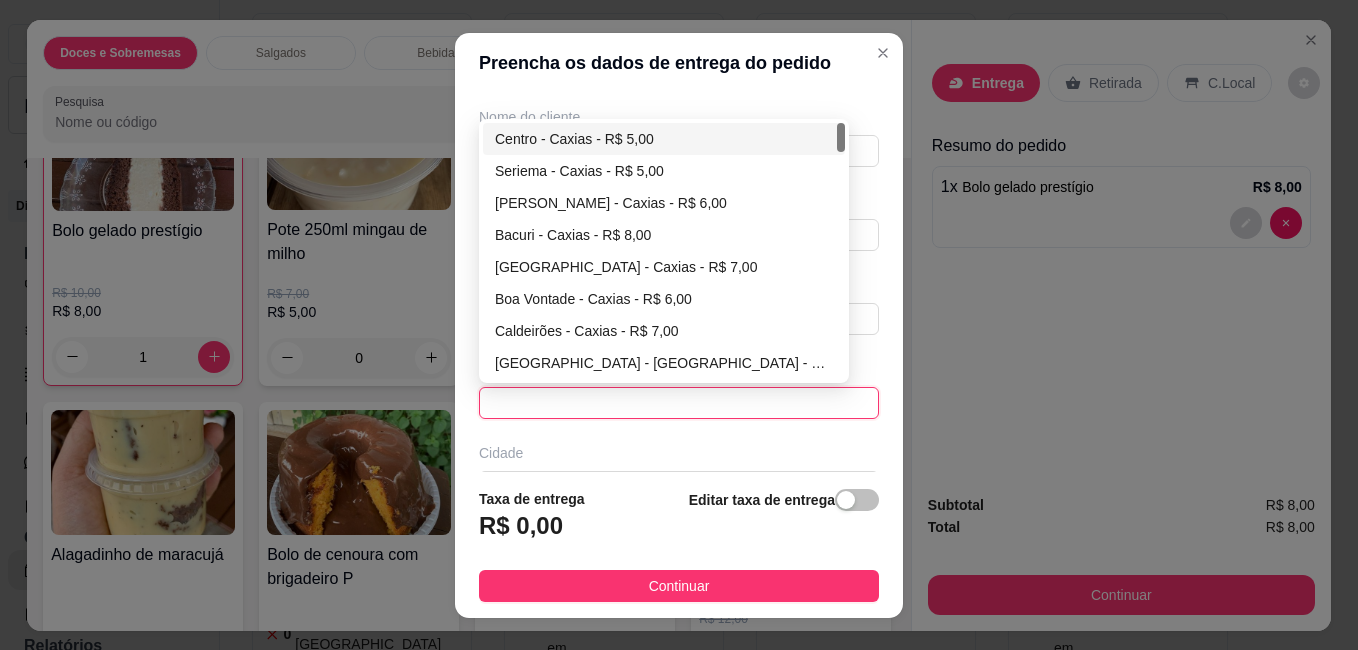 click at bounding box center [841, 137] 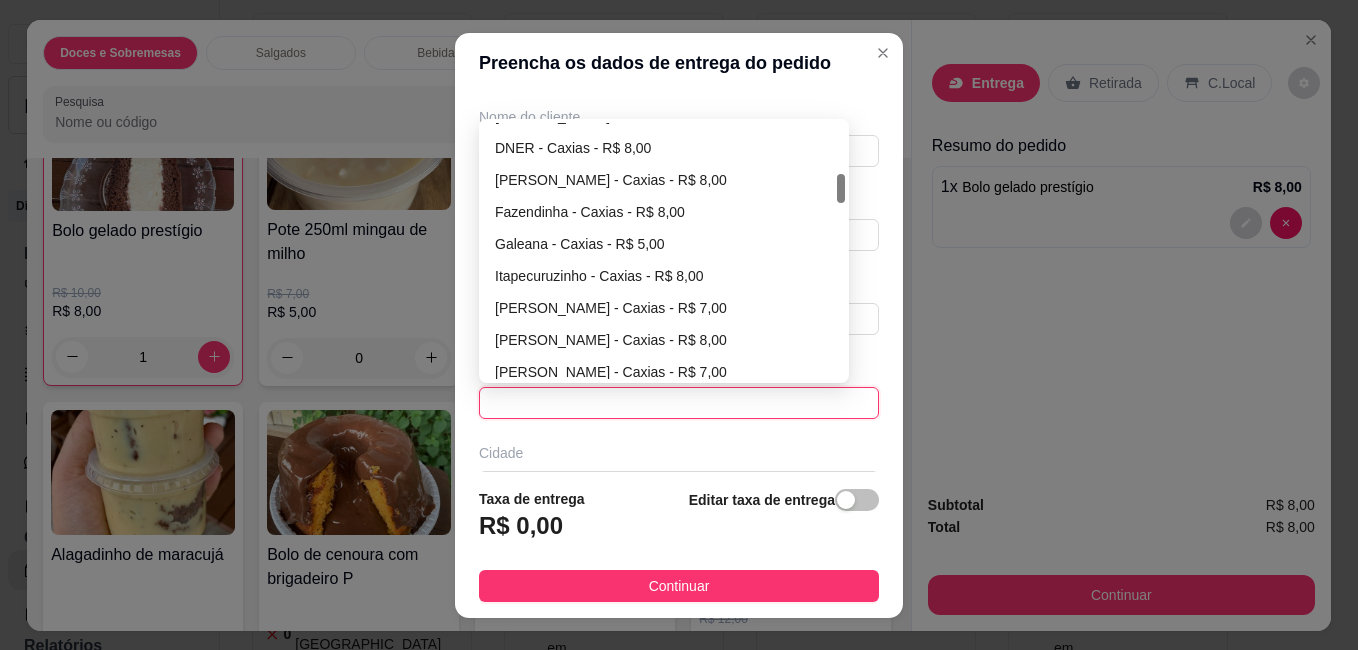 scroll, scrollTop: 473, scrollLeft: 0, axis: vertical 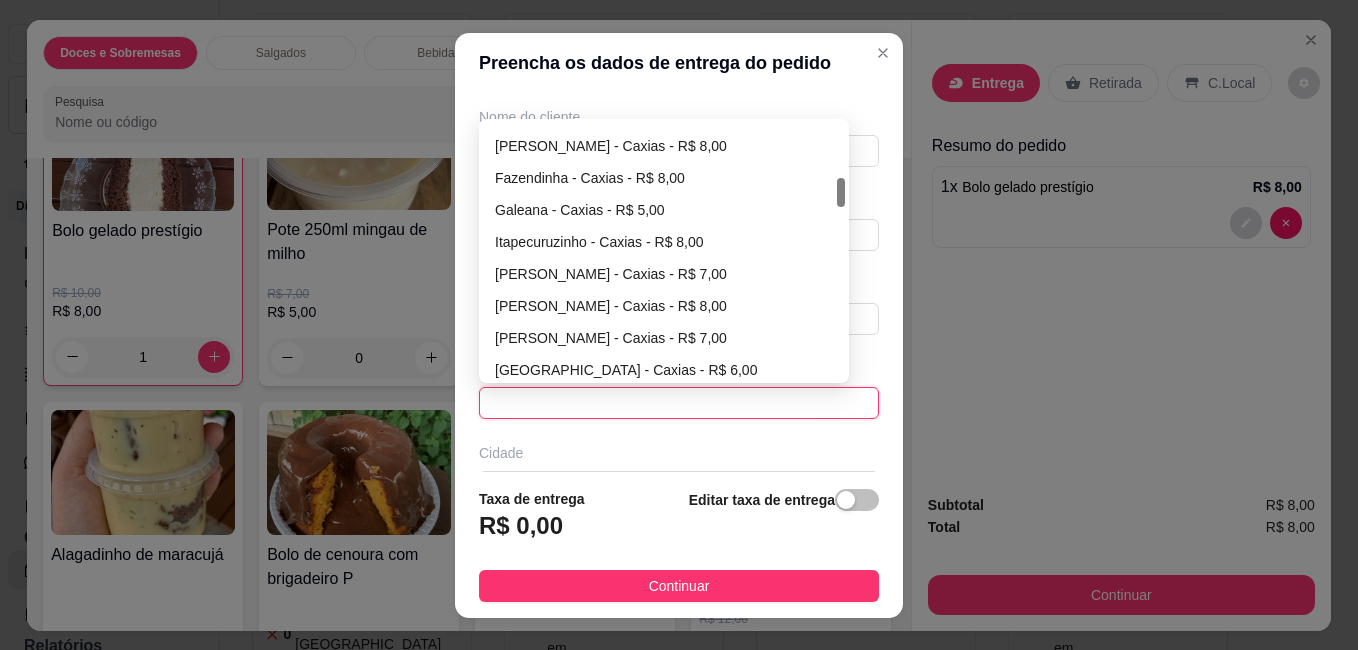 drag, startPoint x: 837, startPoint y: 138, endPoint x: 825, endPoint y: 193, distance: 56.293873 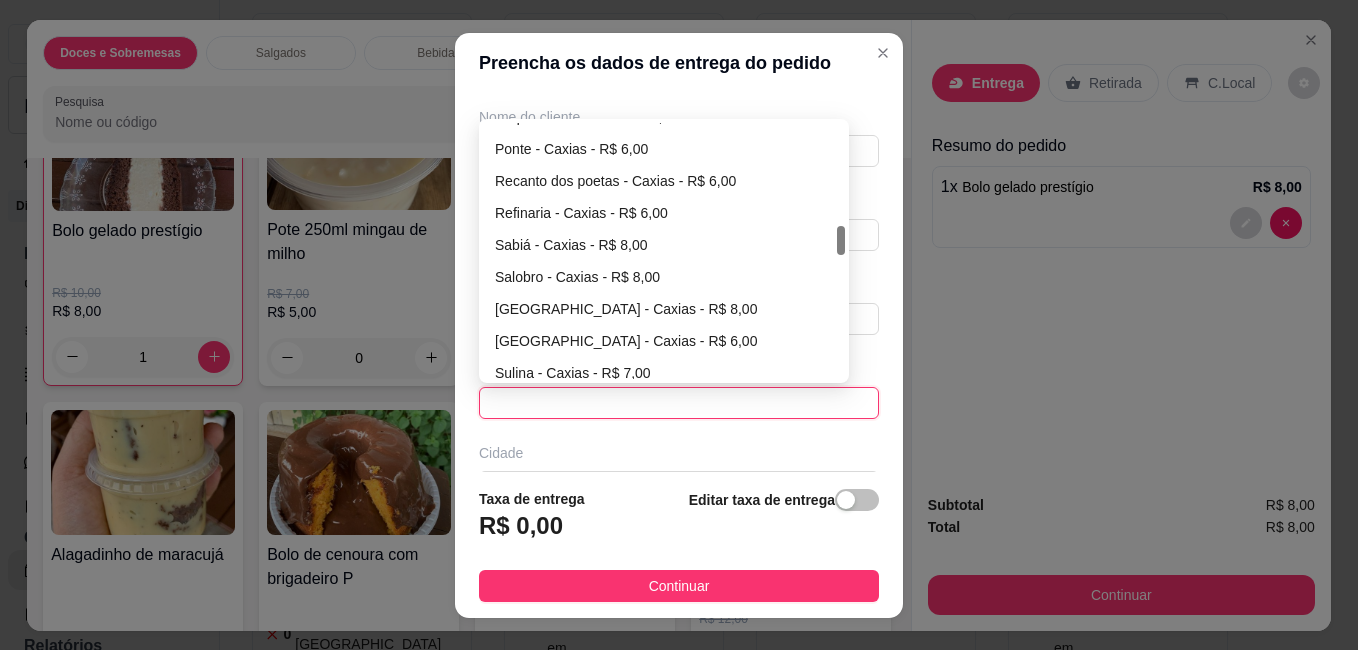 scroll, scrollTop: 895, scrollLeft: 0, axis: vertical 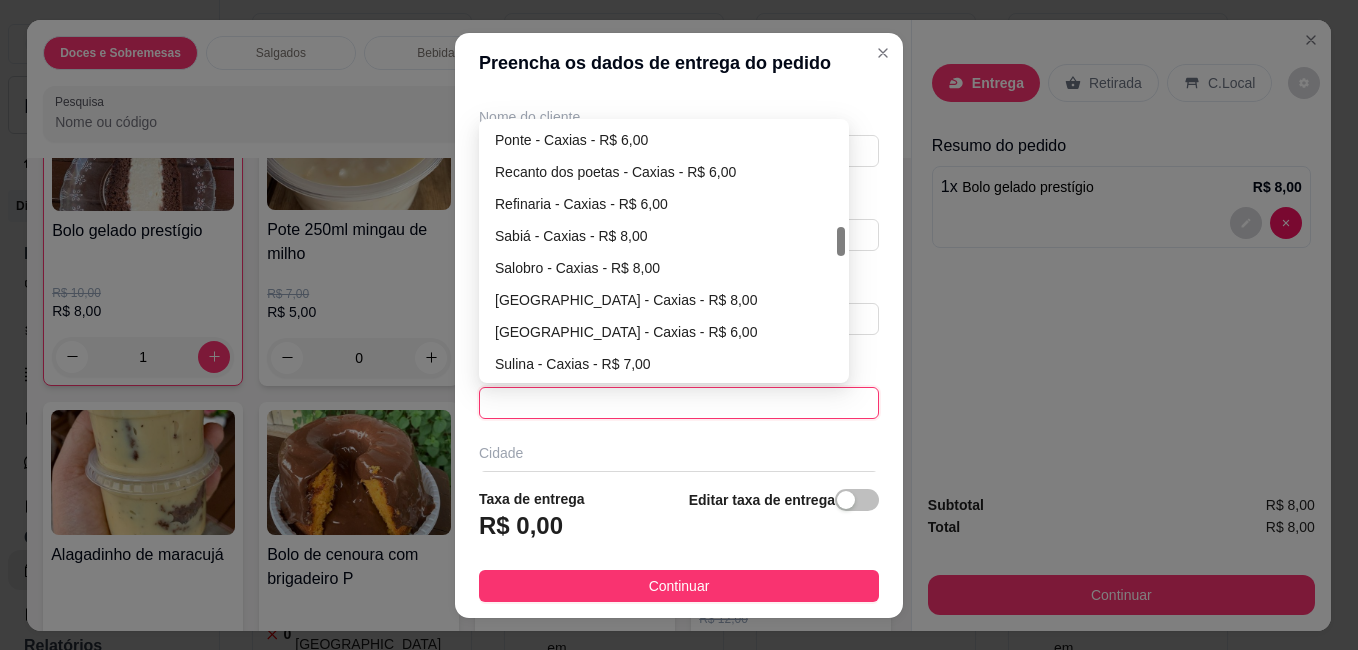 drag, startPoint x: 835, startPoint y: 192, endPoint x: 834, endPoint y: 241, distance: 49.010204 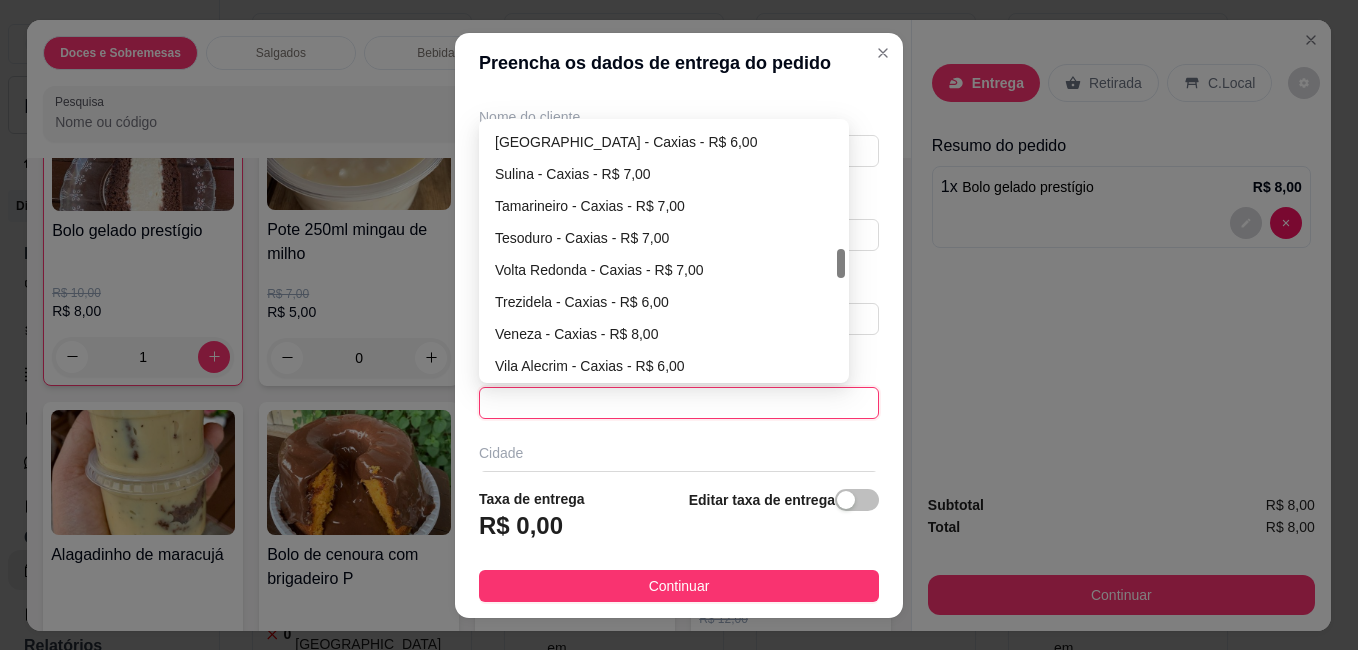 click at bounding box center [841, 263] 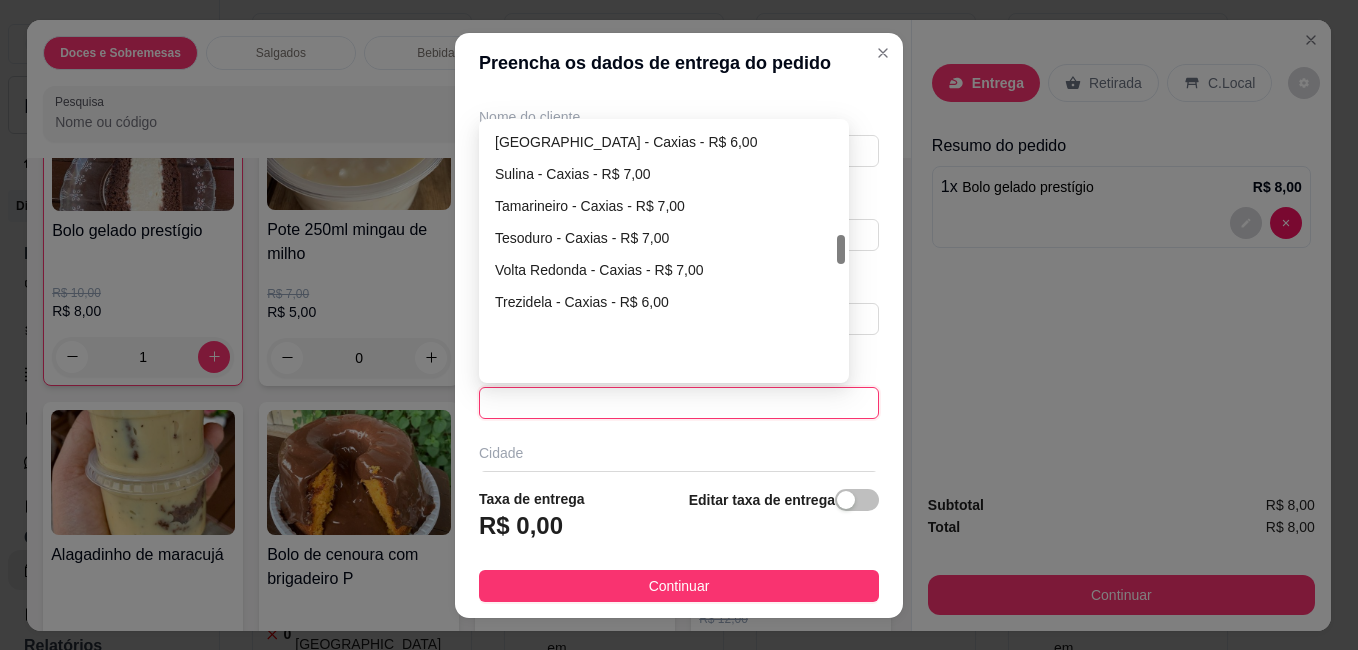 scroll, scrollTop: 964, scrollLeft: 0, axis: vertical 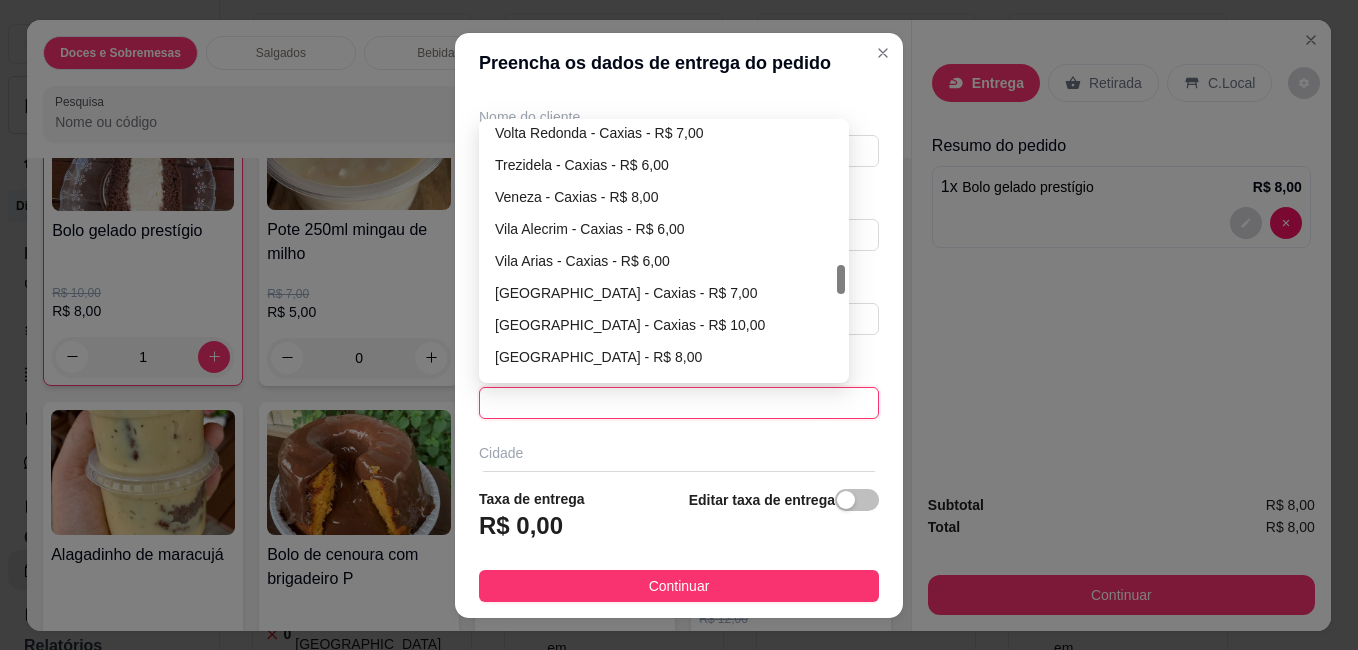 drag, startPoint x: 832, startPoint y: 241, endPoint x: 835, endPoint y: 271, distance: 30.149628 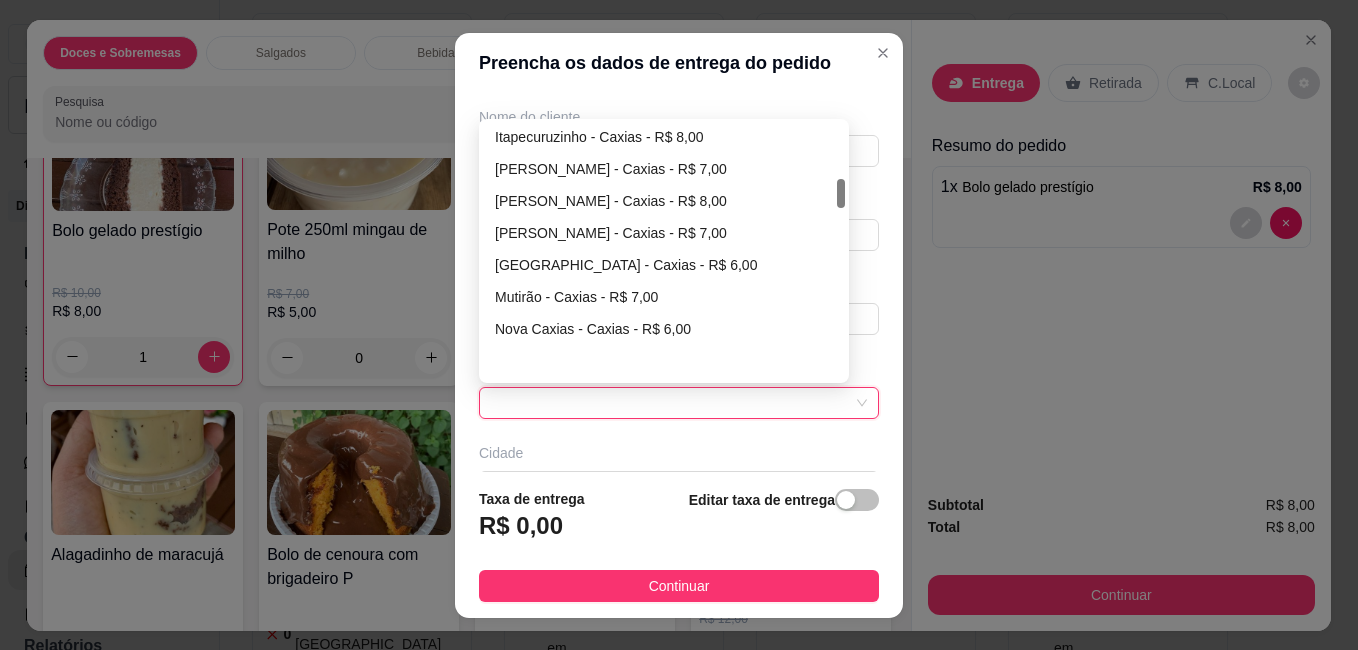 scroll, scrollTop: 457, scrollLeft: 0, axis: vertical 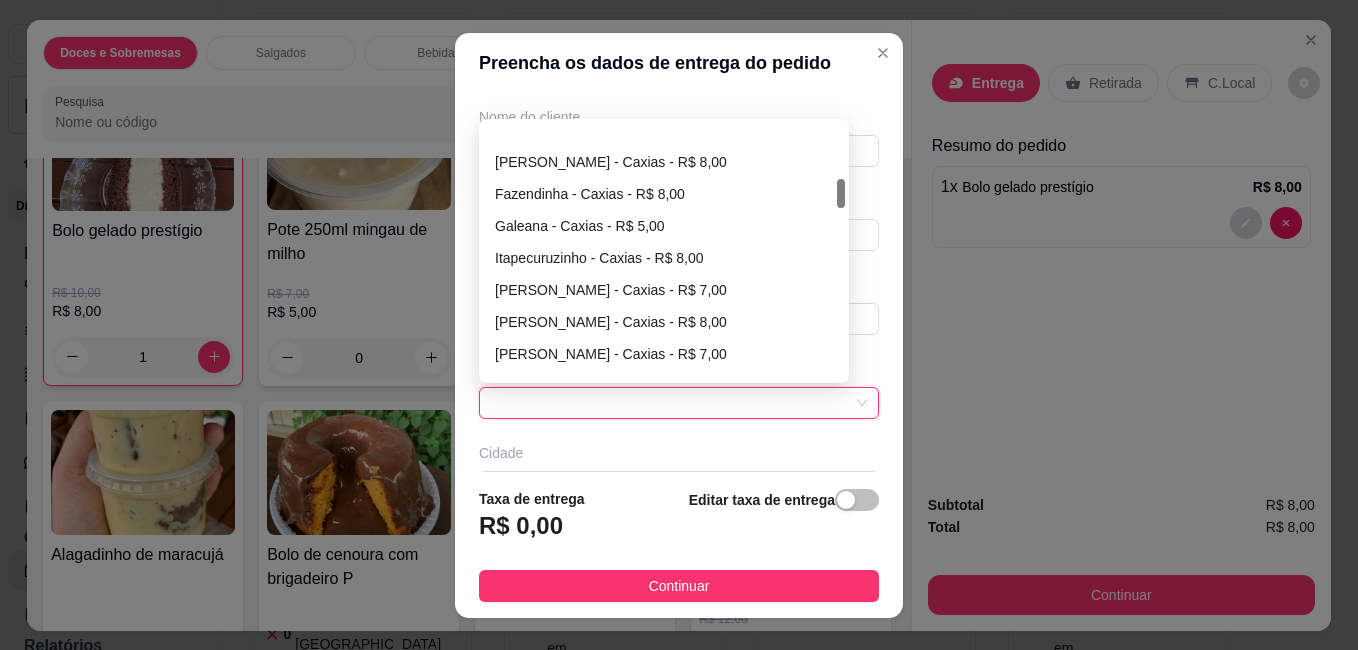 drag, startPoint x: 836, startPoint y: 281, endPoint x: 848, endPoint y: 192, distance: 89.80534 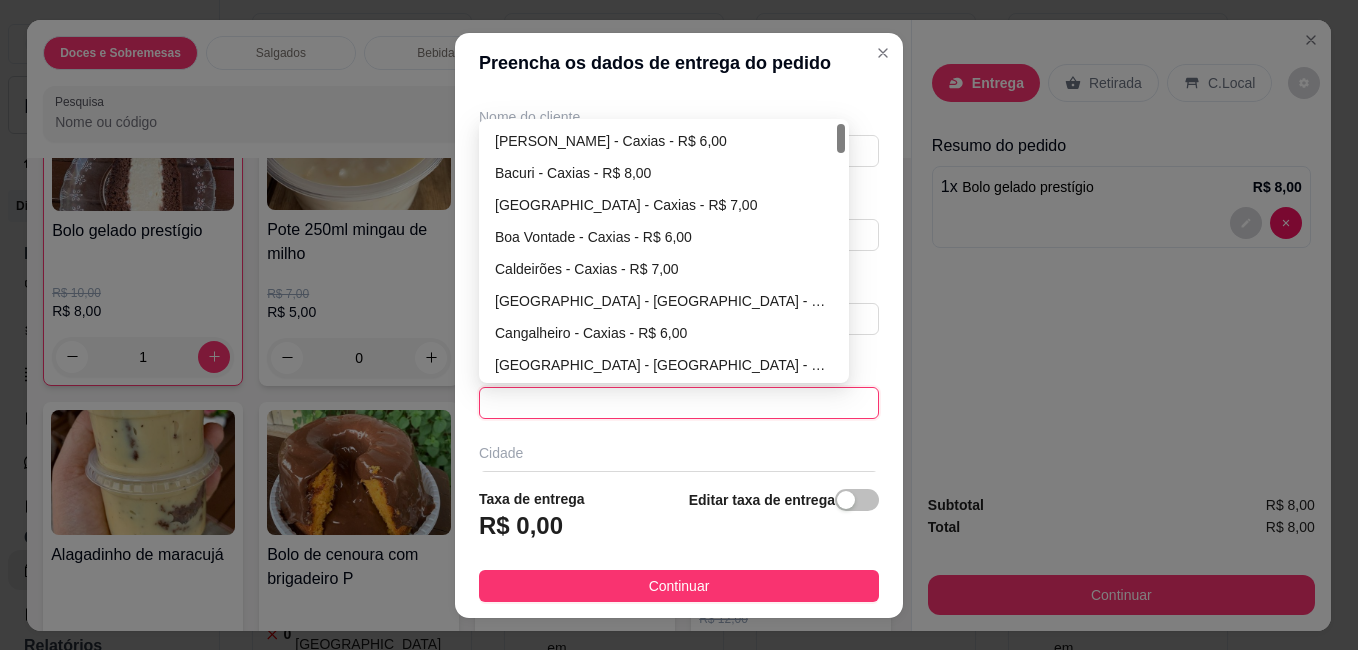 scroll, scrollTop: 0, scrollLeft: 0, axis: both 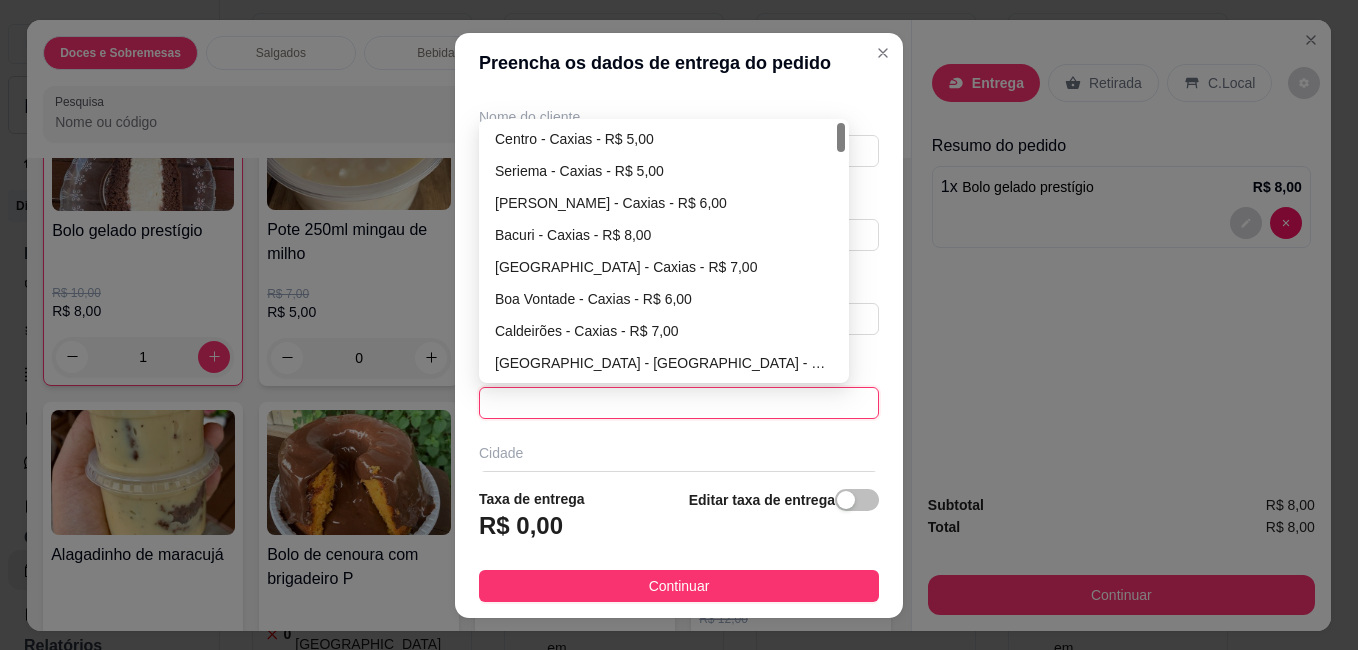 drag, startPoint x: 831, startPoint y: 195, endPoint x: 836, endPoint y: 139, distance: 56.22277 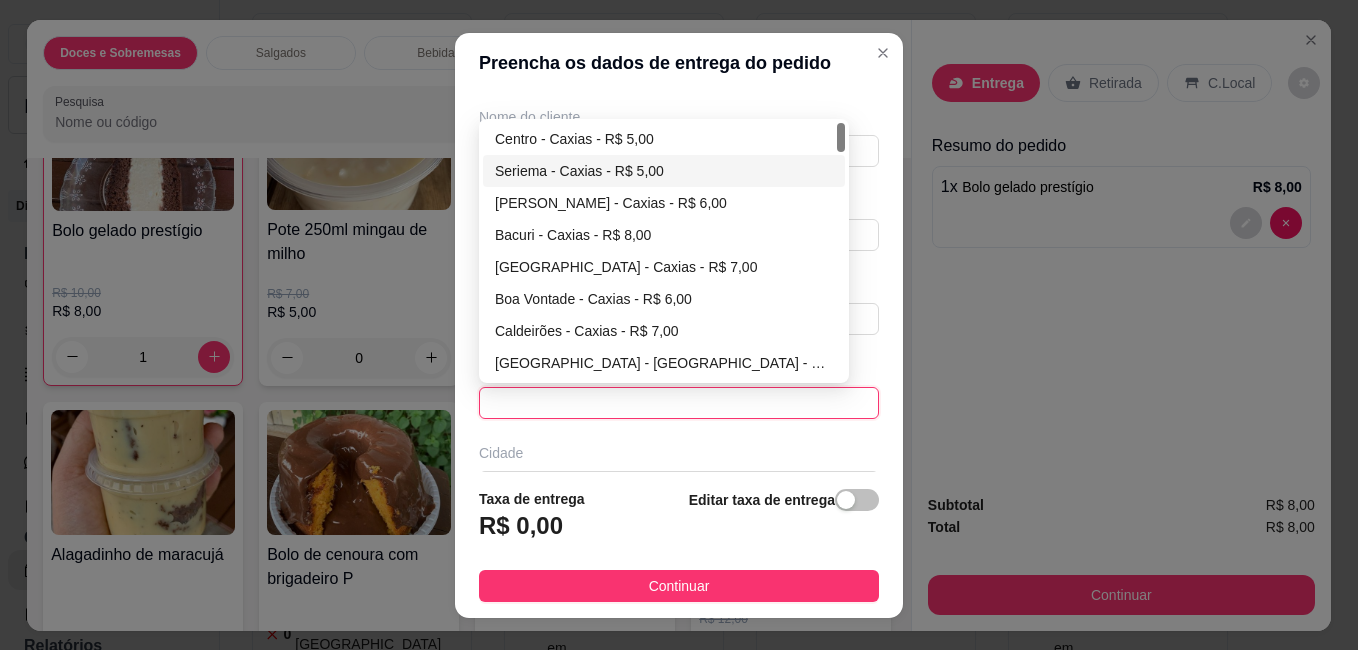 click on "Seriema - Caxias -  R$ 5,00" at bounding box center [664, 171] 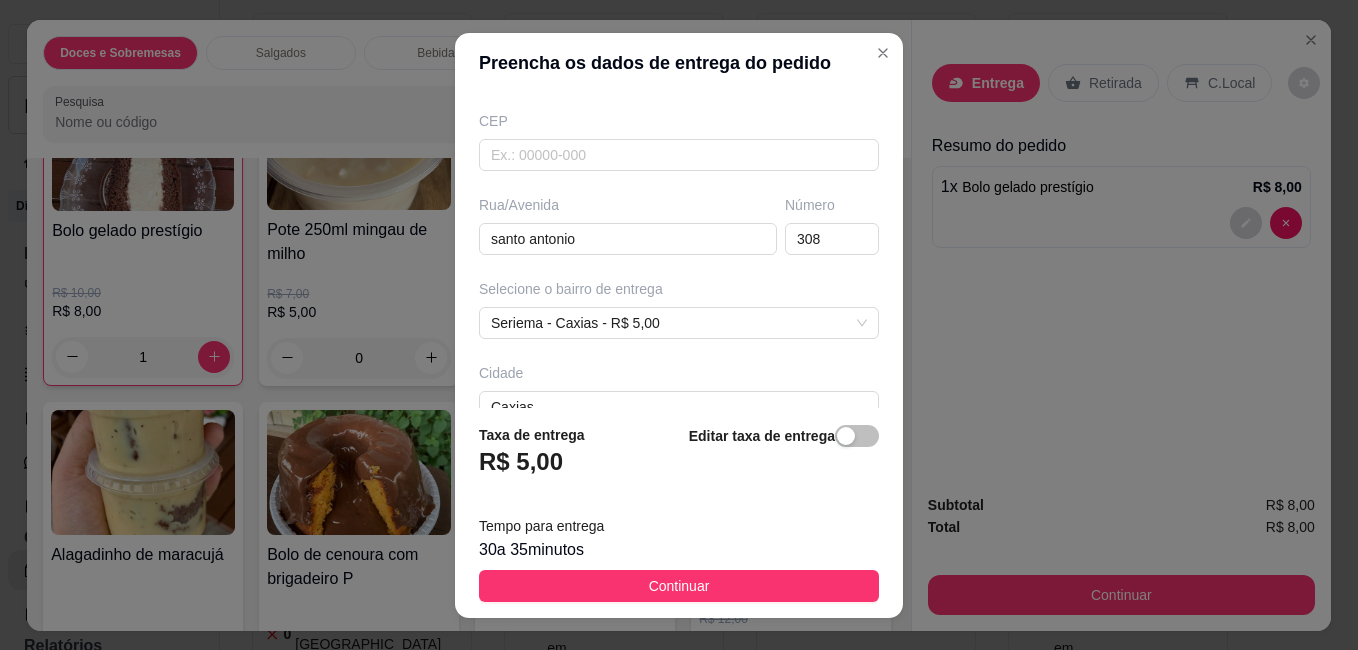 scroll, scrollTop: 280, scrollLeft: 0, axis: vertical 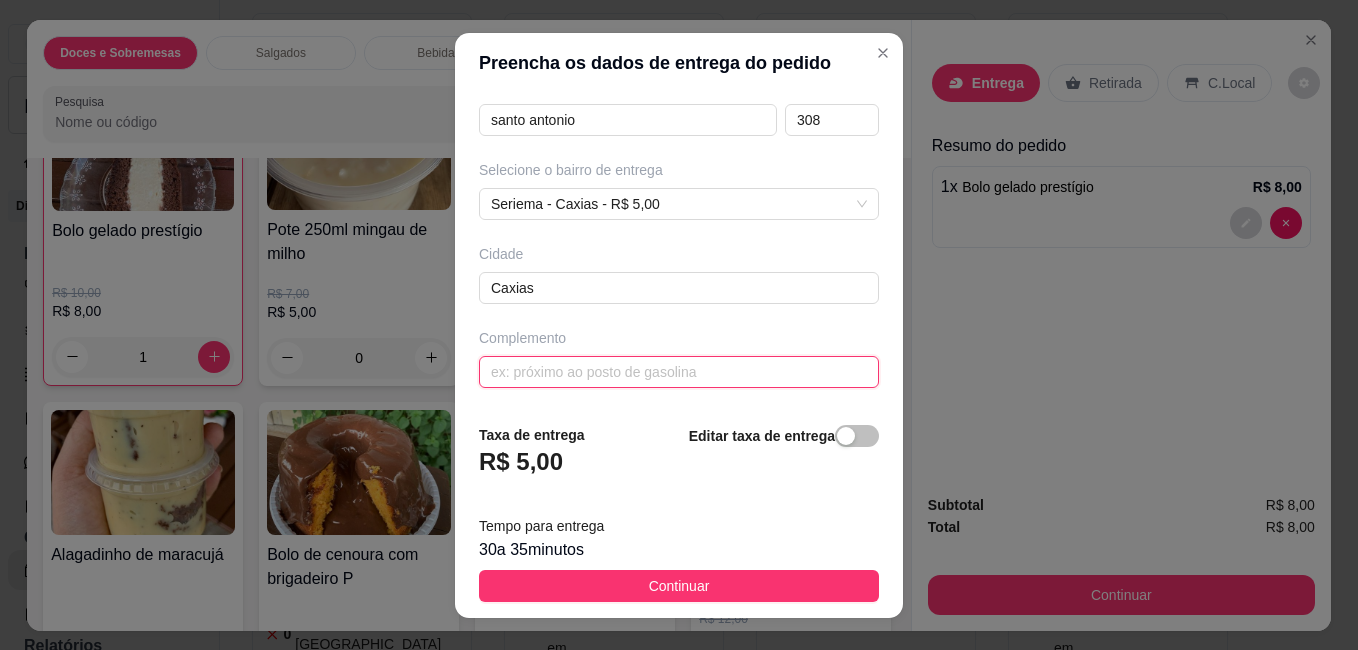click at bounding box center [679, 372] 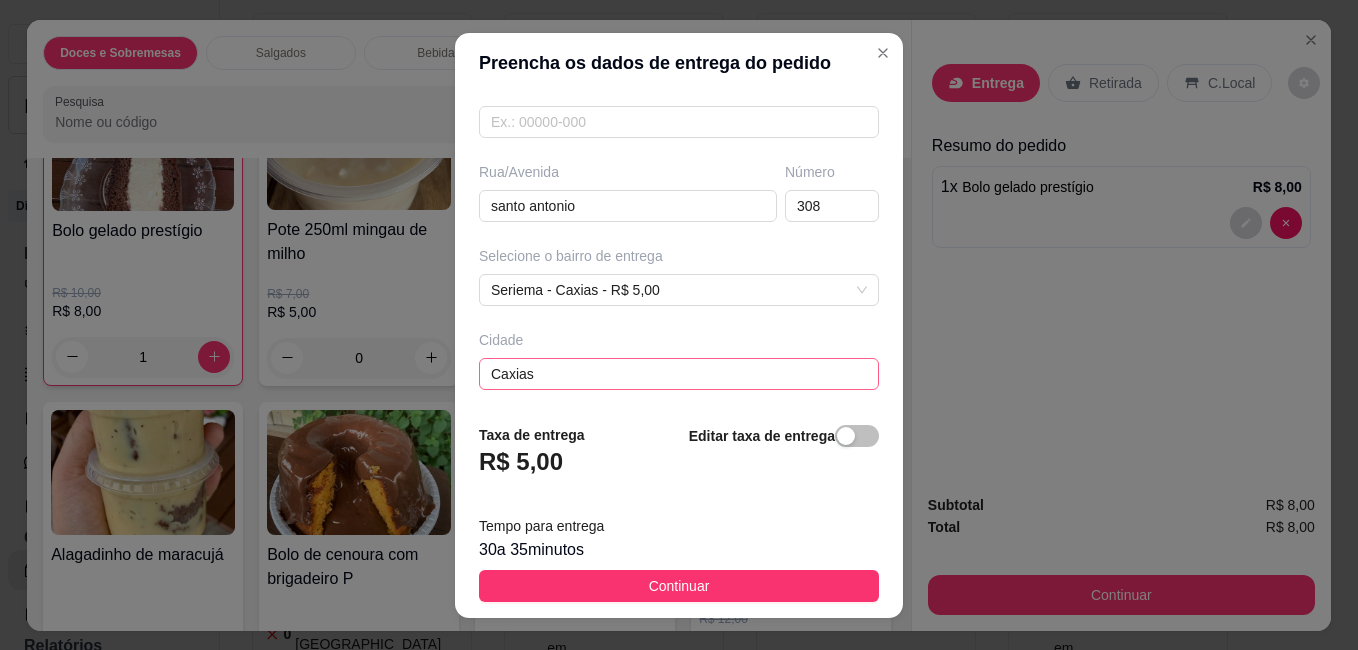 scroll, scrollTop: 359, scrollLeft: 0, axis: vertical 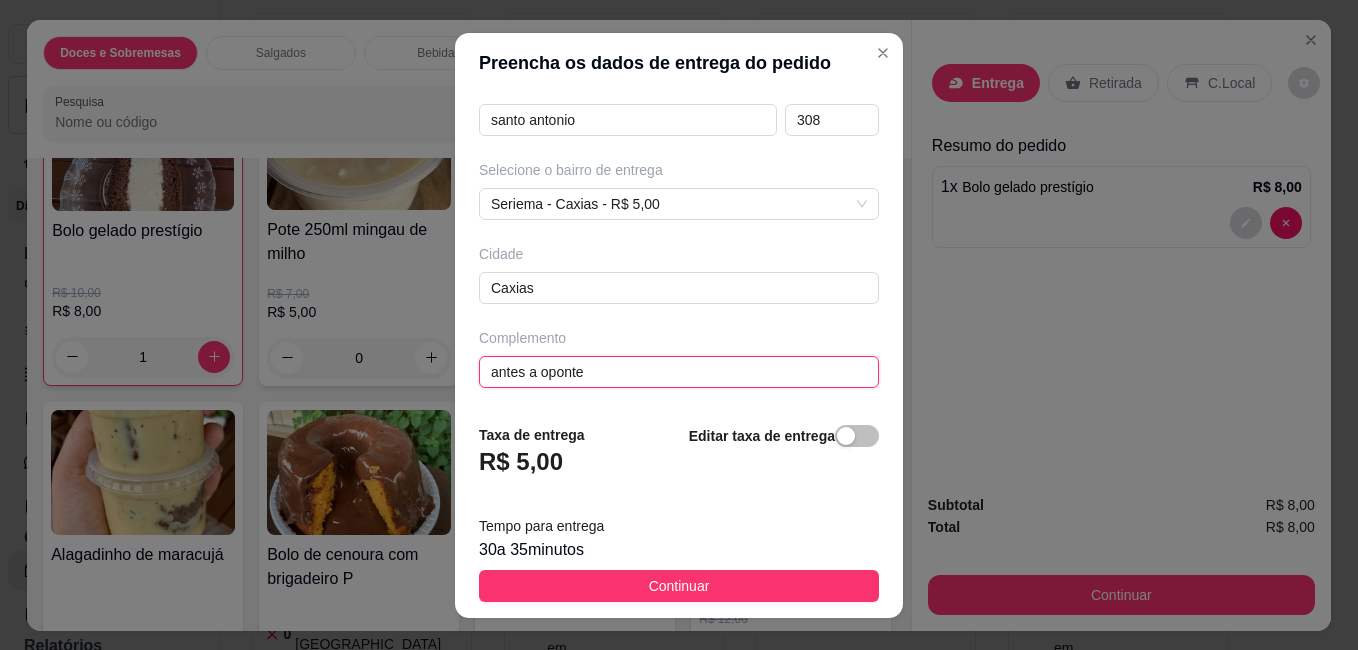 click on "antes a oponte" at bounding box center (679, 372) 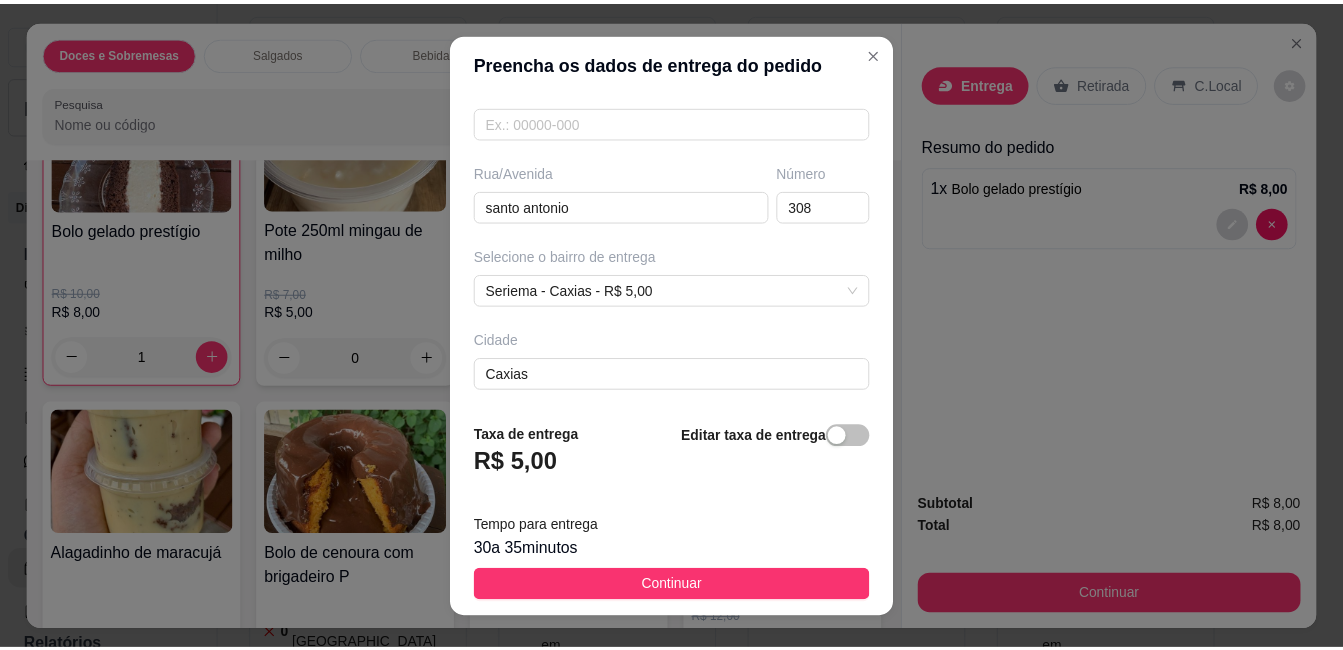 scroll, scrollTop: 359, scrollLeft: 0, axis: vertical 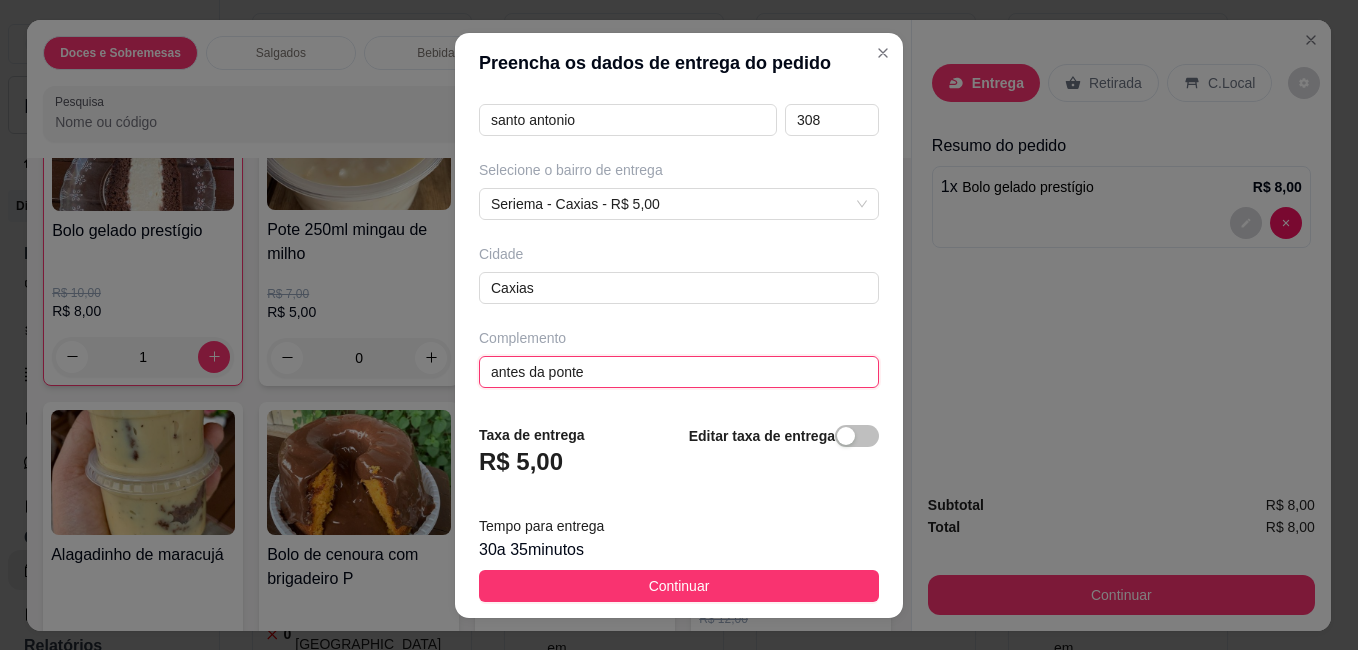 type on "antes da ponte" 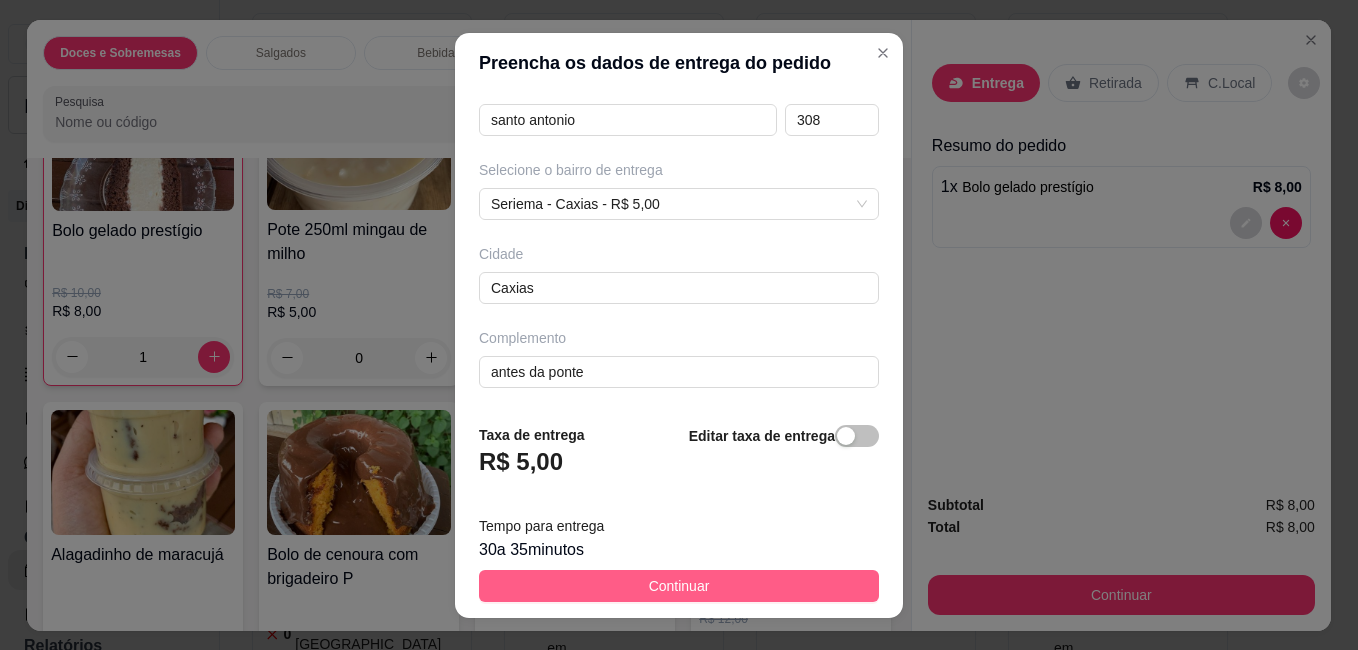 click on "Continuar" at bounding box center [679, 586] 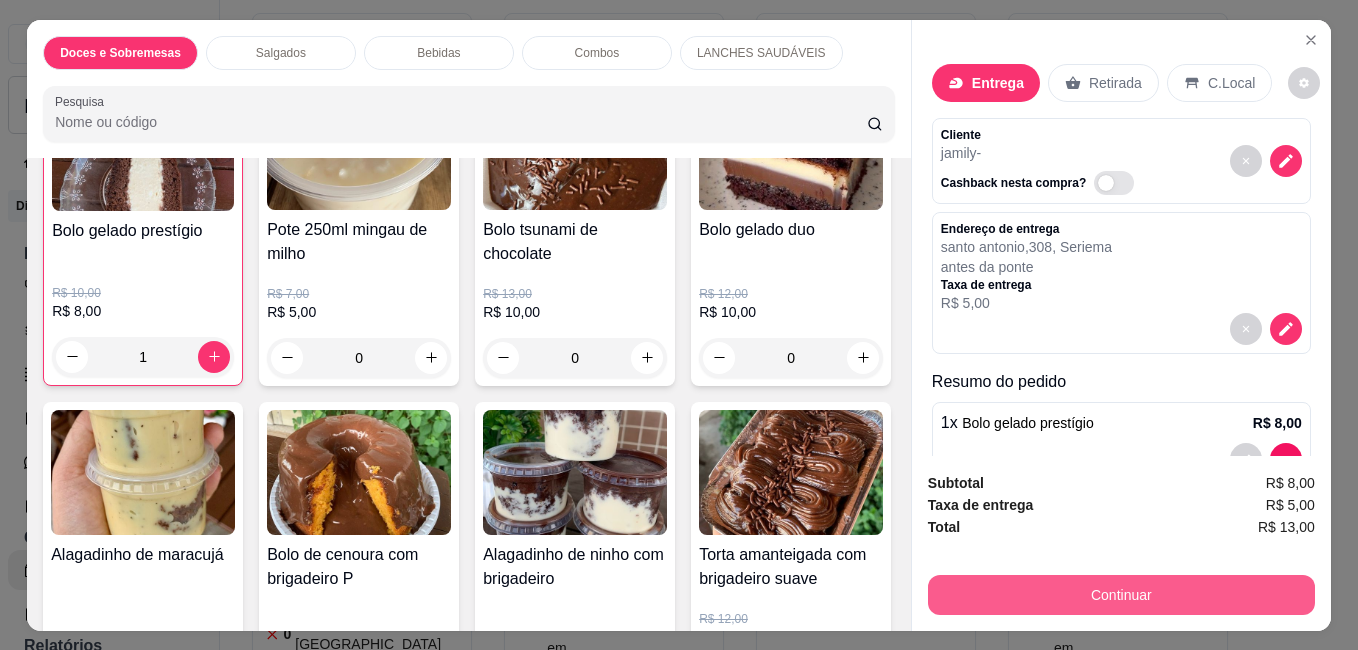 click on "Continuar" at bounding box center [1121, 595] 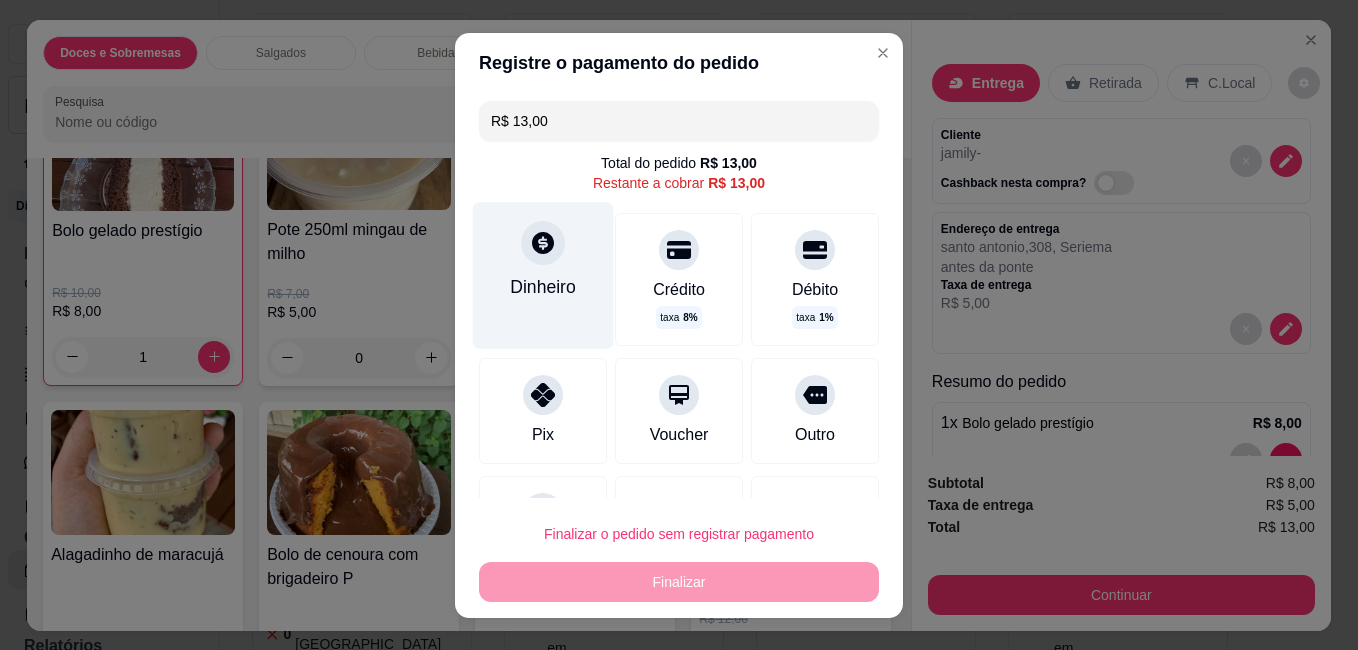 click on "Dinheiro" at bounding box center (543, 286) 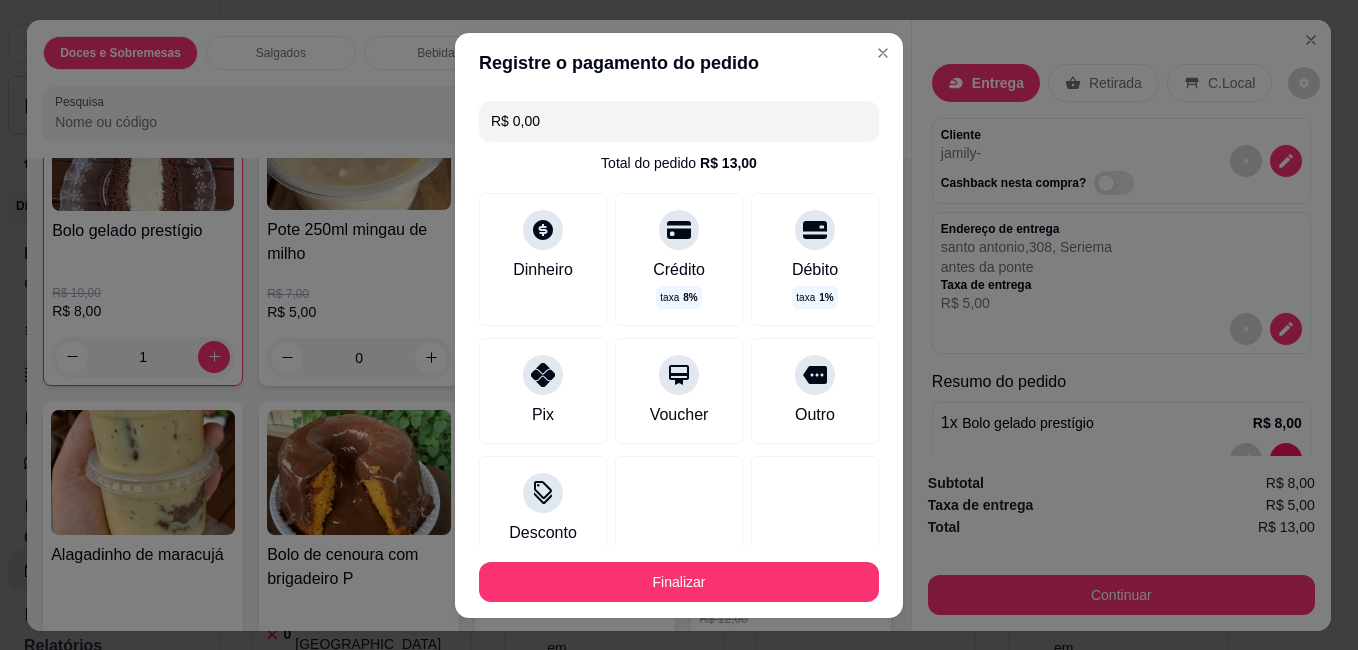 type on "R$ 0,00" 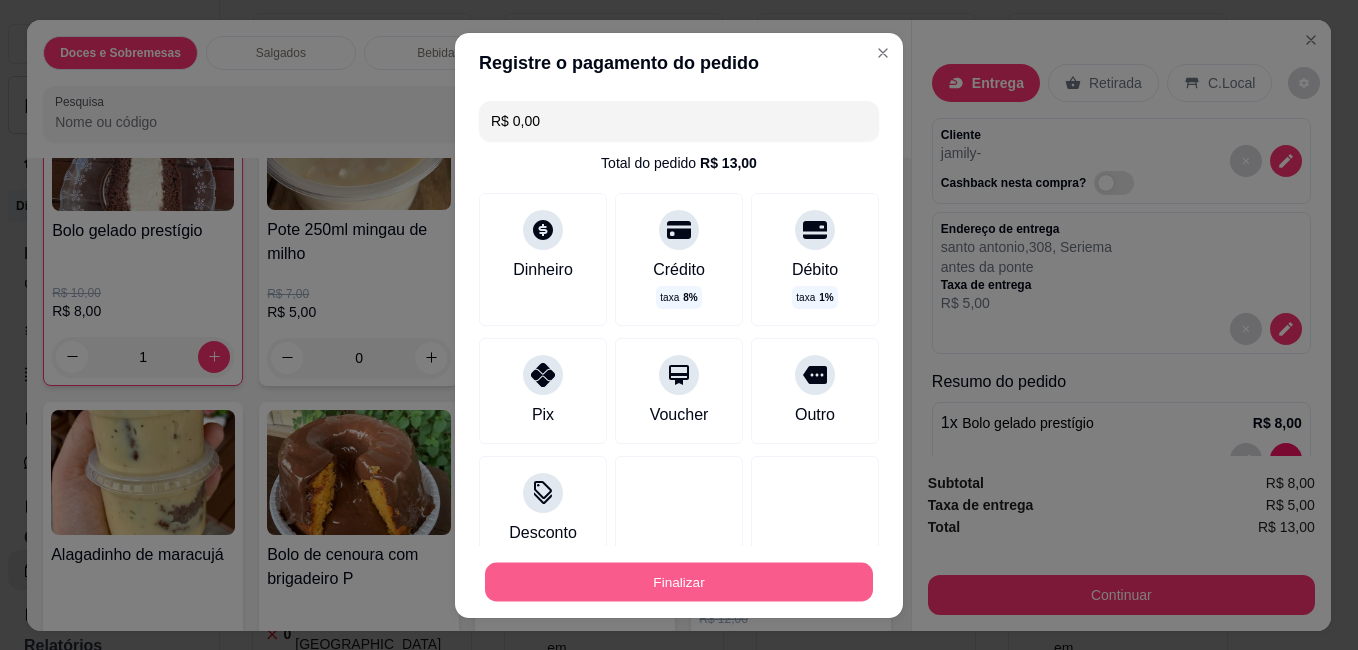 click on "Finalizar" at bounding box center (679, 581) 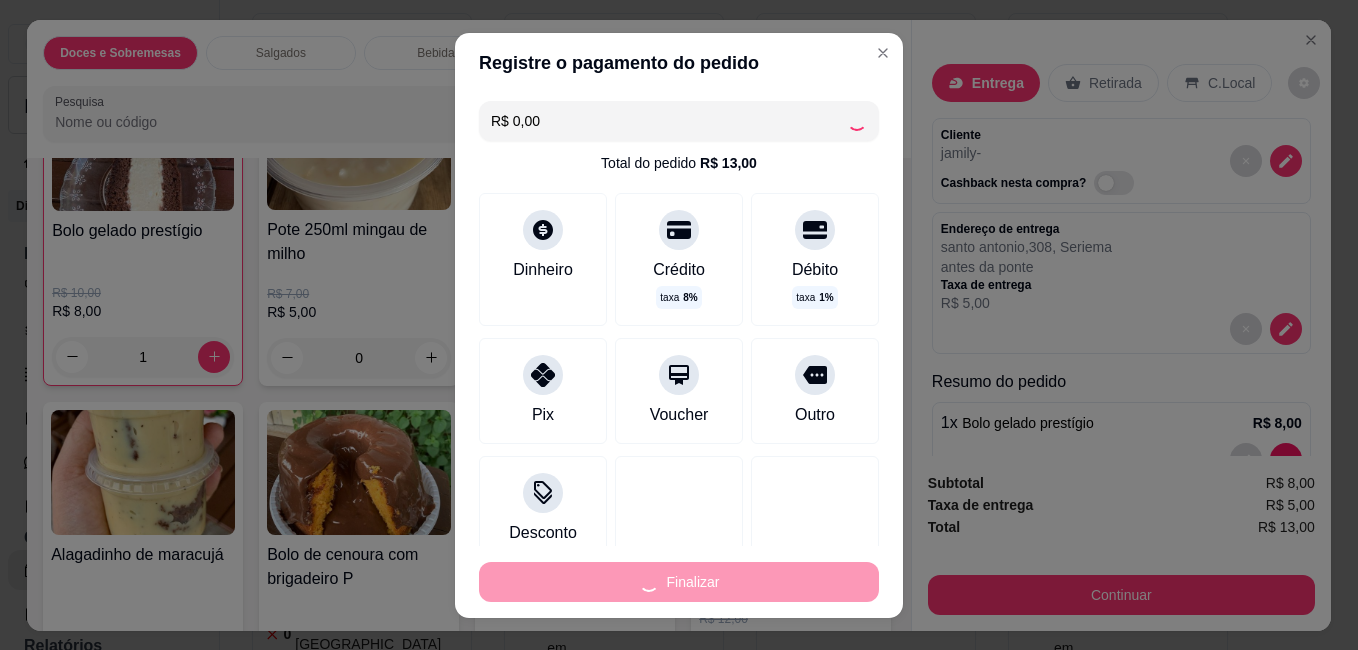 type on "0" 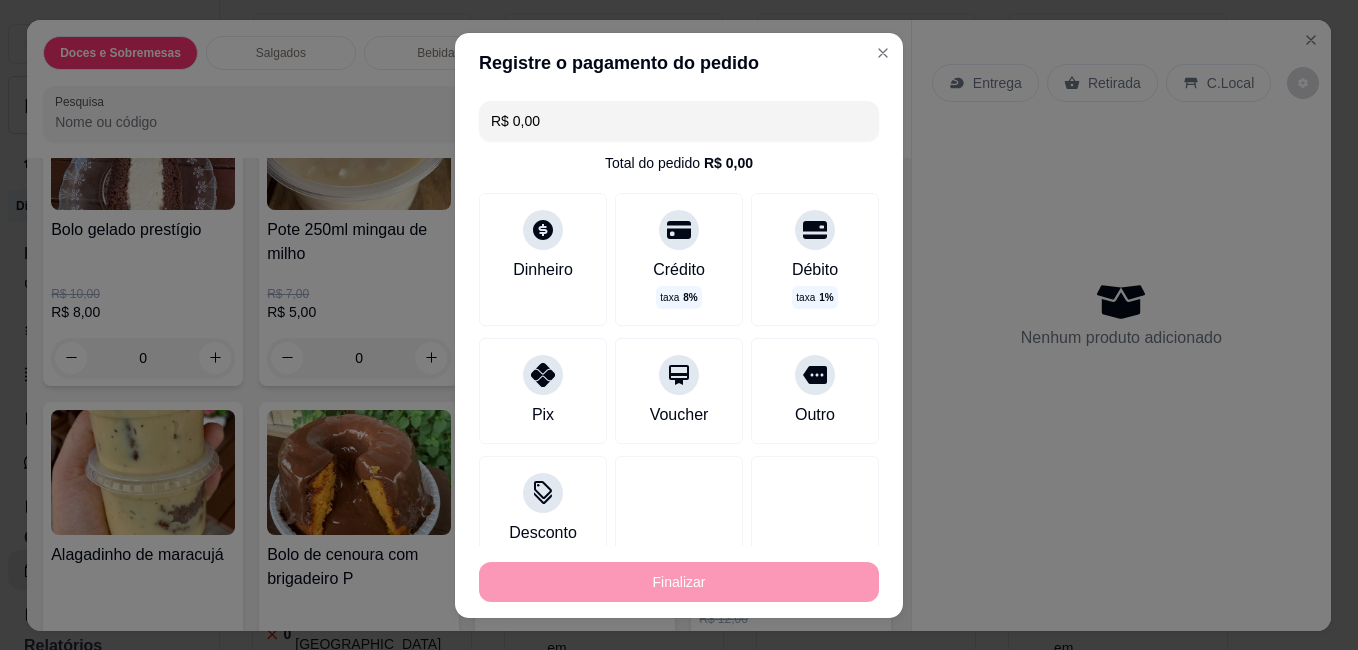 type on "-R$ 13,00" 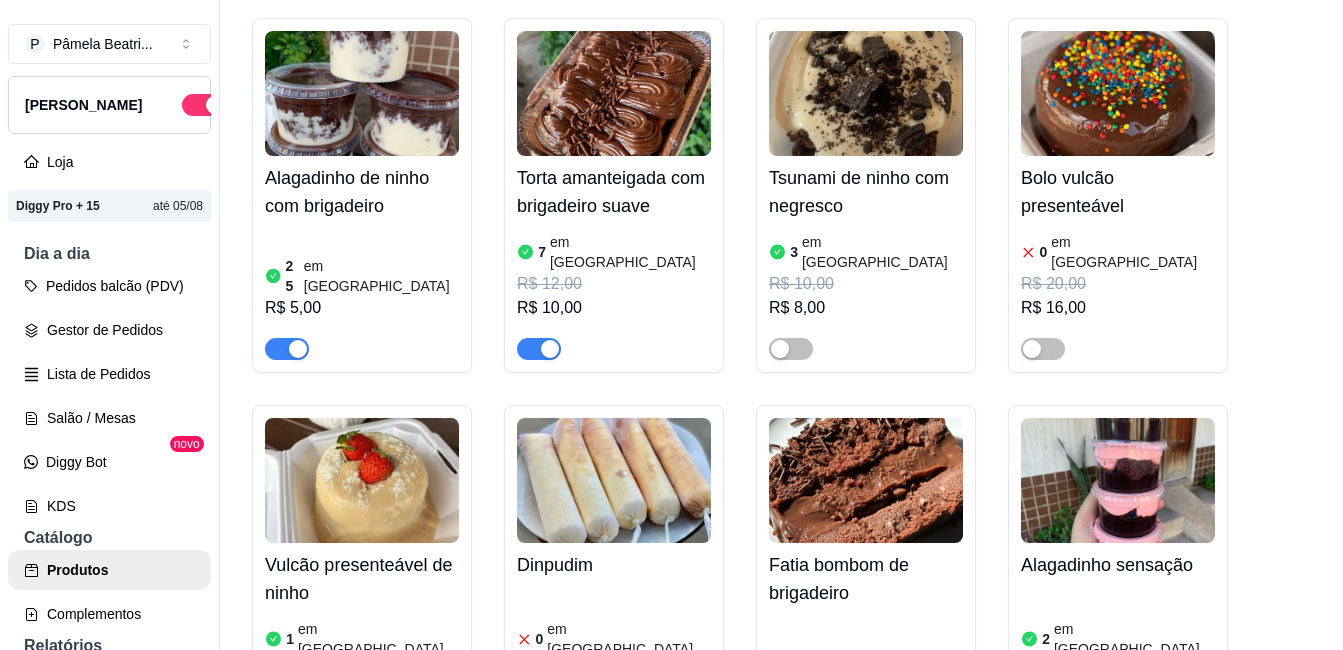 scroll, scrollTop: 2972, scrollLeft: 0, axis: vertical 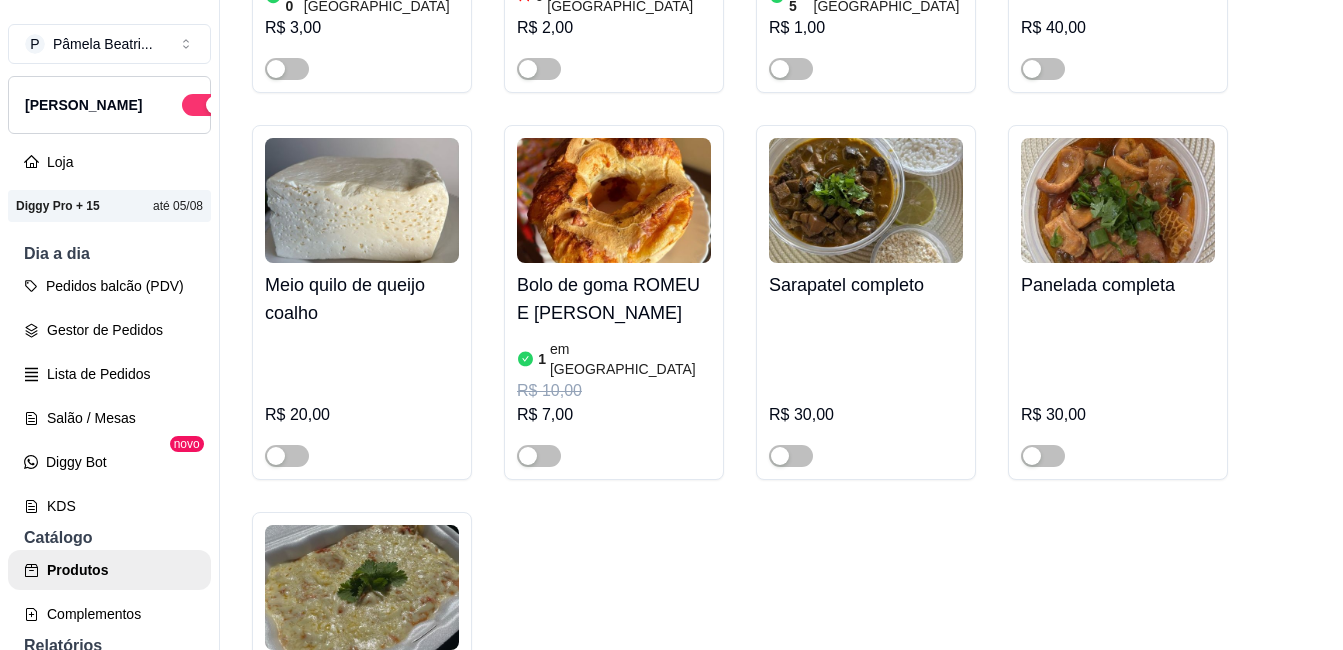 click at bounding box center [362, 587] 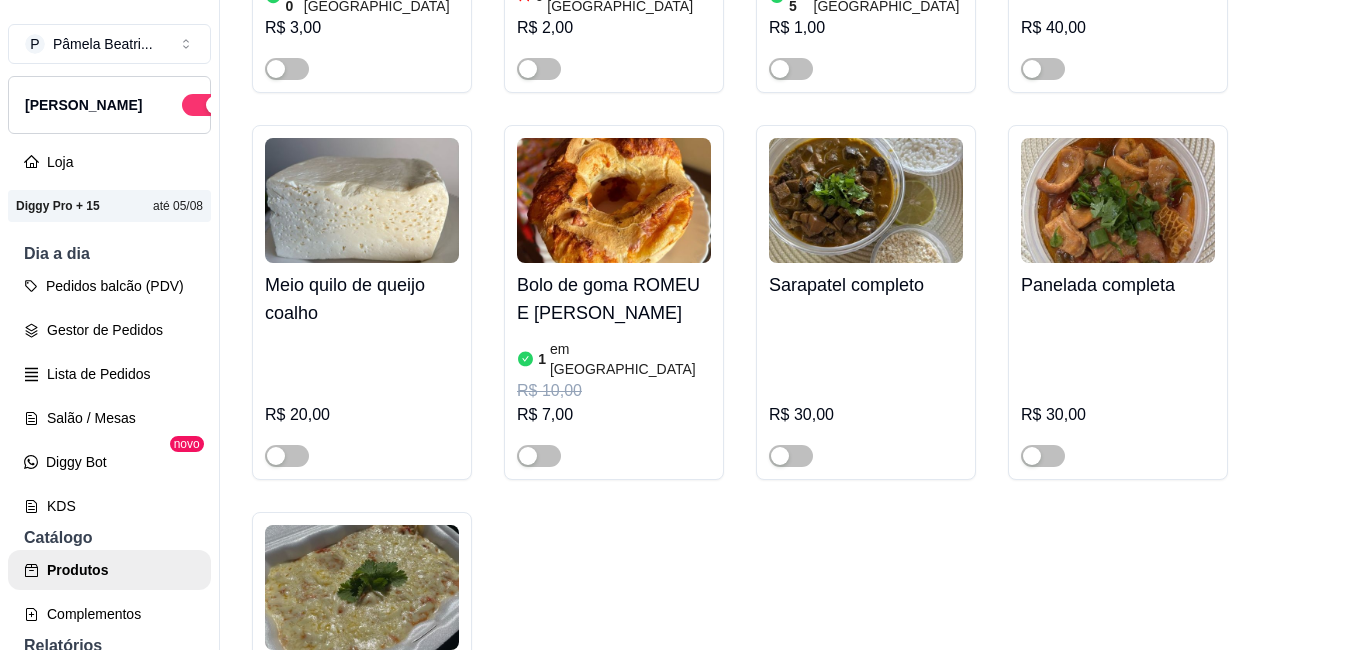 type 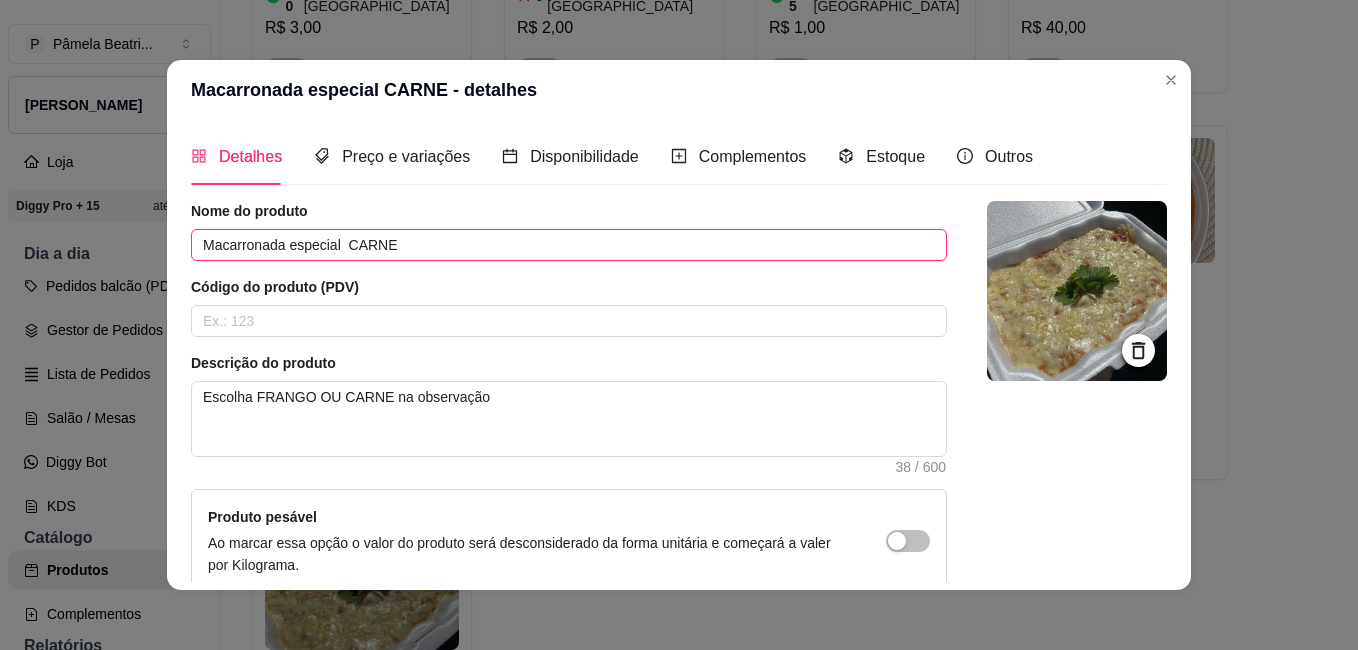 click on "Macarronada especial  CARNE" at bounding box center [569, 245] 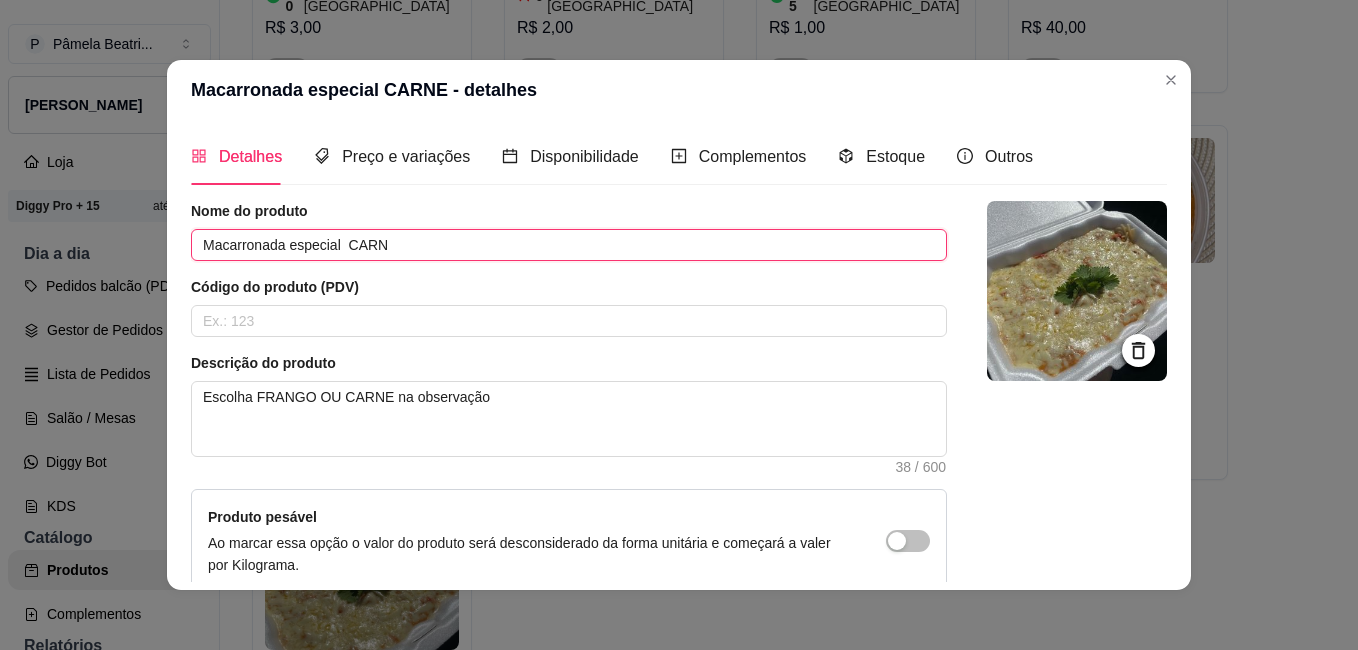 click on "Macarronada especial  CARN" at bounding box center [569, 245] 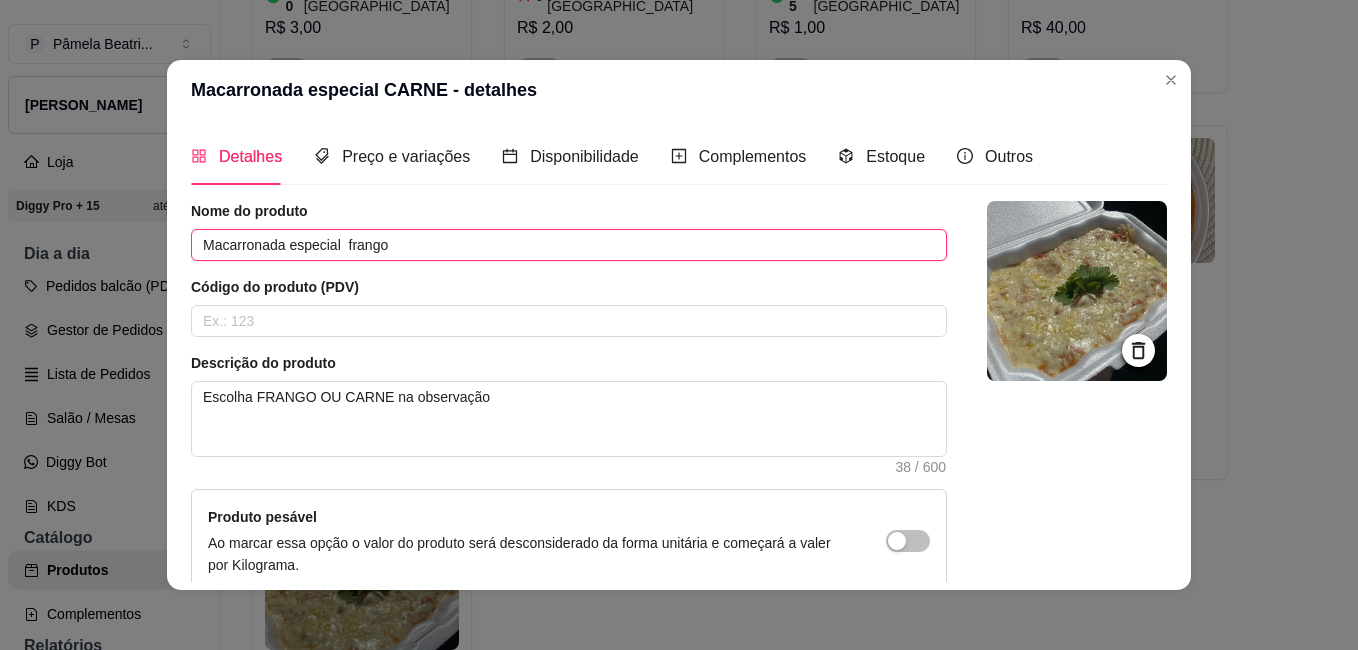 type on "Macarronada especial  frango" 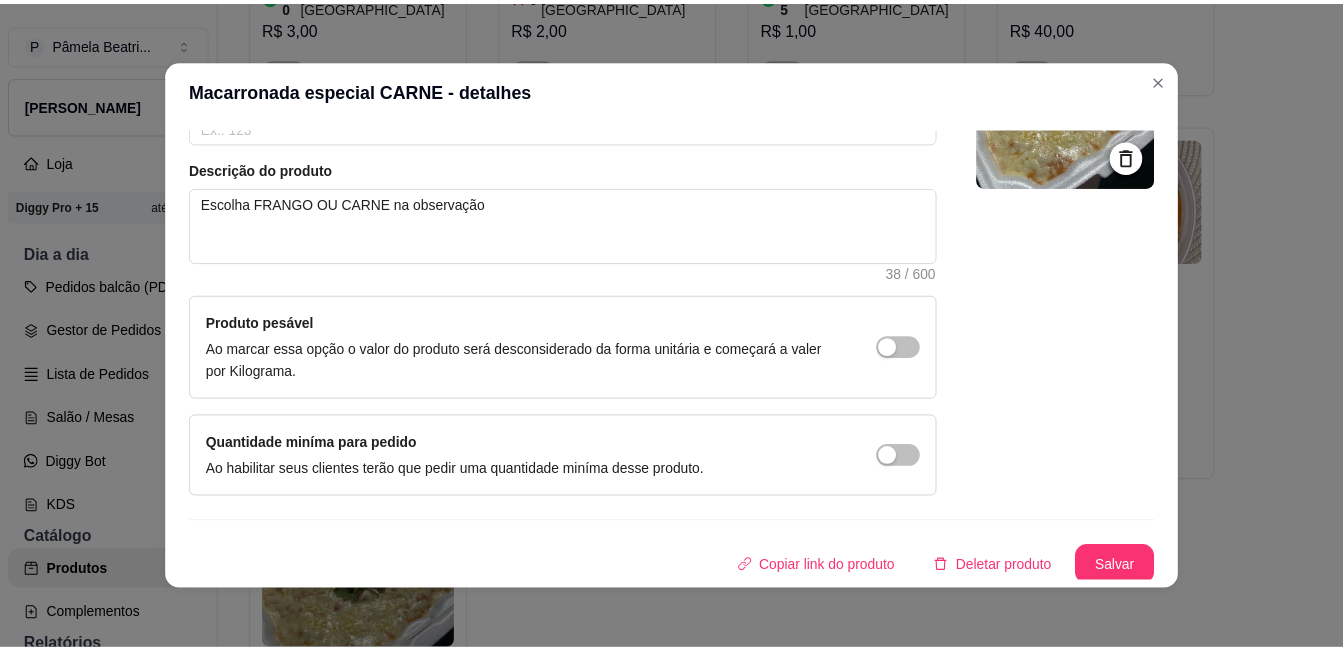scroll, scrollTop: 198, scrollLeft: 0, axis: vertical 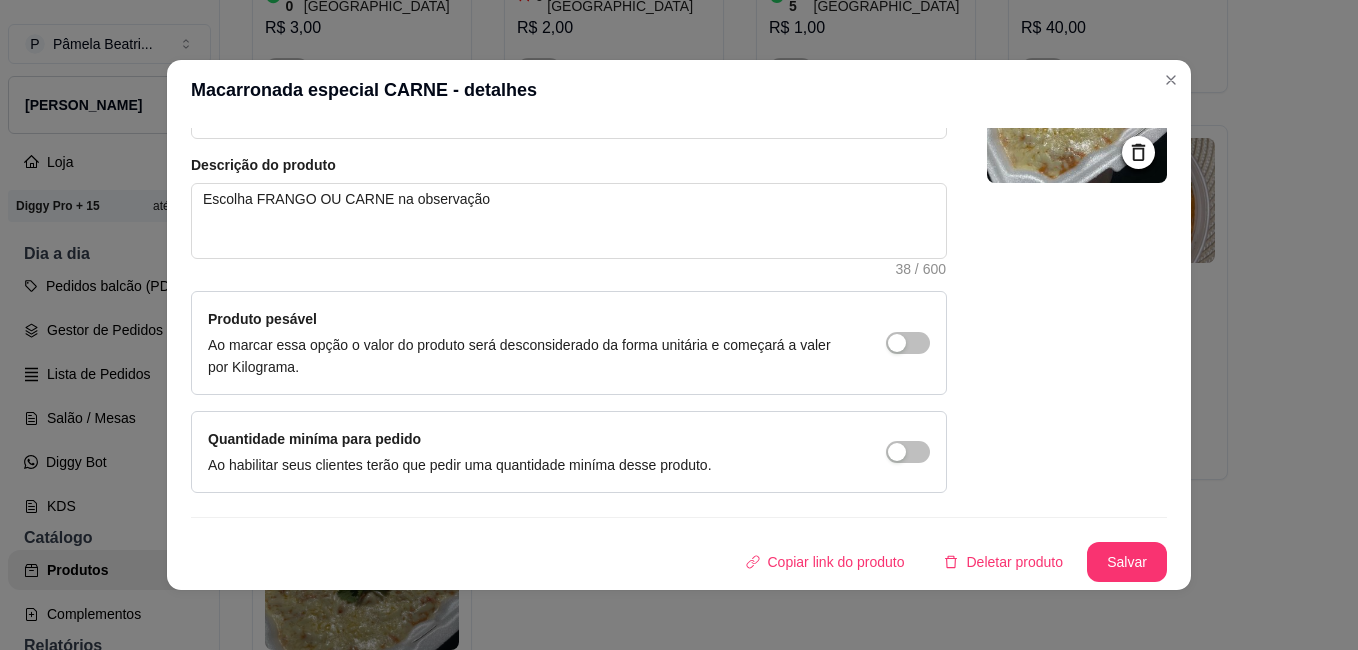 click on "Nome do produto Macarronada especial  frango Código do produto (PDV) Descrição do produto Escolha FRANGO OU CARNE na observação  38 / 600 Produto pesável Ao marcar essa opção o valor do produto será desconsiderado da forma unitária e começará a valer por Kilograma. Quantidade miníma para pedido Ao habilitar seus clientes terão que pedir uma quantidade miníma desse produto. Copiar link do produto Deletar produto Salvar" at bounding box center [679, 292] 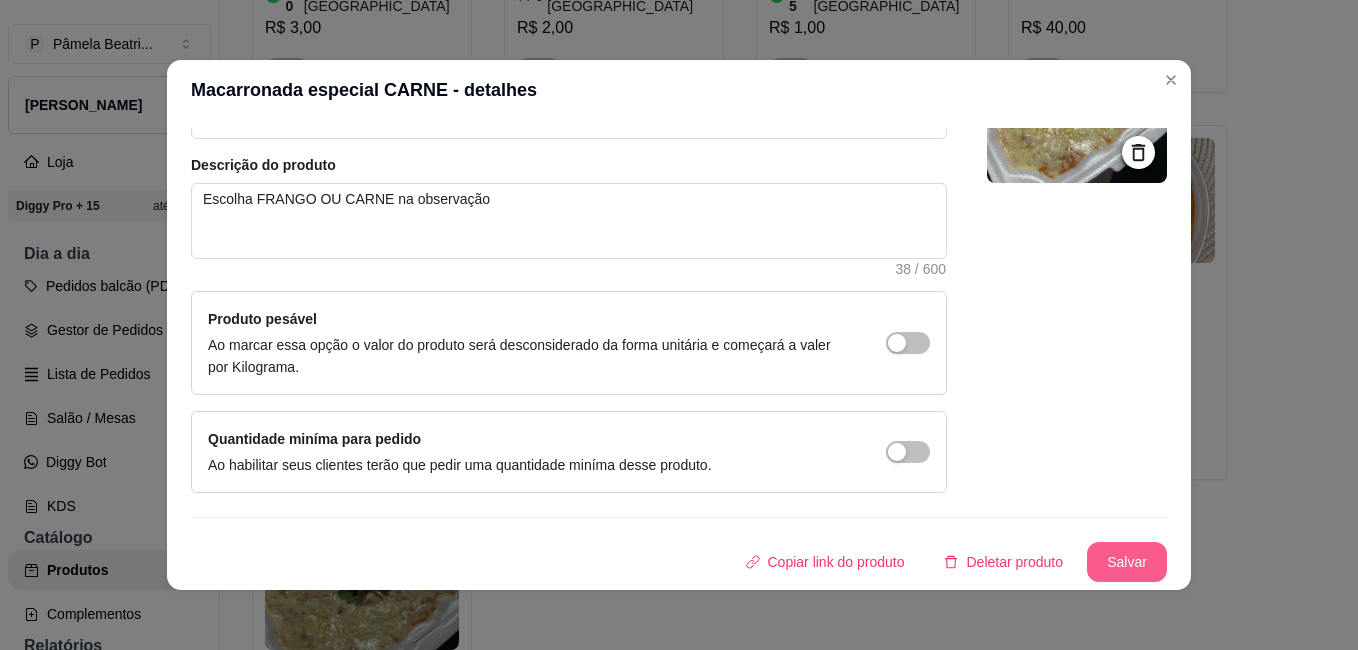 click on "Salvar" at bounding box center [1127, 562] 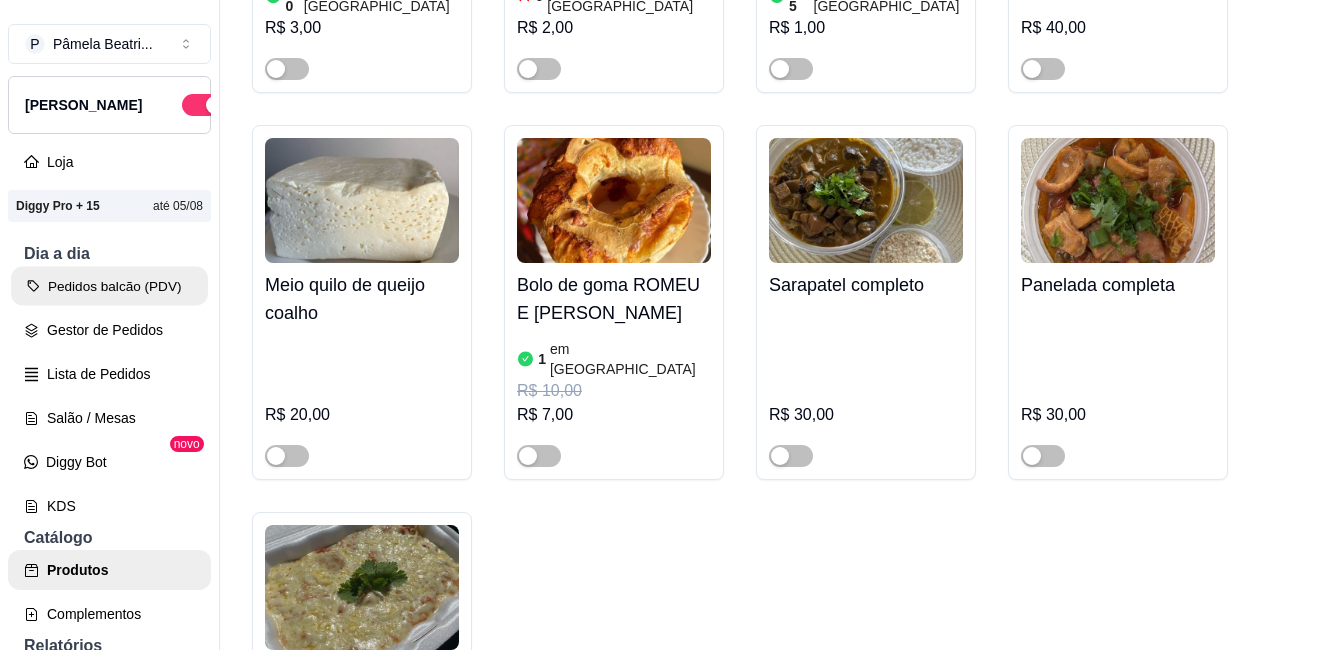 click on "Pedidos balcão (PDV)" at bounding box center [109, 286] 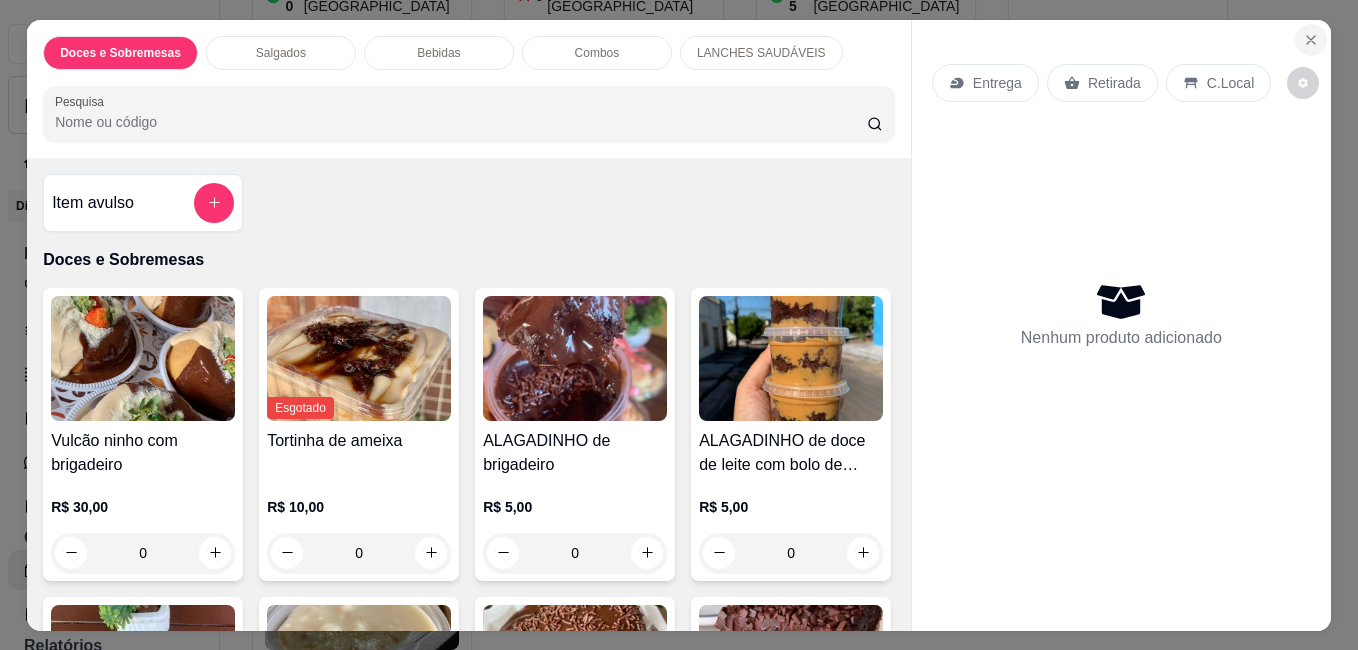 click at bounding box center (1311, 40) 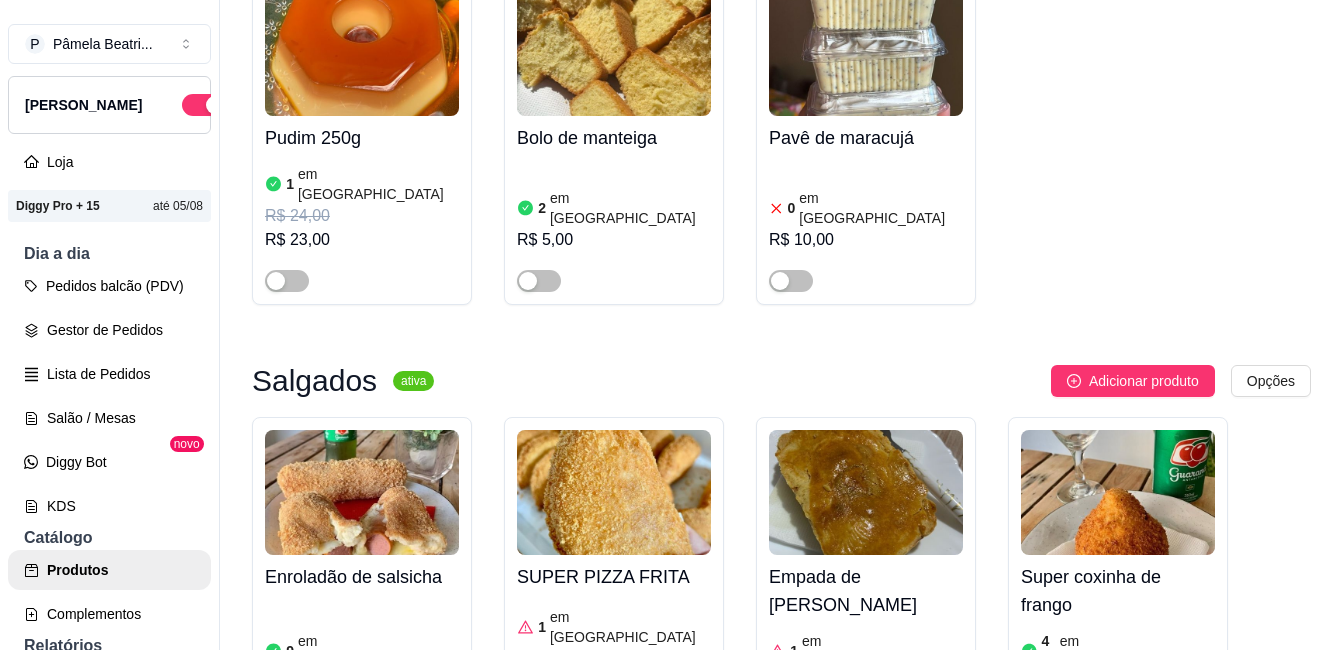 scroll, scrollTop: 4411, scrollLeft: 0, axis: vertical 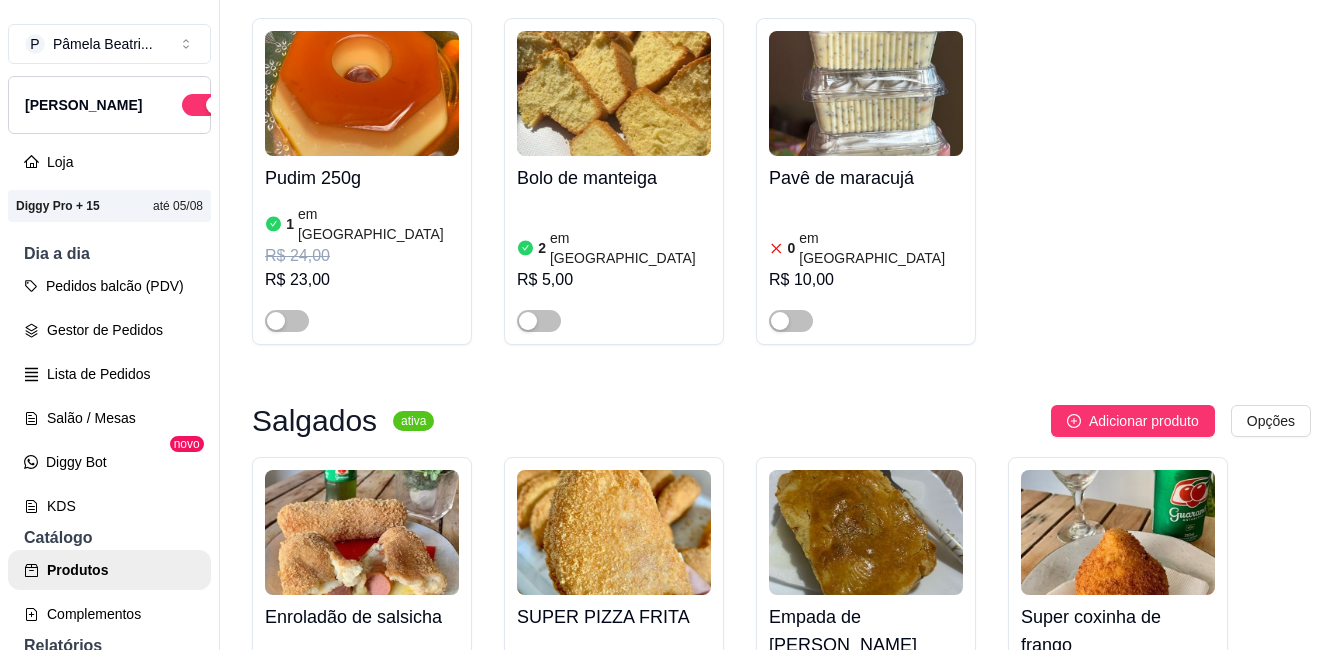 click at bounding box center [802, 764] 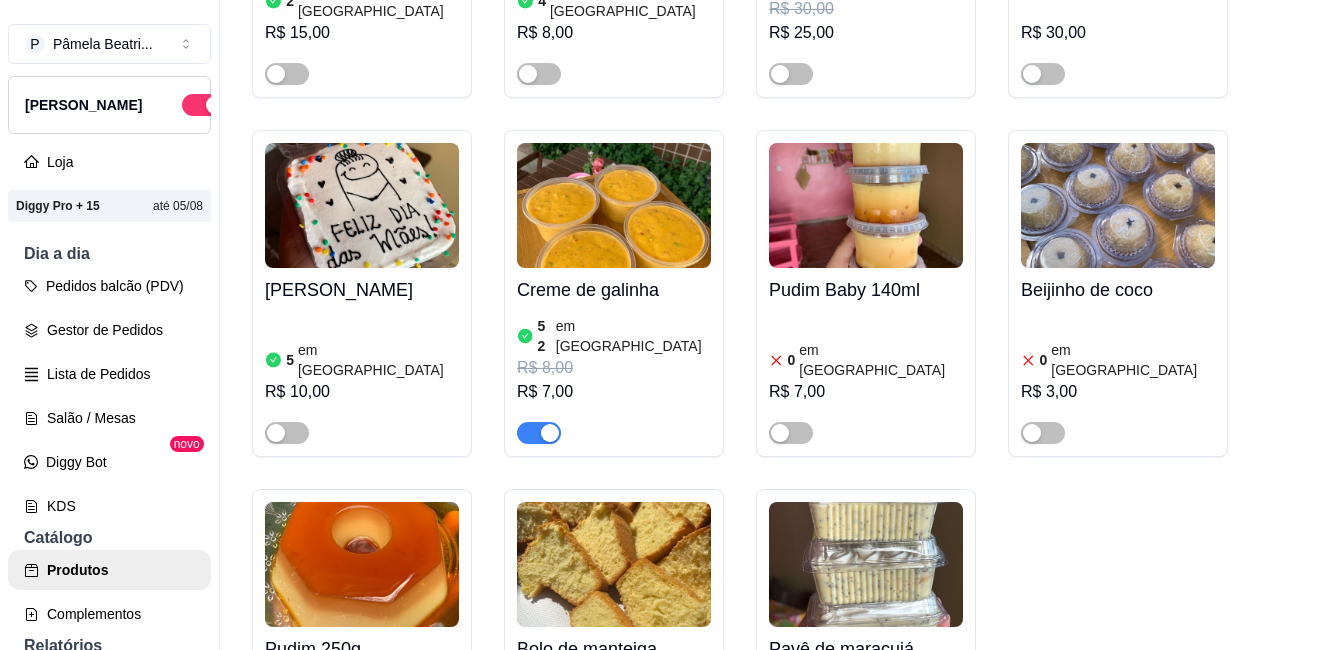 scroll, scrollTop: 3931, scrollLeft: 0, axis: vertical 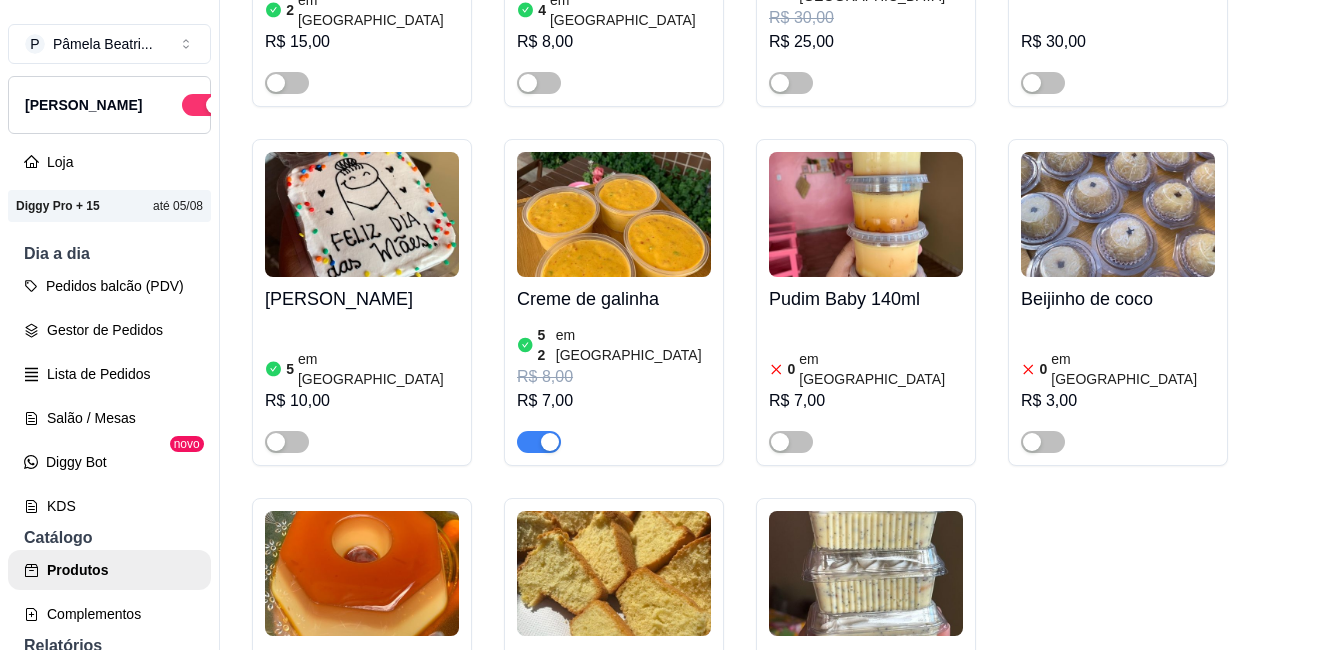 click at bounding box center (1118, 214) 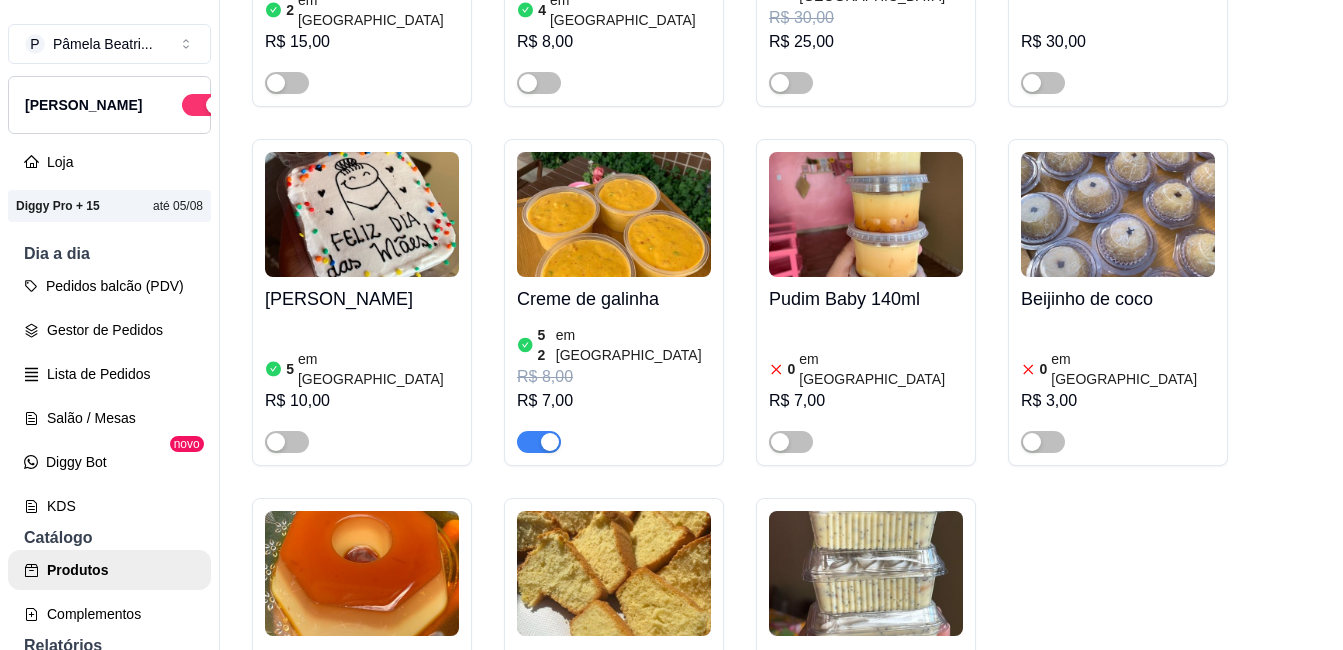 type 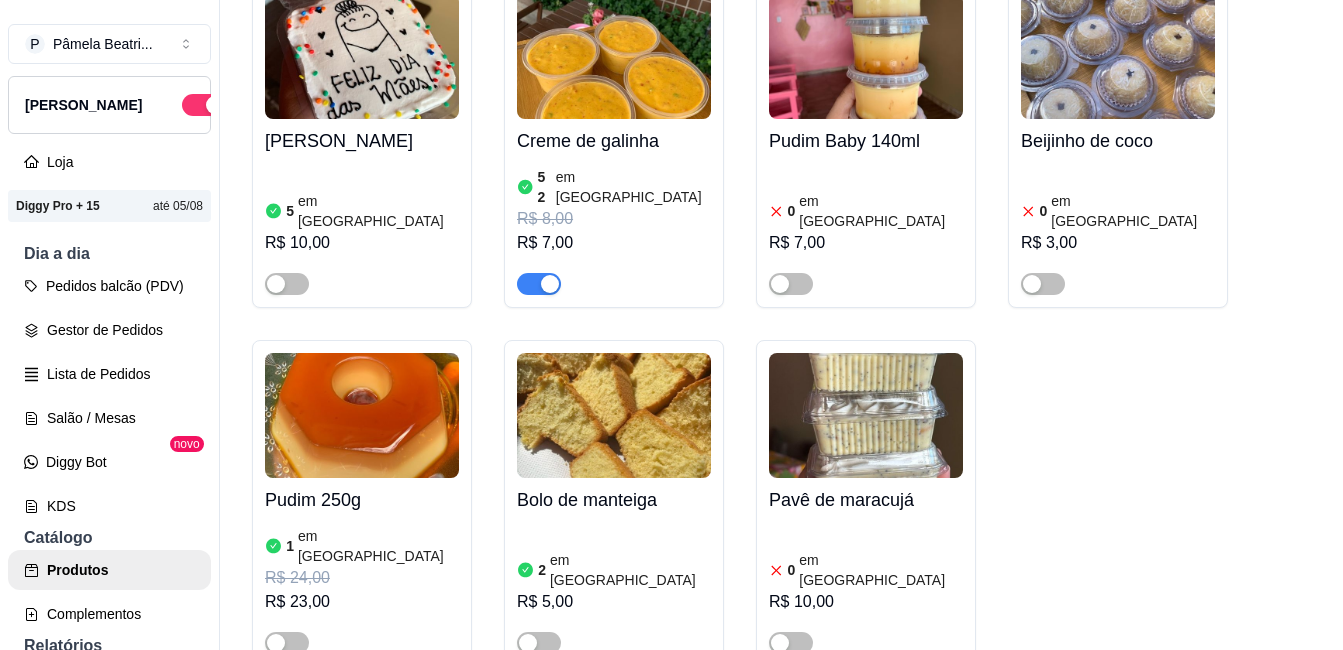 scroll, scrollTop: 4091, scrollLeft: 0, axis: vertical 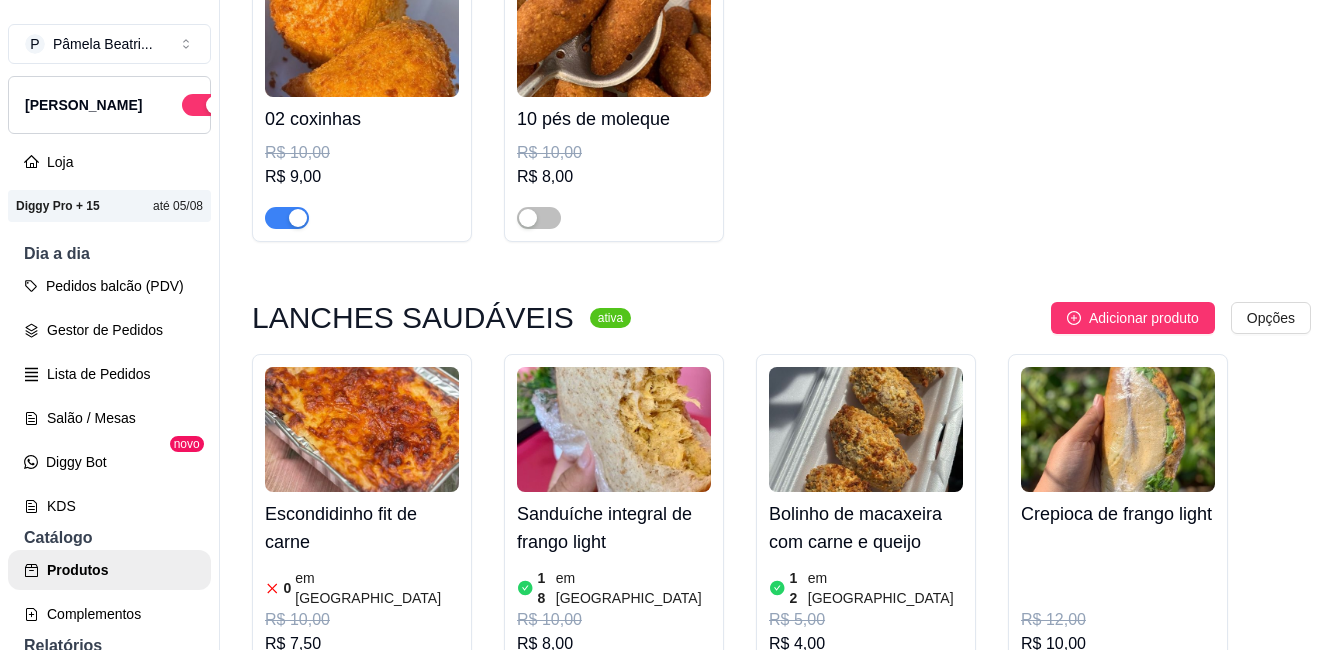 click on "P Pâmela Beatri ... Loja Aberta Loja Diggy Pro + 15 até 05/08   Dia a dia Pedidos balcão (PDV) Gestor de Pedidos Lista de Pedidos Salão / Mesas Diggy Bot novo KDS Catálogo Produtos Complementos Relatórios Relatórios de vendas Relatório de clientes Relatório de fidelidade novo Gerenciar Entregadores novo Nota Fiscal (NFC-e) Controle de caixa Controle de fiado Cupons Clientes Estoque Configurações Diggy Planos Precisa de ajuda? Sair" at bounding box center (110, 341) 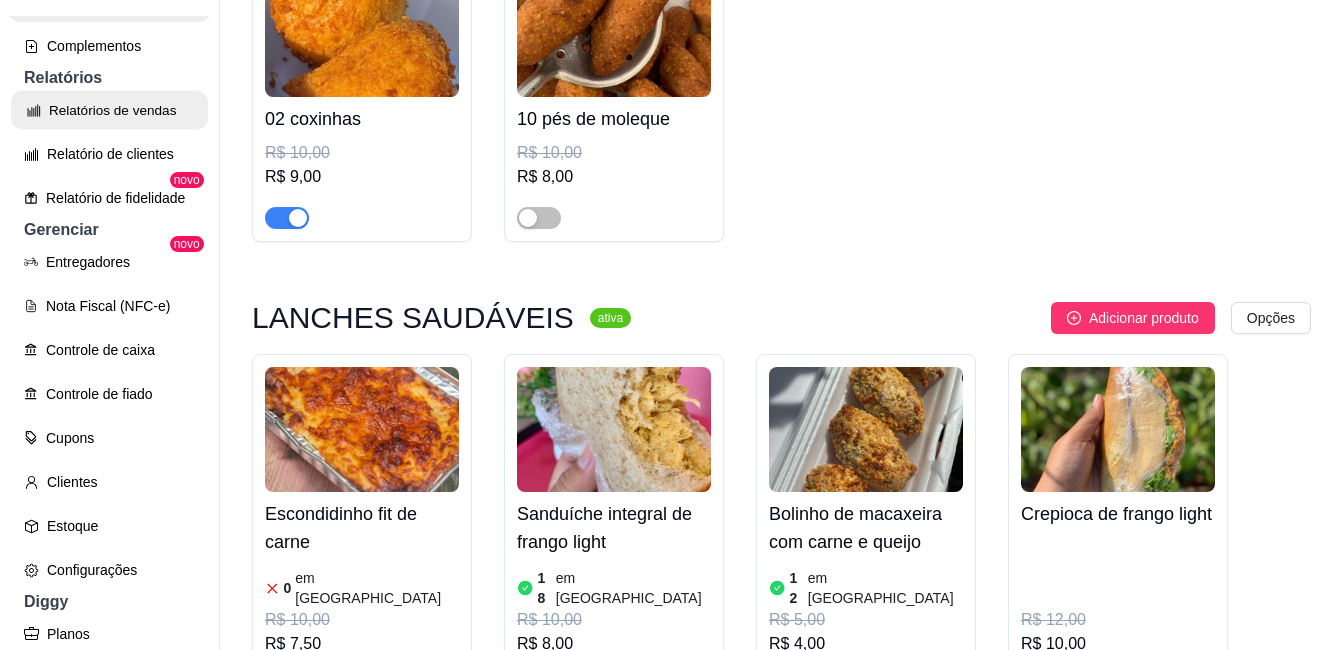click on "Relatórios de vendas" at bounding box center [109, 110] 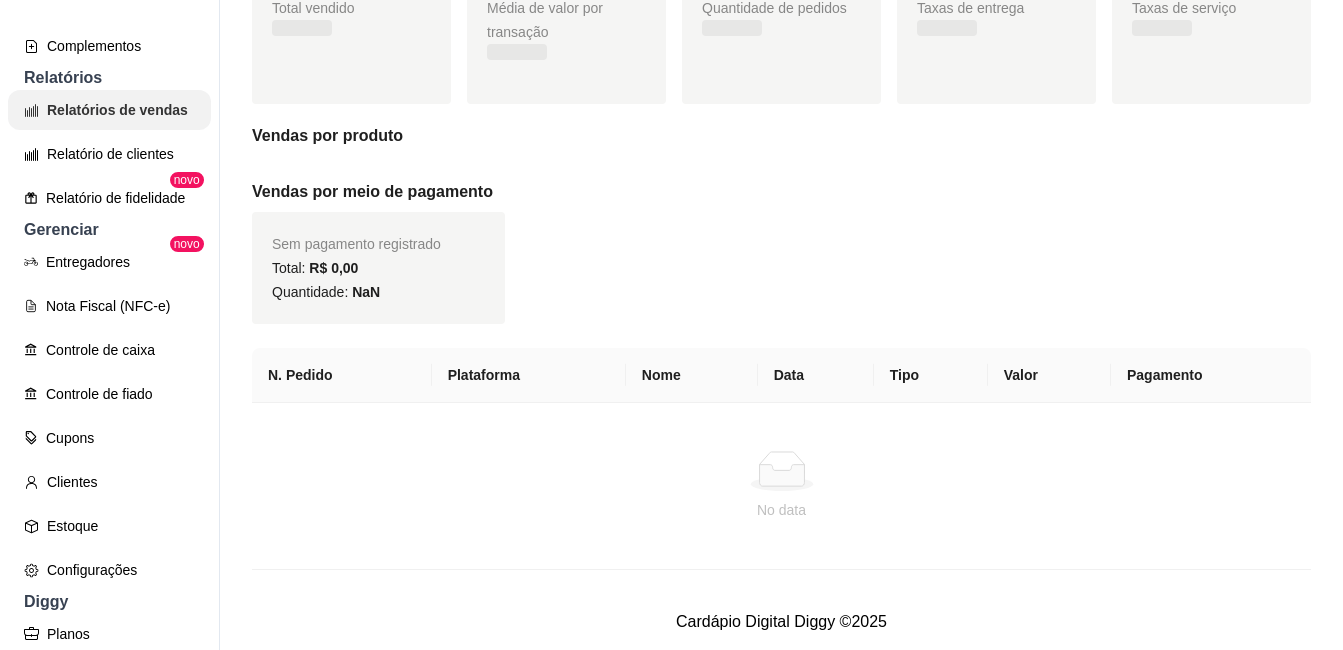 scroll, scrollTop: 0, scrollLeft: 0, axis: both 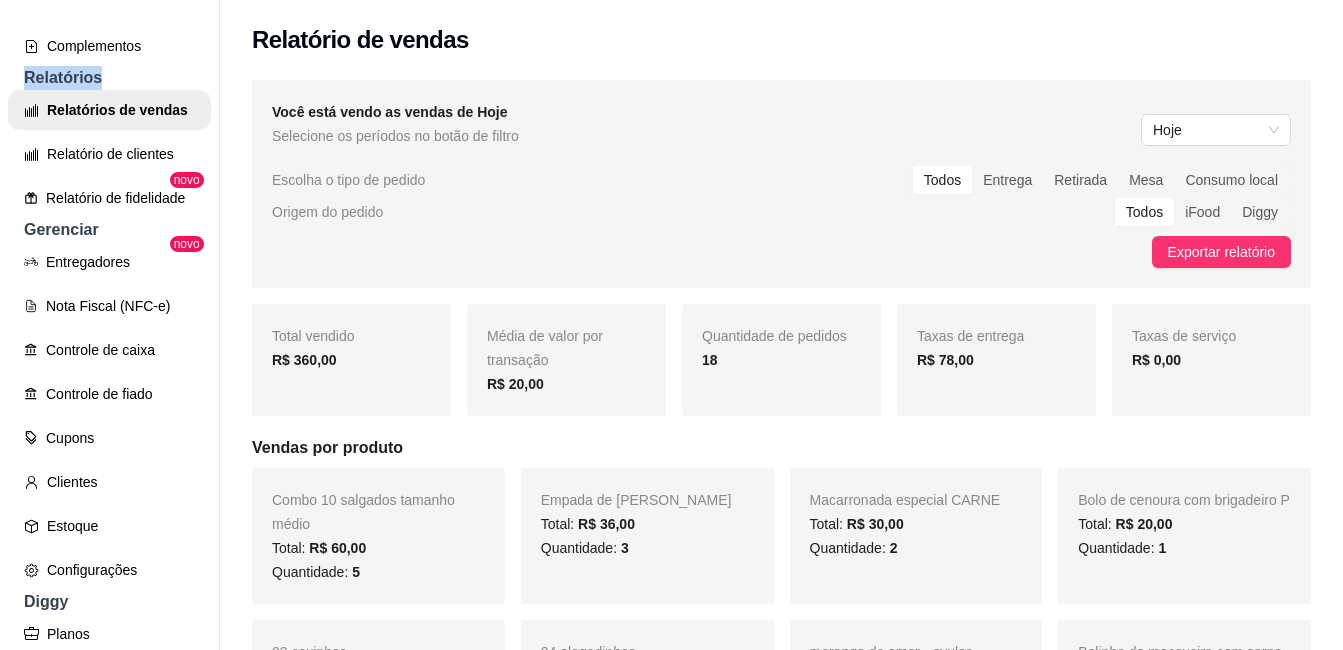 drag, startPoint x: 214, startPoint y: 91, endPoint x: 200, endPoint y: 83, distance: 16.124516 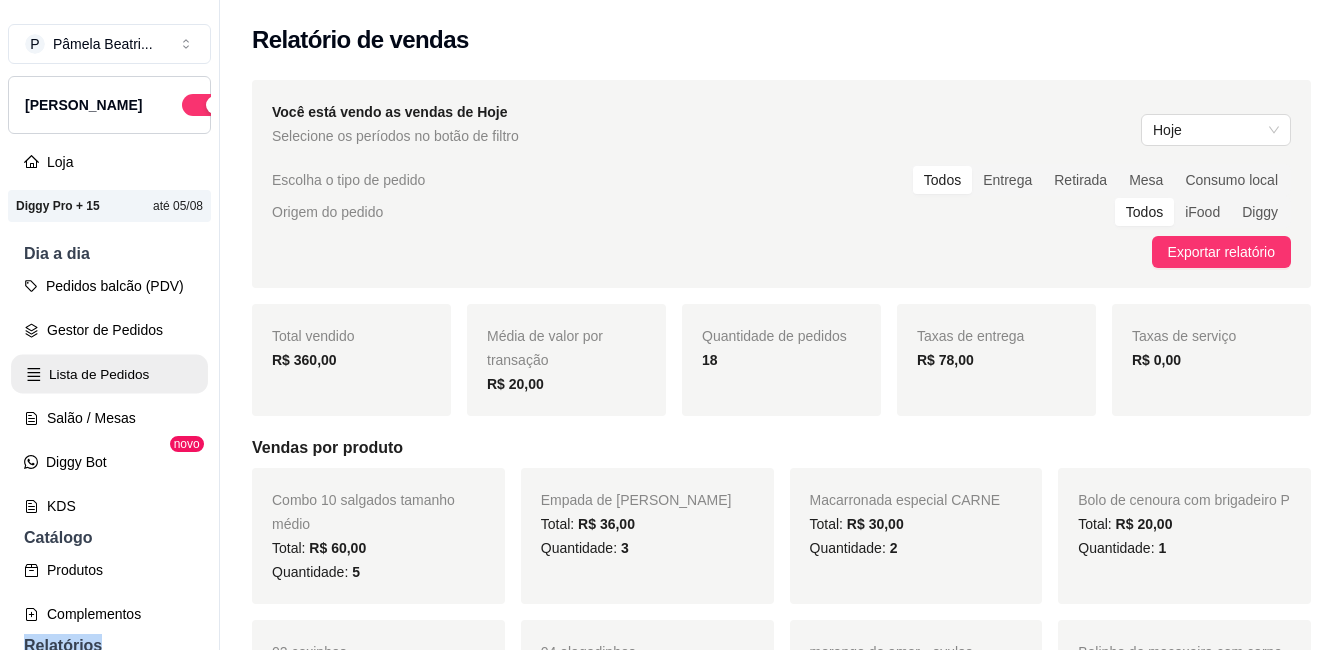 click on "Lista de Pedidos" at bounding box center (109, 374) 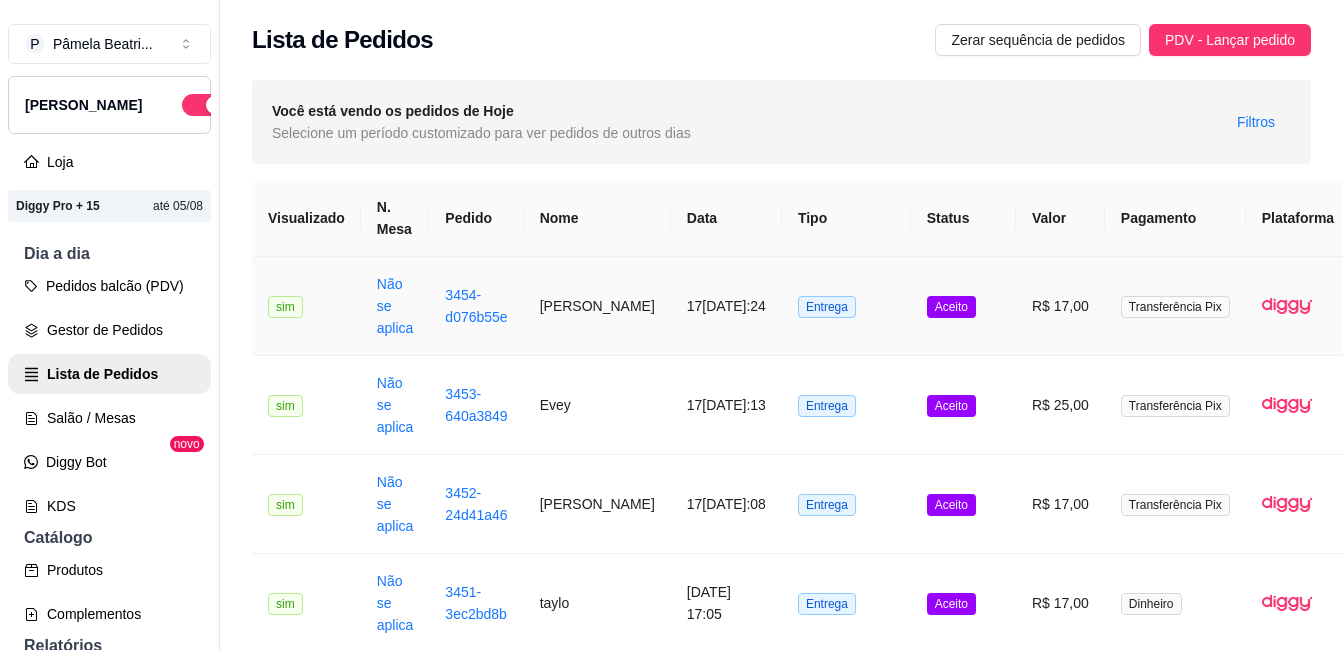 click on "R$ 17,00" at bounding box center (1060, 306) 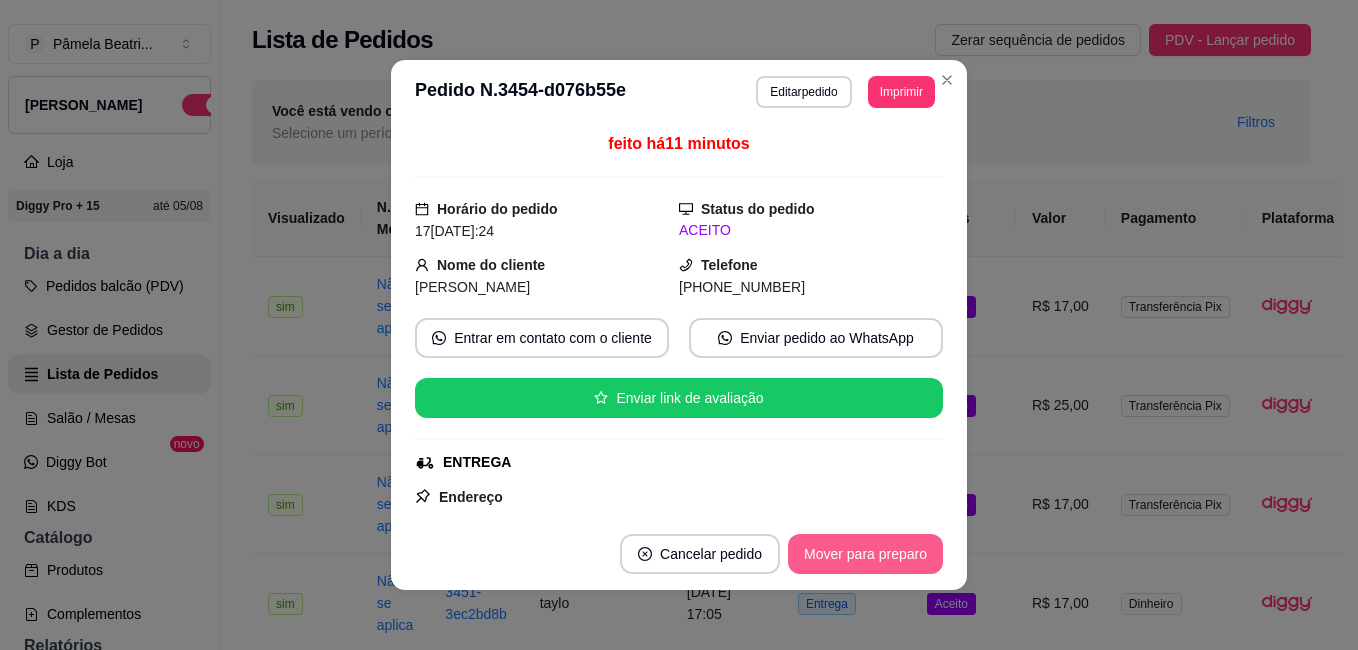 click on "Mover para preparo" at bounding box center (865, 554) 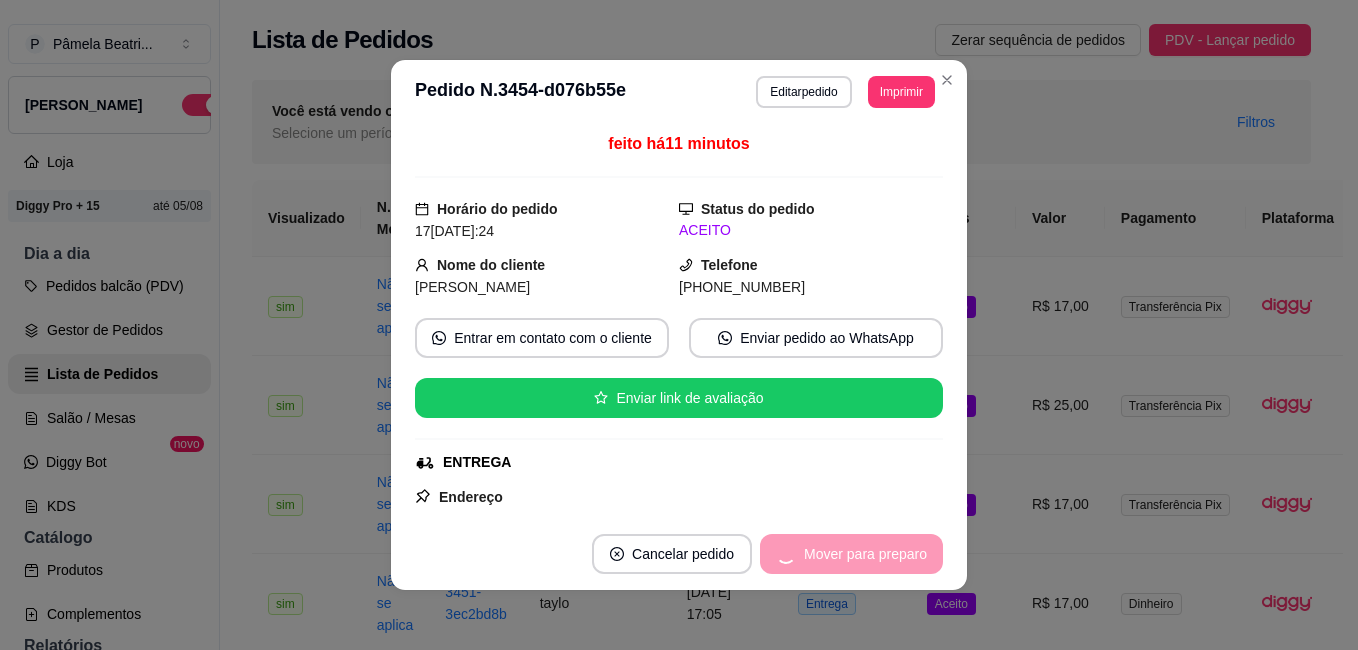 click on "Mover para preparo" at bounding box center [851, 554] 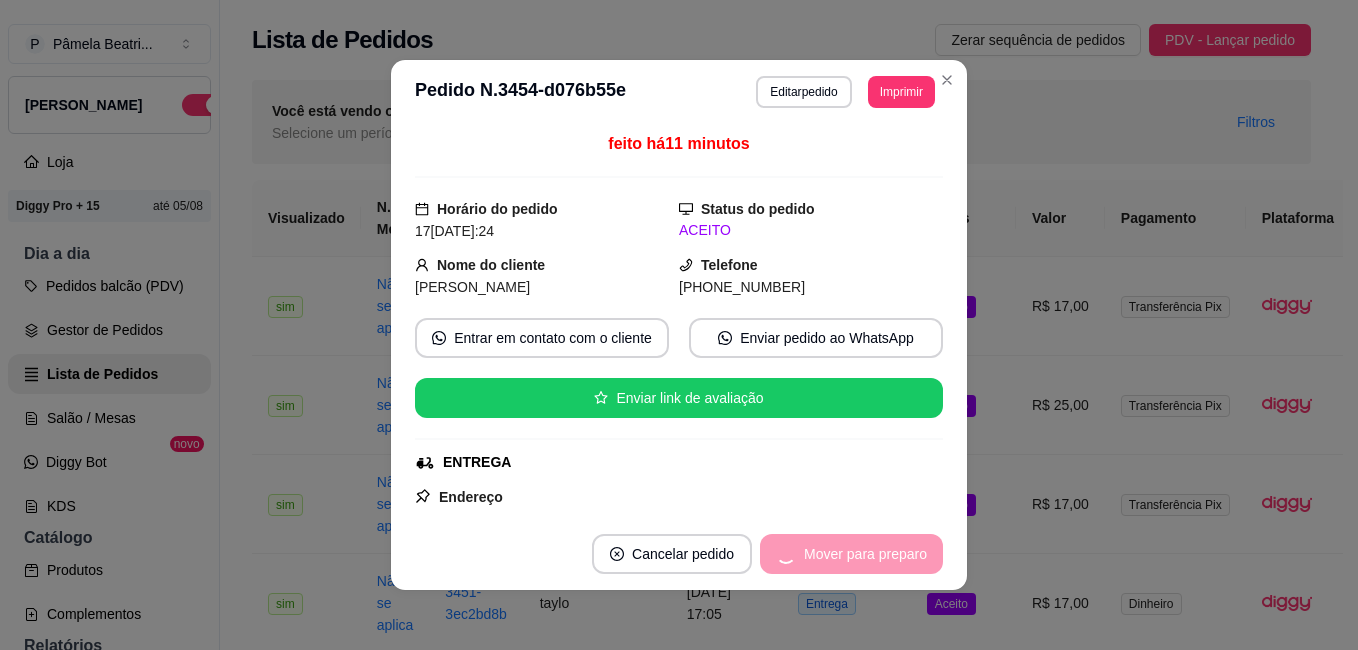 click on "Mover para preparo" at bounding box center [851, 554] 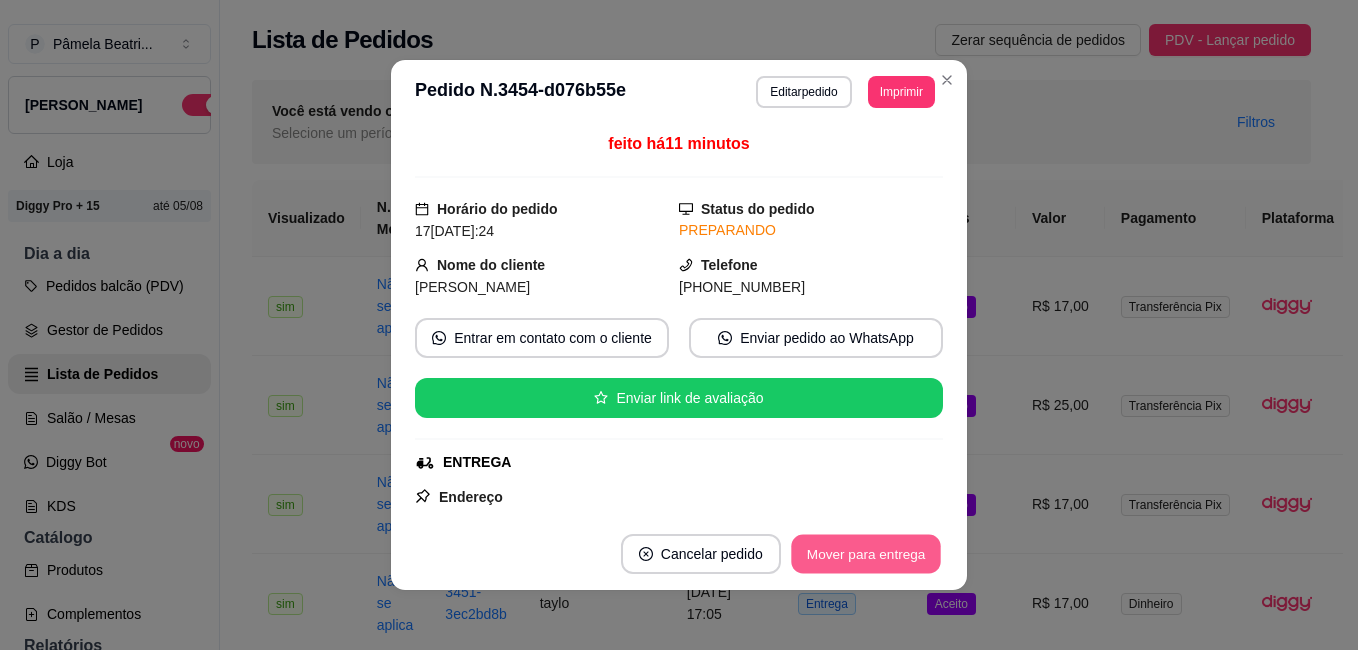 click on "Mover para entrega" at bounding box center (866, 554) 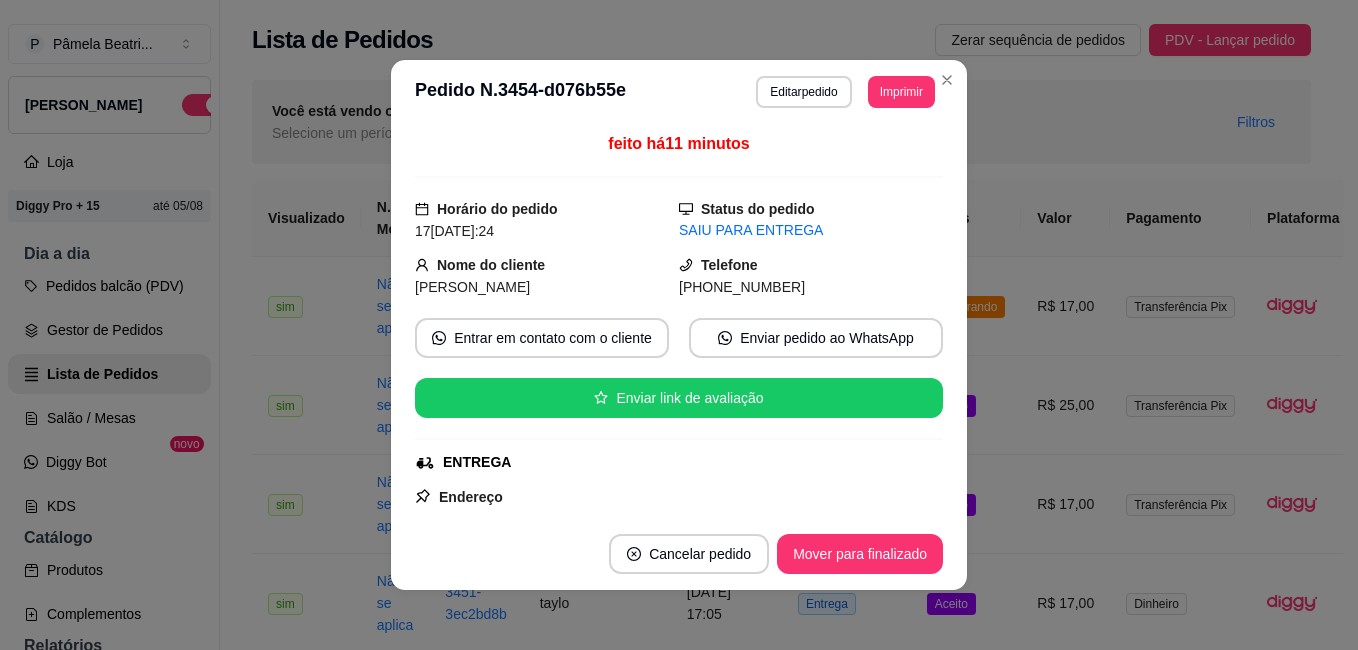 click on "Mover para finalizado" at bounding box center (860, 554) 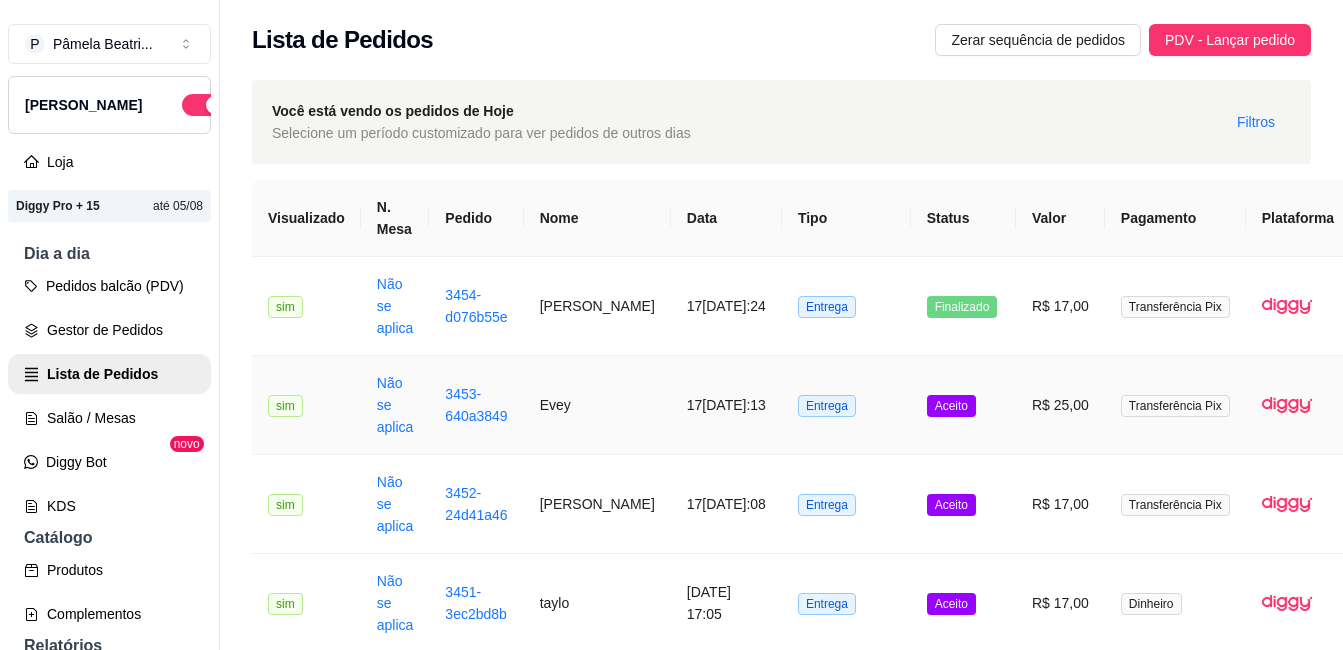 click on "R$ 25,00" at bounding box center (1060, 405) 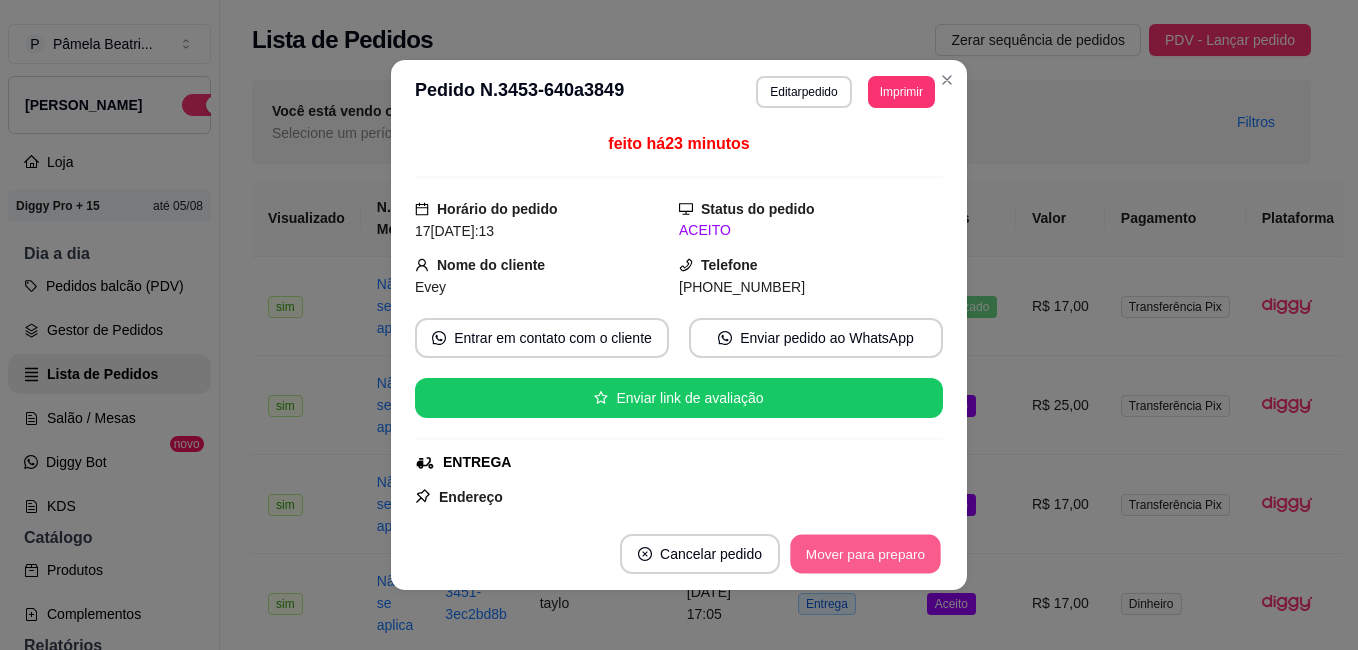 click on "Mover para preparo" at bounding box center (865, 554) 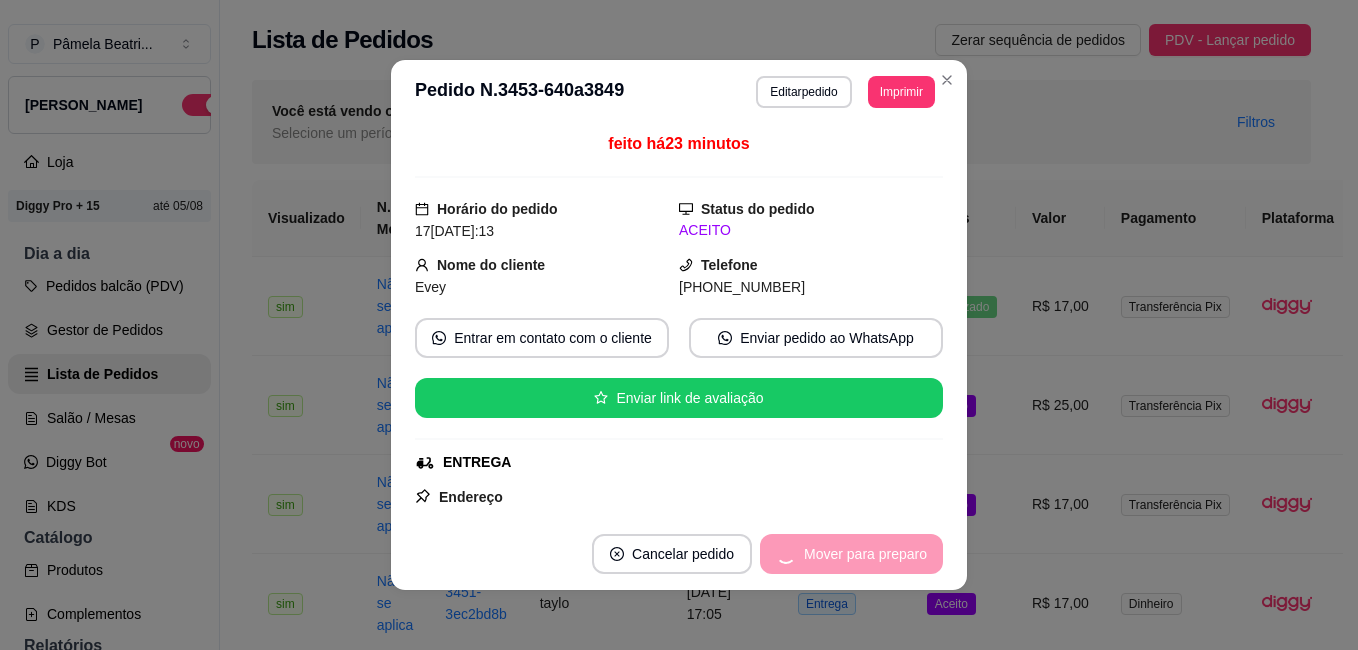 click on "Mover para preparo" at bounding box center [851, 554] 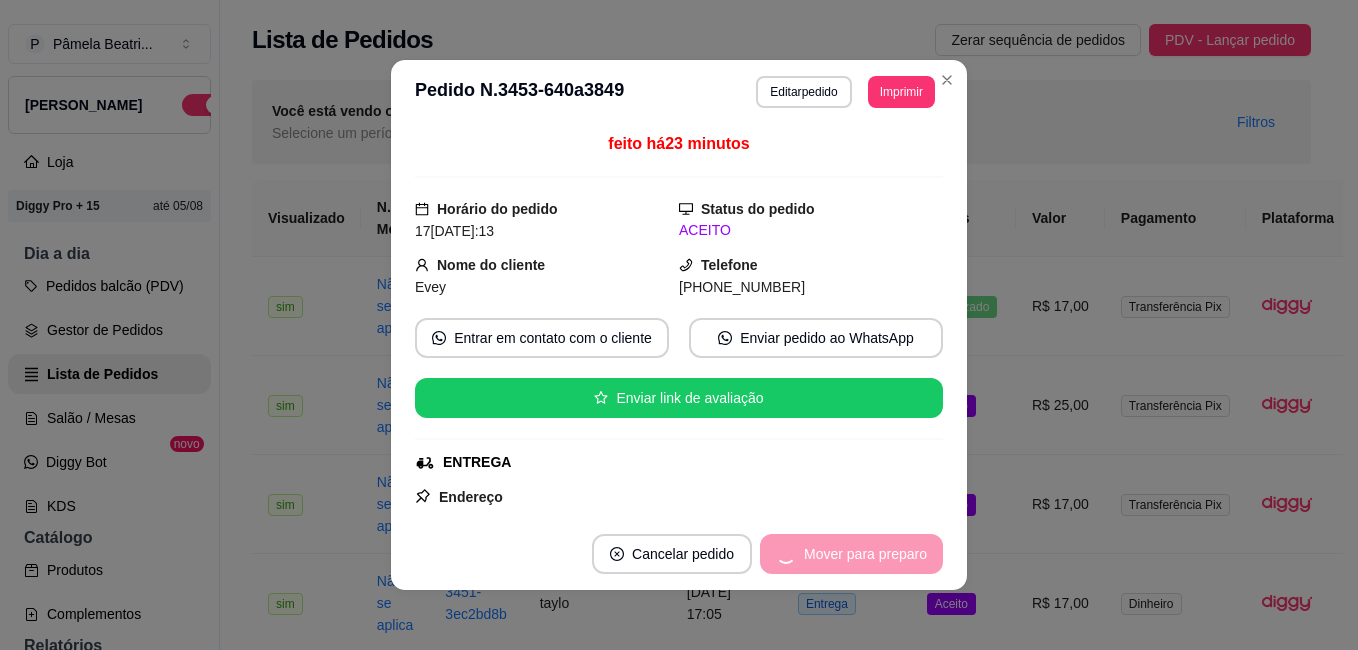 click on "Mover para preparo" at bounding box center (851, 554) 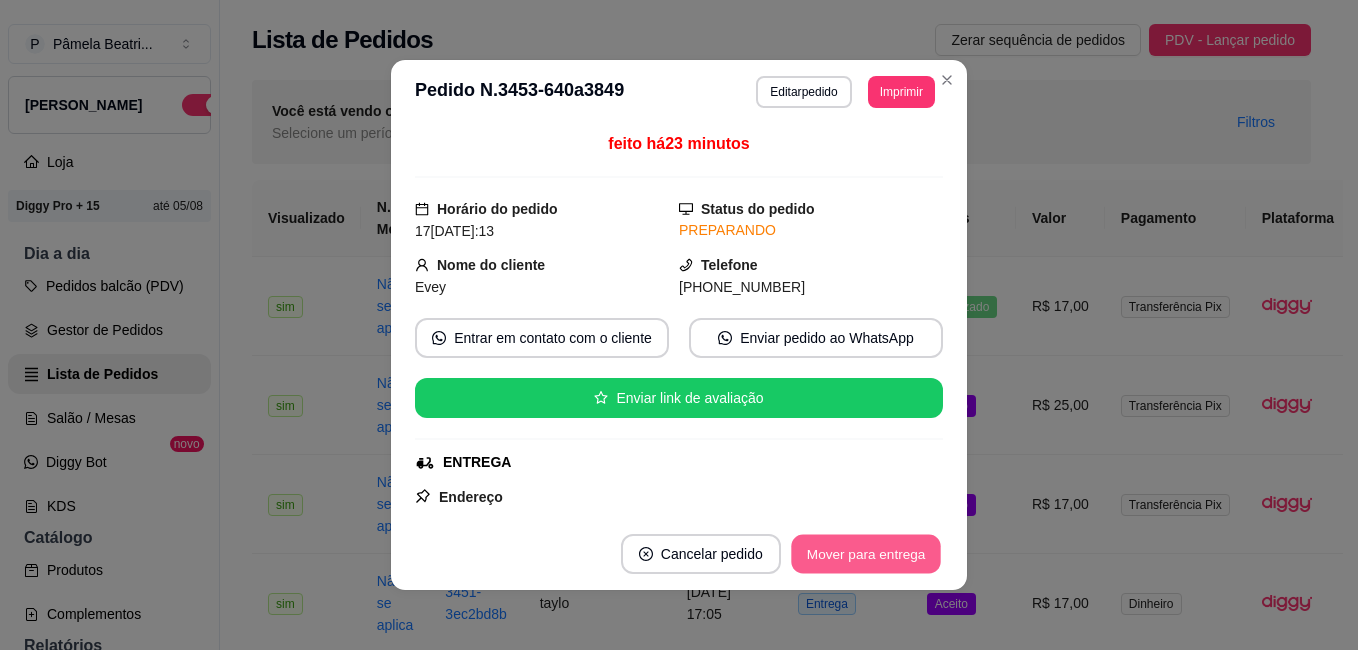 click on "Mover para entrega" at bounding box center (866, 554) 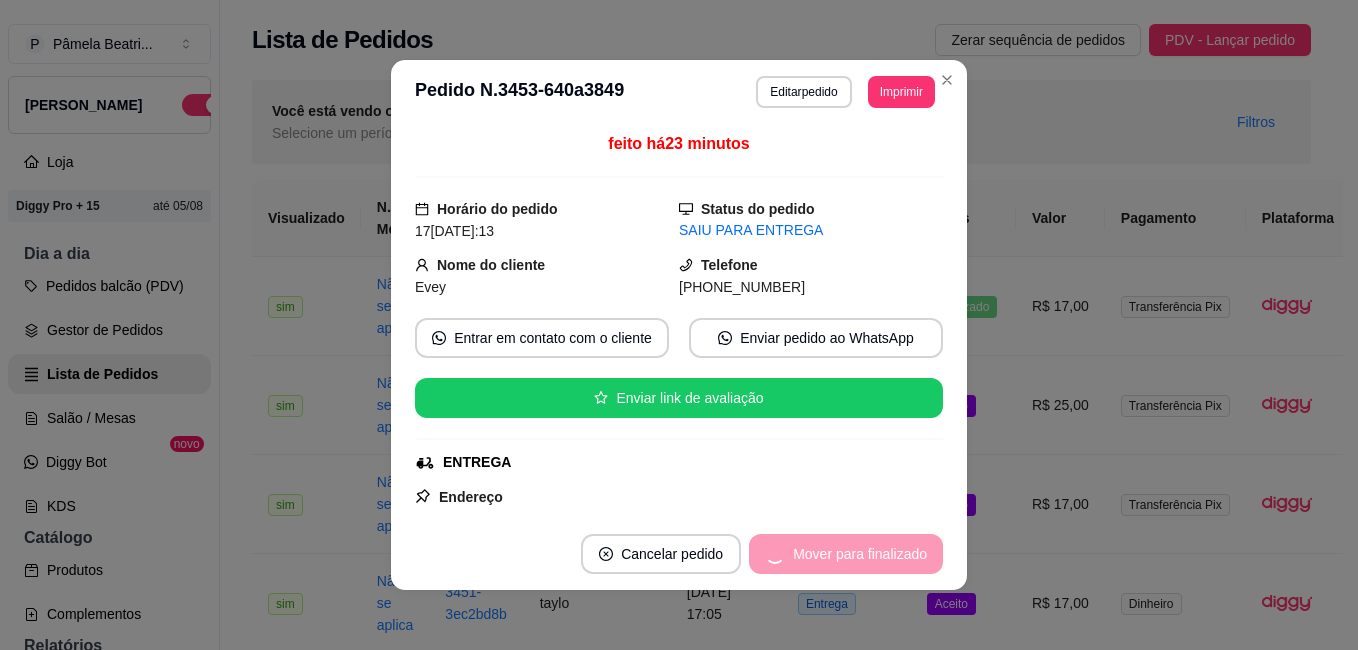click on "Cancelar pedido" at bounding box center (661, 554) 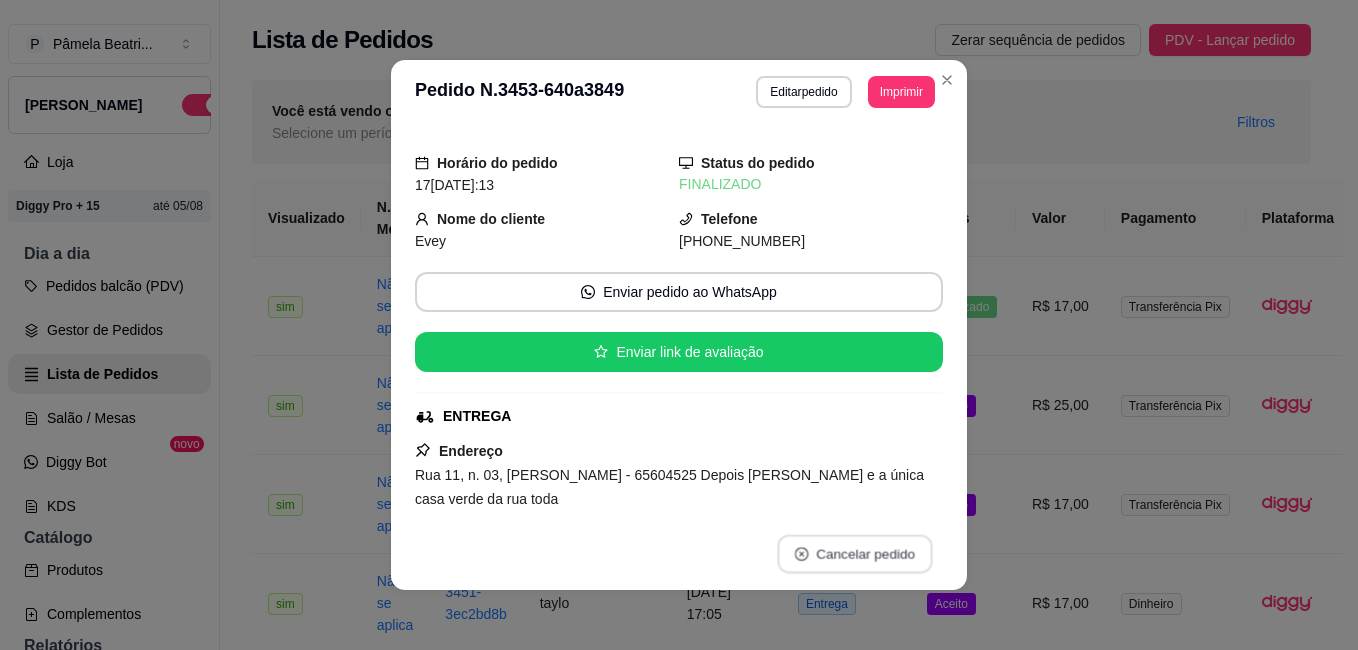 click on "Cancelar pedido" at bounding box center [854, 554] 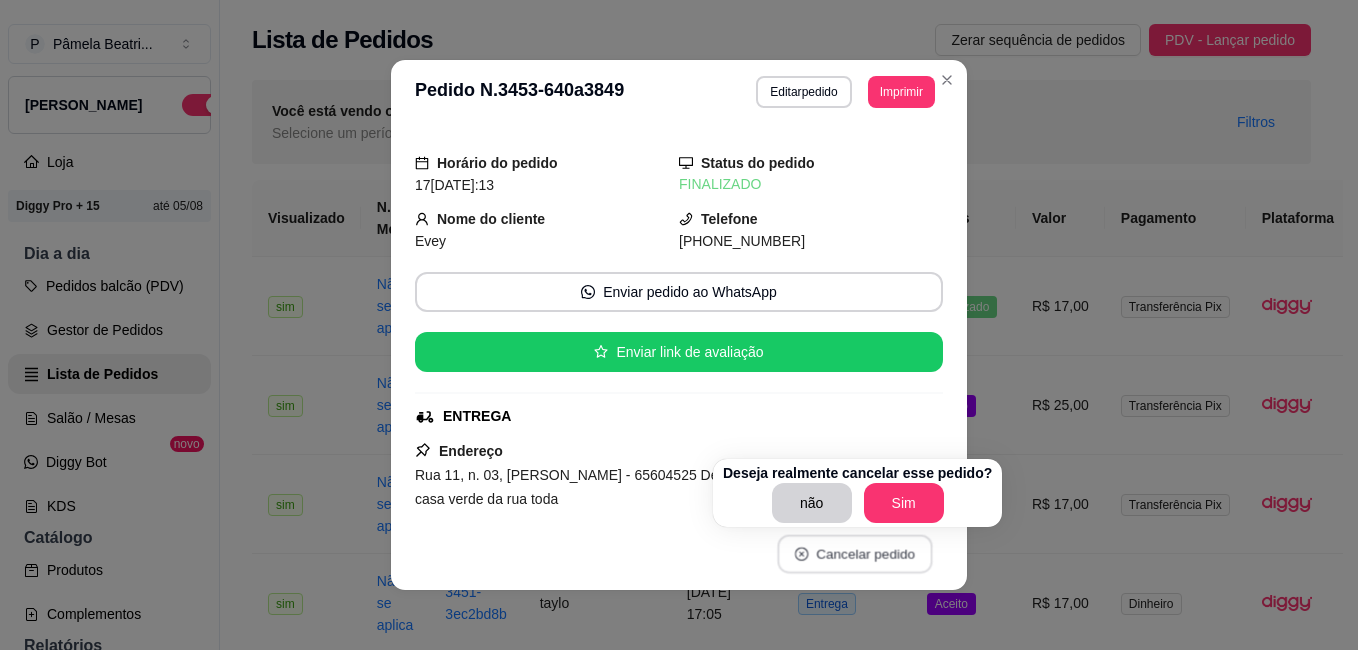 click on "Cancelar pedido" at bounding box center [854, 554] 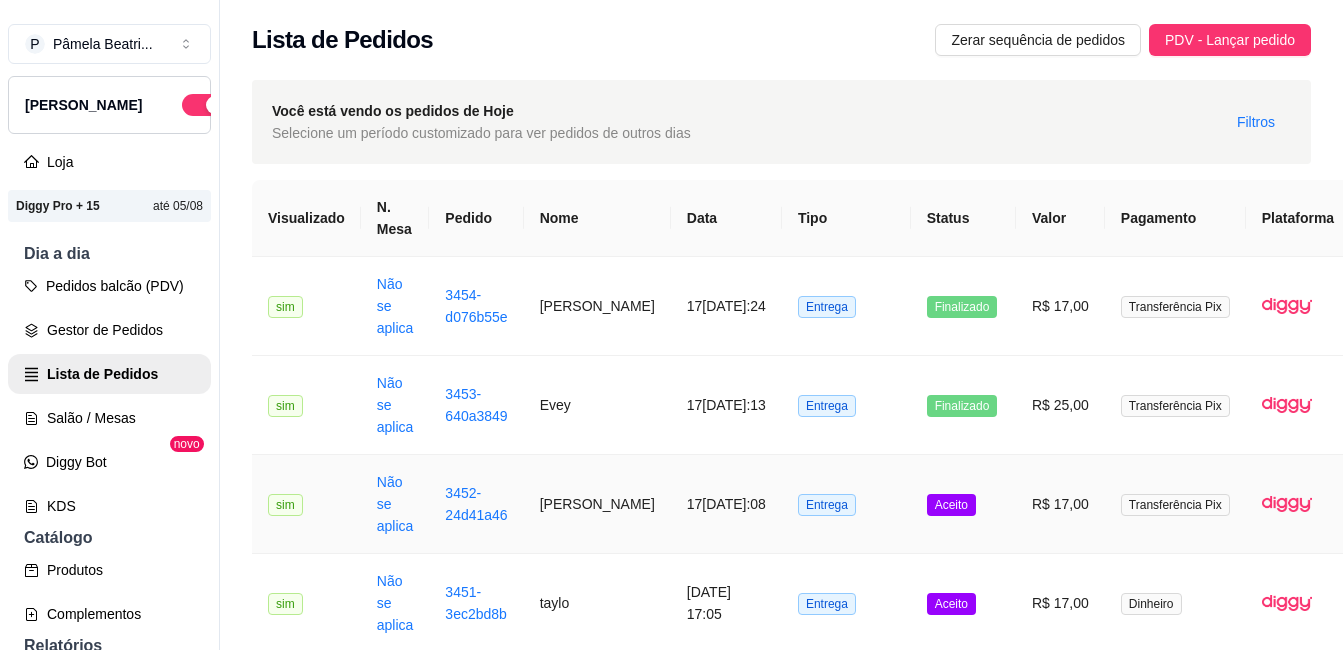 click on "R$ 17,00" at bounding box center (1060, 504) 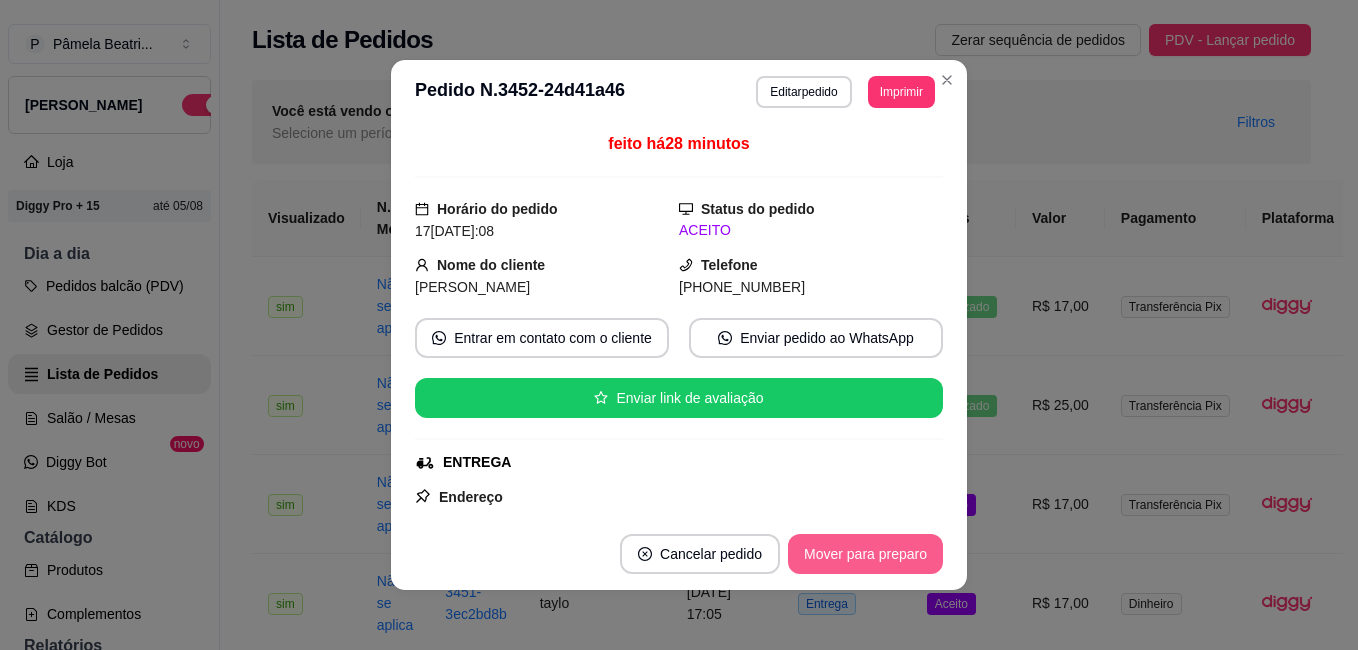 click on "Mover para preparo" at bounding box center [865, 554] 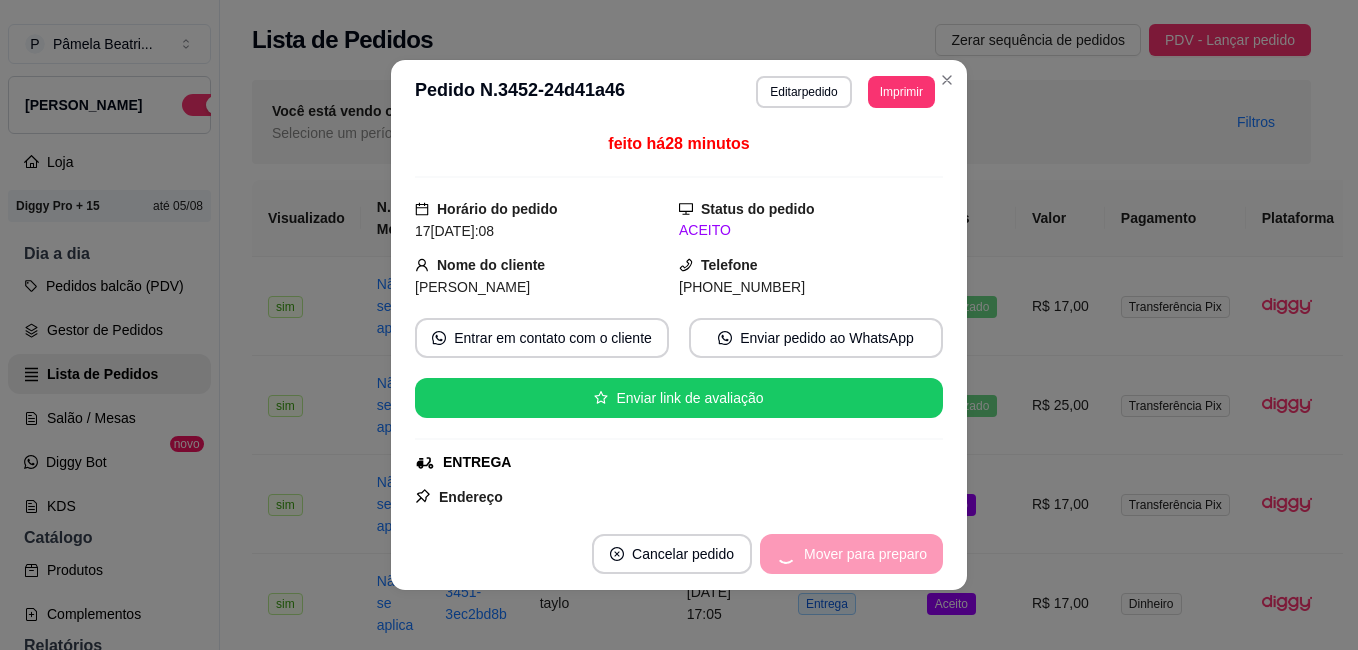 click on "Mover para preparo" at bounding box center [851, 554] 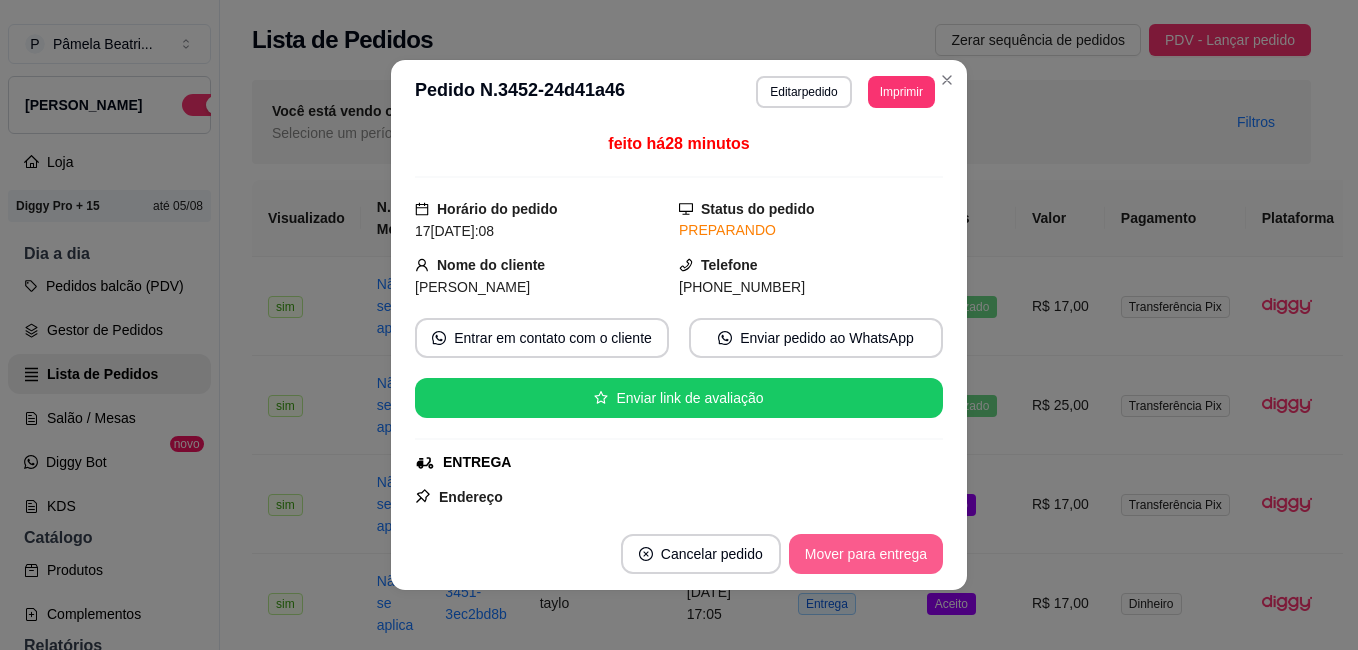 click on "Mover para entrega" at bounding box center [866, 554] 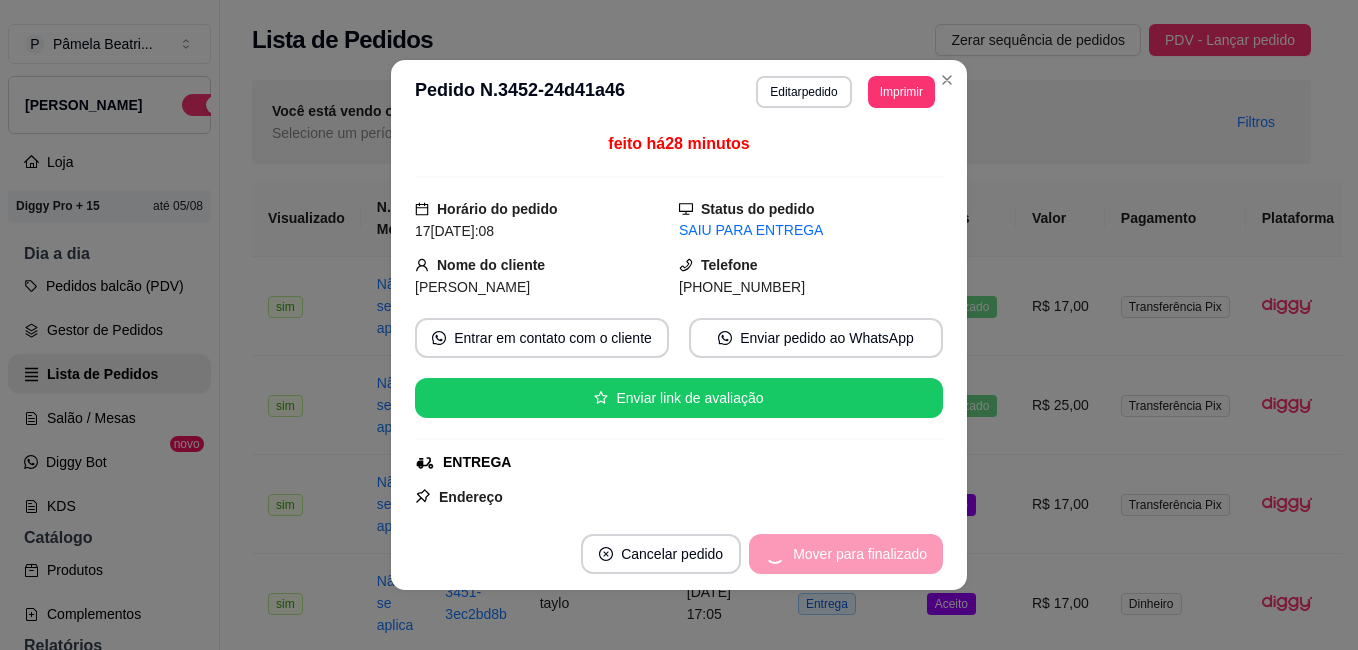 click on "Mover para finalizado" at bounding box center (846, 554) 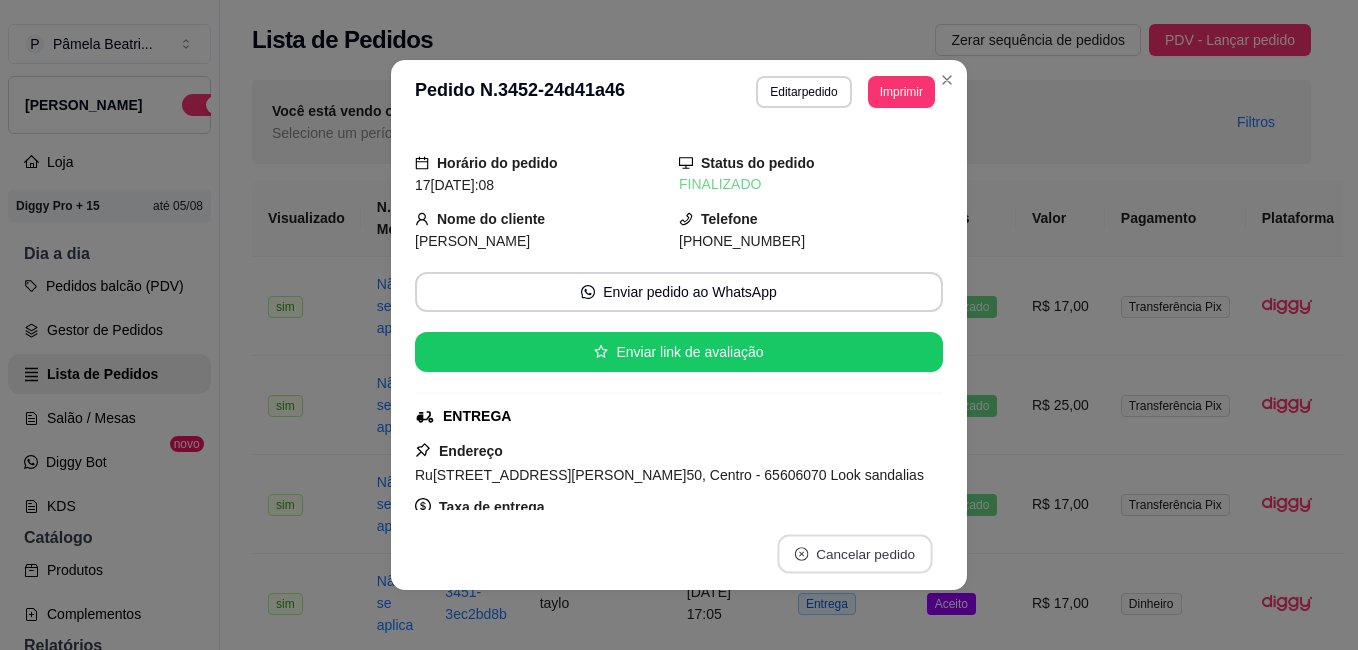 click on "Cancelar pedido" at bounding box center (854, 554) 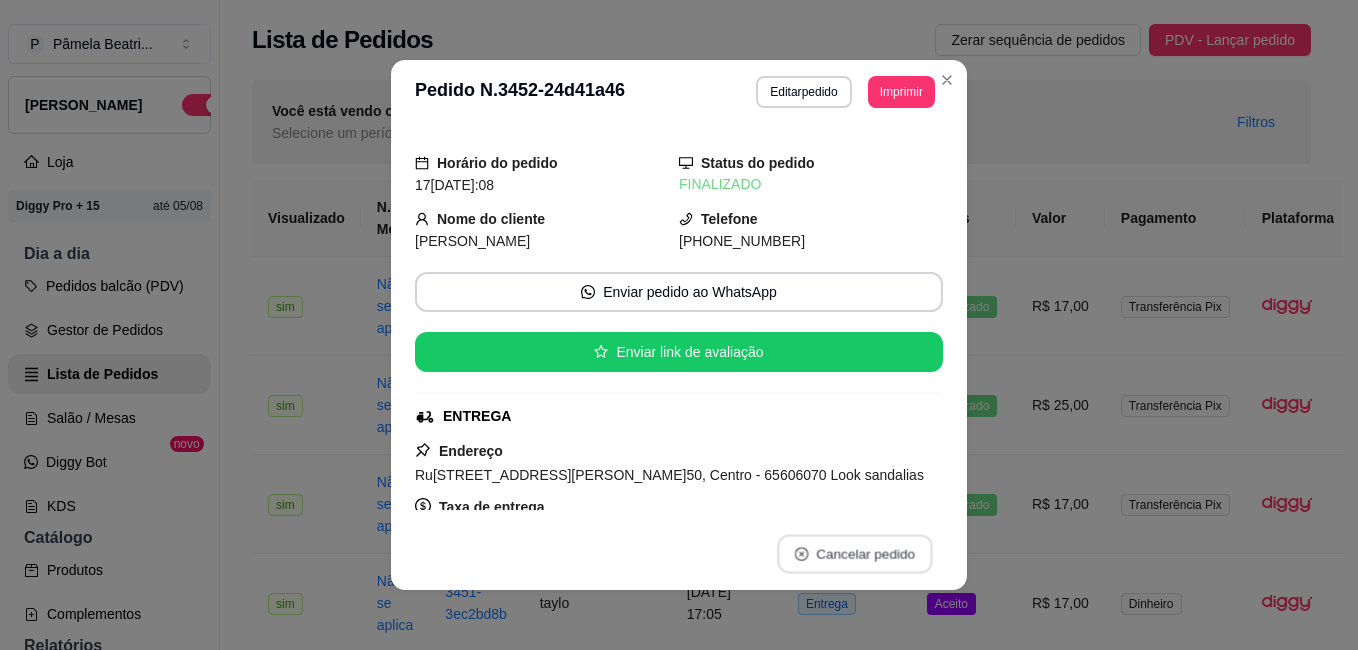 click on "Cancelar pedido" at bounding box center [854, 554] 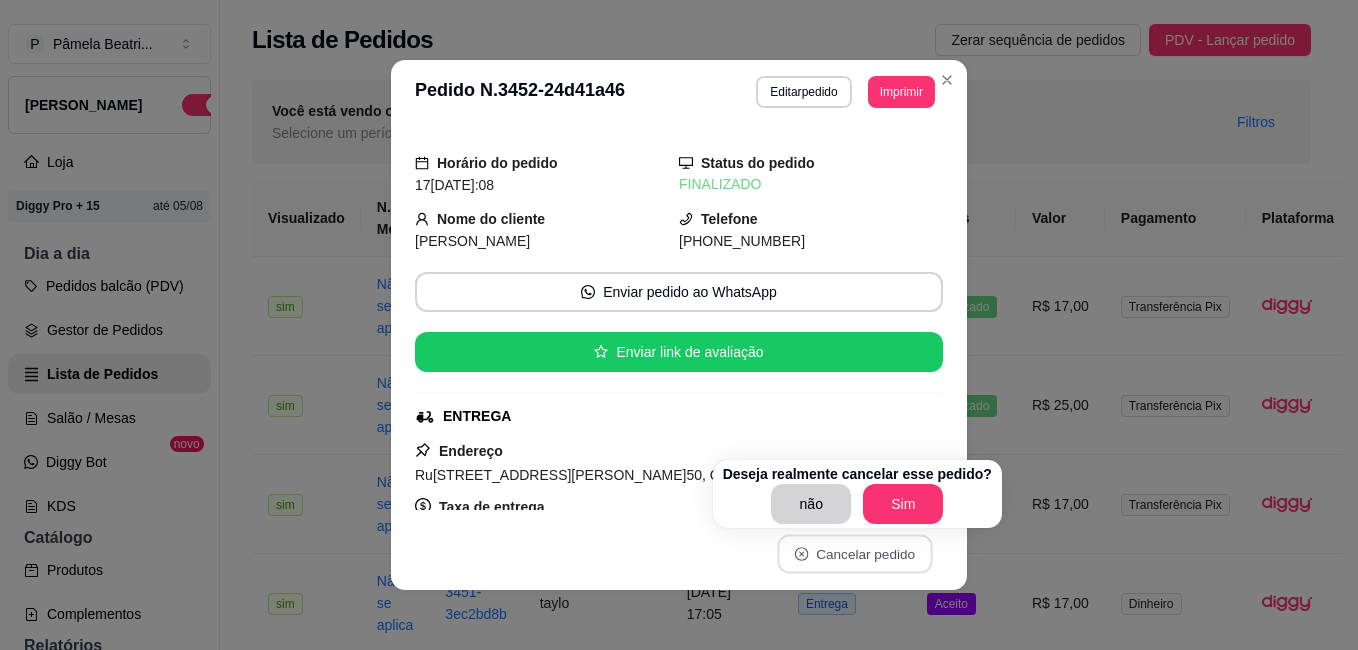 click on "Deseja realmente cancelar esse pedido? não Sim" at bounding box center (857, 494) 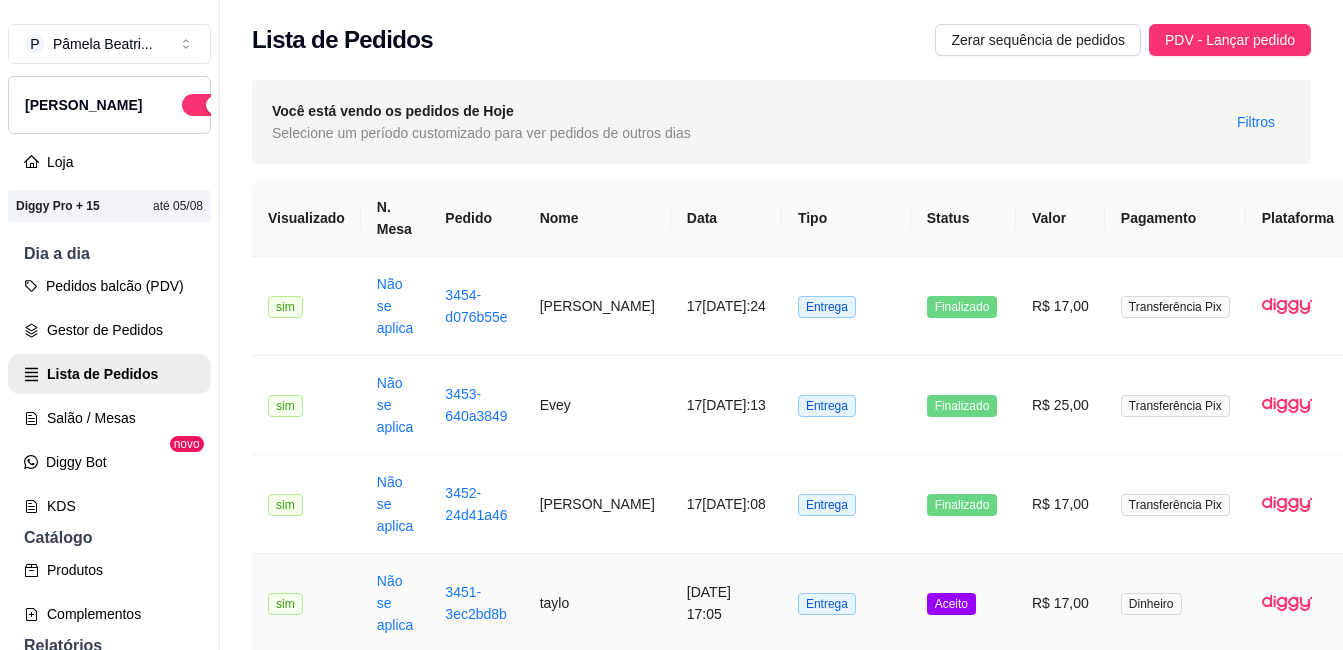click on "R$ 17,00" at bounding box center [1060, 603] 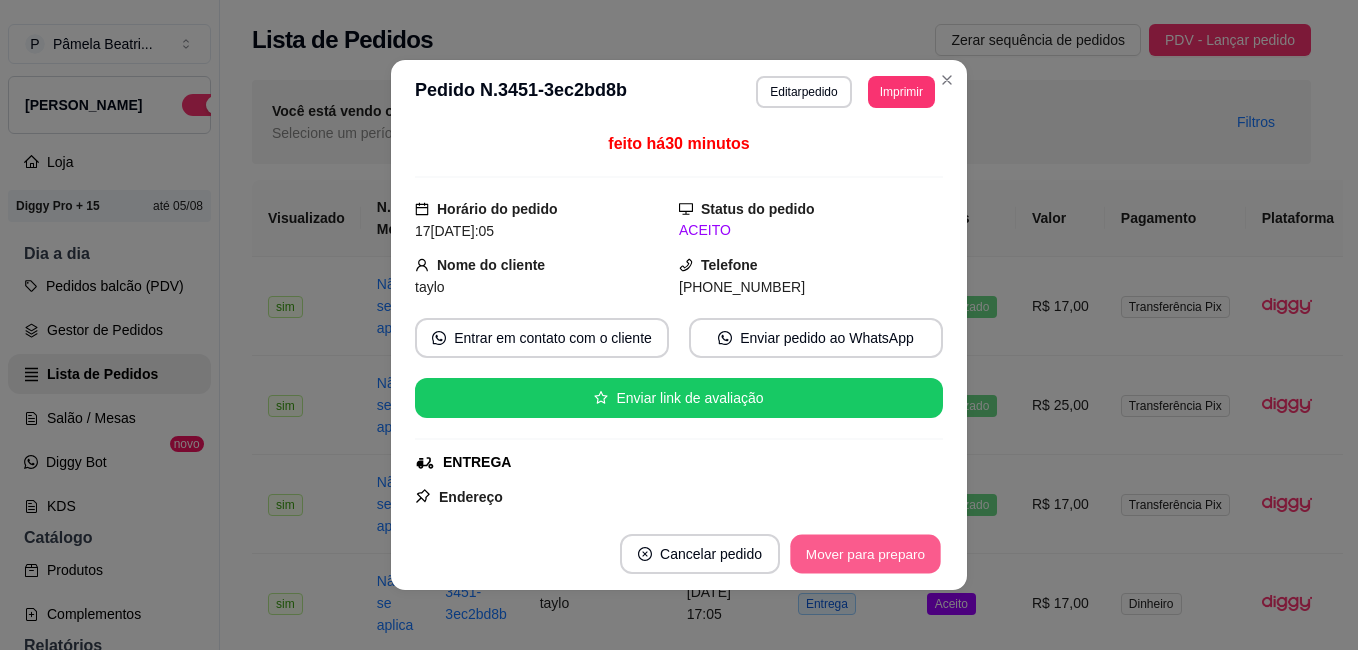 click on "Mover para preparo" at bounding box center [865, 554] 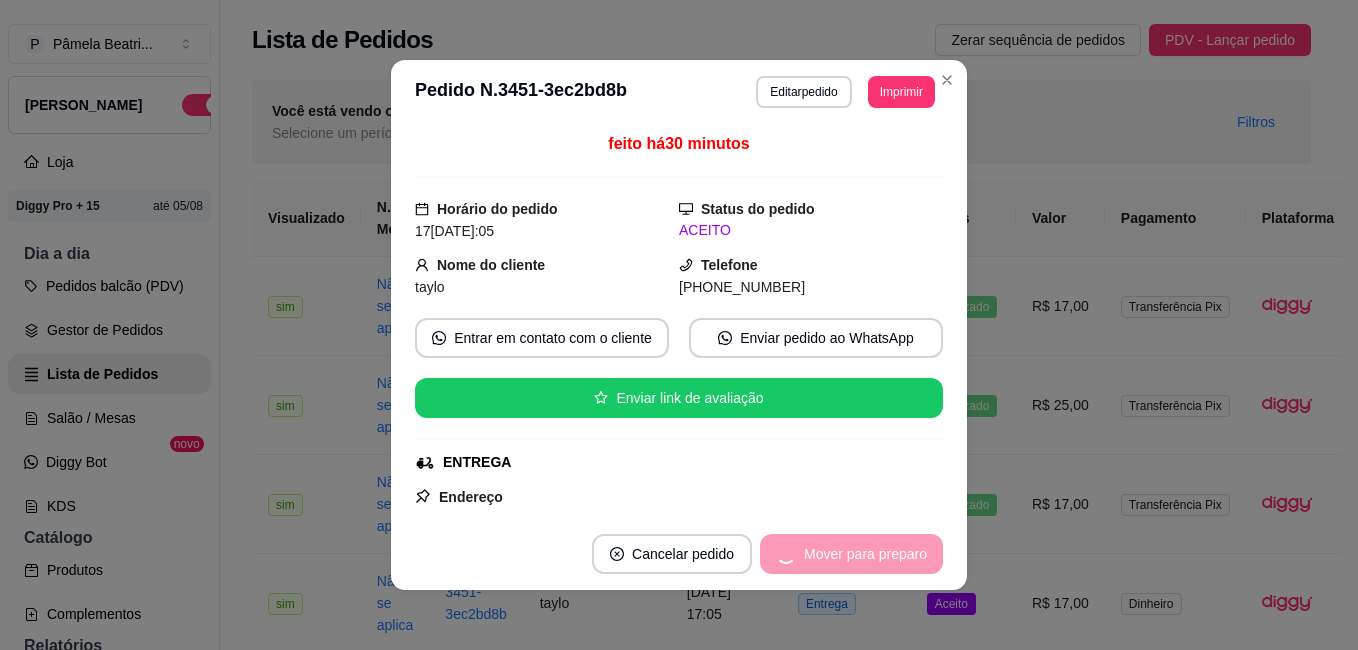 click on "Mover para preparo" at bounding box center (851, 554) 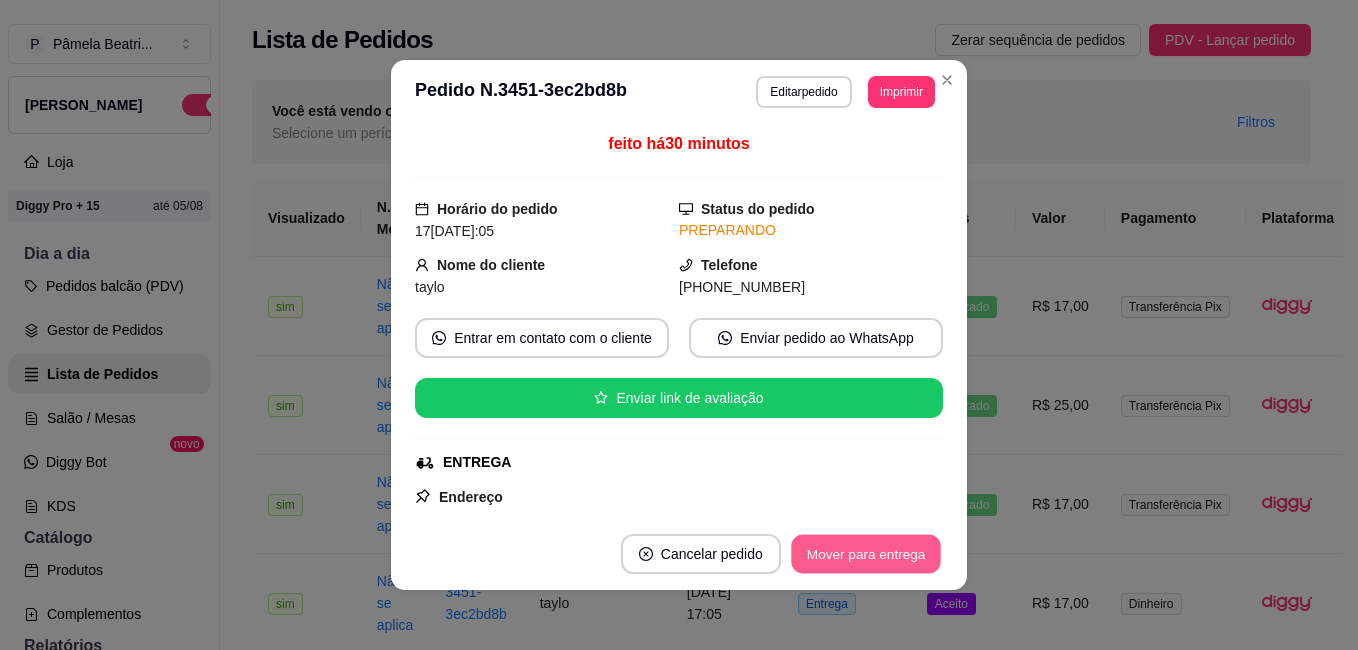 click on "Mover para entrega" at bounding box center (866, 554) 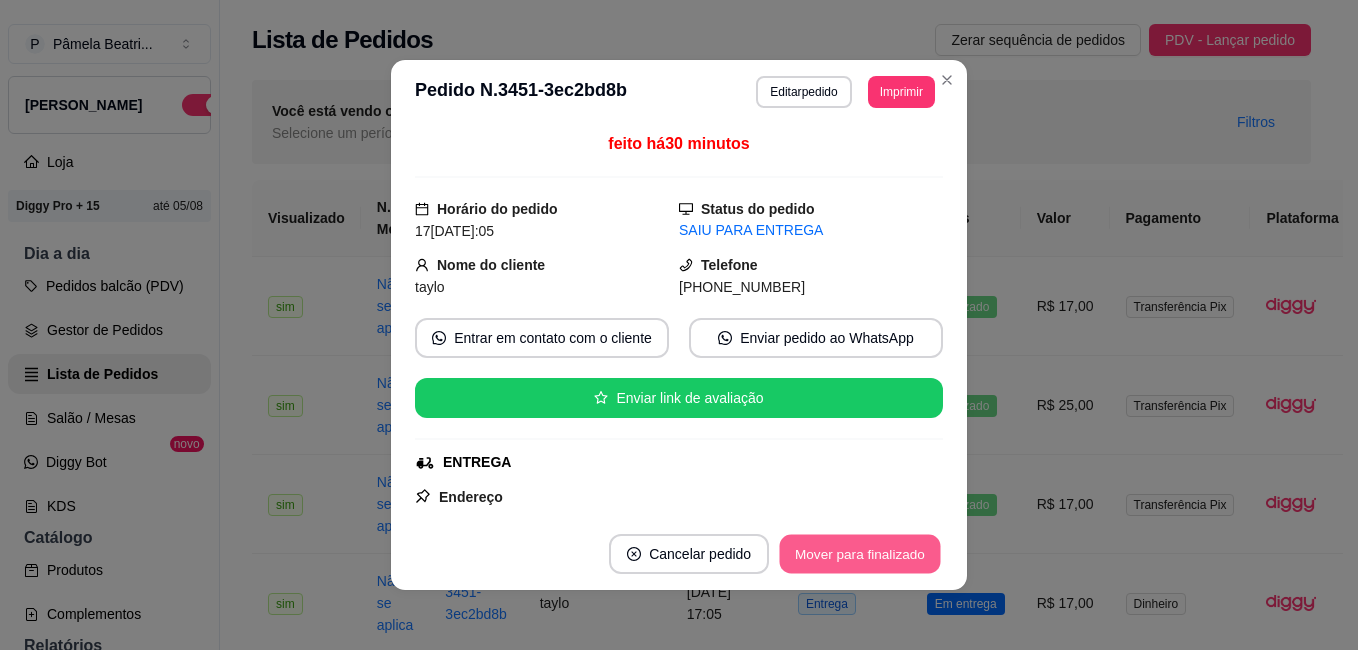 click on "Mover para finalizado" at bounding box center [860, 554] 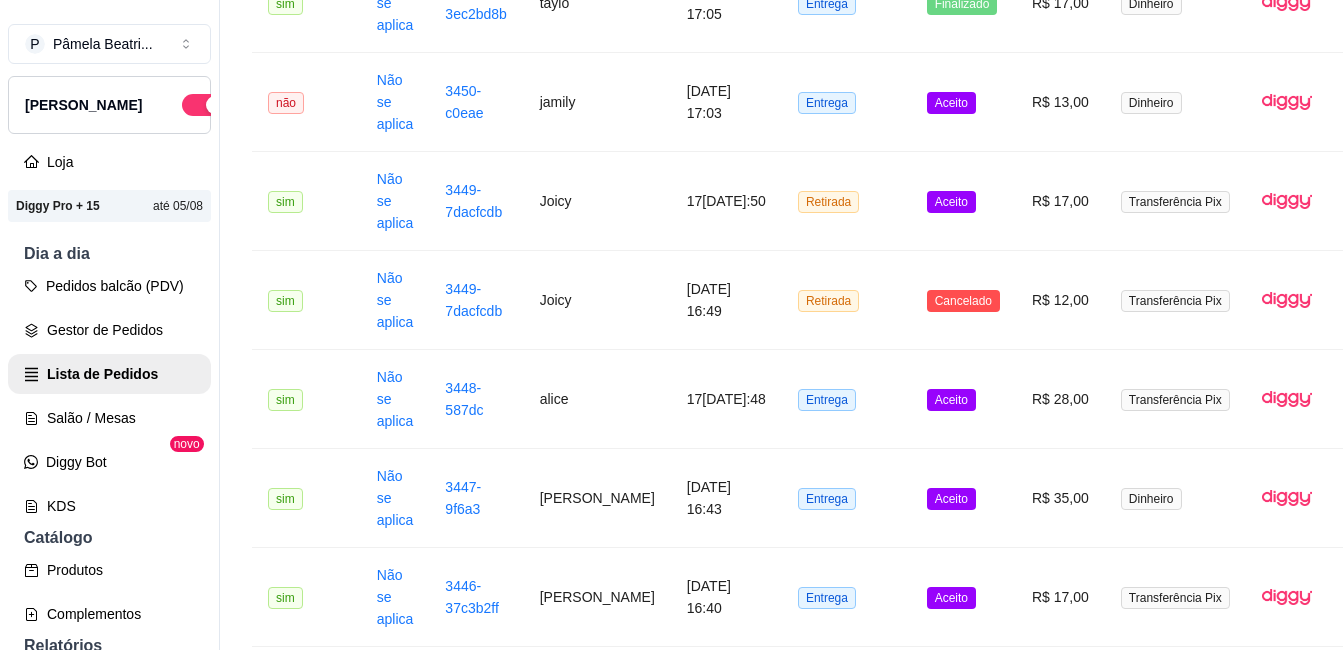 scroll, scrollTop: 640, scrollLeft: 0, axis: vertical 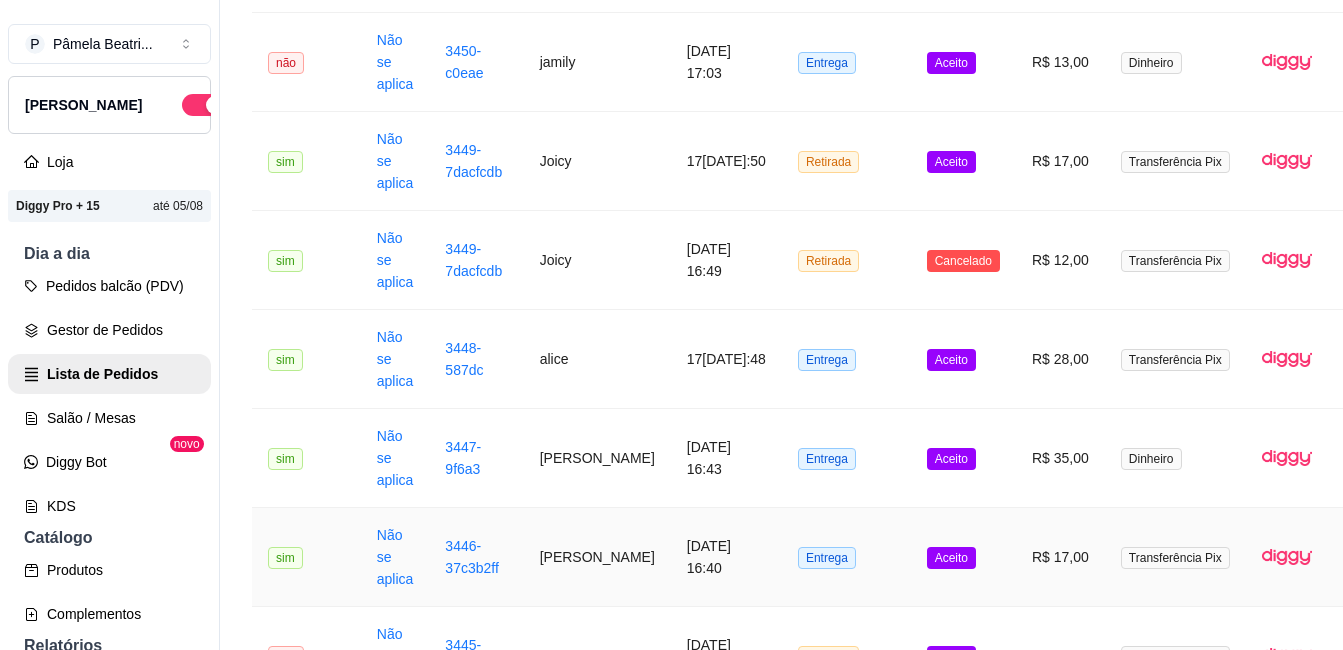 click on "R$ 17,00" at bounding box center [1060, 557] 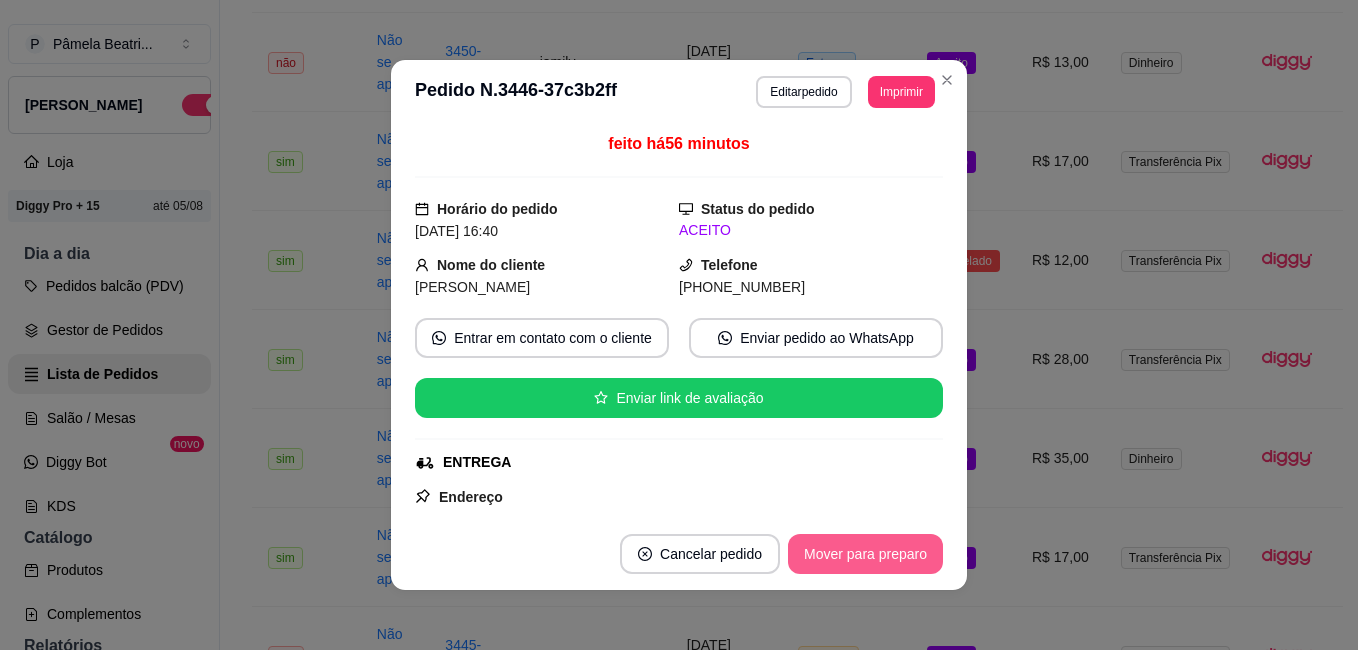 click on "Mover para preparo" at bounding box center (865, 554) 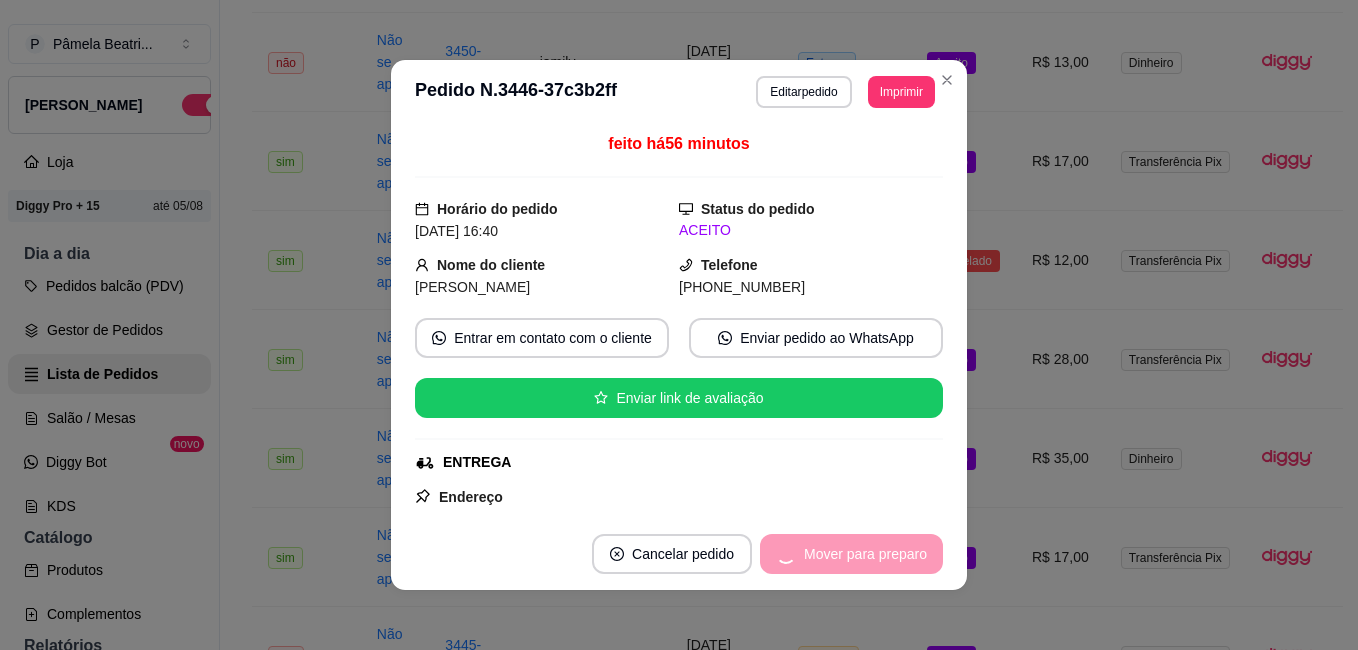 click on "Mover para preparo" at bounding box center [851, 554] 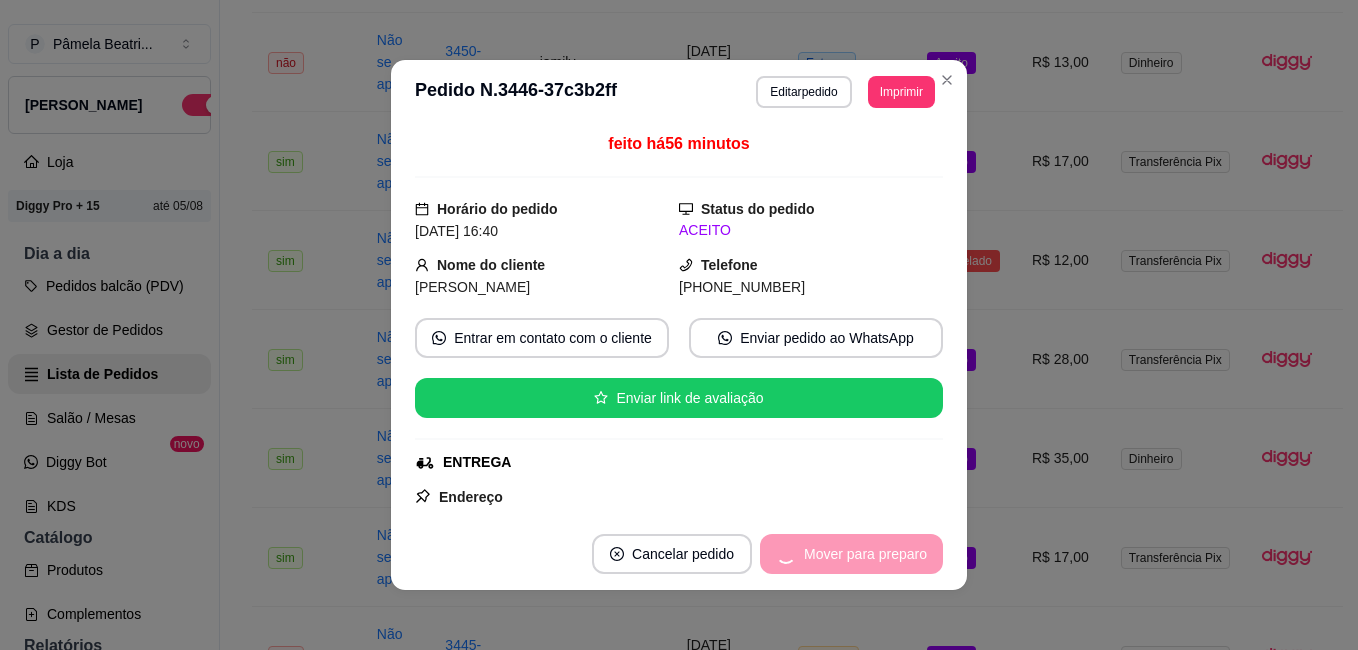 click on "Mover para preparo" at bounding box center [851, 554] 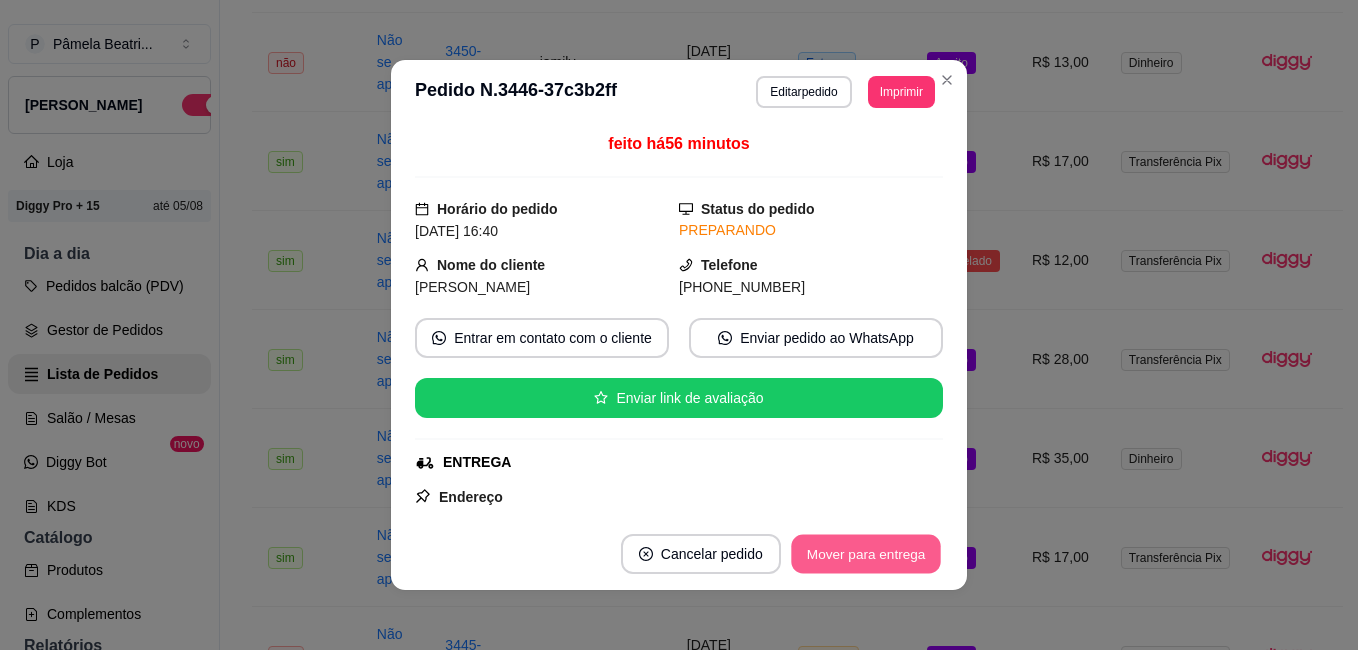 click on "Mover para entrega" at bounding box center (866, 554) 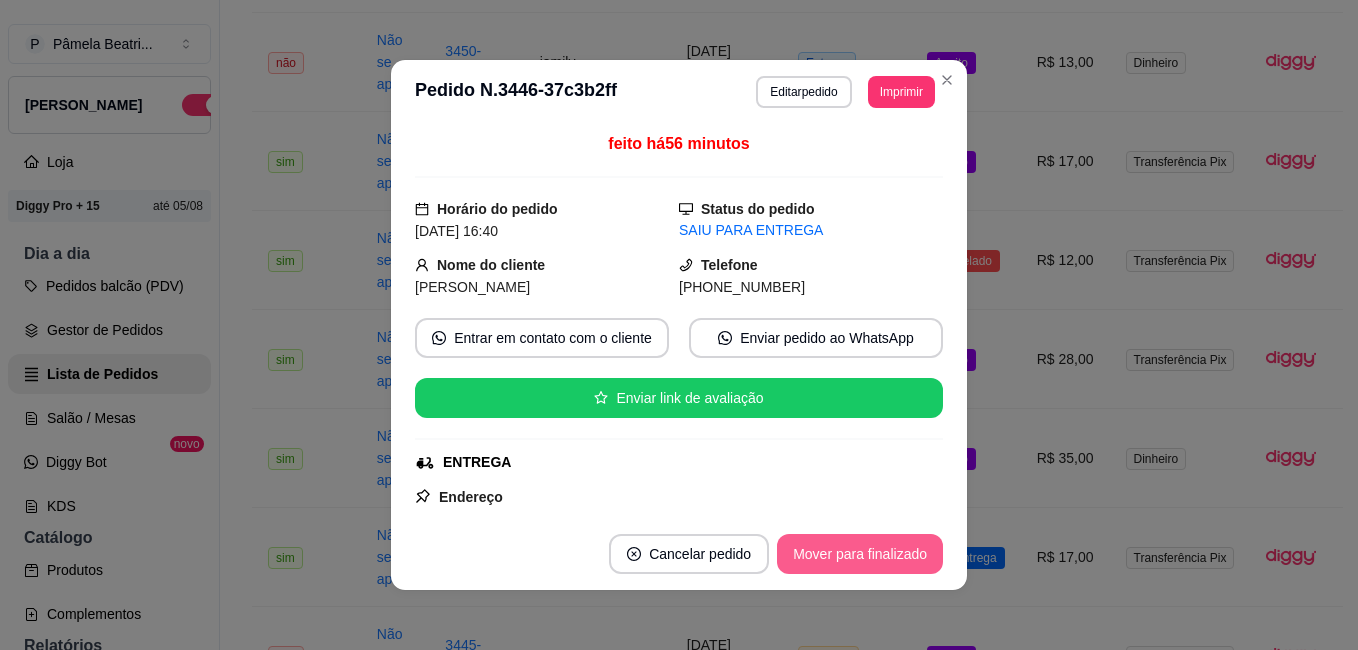 click on "Mover para finalizado" at bounding box center [860, 554] 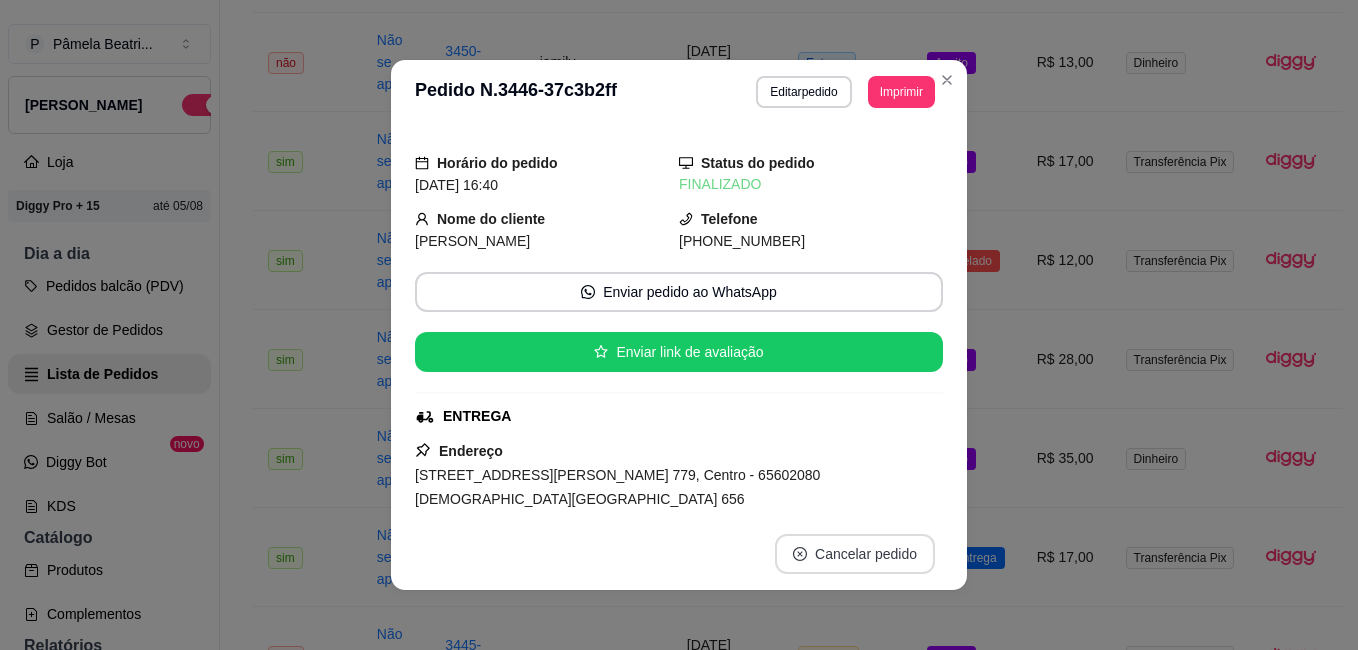 click on "Cancelar pedido" at bounding box center (855, 554) 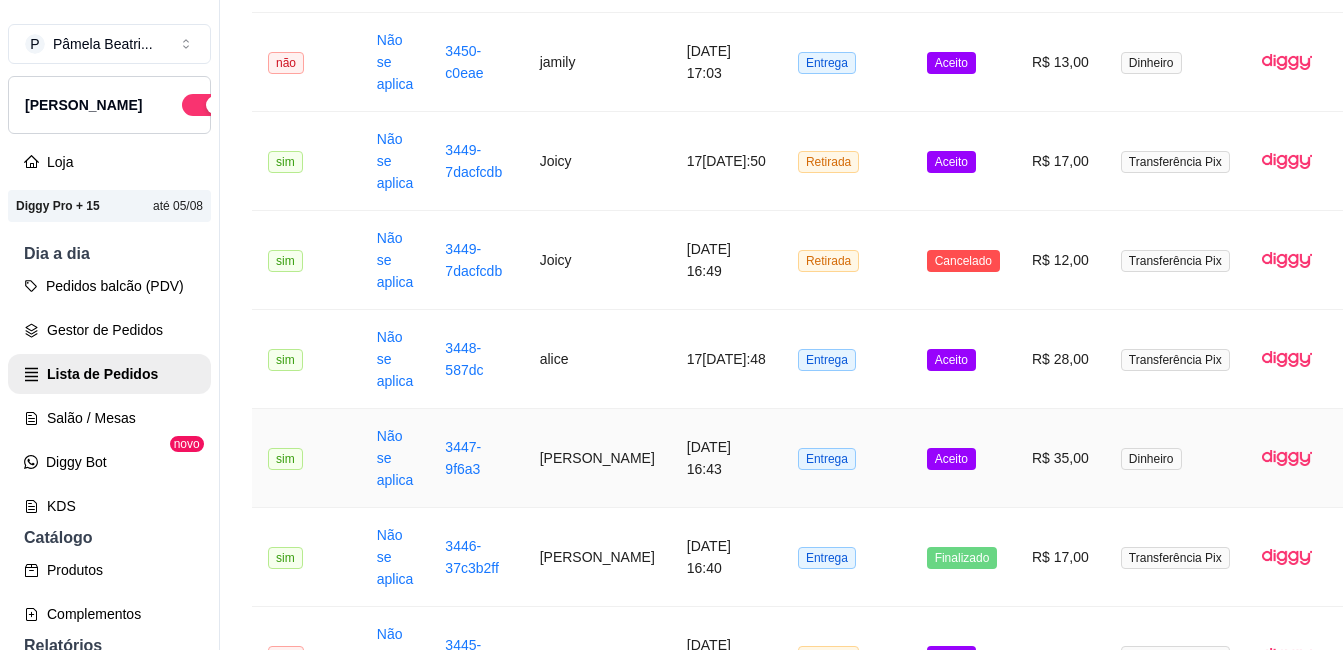 click on "R$ 35,00" at bounding box center [1060, 458] 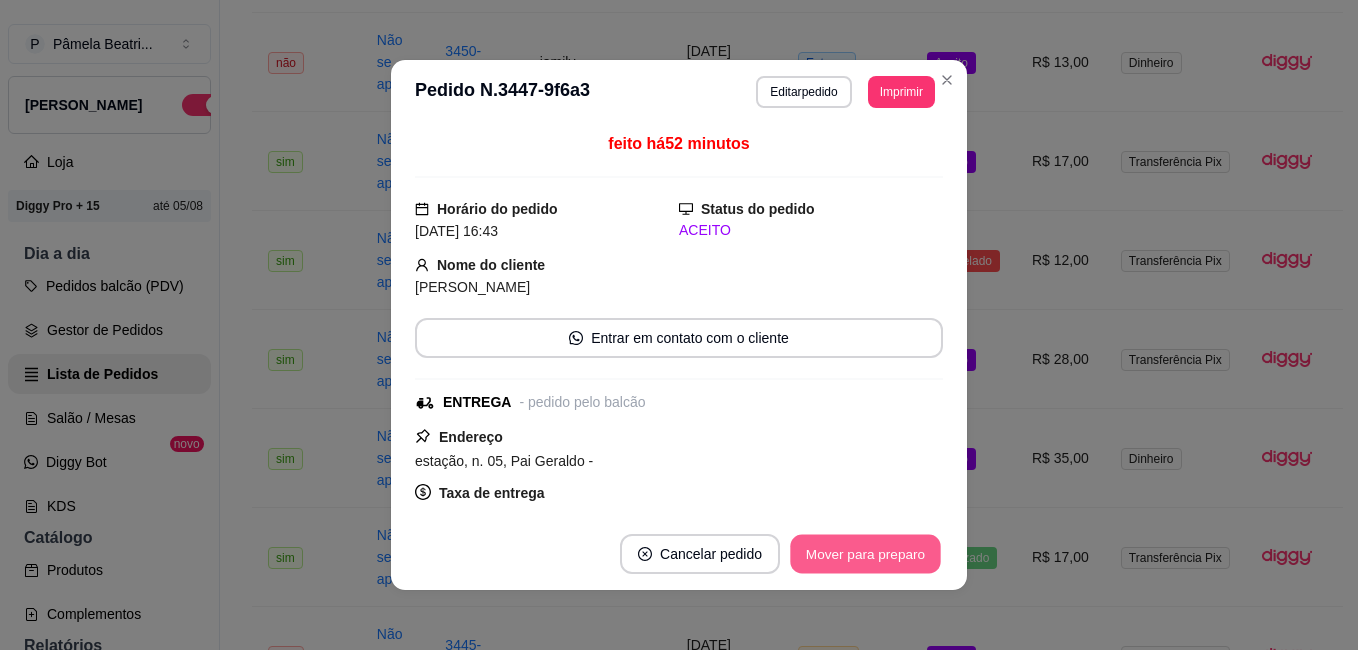 click on "Mover para preparo" at bounding box center [865, 554] 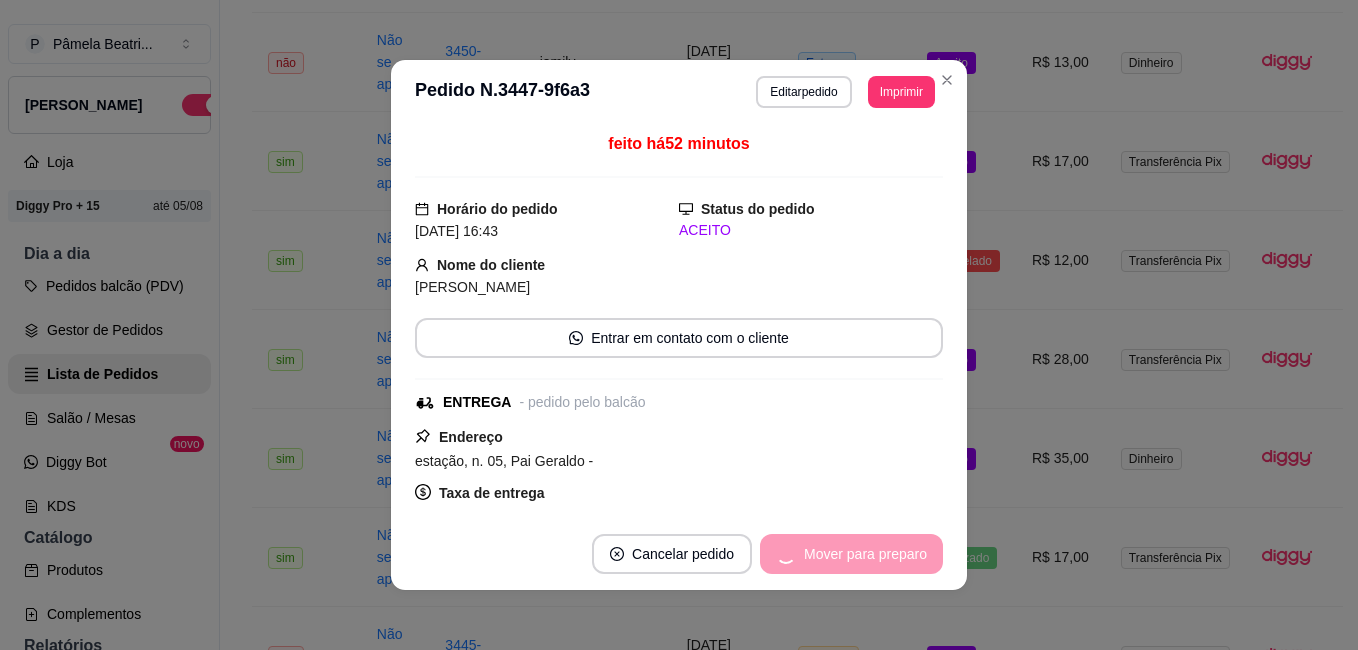 click on "Mover para preparo" at bounding box center (851, 554) 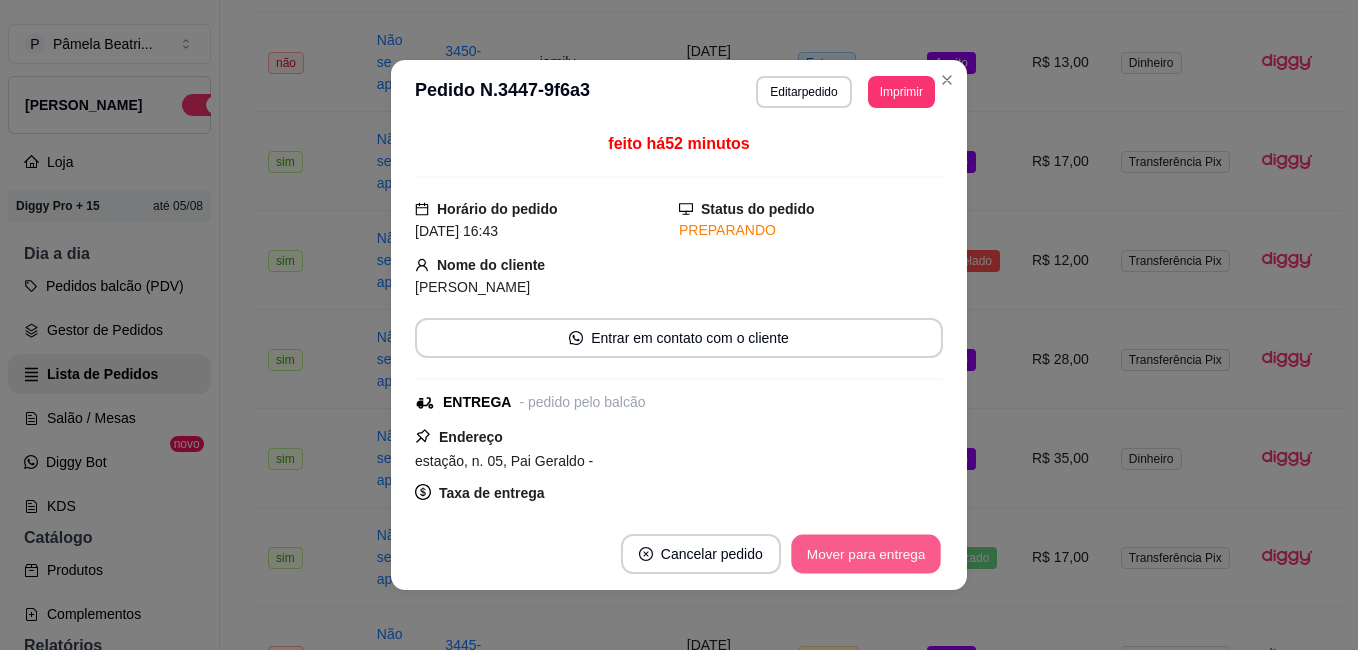 click on "Mover para entrega" at bounding box center (866, 554) 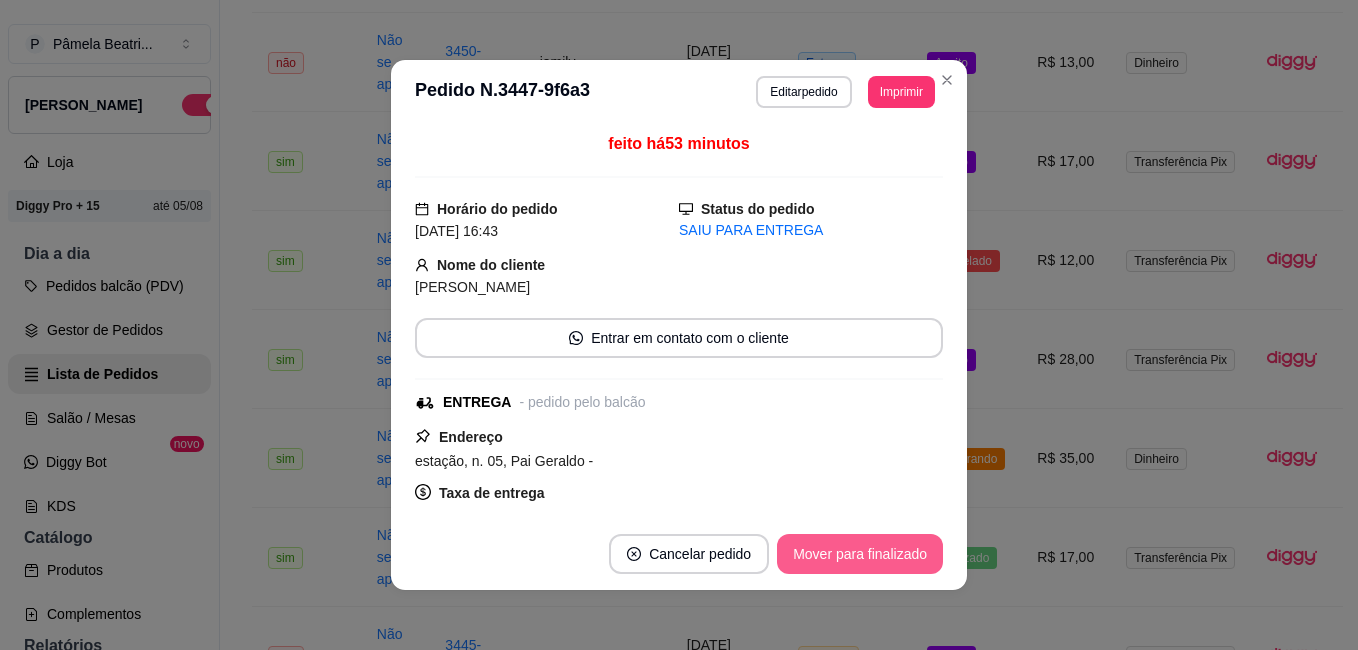 click on "Mover para finalizado" at bounding box center (860, 554) 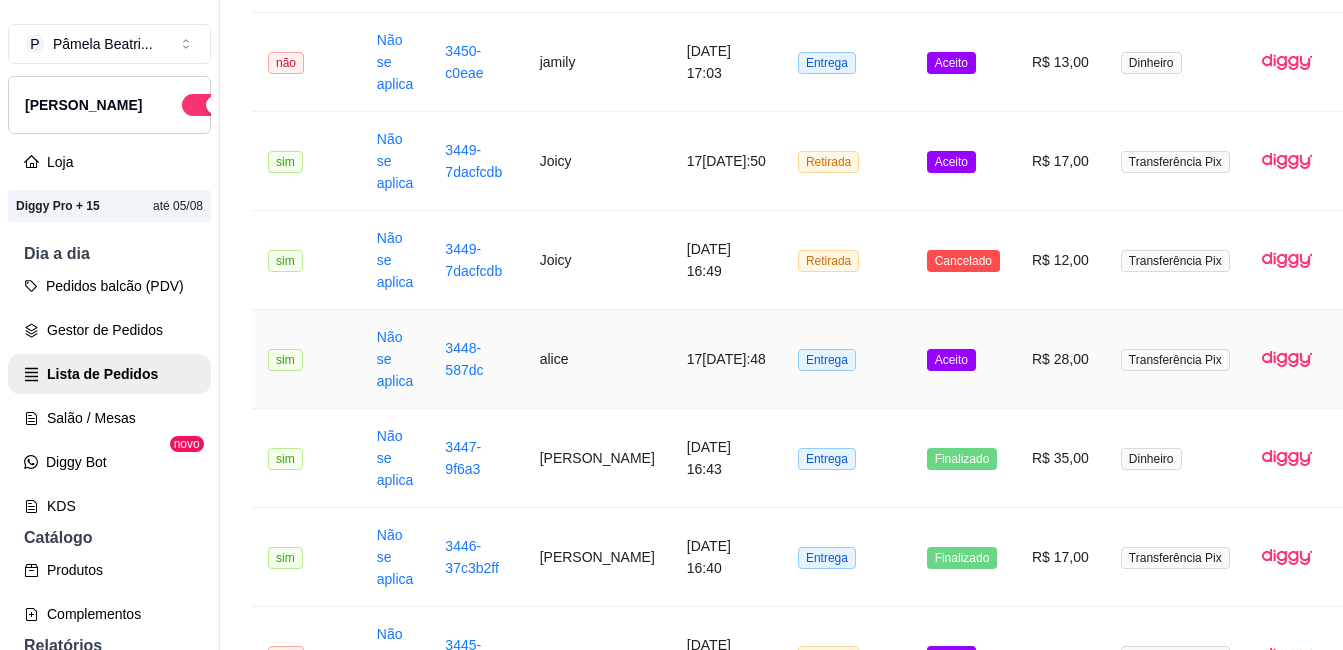 click on "R$ 28,00" at bounding box center (1060, 359) 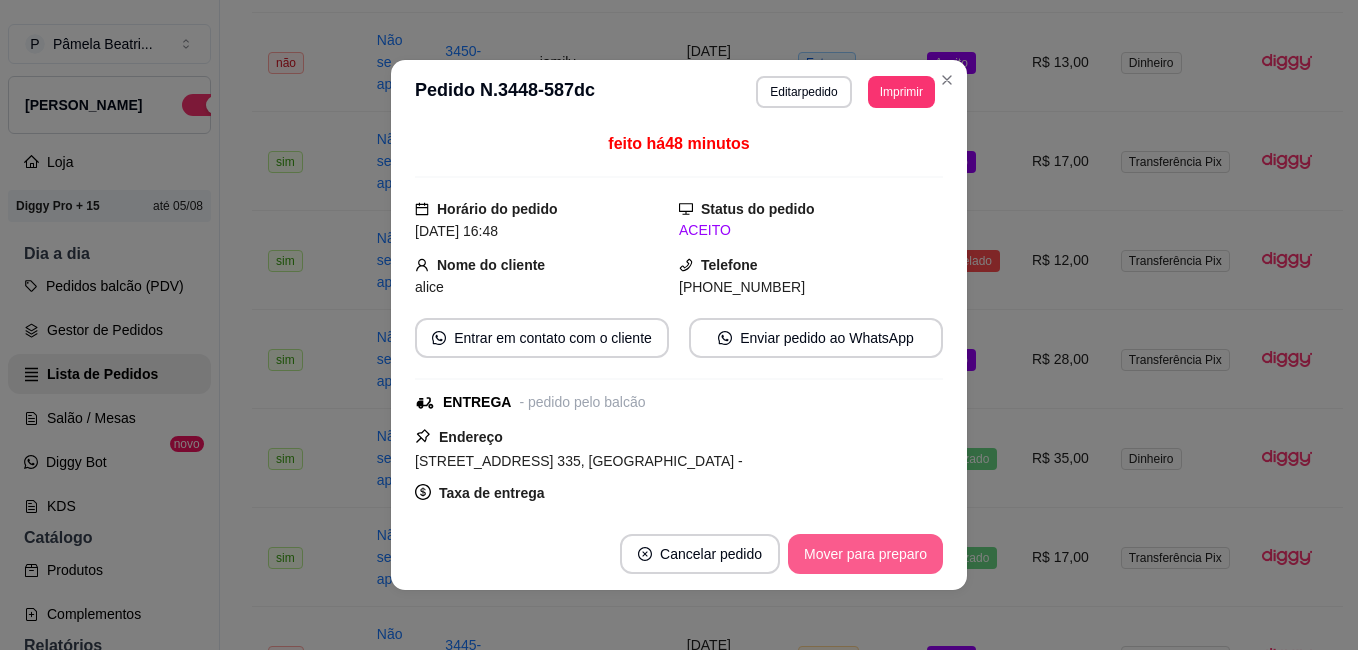click on "Mover para preparo" at bounding box center (865, 554) 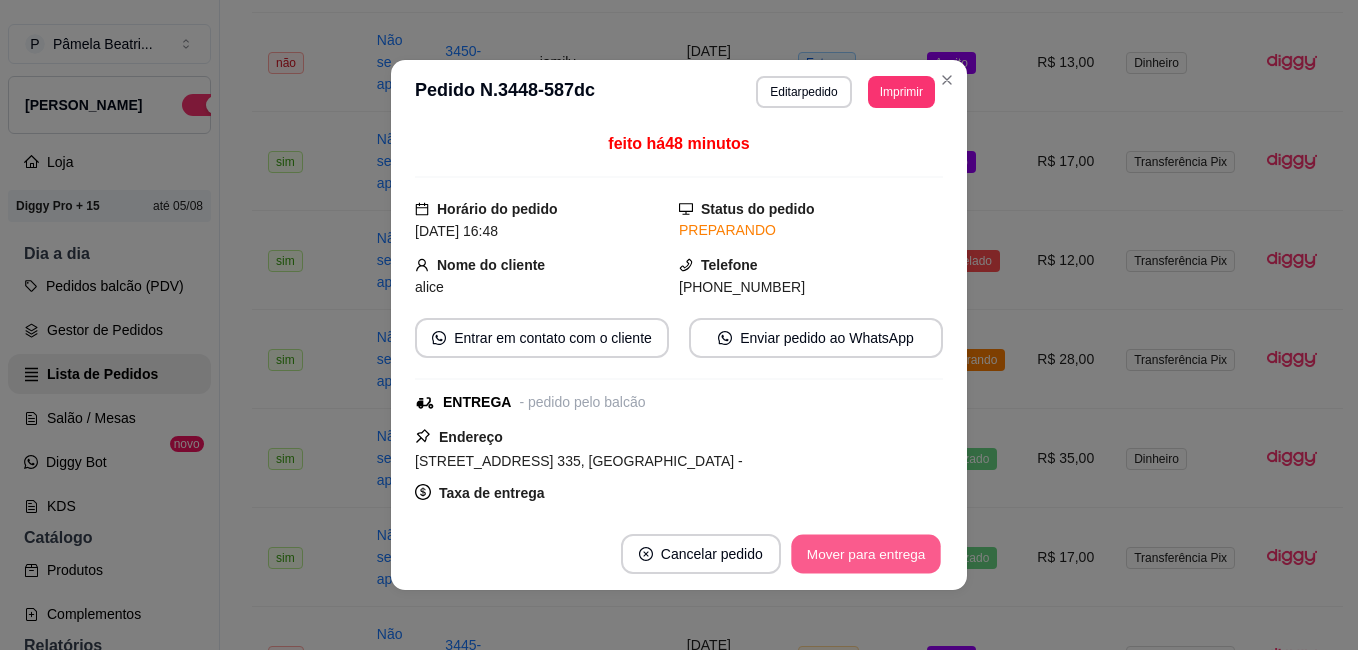 click on "Mover para entrega" at bounding box center (866, 554) 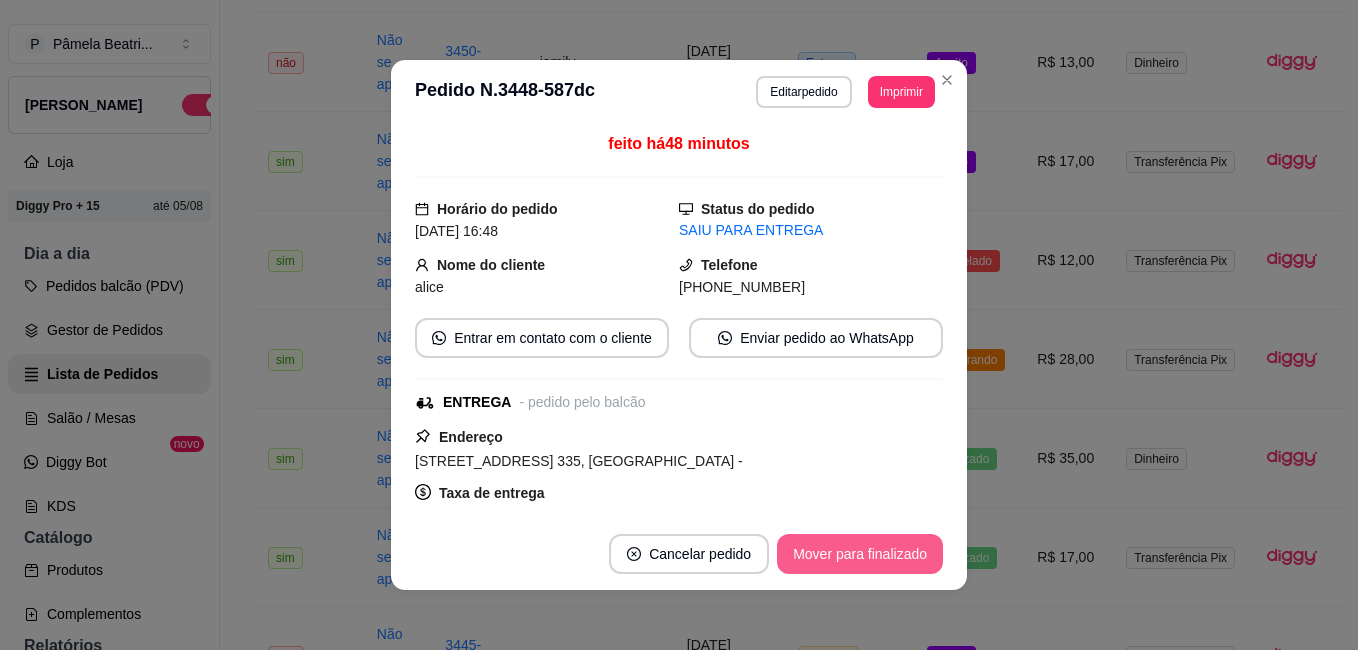 click on "Mover para finalizado" at bounding box center [860, 554] 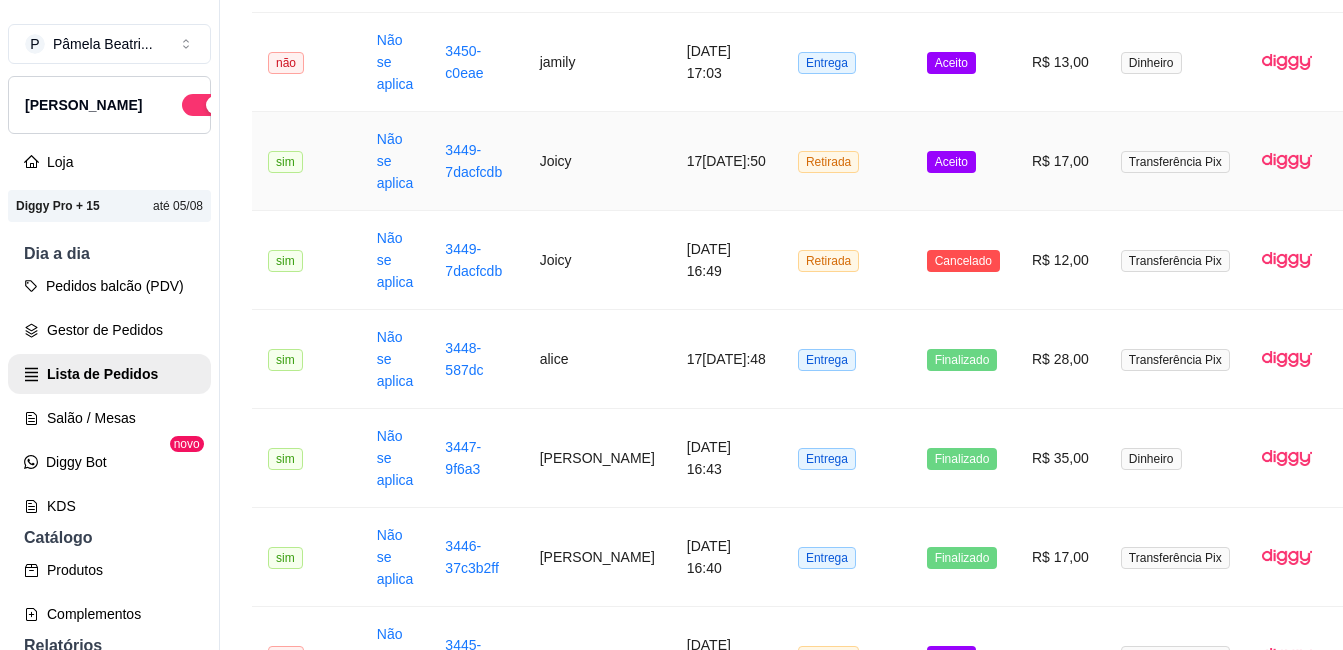 click on "Transferência Pix" at bounding box center [1175, 161] 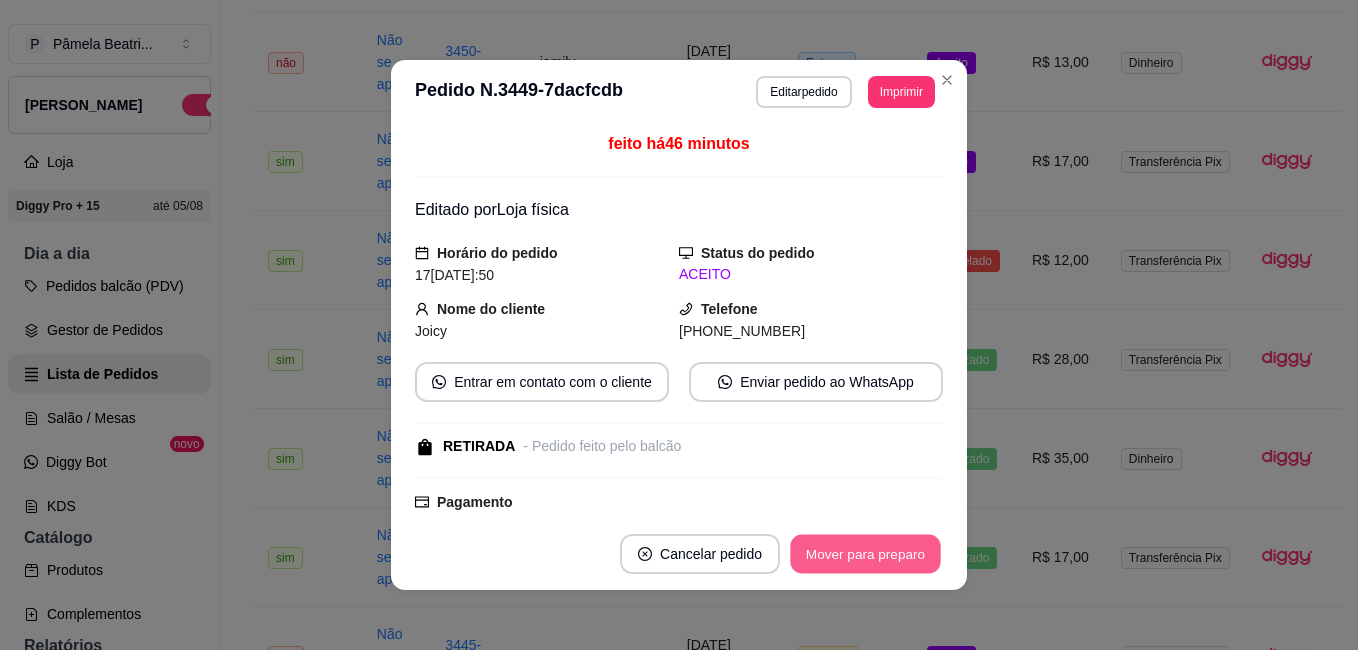 click on "Mover para preparo" at bounding box center [865, 554] 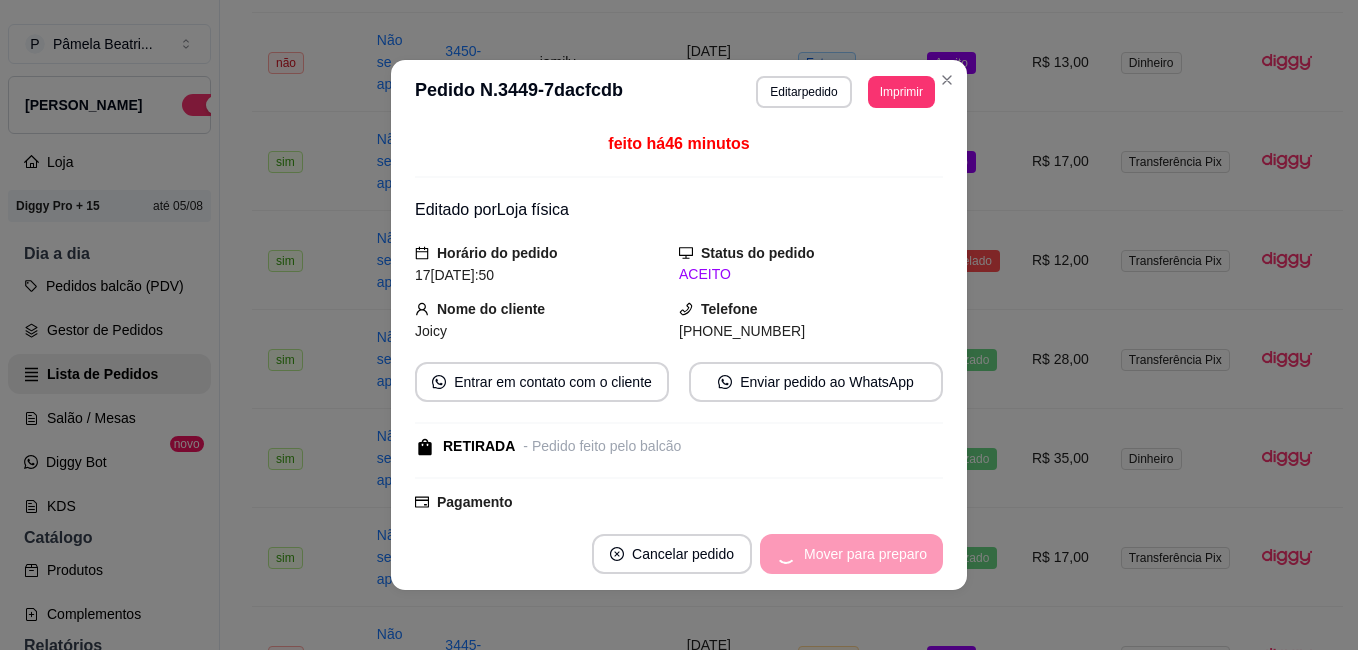 click on "Mover para preparo" at bounding box center (851, 554) 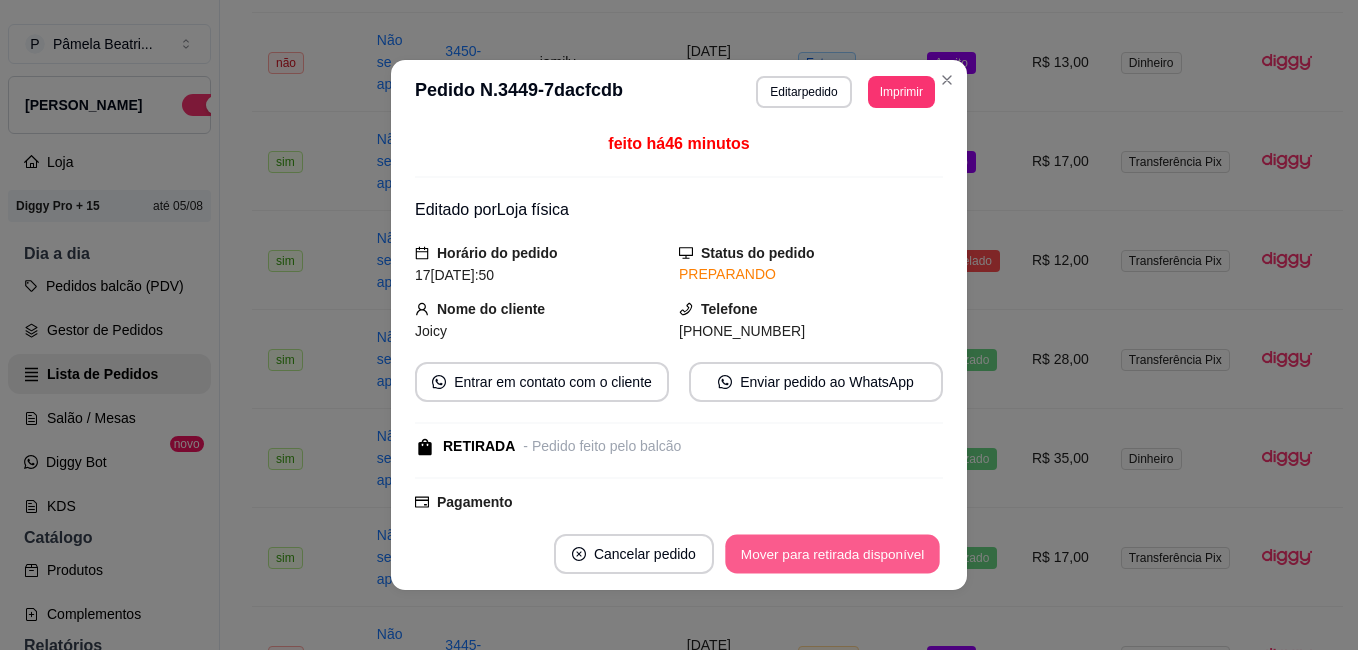 click on "Mover para retirada disponível" at bounding box center (832, 554) 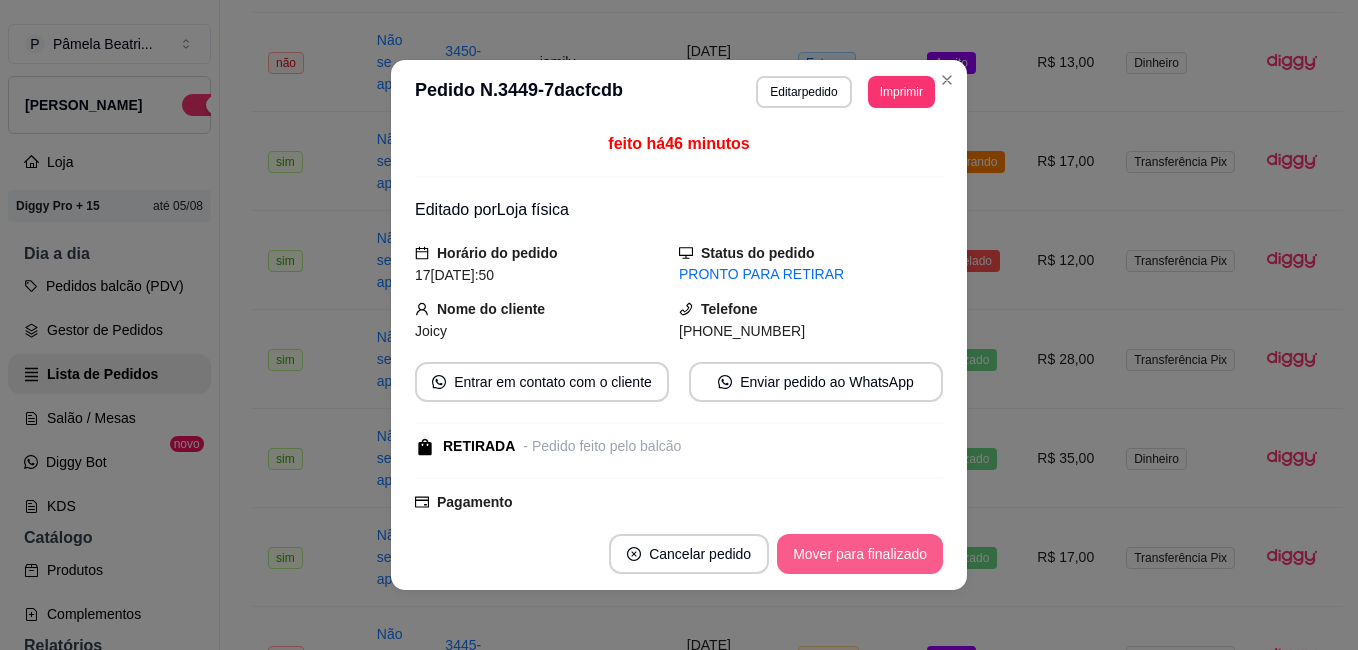 click on "Mover para finalizado" at bounding box center [860, 554] 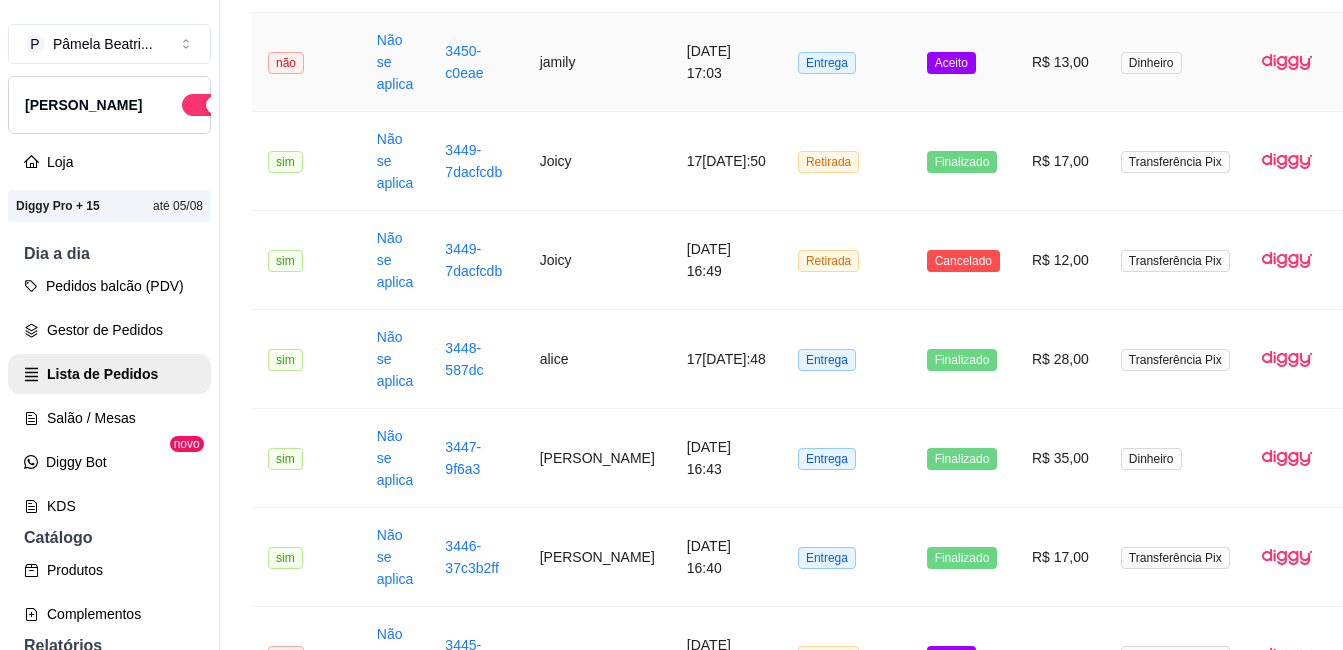 click on "Dinheiro" at bounding box center (1175, 62) 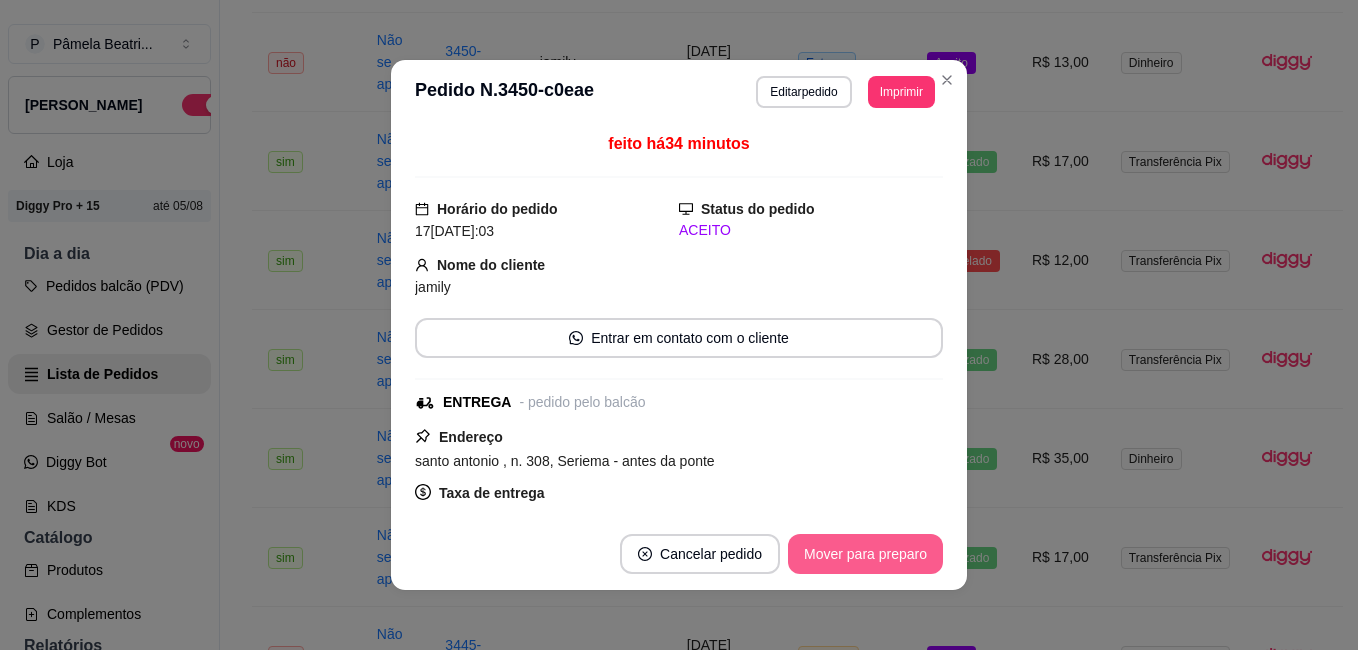 click on "Mover para preparo" at bounding box center (865, 554) 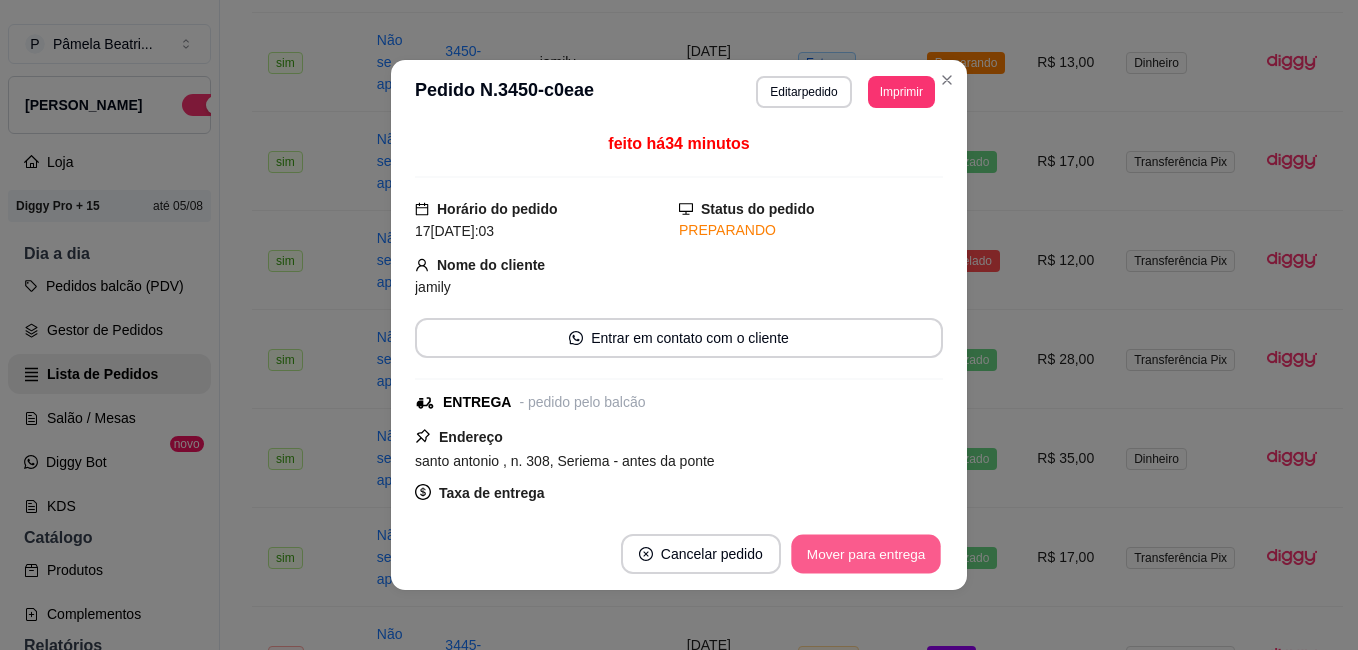 click on "Mover para entrega" at bounding box center [866, 554] 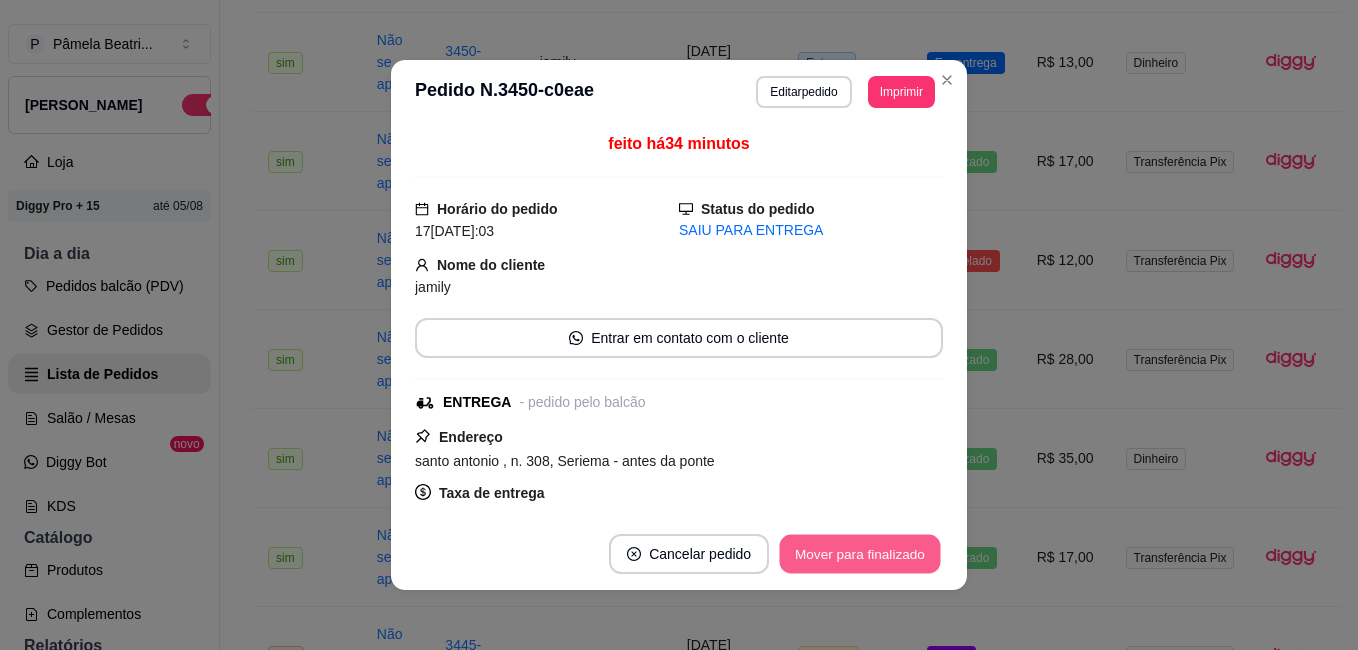 click on "Mover para finalizado" at bounding box center (860, 554) 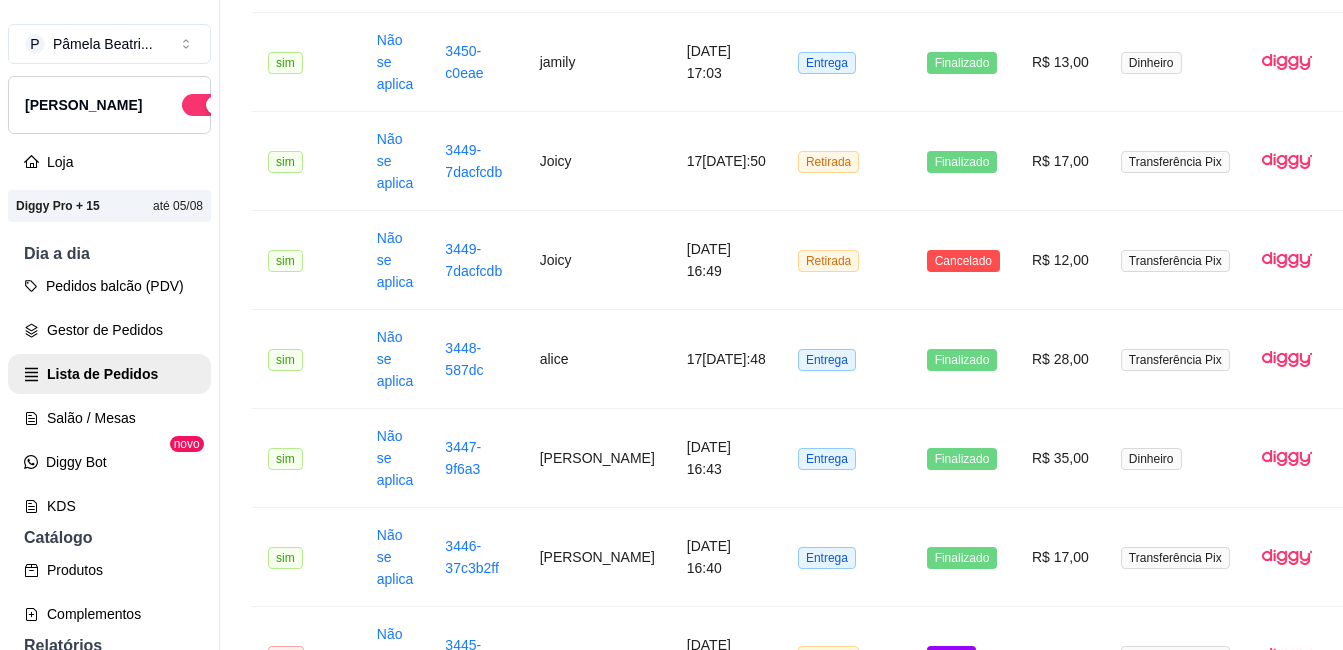 scroll, scrollTop: 1195, scrollLeft: 0, axis: vertical 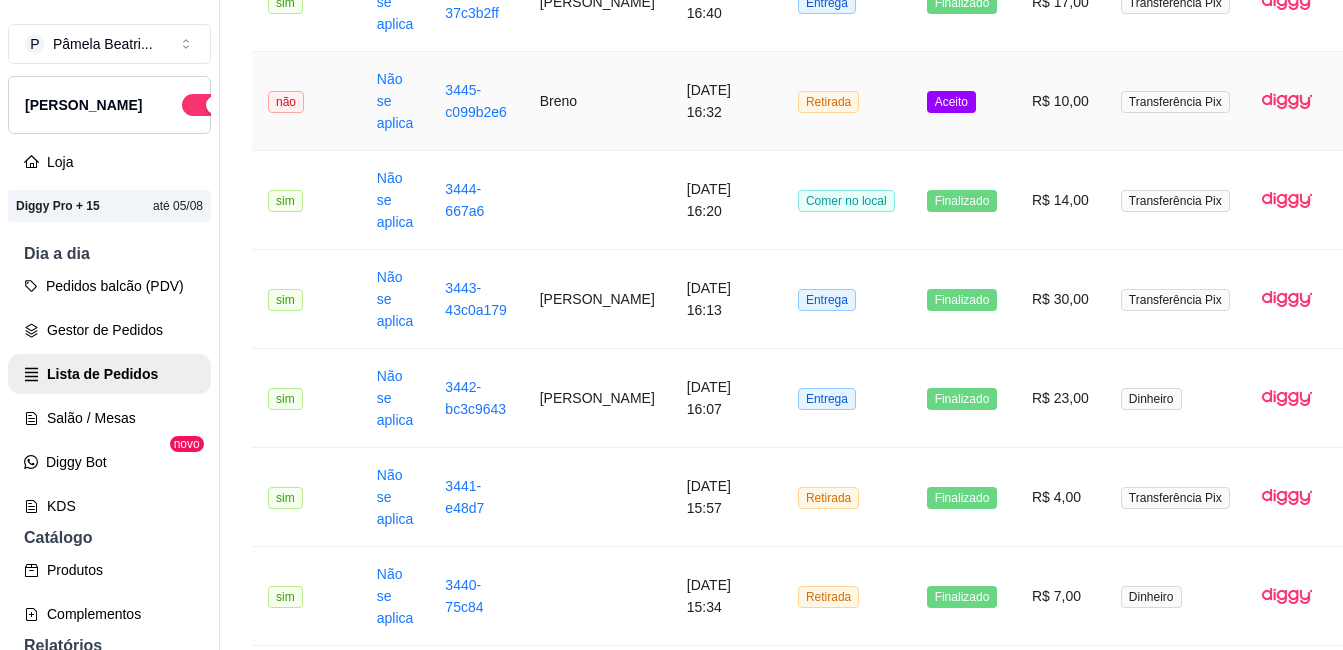 click on "Transferência Pix" at bounding box center (1175, 101) 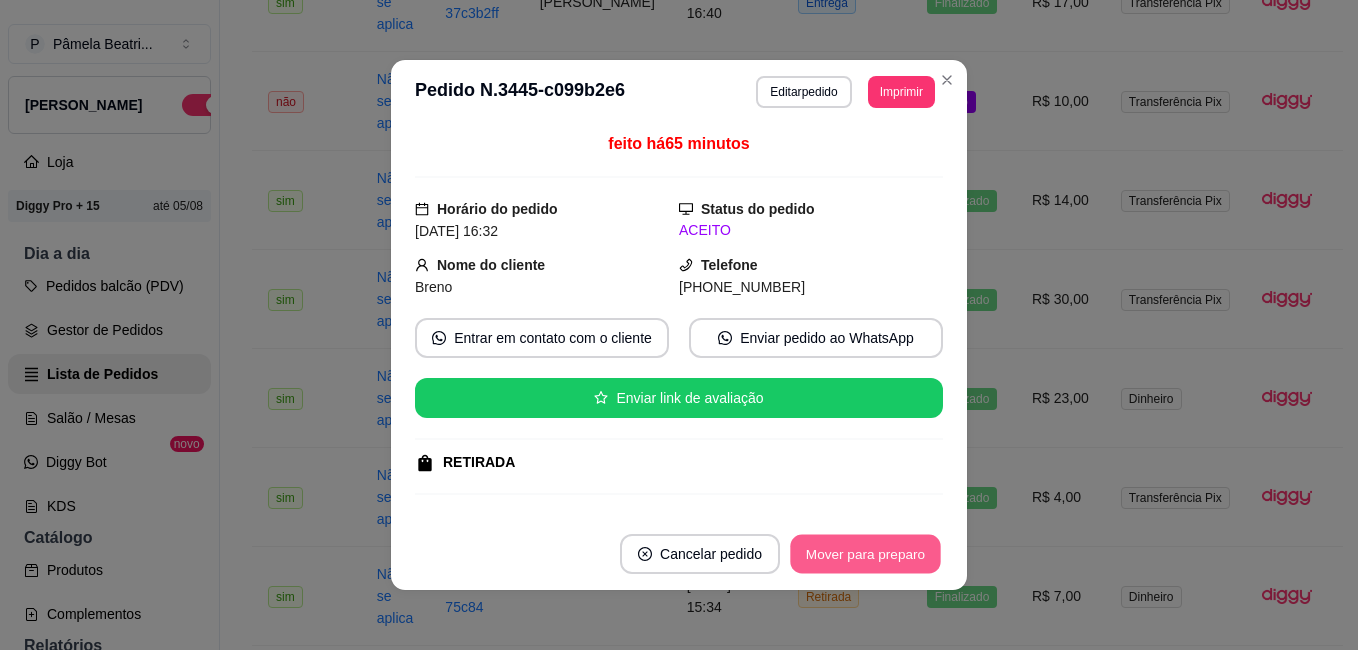 click on "Mover para preparo" at bounding box center (865, 554) 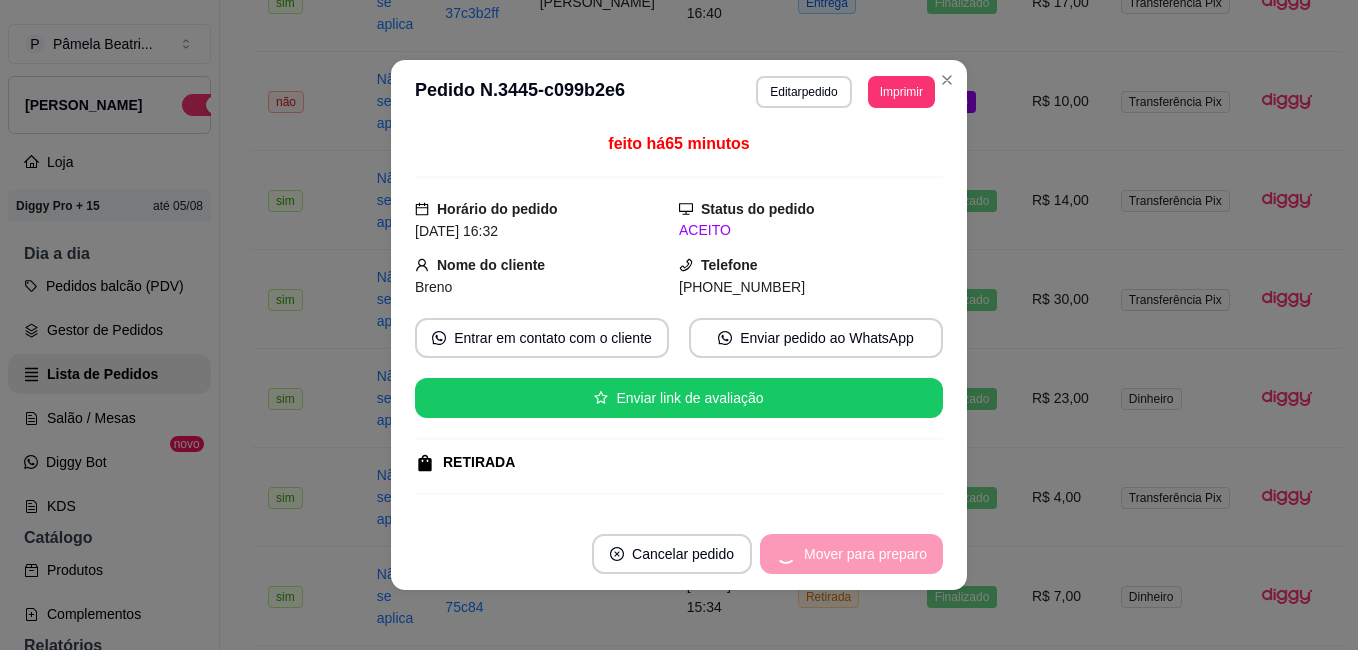 click on "Mover para preparo" at bounding box center [851, 554] 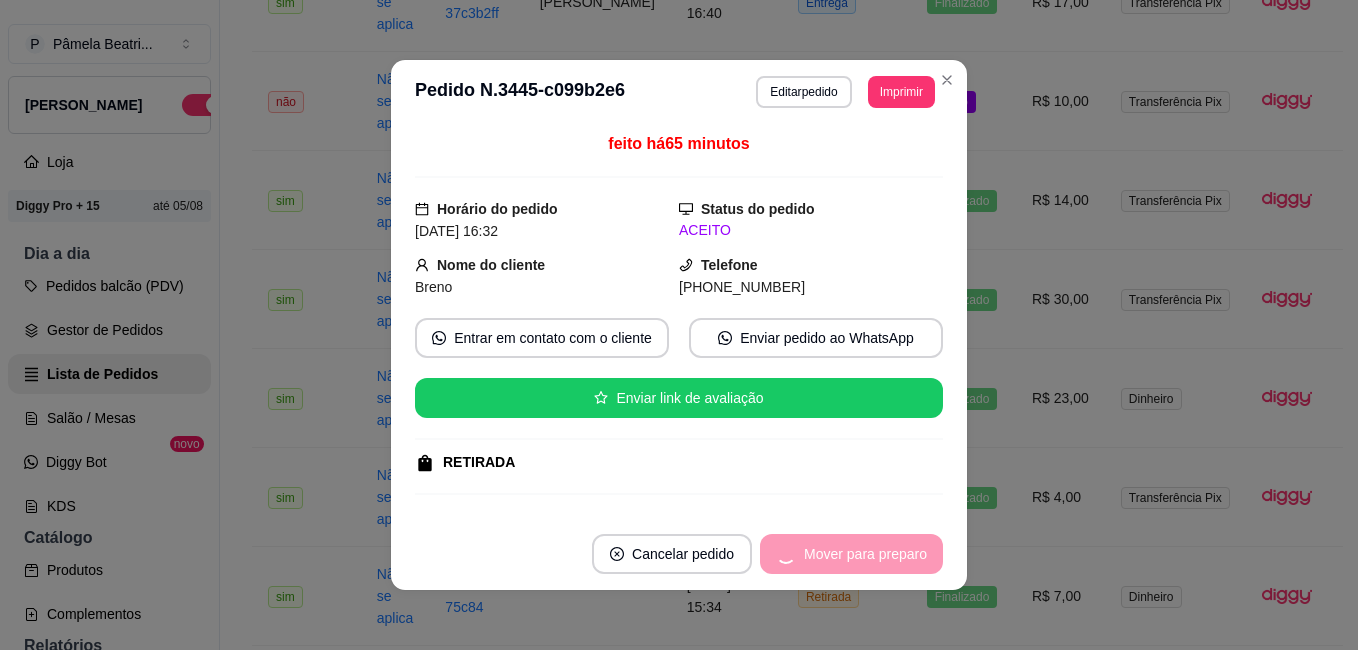 click on "Mover para preparo" at bounding box center (851, 554) 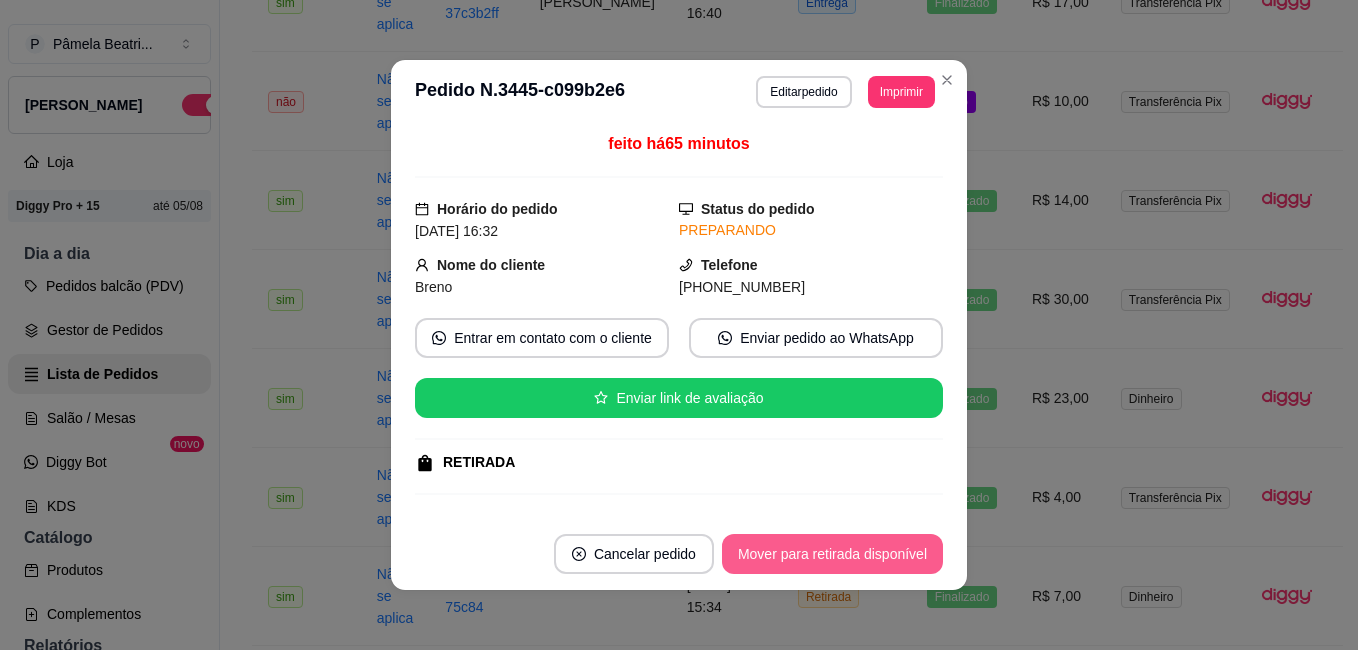 click on "Mover para retirada disponível" at bounding box center (832, 554) 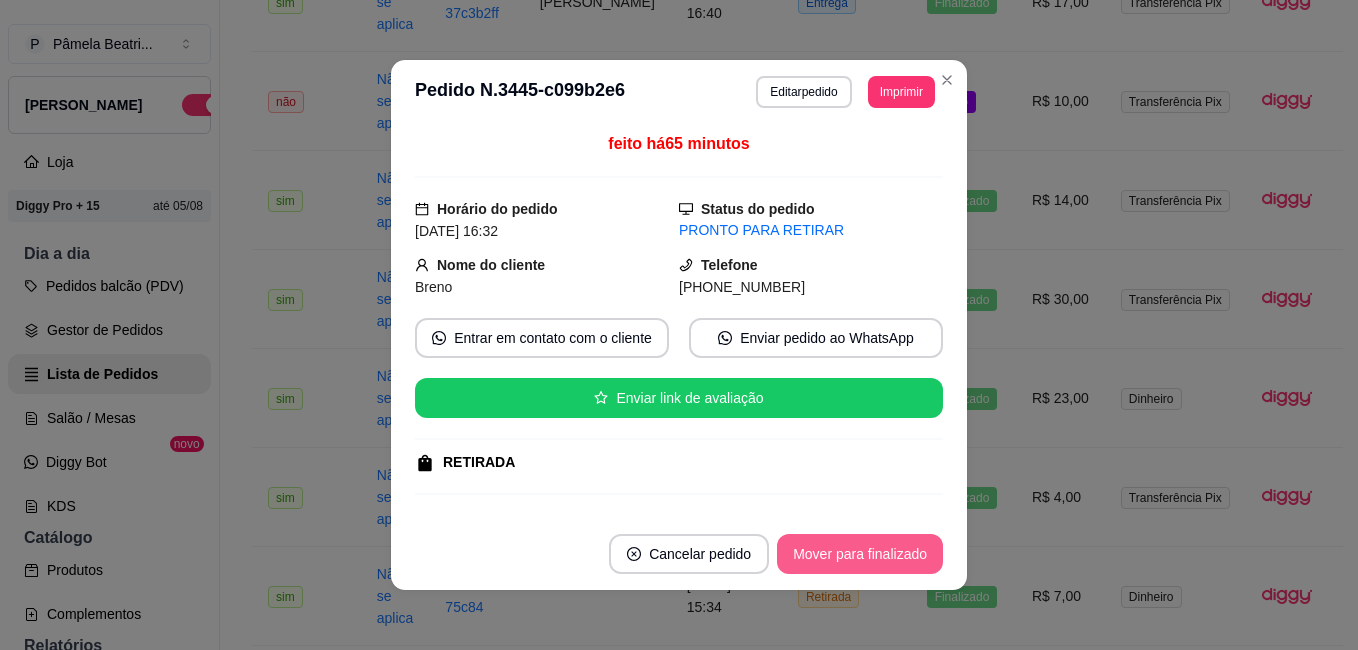 click on "Mover para finalizado" at bounding box center (860, 554) 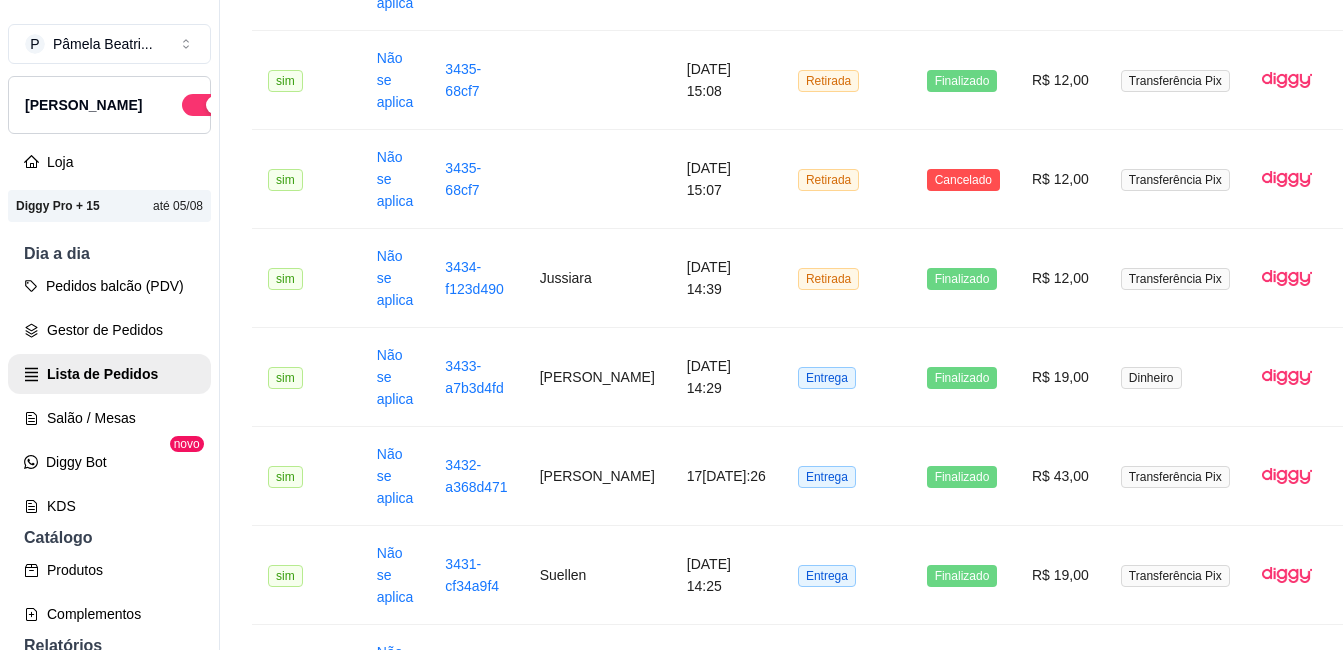 scroll, scrollTop: 2736, scrollLeft: 0, axis: vertical 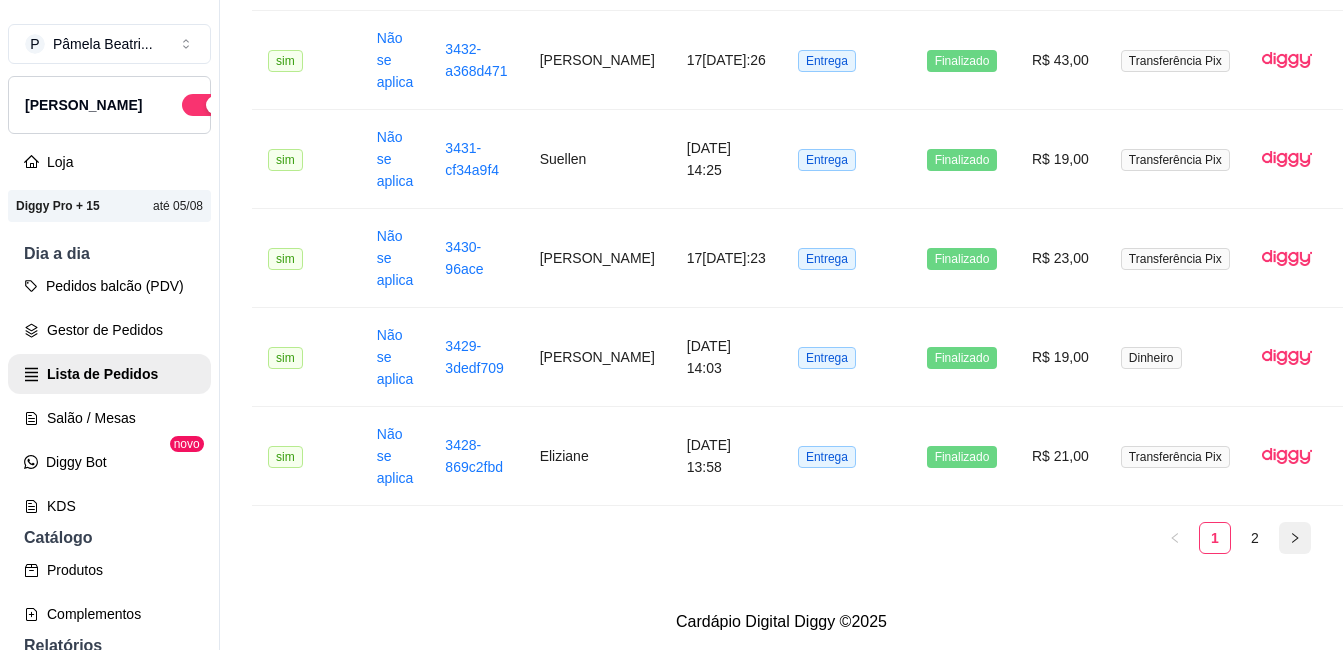 click at bounding box center [1295, 538] 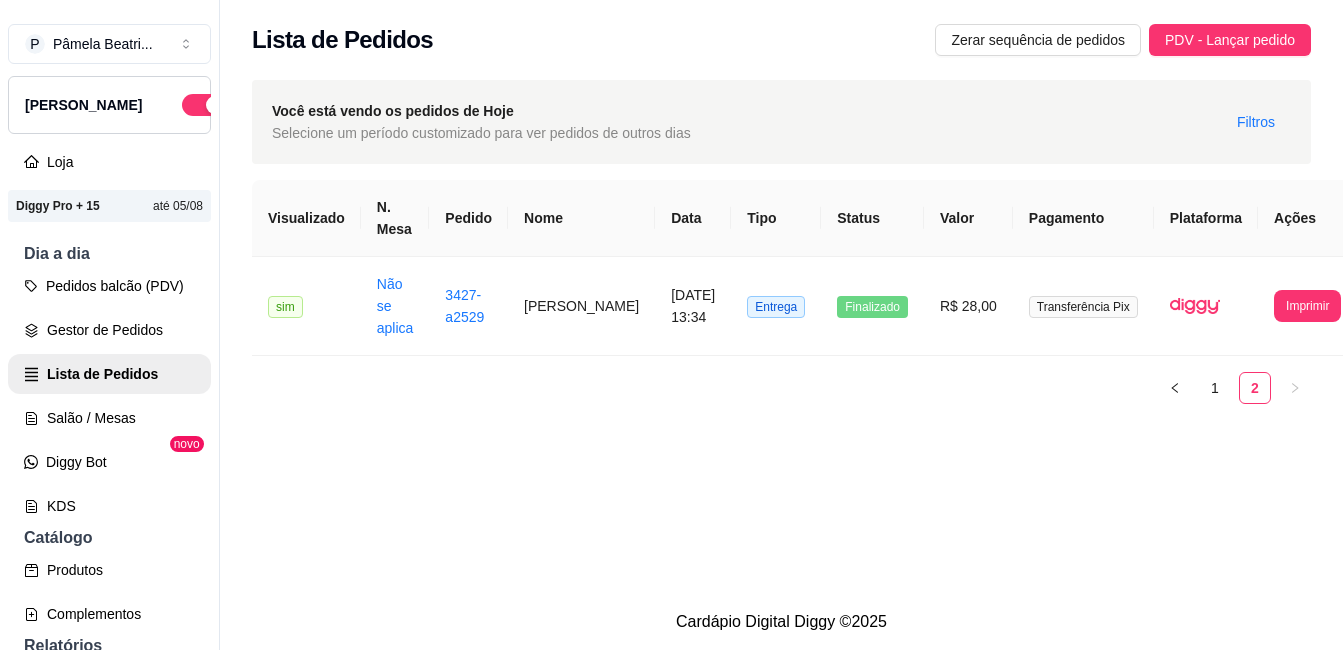 scroll, scrollTop: 0, scrollLeft: 0, axis: both 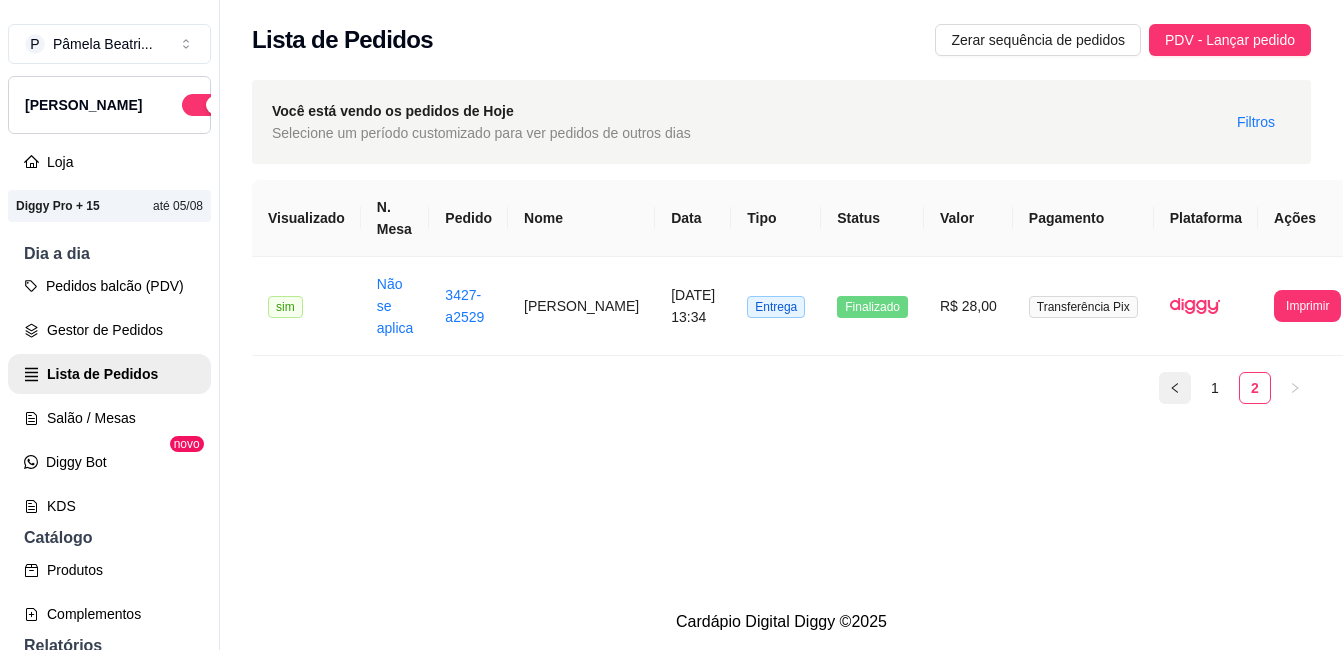 click at bounding box center [1175, 388] 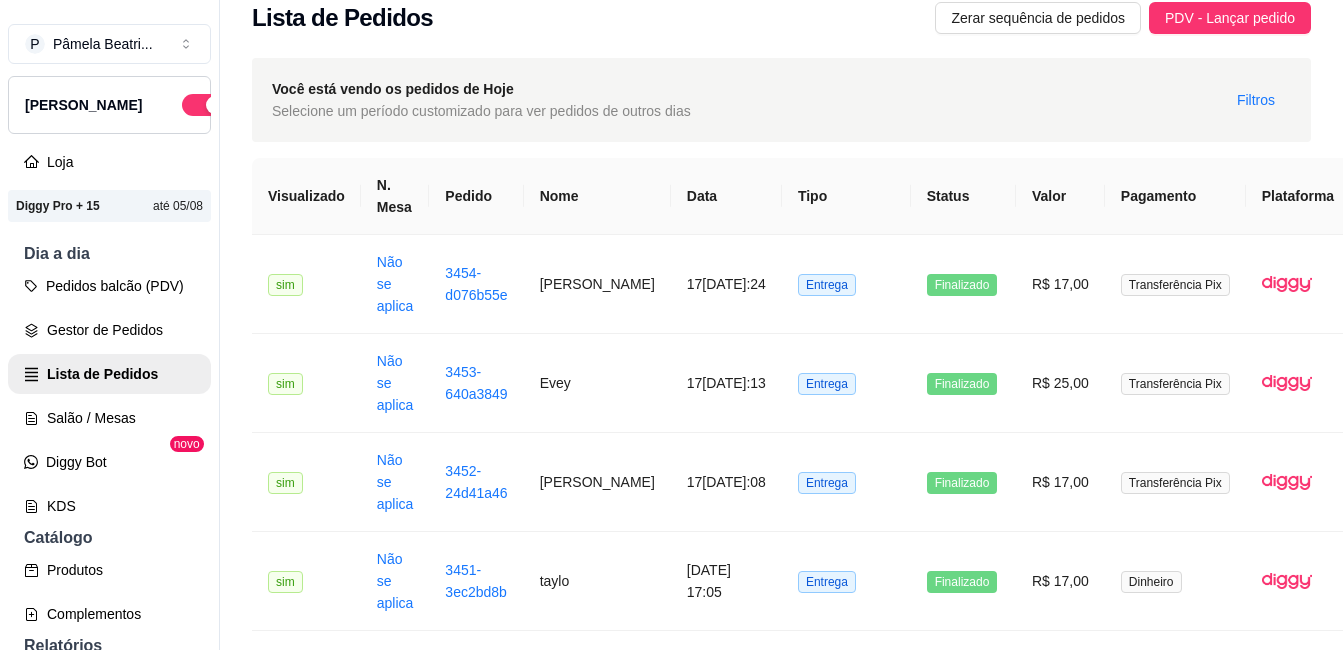 scroll, scrollTop: 0, scrollLeft: 0, axis: both 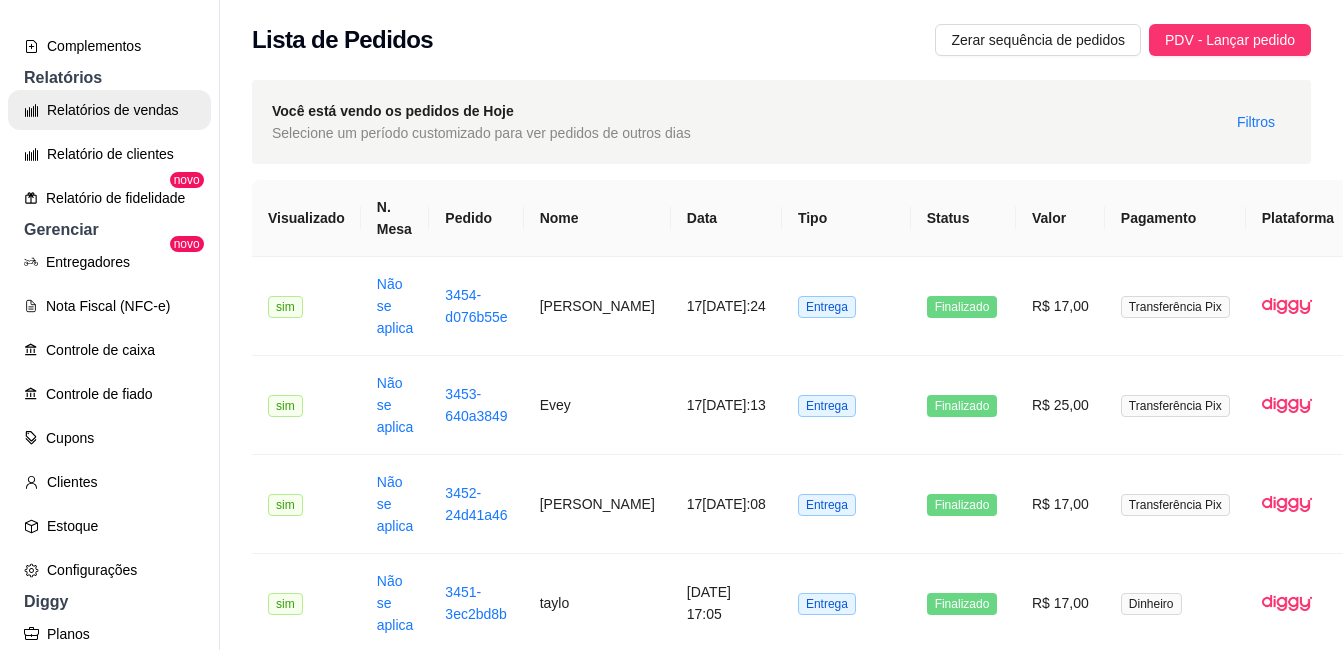 click on "Relatórios de vendas" at bounding box center (109, 110) 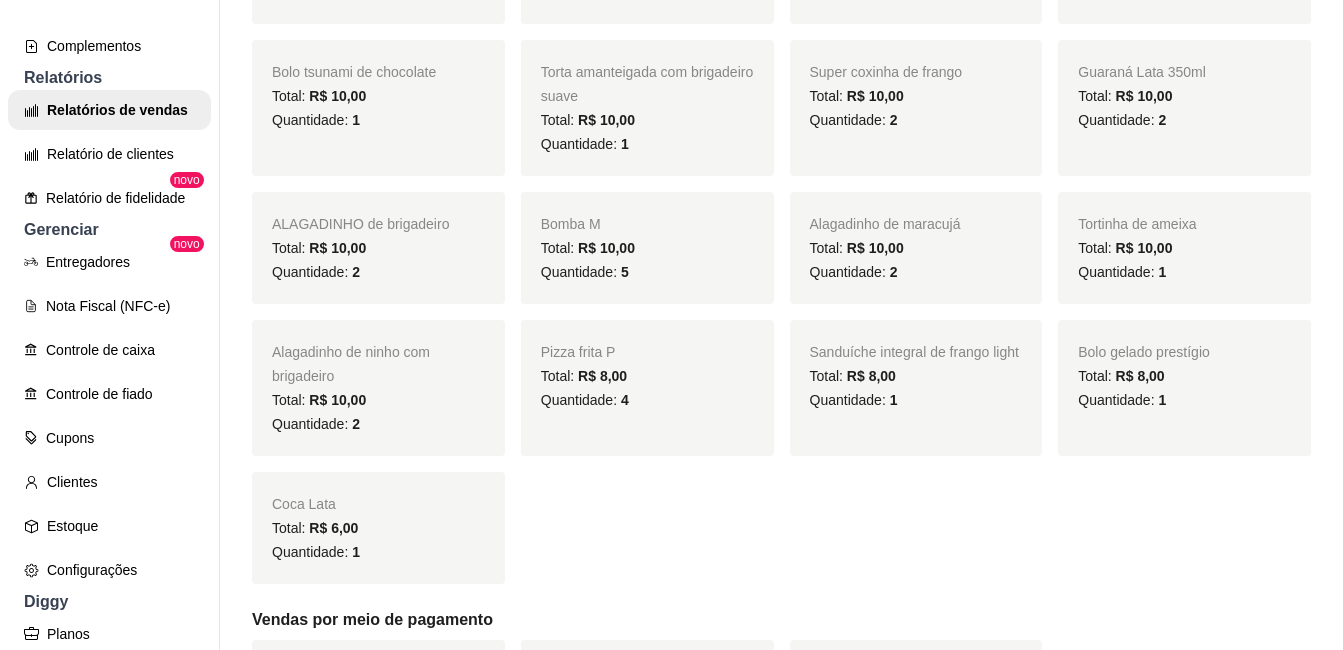 scroll, scrollTop: 677, scrollLeft: 0, axis: vertical 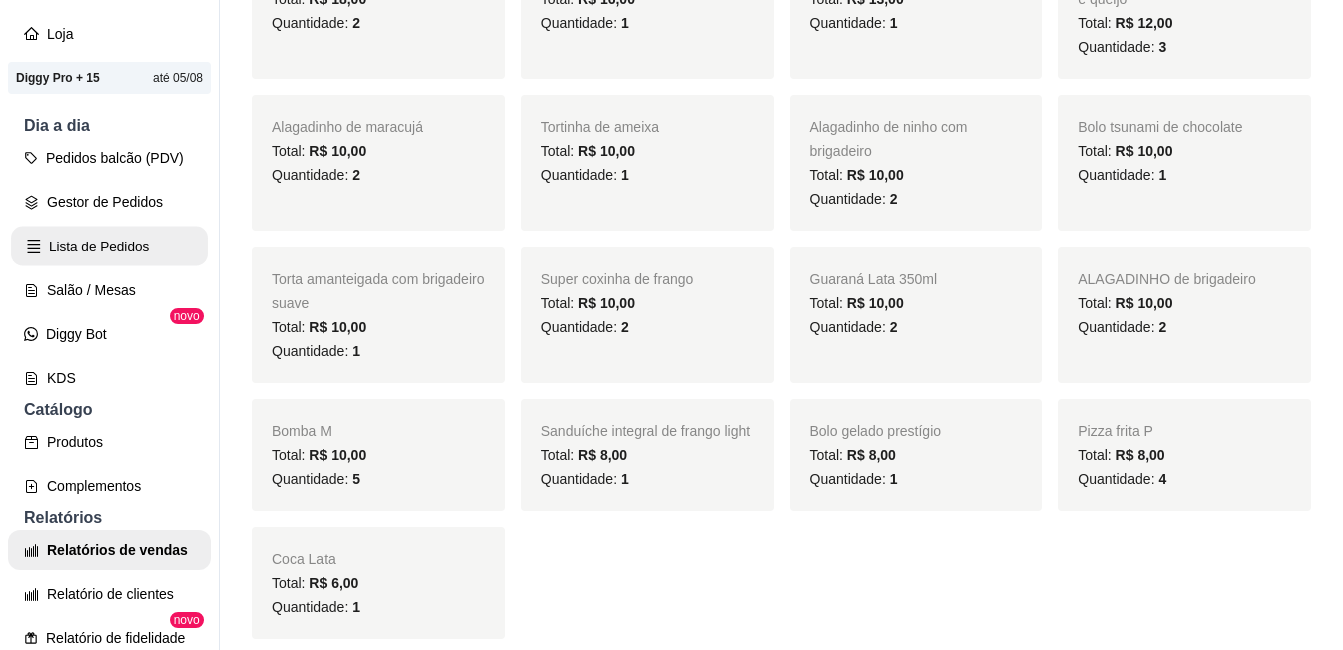 click on "Lista de Pedidos" at bounding box center [109, 246] 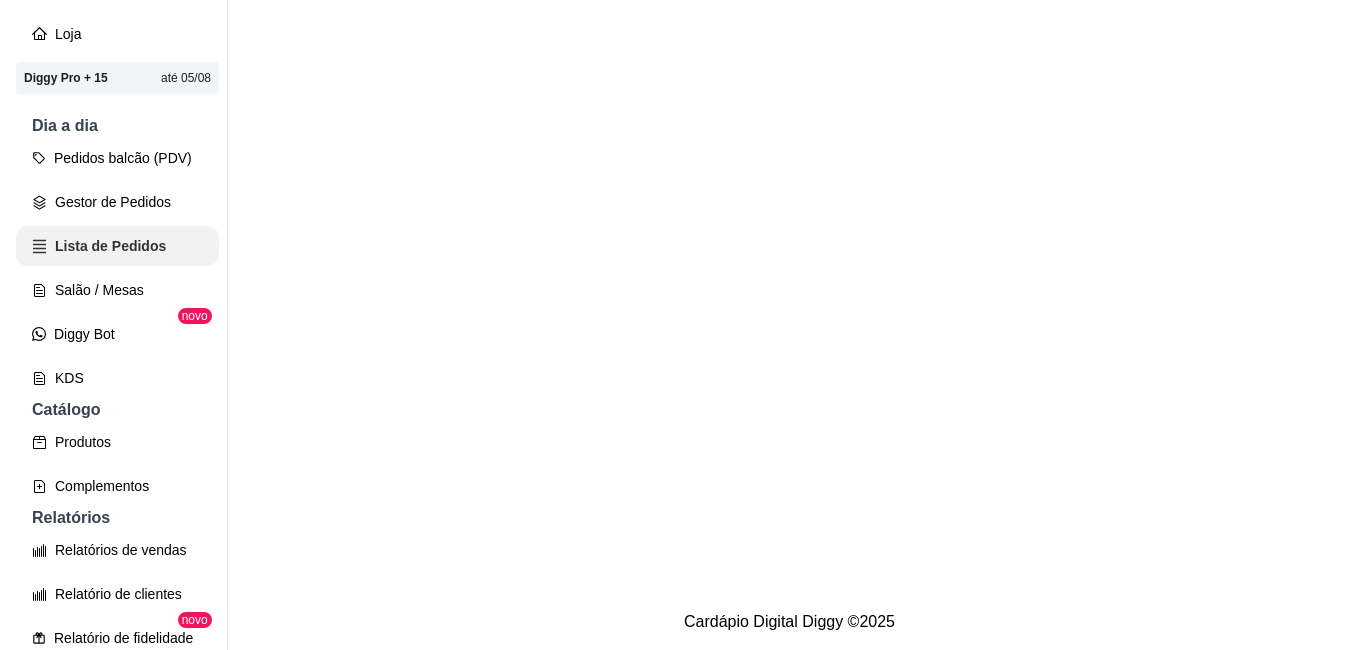 scroll, scrollTop: 0, scrollLeft: 0, axis: both 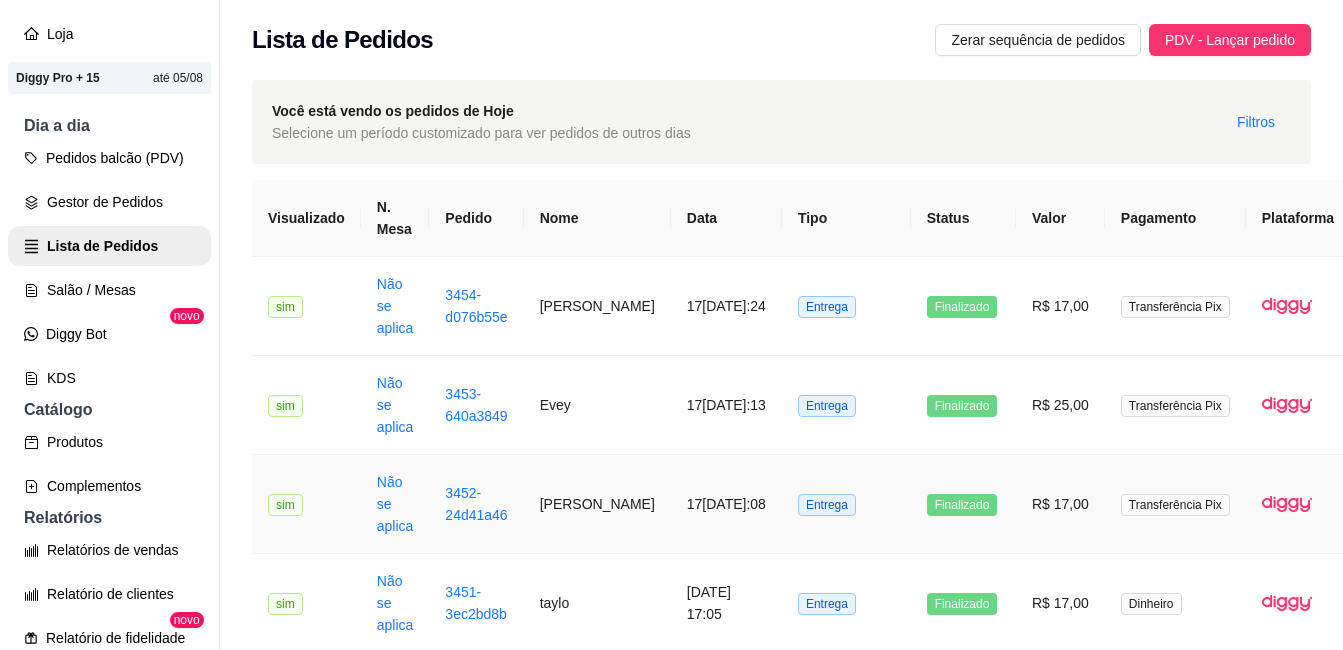 click on "17[DATE]:08" at bounding box center (726, 504) 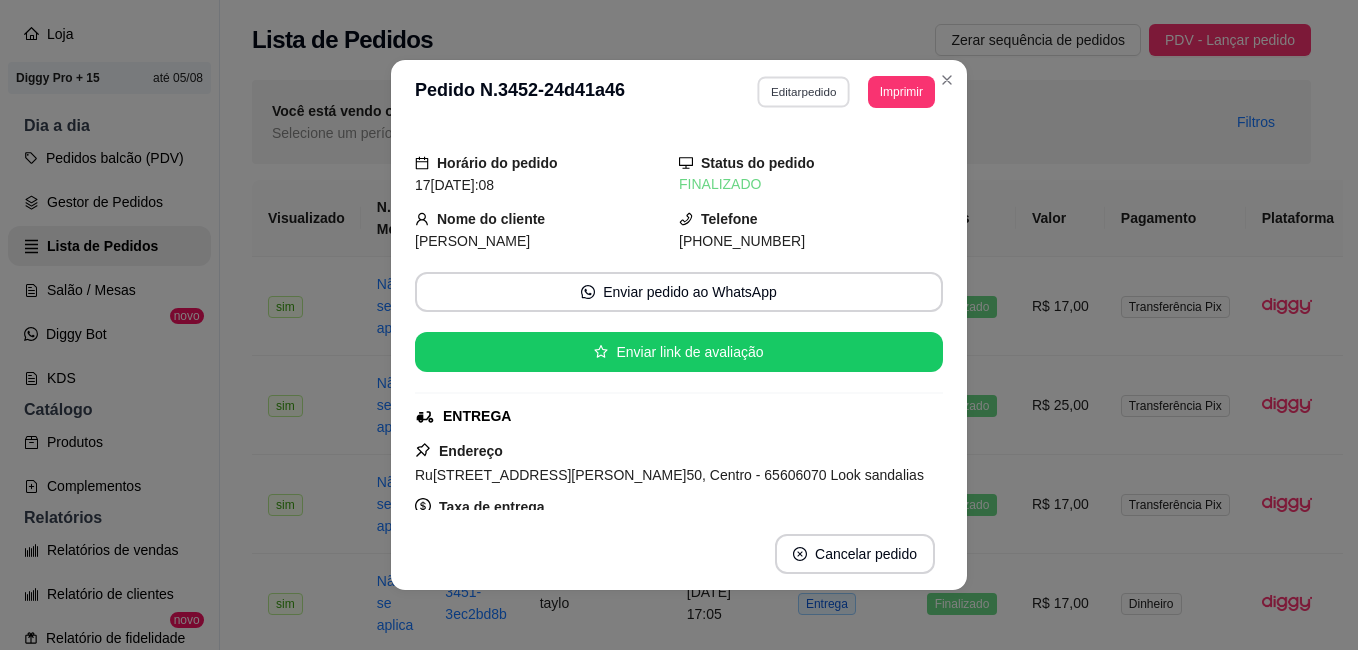 click on "Editar  pedido" at bounding box center [804, 91] 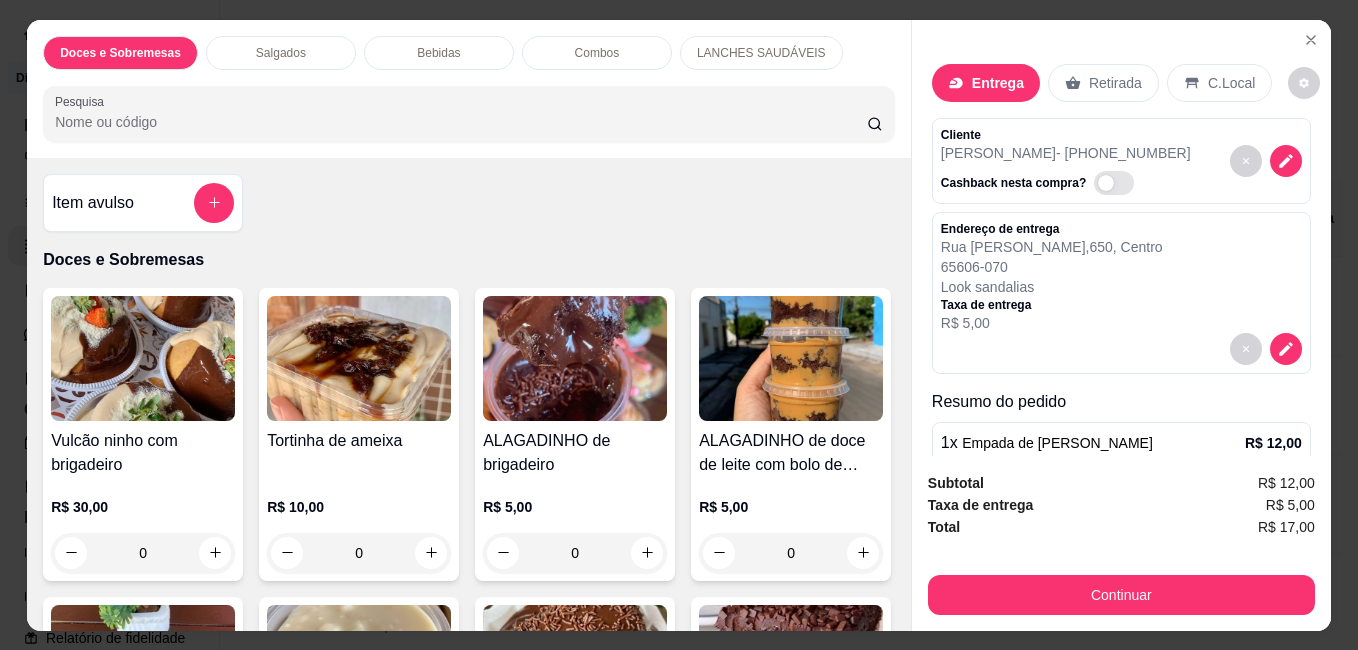 click on "Endereço de entrega [STREET_ADDRESS][PERSON_NAME] sandalias  Taxa de entrega R$ 5,00" at bounding box center [1121, 277] 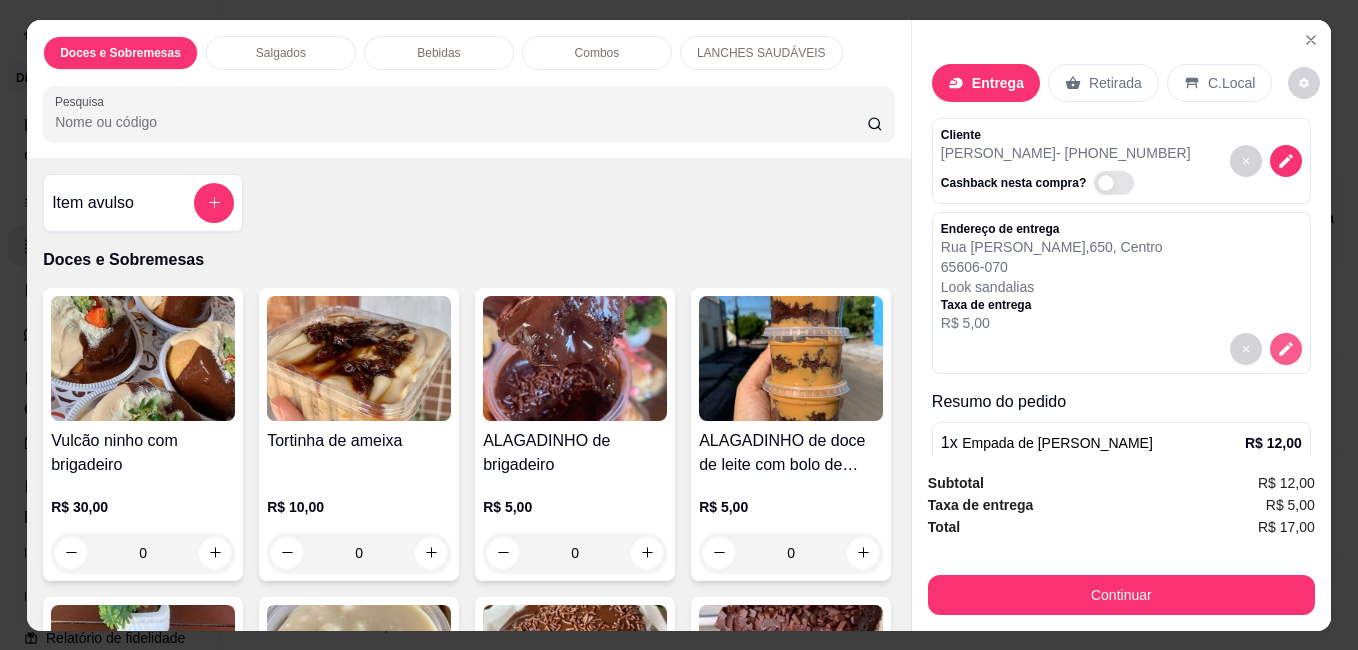 click 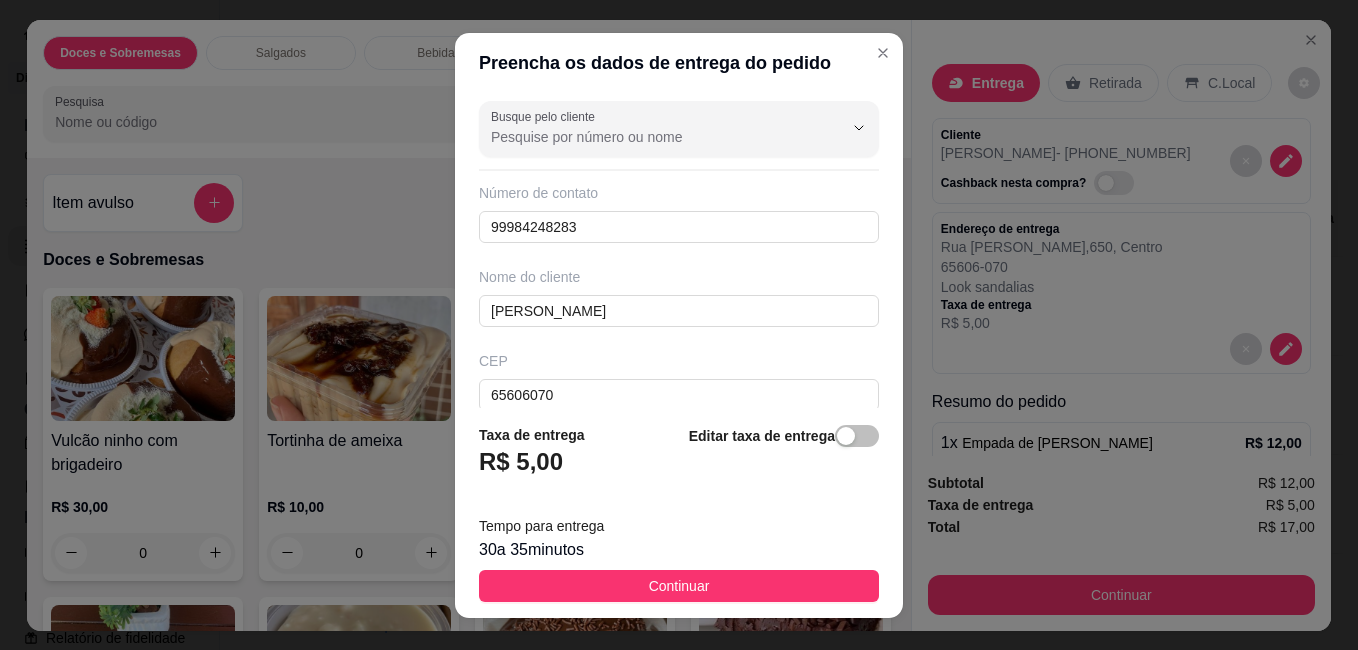 scroll, scrollTop: 276, scrollLeft: 0, axis: vertical 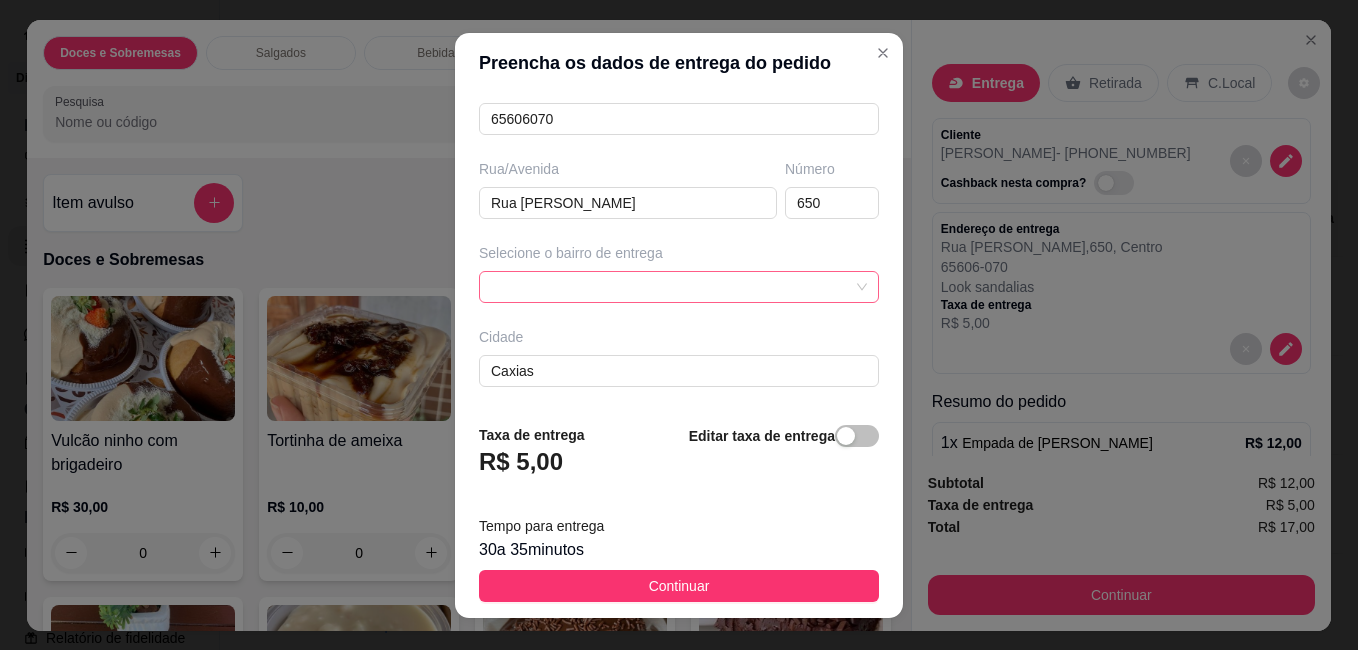 click at bounding box center [679, 287] 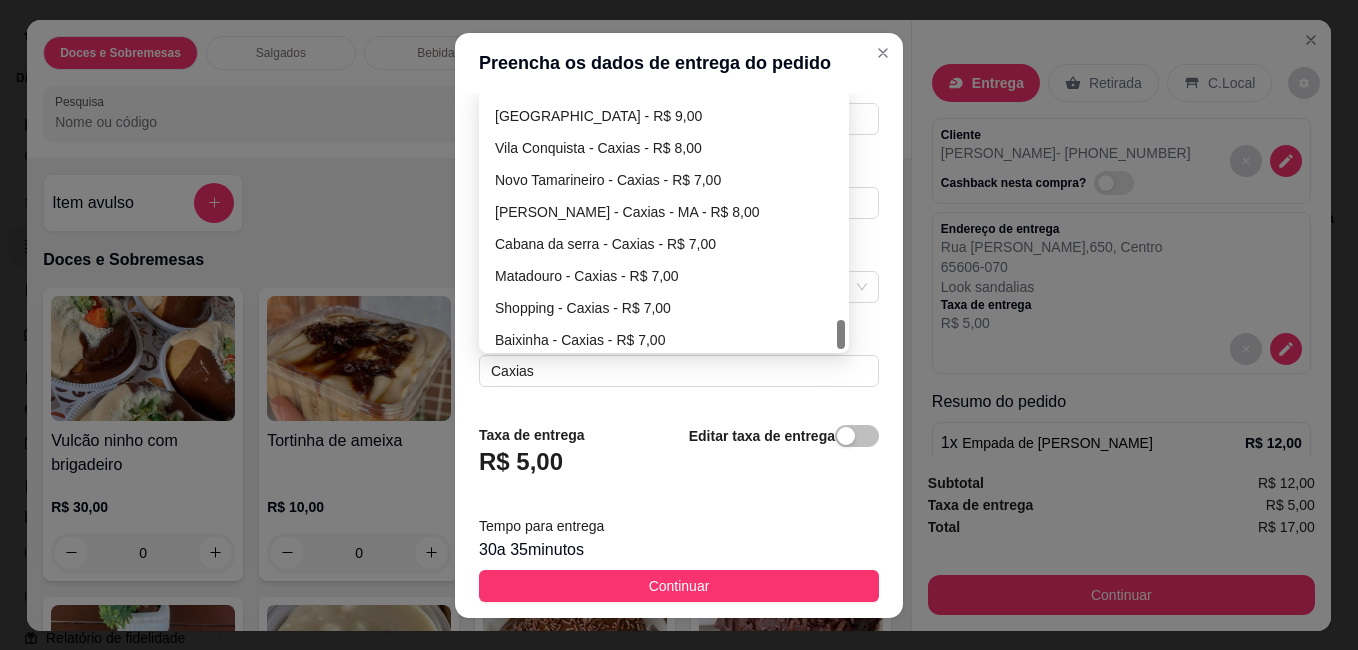 scroll, scrollTop: 1952, scrollLeft: 0, axis: vertical 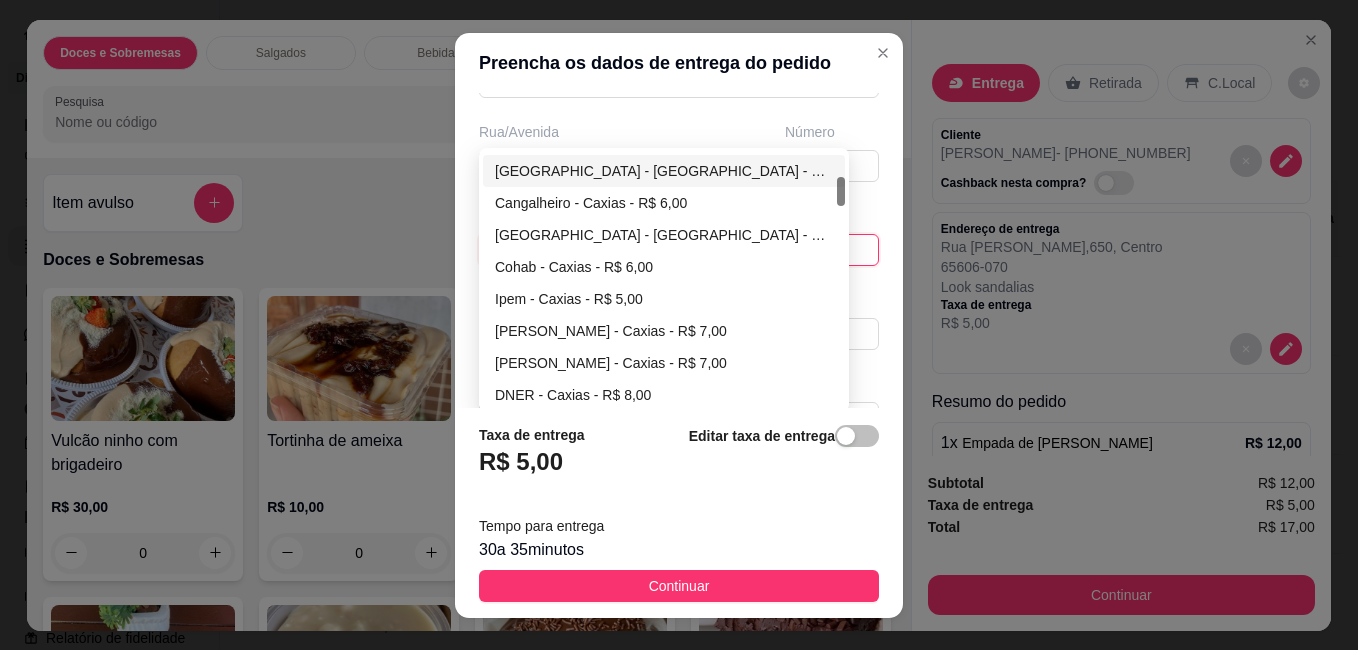 click on "Caldeirões - Caxias -  R$ 7,00 [GEOGRAPHIC_DATA]  - [GEOGRAPHIC_DATA] -  R$ 6,00 Cangalheiro - [GEOGRAPHIC_DATA] -  R$ 6,00 [GEOGRAPHIC_DATA] - [GEOGRAPHIC_DATA] -  R$ 6,00 Cohab - [GEOGRAPHIC_DATA] -  R$ 6,00 Ipem - [GEOGRAPHIC_DATA] -  R$ 5,00 [PERSON_NAME] - [GEOGRAPHIC_DATA] -  R$ 7,00 [PERSON_NAME] - [GEOGRAPHIC_DATA] -  R$ 7,00 DNER  - Caxias -  R$ 8,00 Eugênio Coutinho  - Caxias -  R$ 8,00" at bounding box center [664, 283] 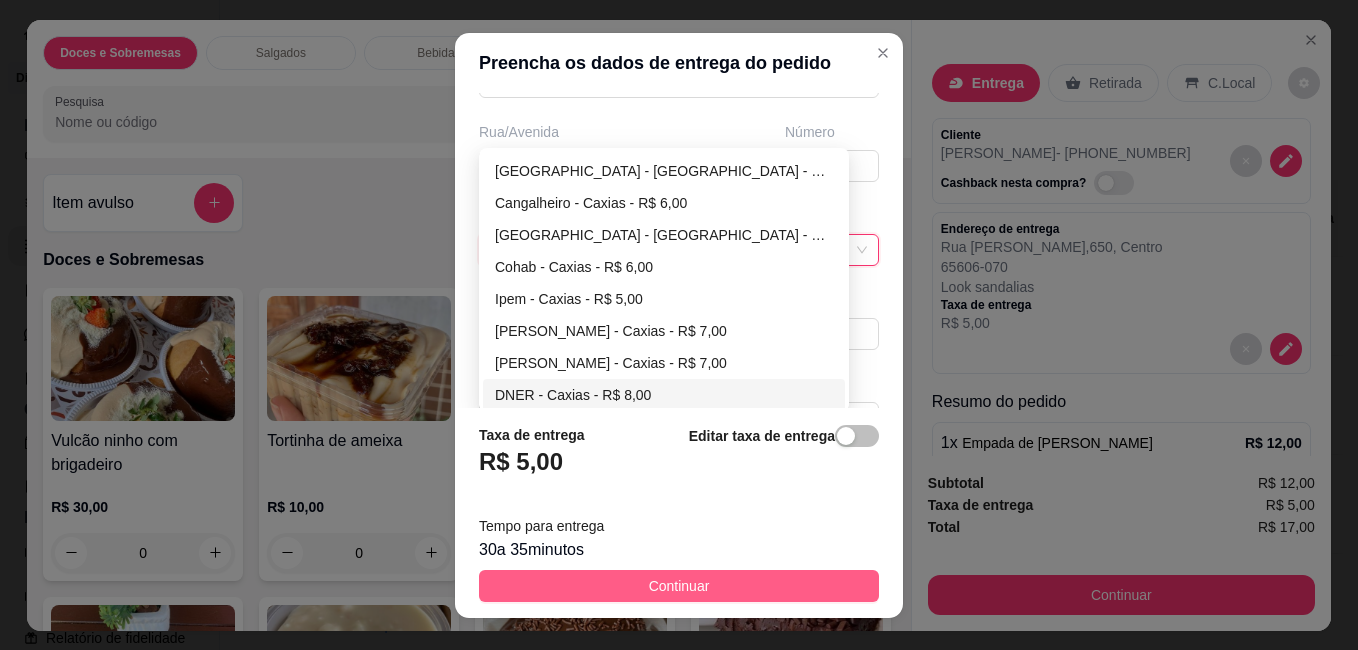 click on "Continuar" at bounding box center [679, 586] 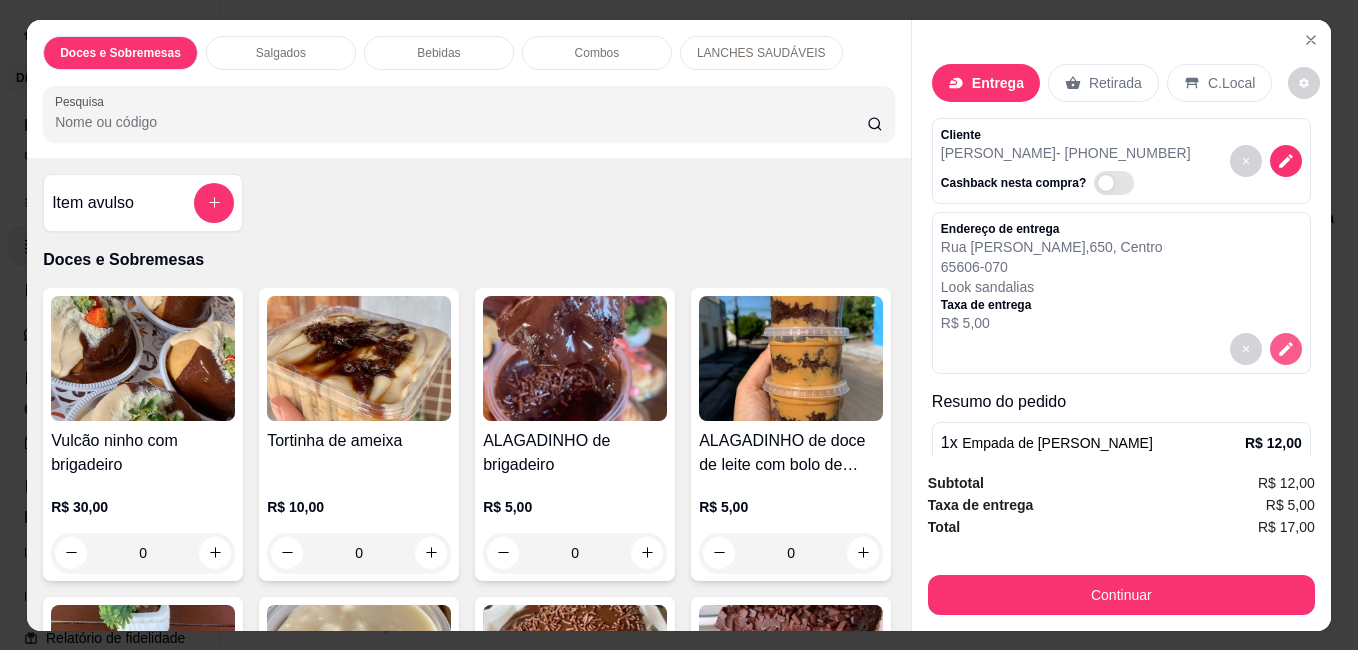 click 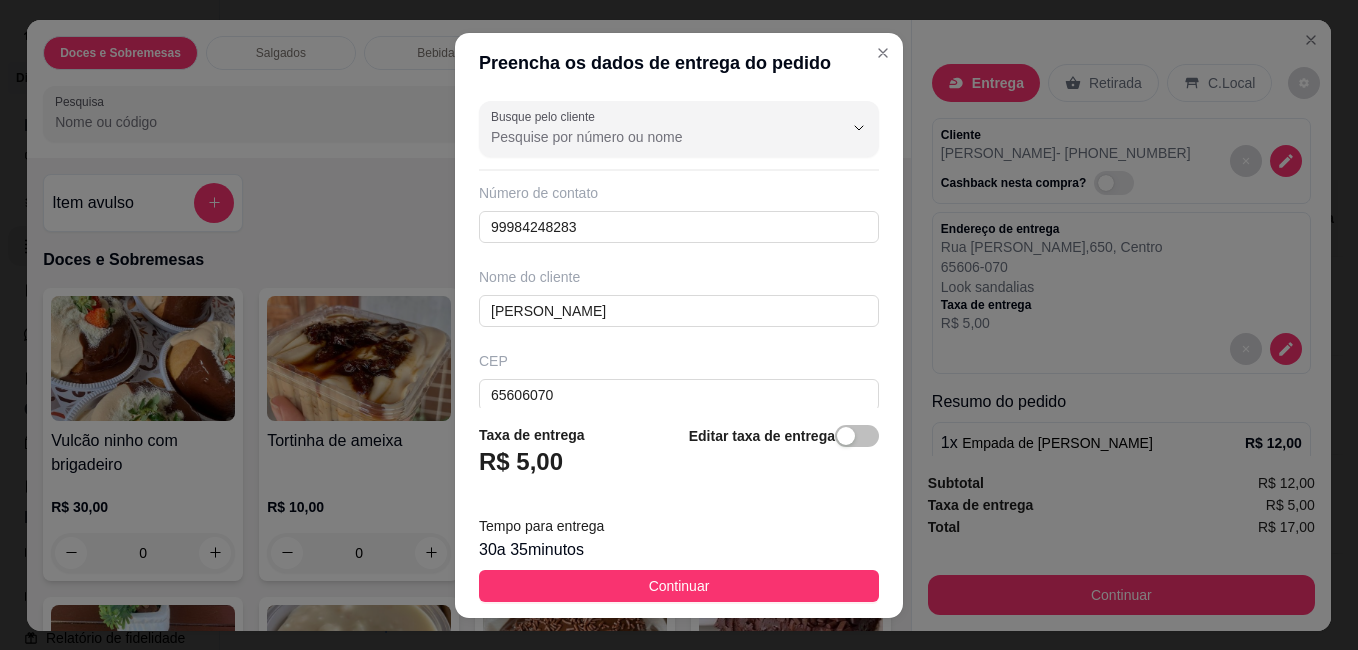 scroll, scrollTop: 276, scrollLeft: 0, axis: vertical 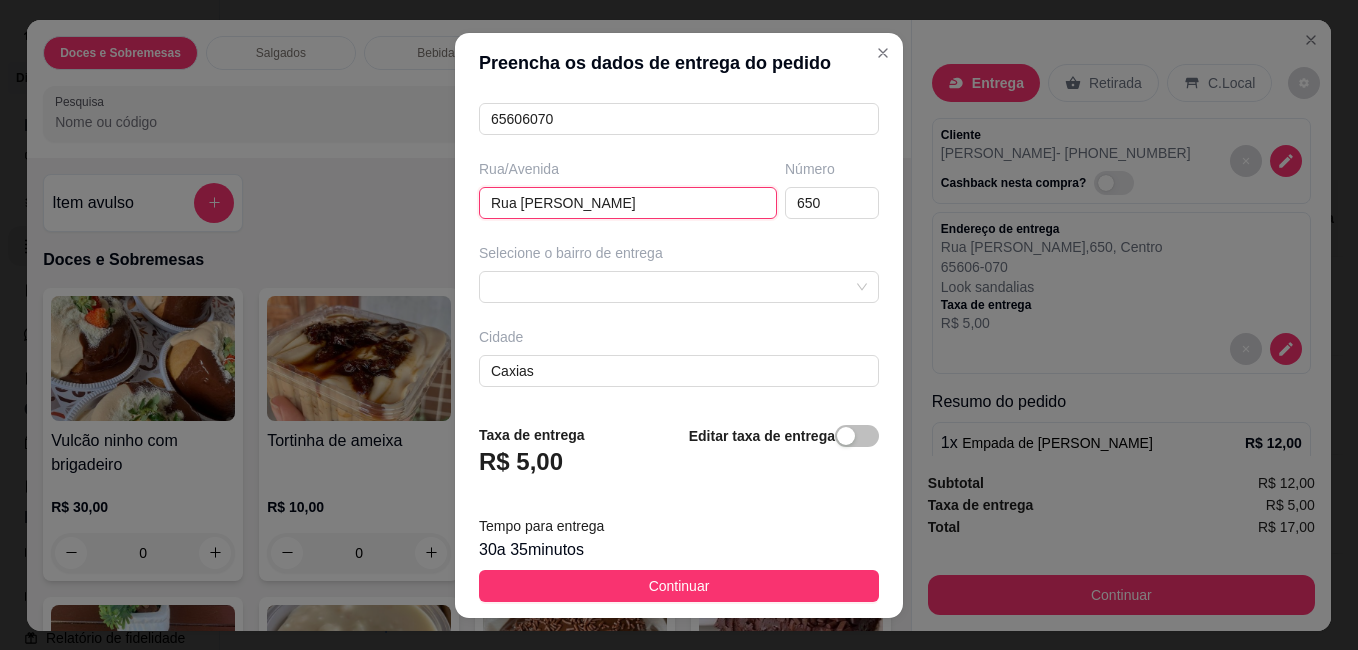 click on "Rua [PERSON_NAME]" at bounding box center (628, 203) 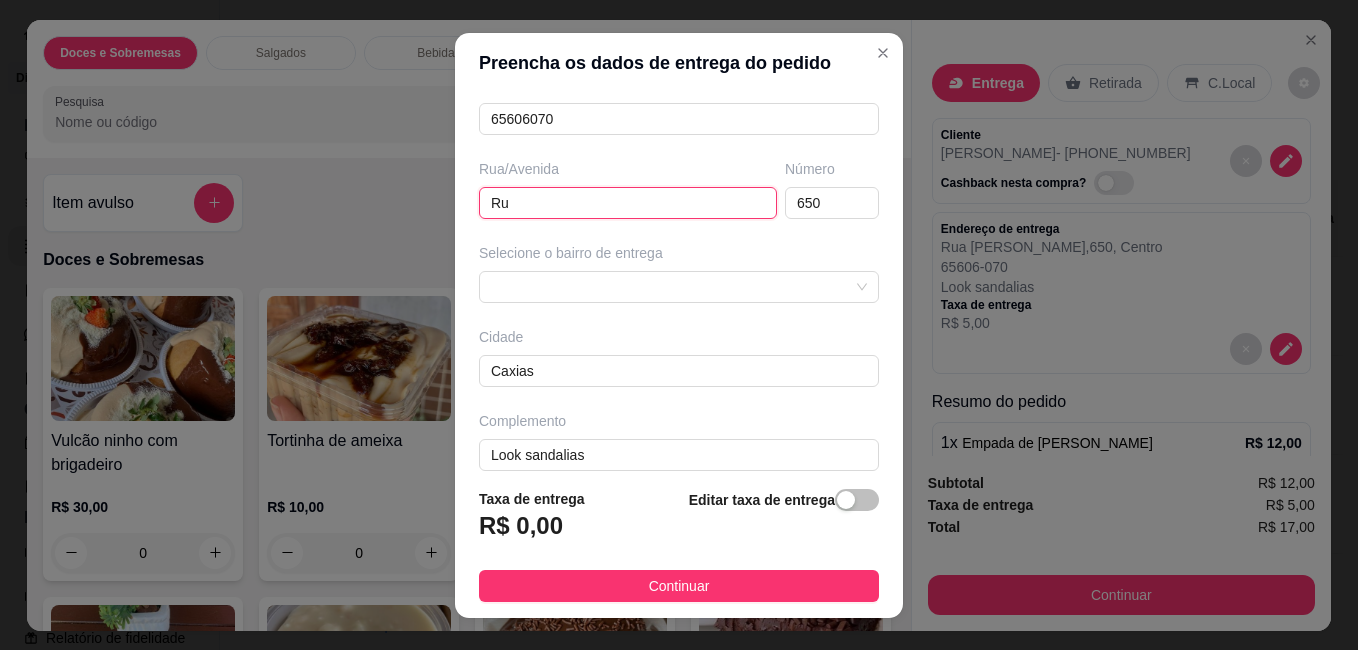 type on "R" 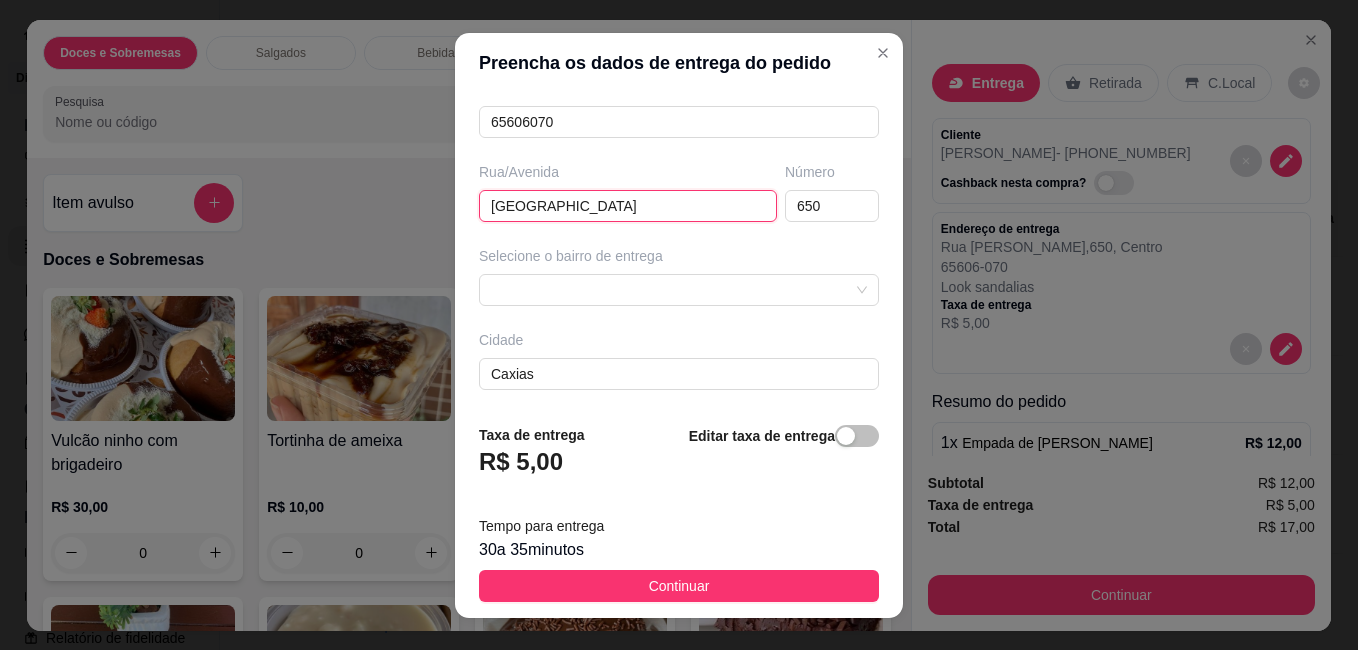 scroll, scrollTop: 276, scrollLeft: 0, axis: vertical 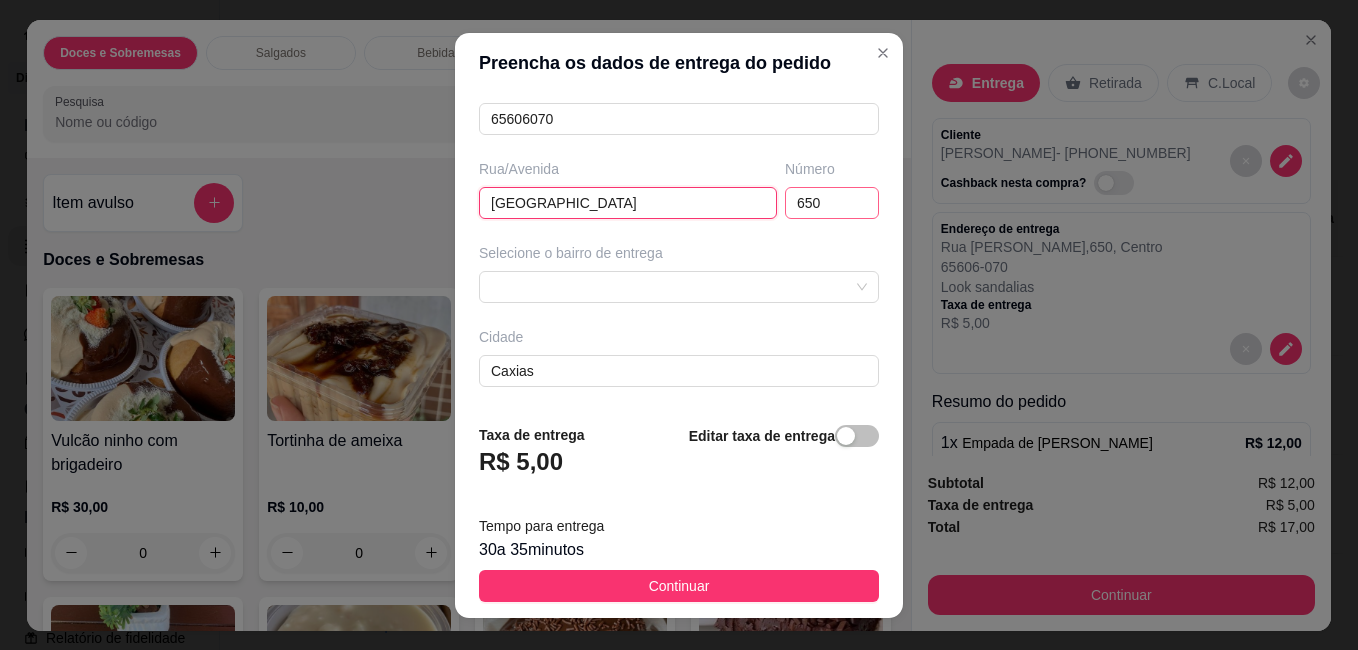 type on "[GEOGRAPHIC_DATA]" 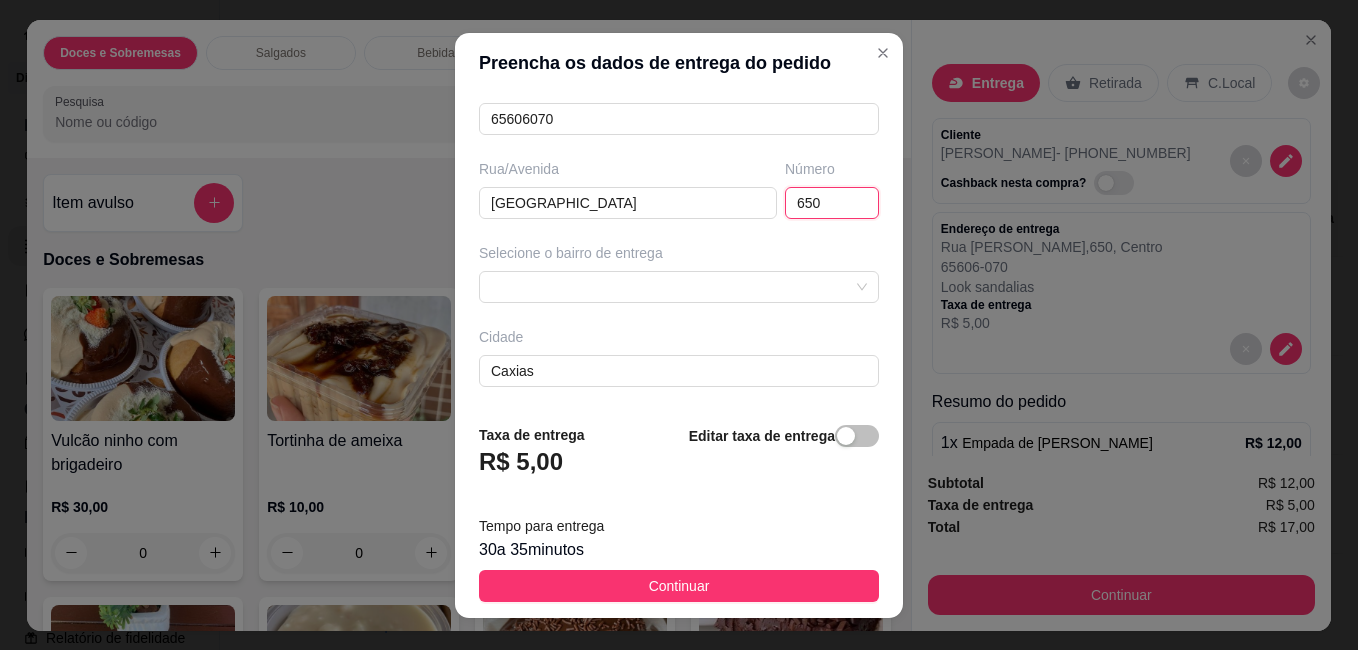 click on "650" at bounding box center [832, 203] 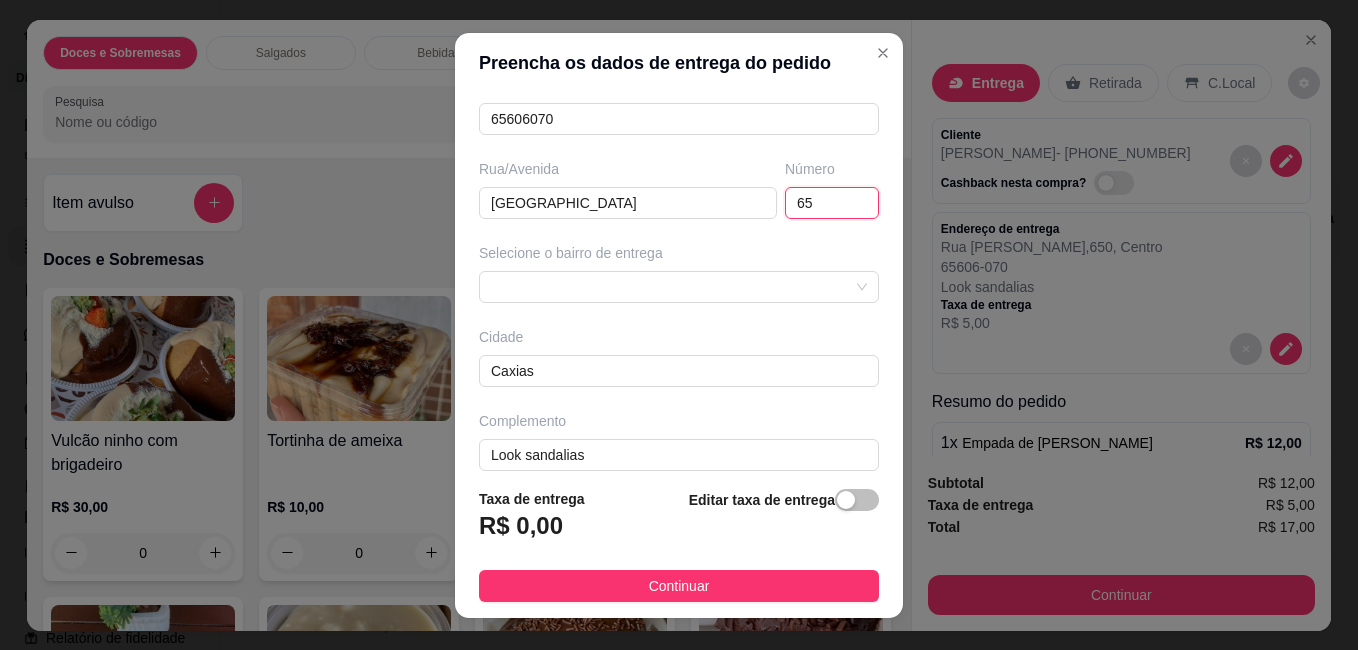 type on "6" 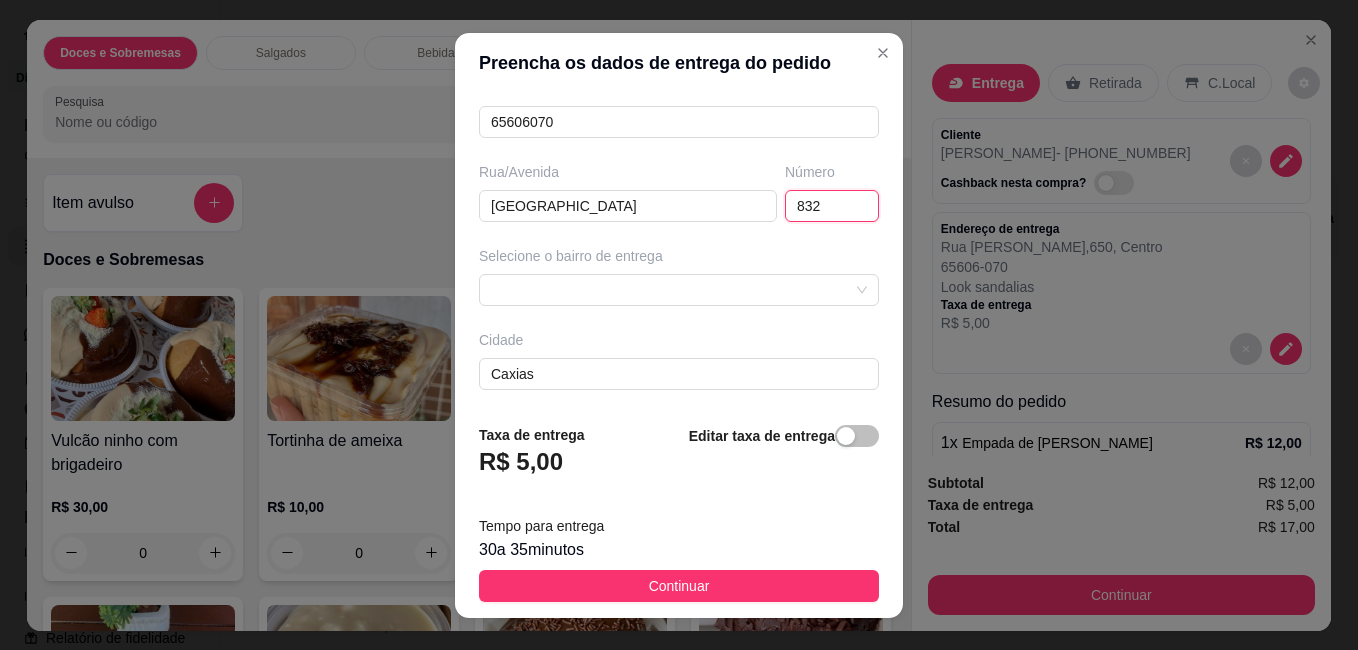 scroll, scrollTop: 276, scrollLeft: 0, axis: vertical 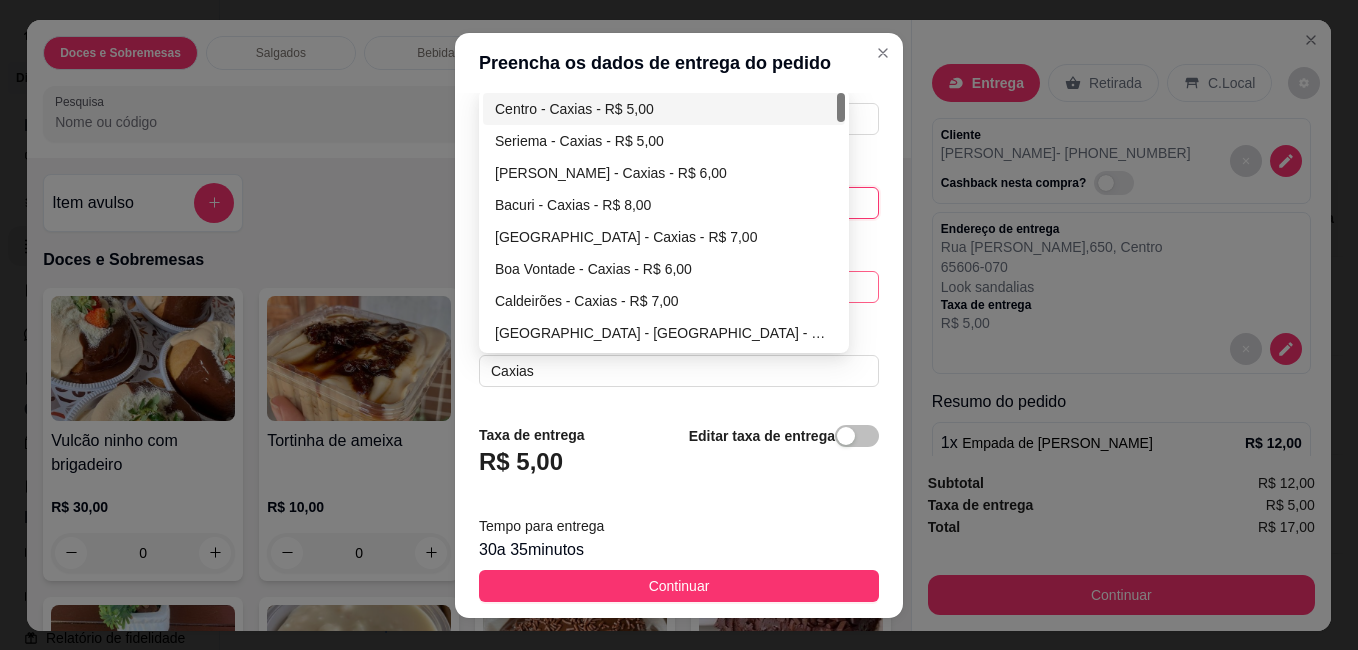 click on "65e798c104bace804435e6f9 65e798d704bace804435e6fc Centro - Caxias -  R$ 5,00 Seriema - Caxias -  R$ 5,00 [GEOGRAPHIC_DATA] - [GEOGRAPHIC_DATA]  -  R$ 6,00 Bacuri - [GEOGRAPHIC_DATA] -  R$ 8,00 [GEOGRAPHIC_DATA] - [GEOGRAPHIC_DATA] -  R$ 7,00 [GEOGRAPHIC_DATA] - [GEOGRAPHIC_DATA] -  R$ 6,00 Caldeirões - [GEOGRAPHIC_DATA] -  R$ 7,00 [GEOGRAPHIC_DATA]  - [GEOGRAPHIC_DATA] -  R$ 6,00 Cangalheiro - [GEOGRAPHIC_DATA] -  R$ 6,00 [GEOGRAPHIC_DATA] - [GEOGRAPHIC_DATA] -  R$ 6,00" at bounding box center (679, 287) 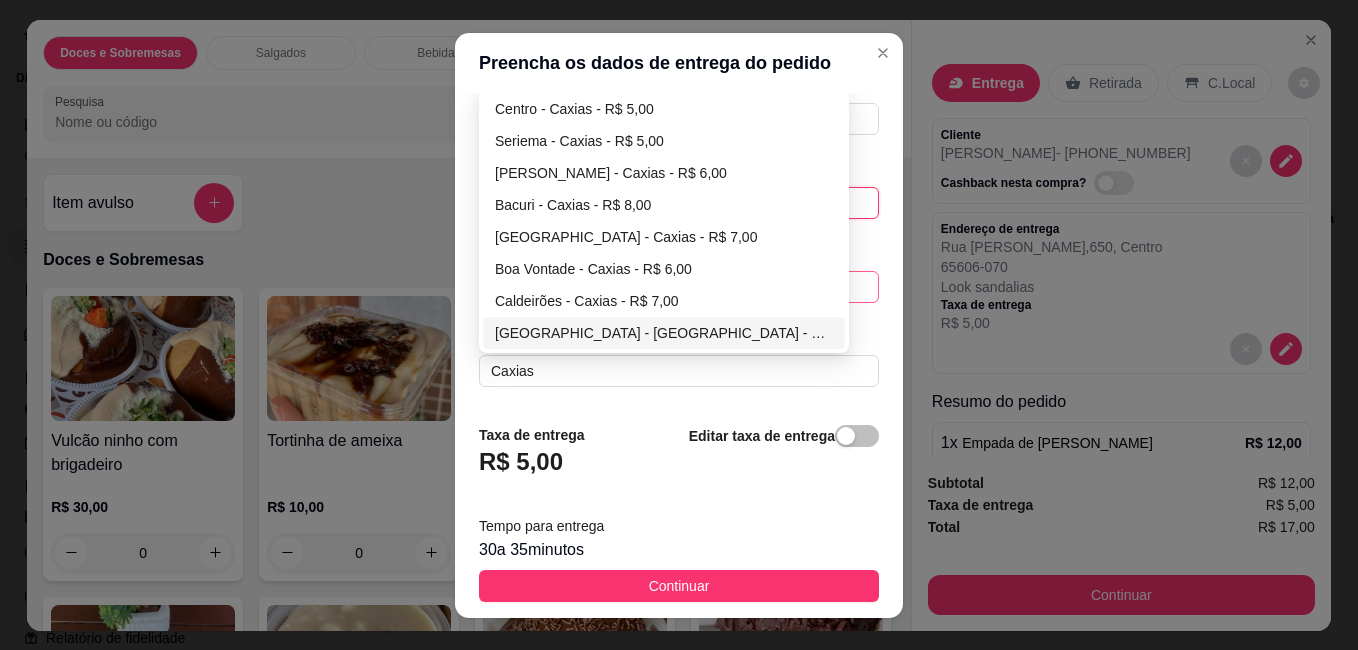 type on "832" 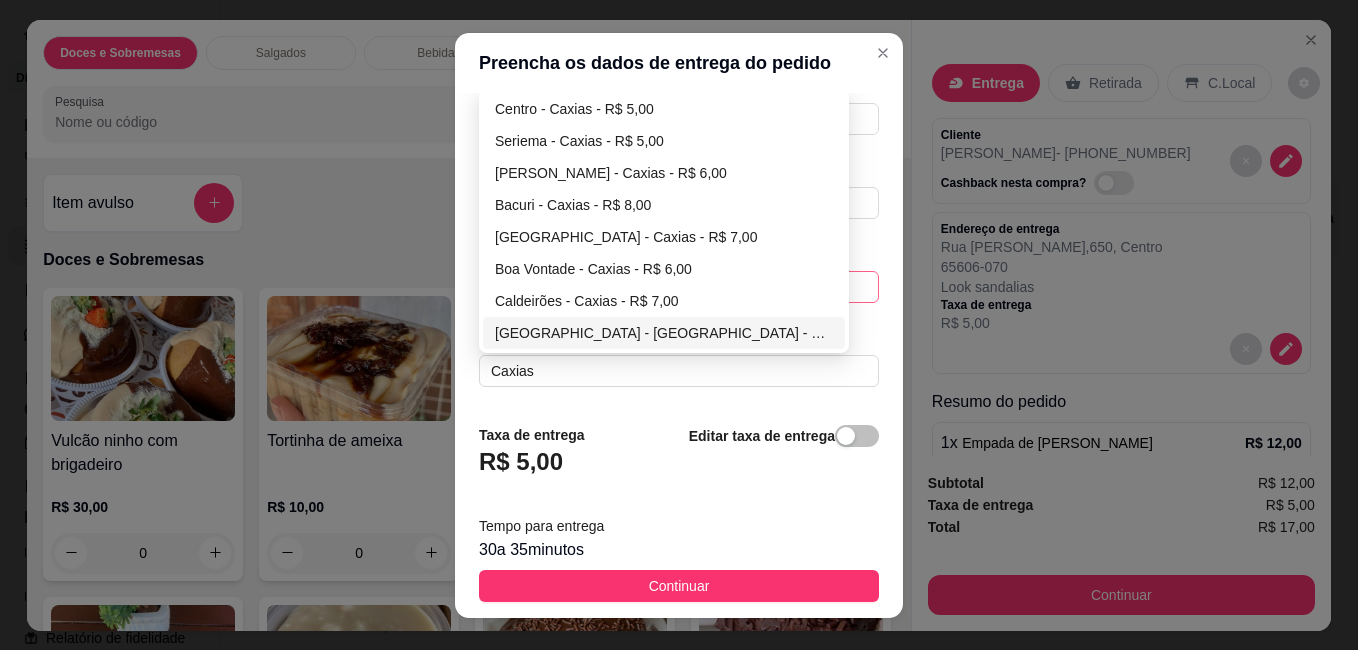 click on "[GEOGRAPHIC_DATA]  - [GEOGRAPHIC_DATA] -  R$ 6,00" at bounding box center [664, 333] 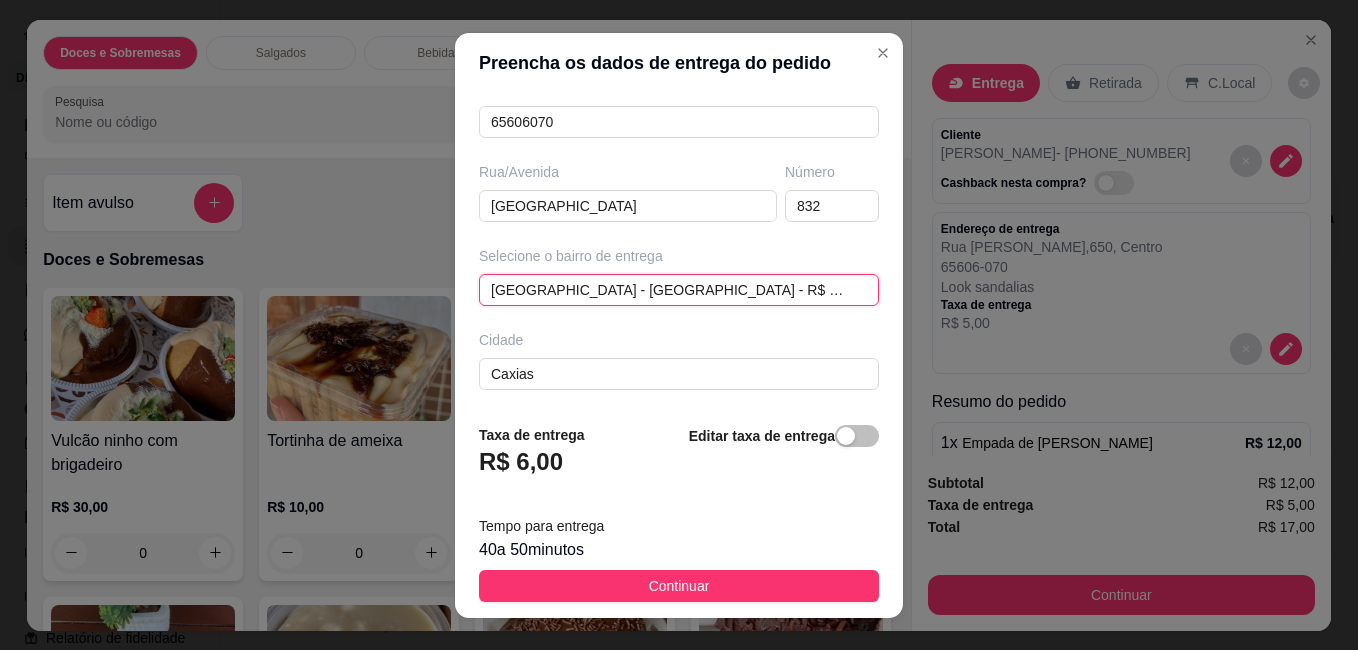 scroll, scrollTop: 276, scrollLeft: 0, axis: vertical 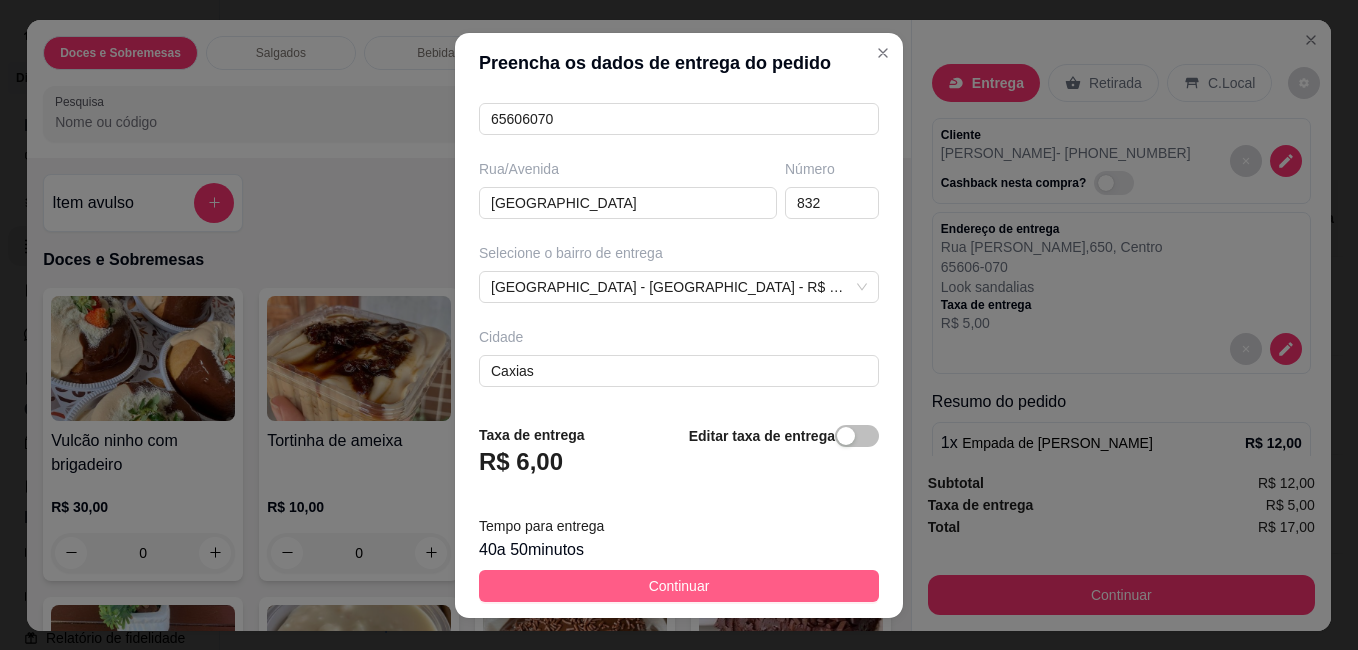 click on "Continuar" at bounding box center [679, 586] 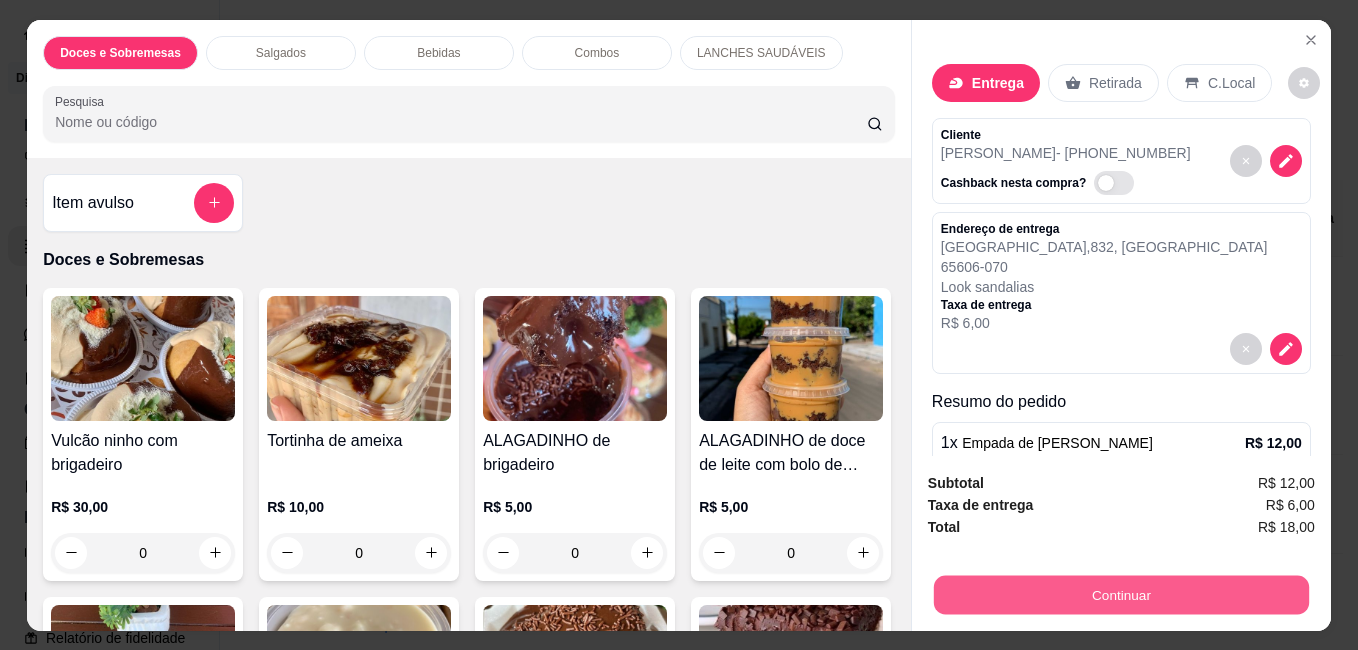 click on "Continuar" at bounding box center (1121, 594) 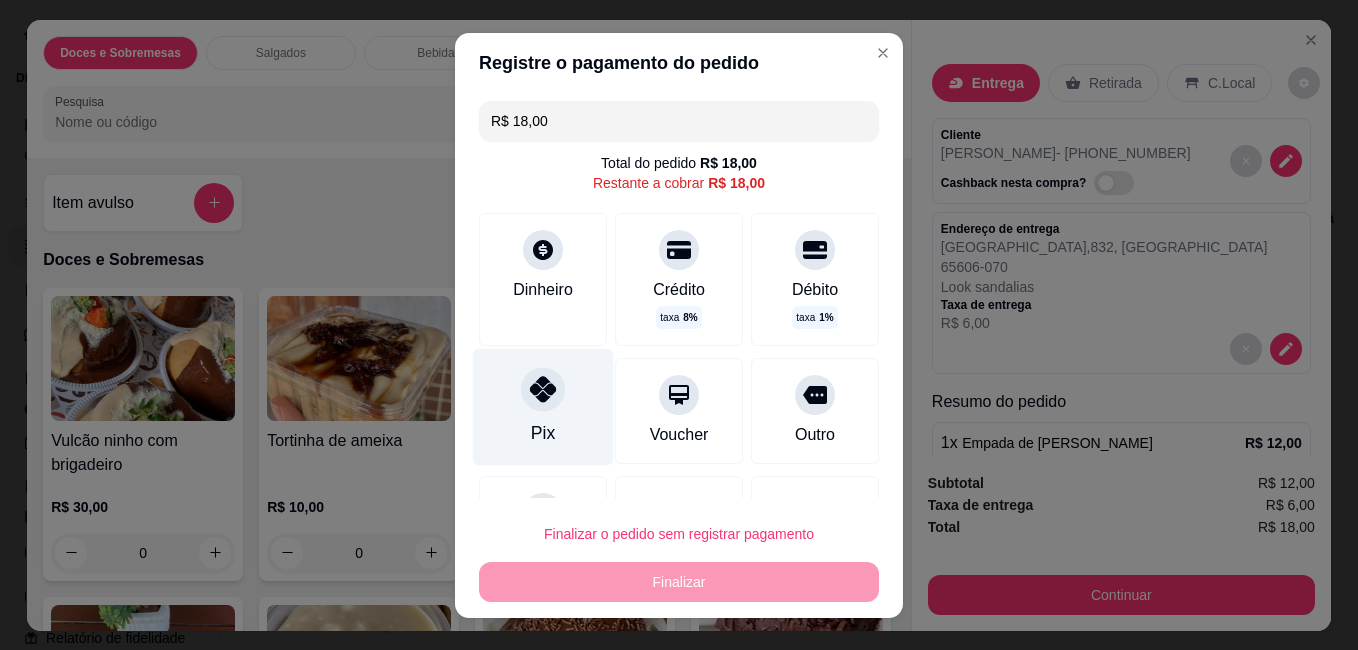 click on "Pix" at bounding box center [543, 406] 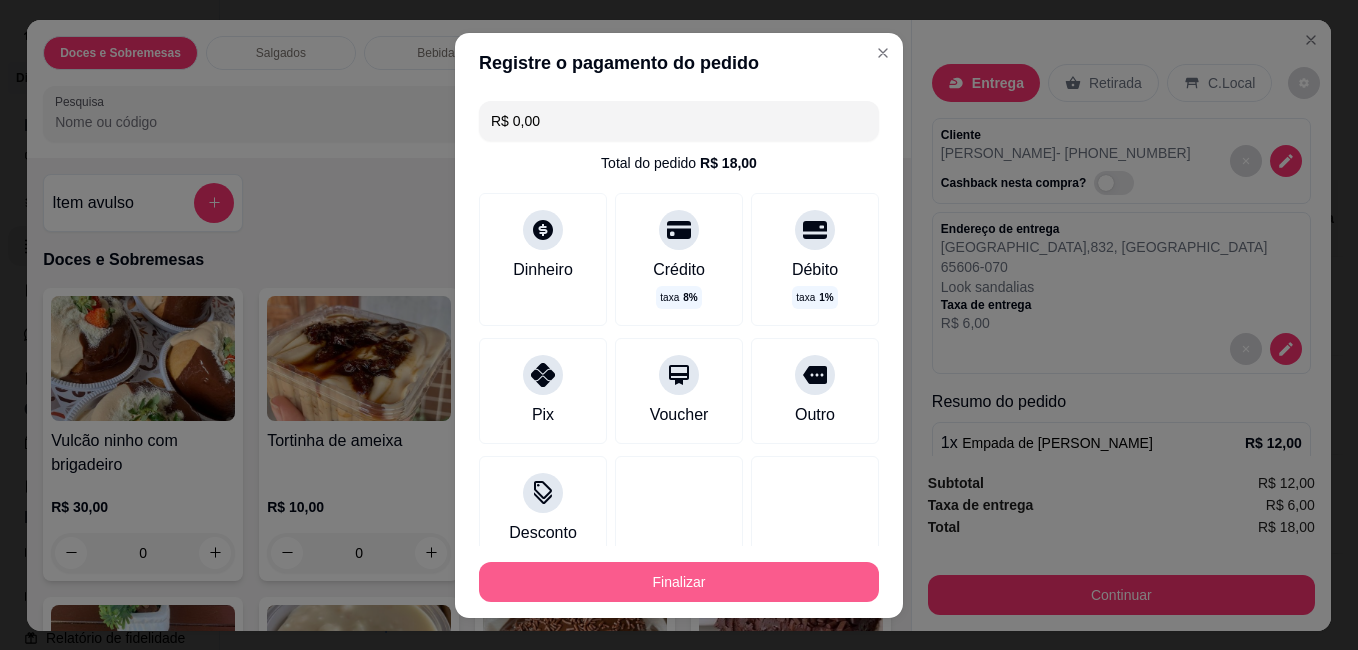 click on "Finalizar" at bounding box center [679, 582] 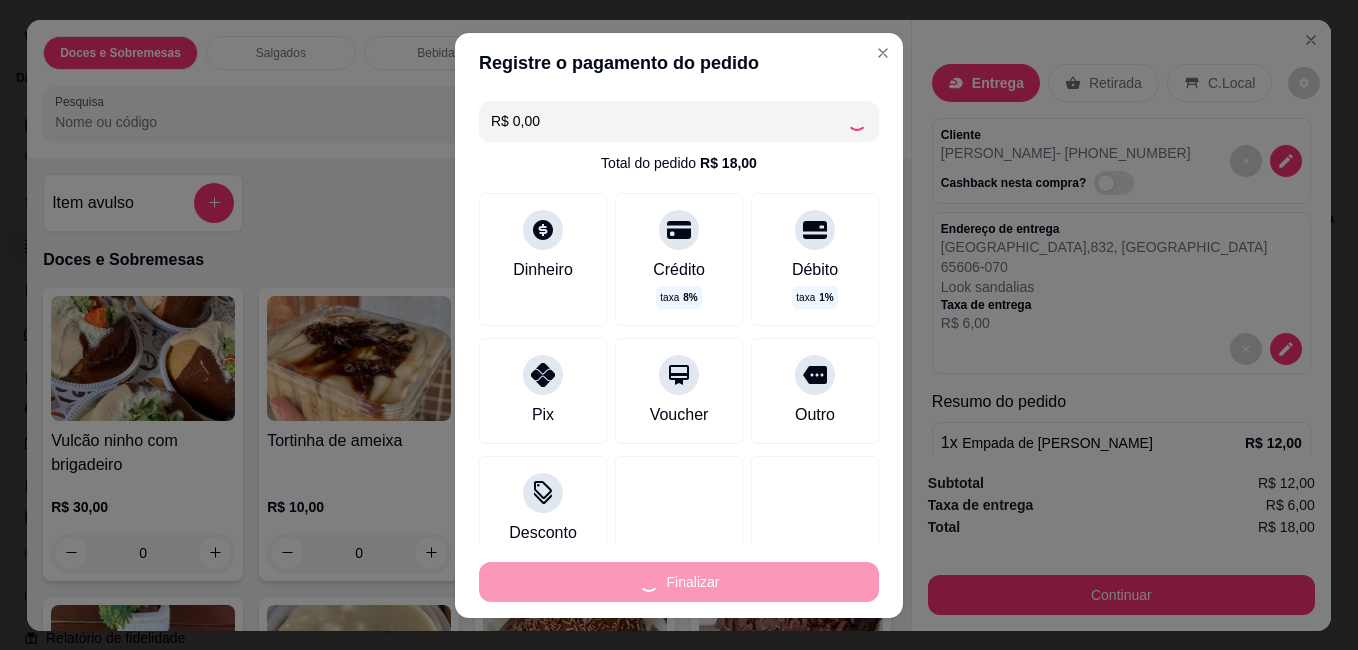 type on "0" 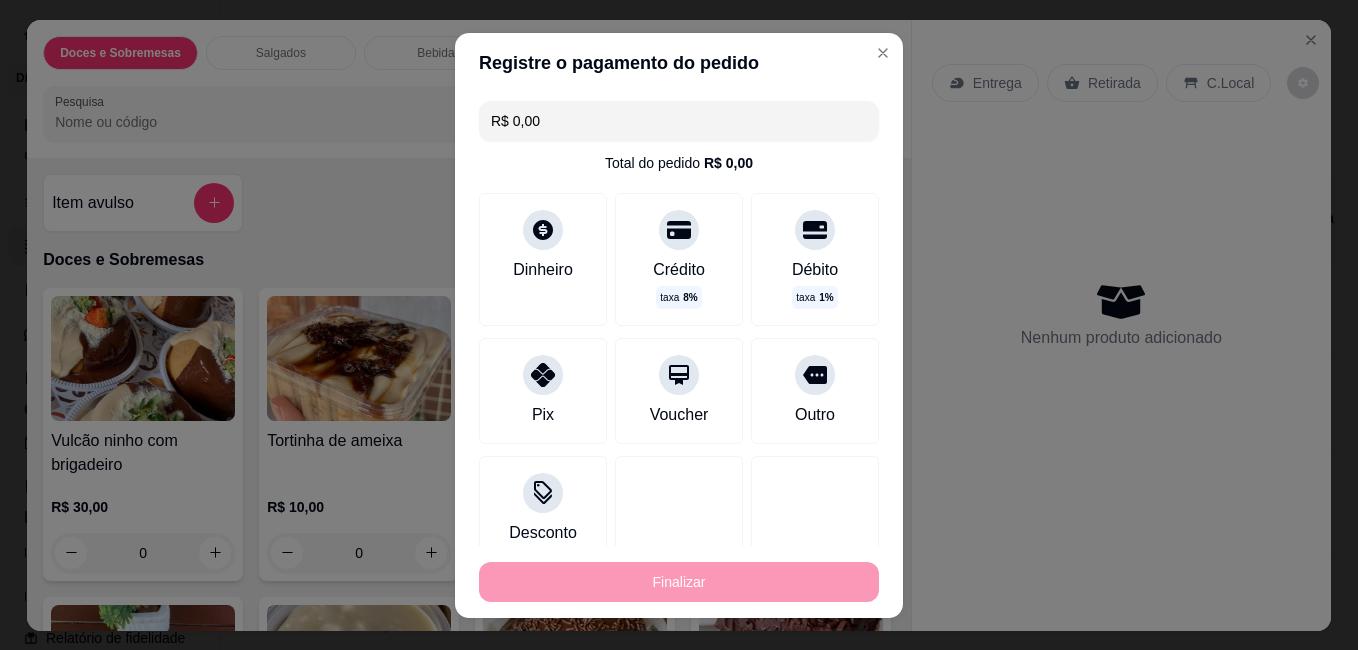 type on "-R$ 18,00" 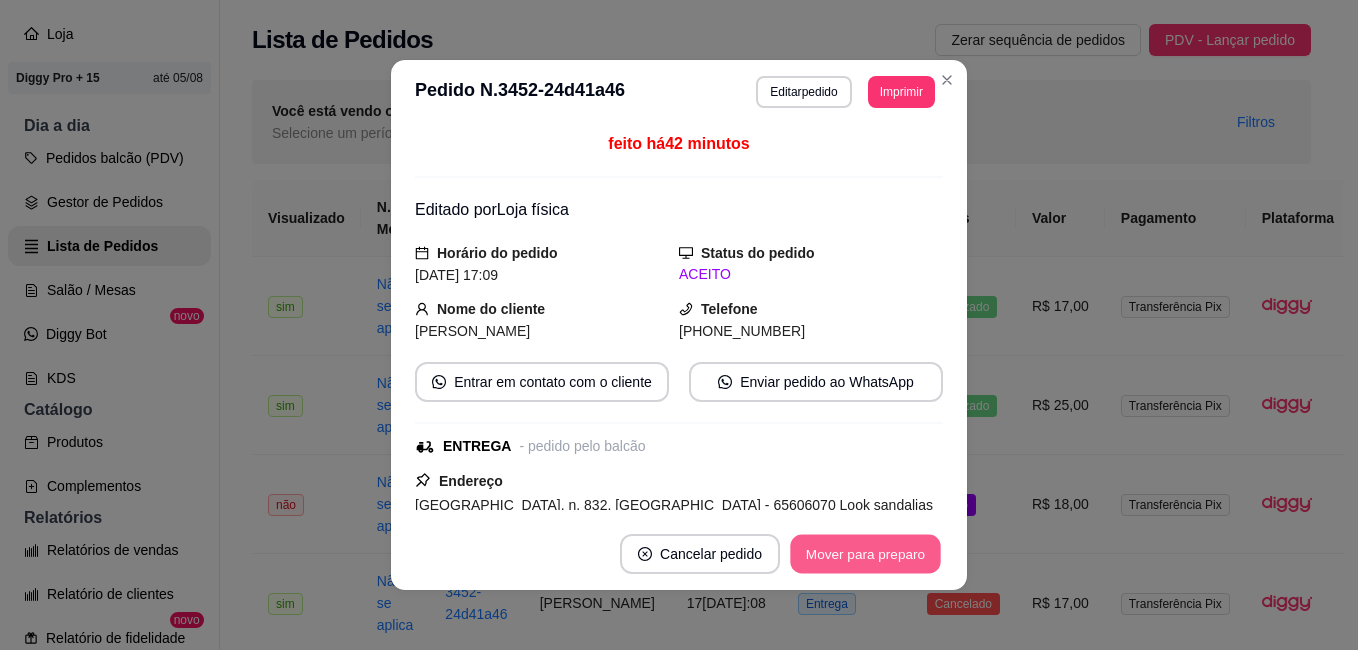 click on "Mover para preparo" at bounding box center (865, 554) 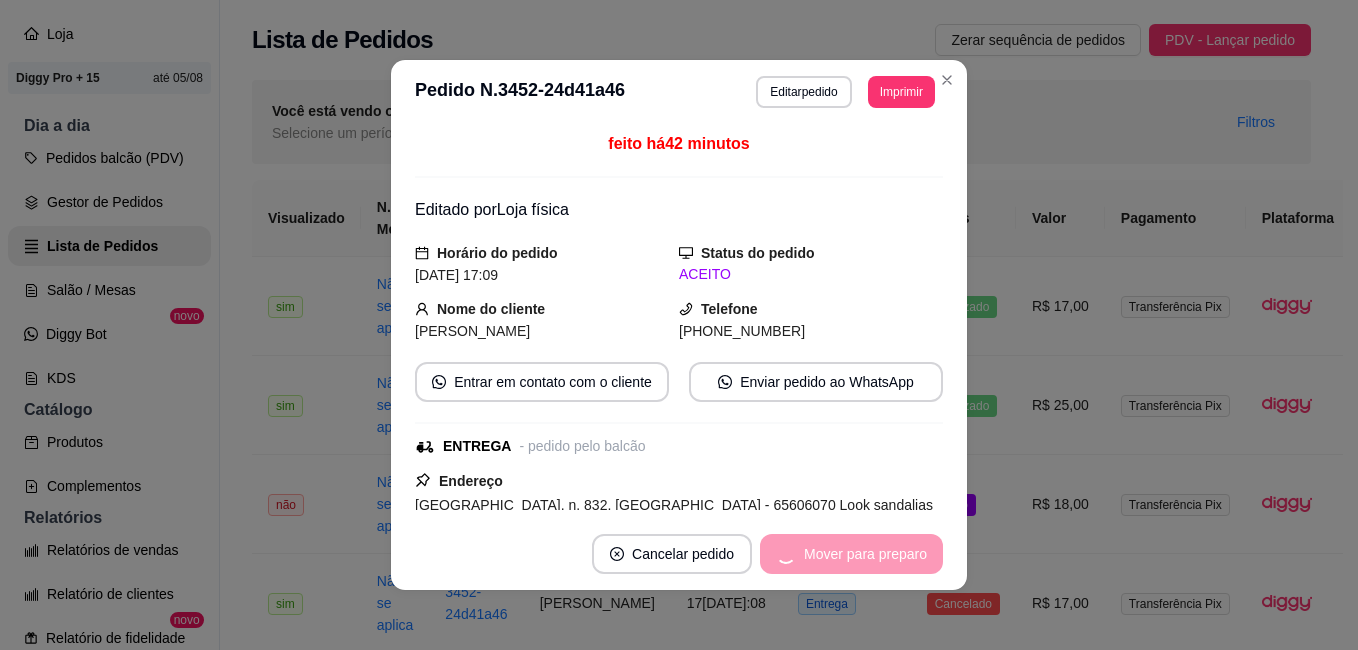 click on "Mover para preparo" at bounding box center [851, 554] 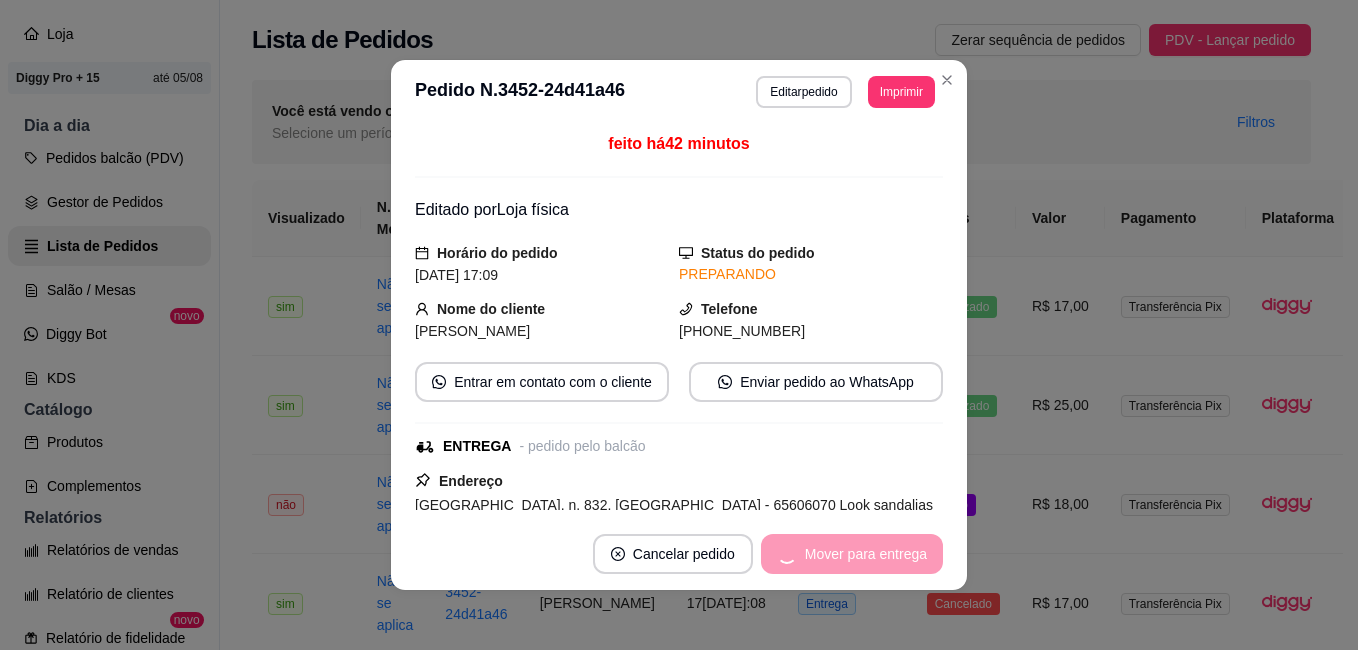 click on "Mover para entrega" at bounding box center (852, 554) 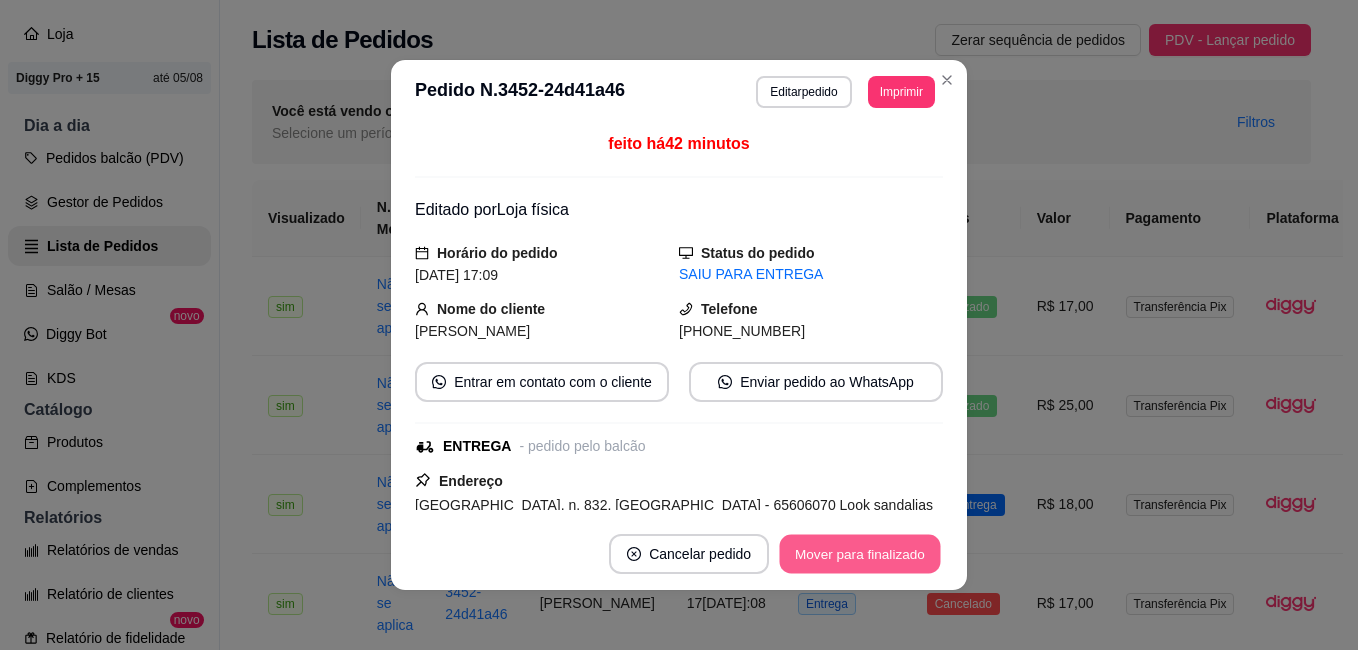 click on "Mover para finalizado" at bounding box center [860, 554] 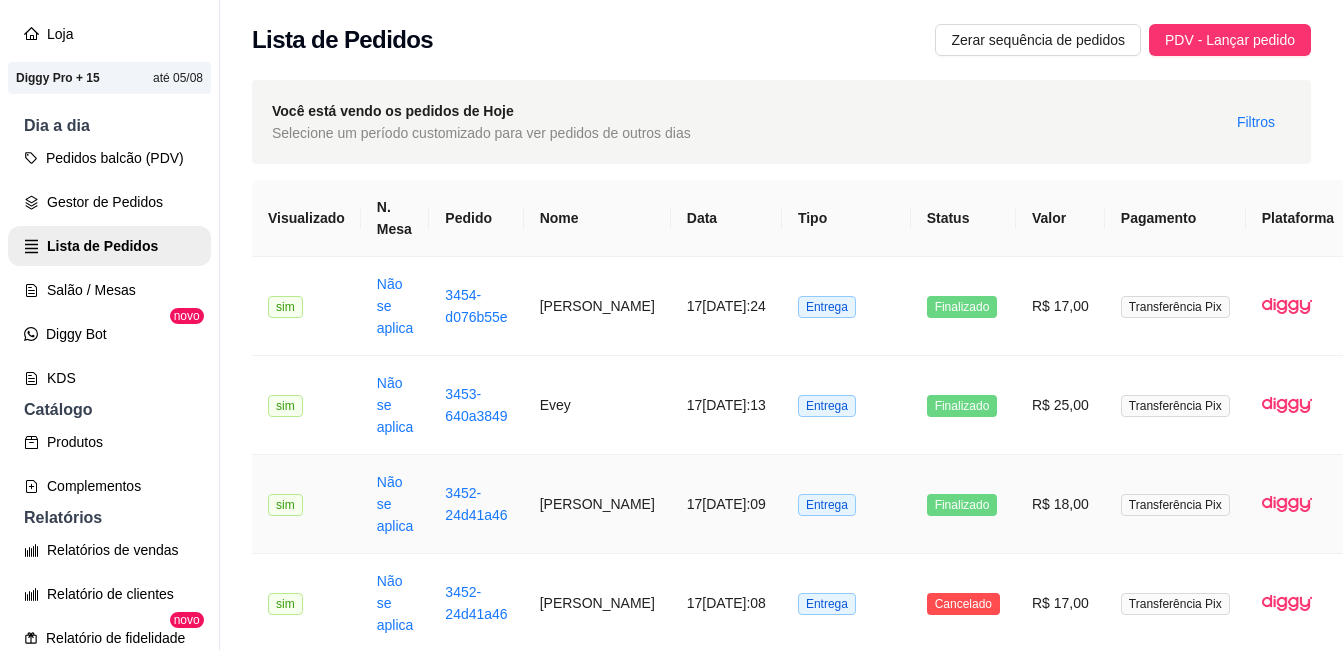 click on "R$ 18,00" at bounding box center (1060, 504) 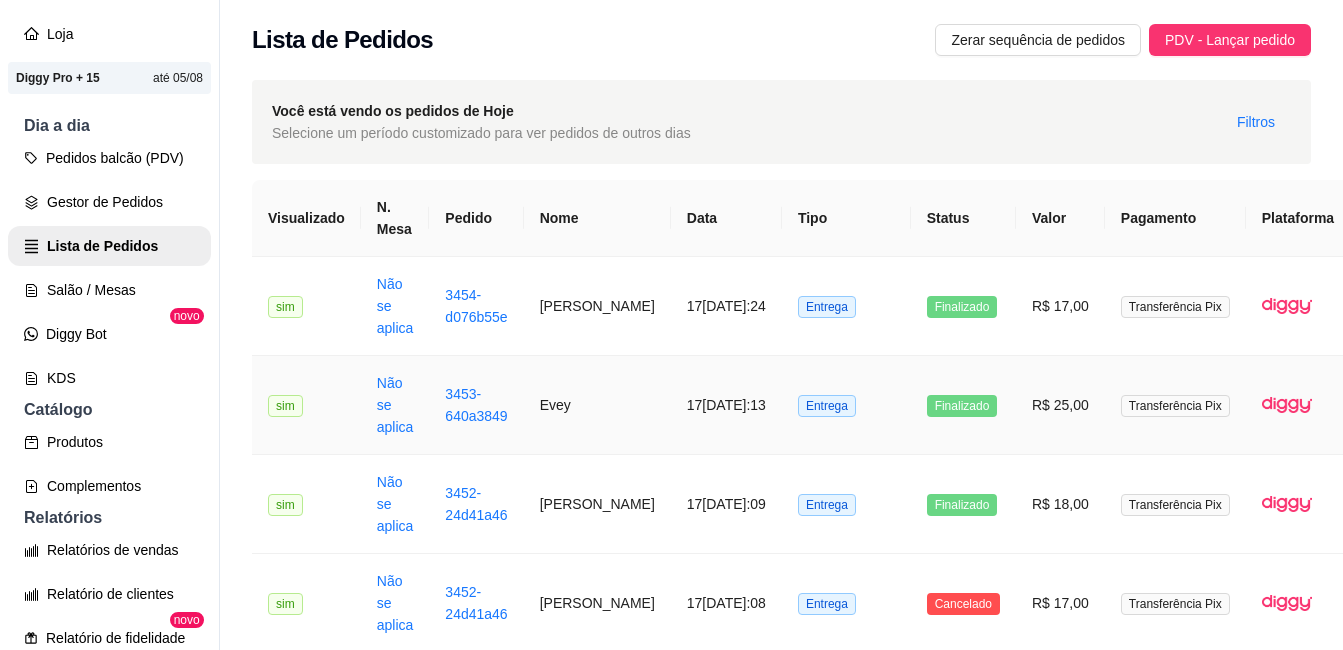 click on "R$ 25,00" at bounding box center (1060, 405) 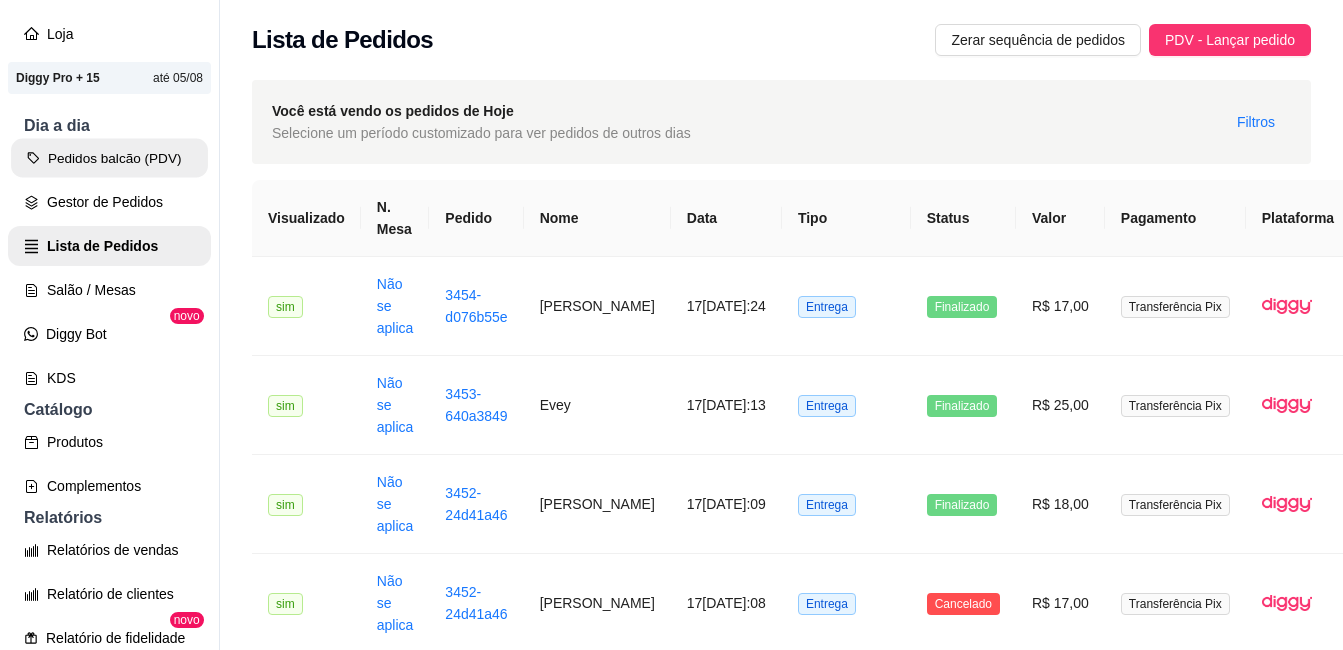 click on "Pedidos balcão (PDV)" at bounding box center (109, 158) 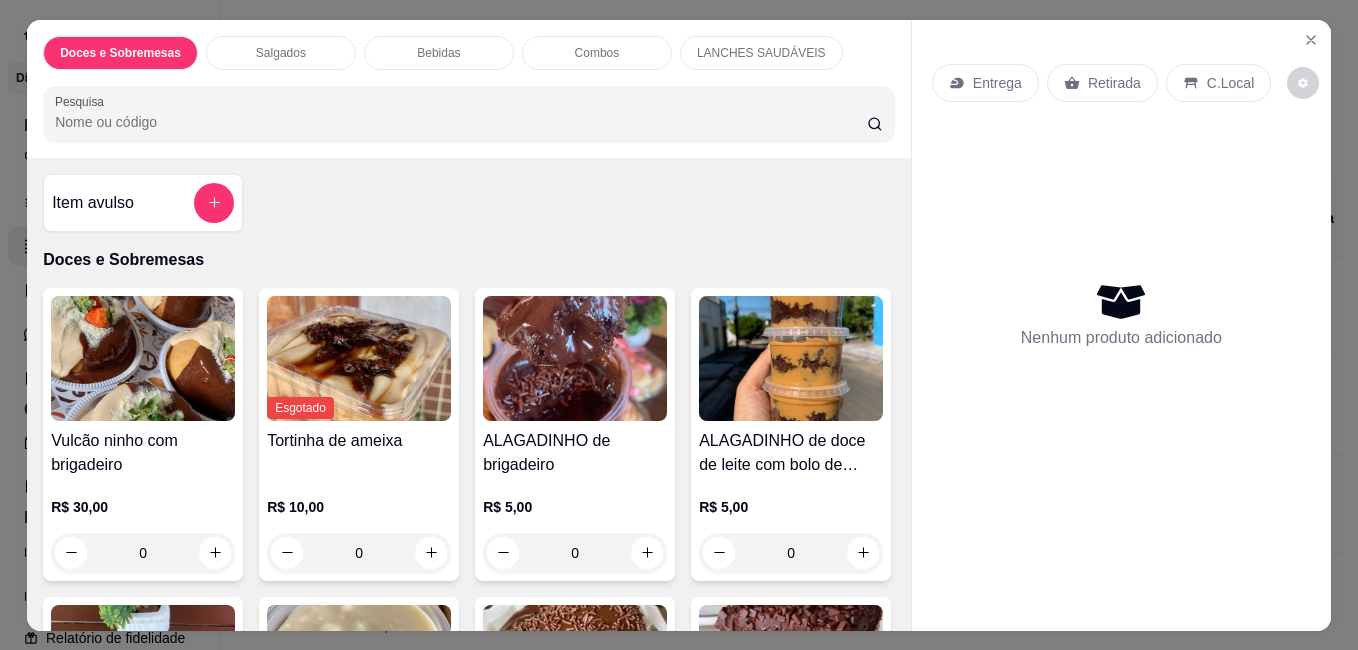 scroll, scrollTop: 414, scrollLeft: 0, axis: vertical 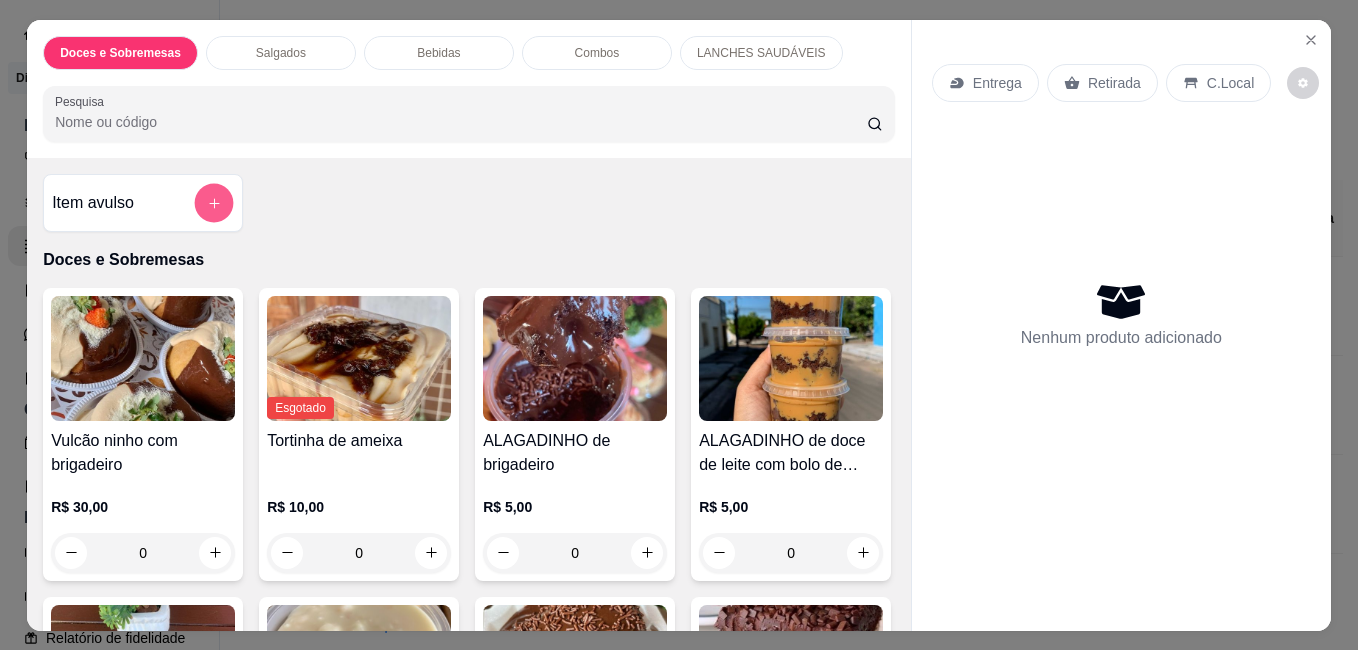 click at bounding box center [214, 202] 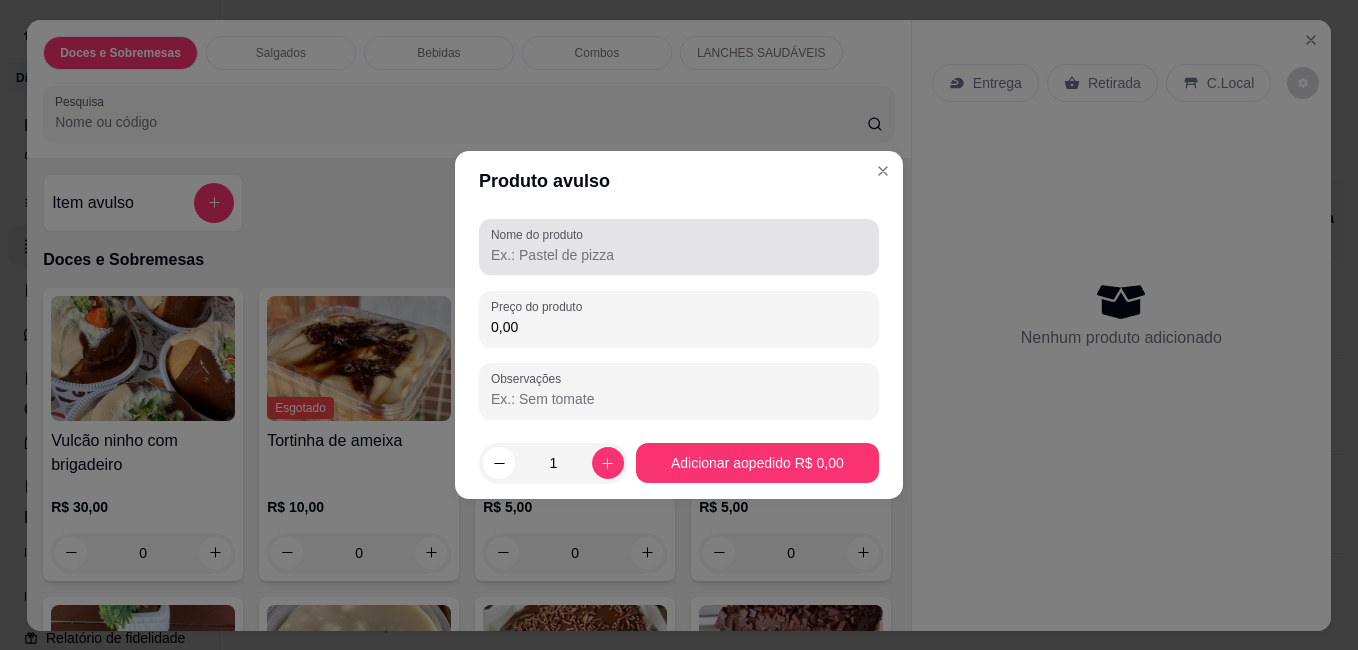click on "Nome do produto" at bounding box center (679, 255) 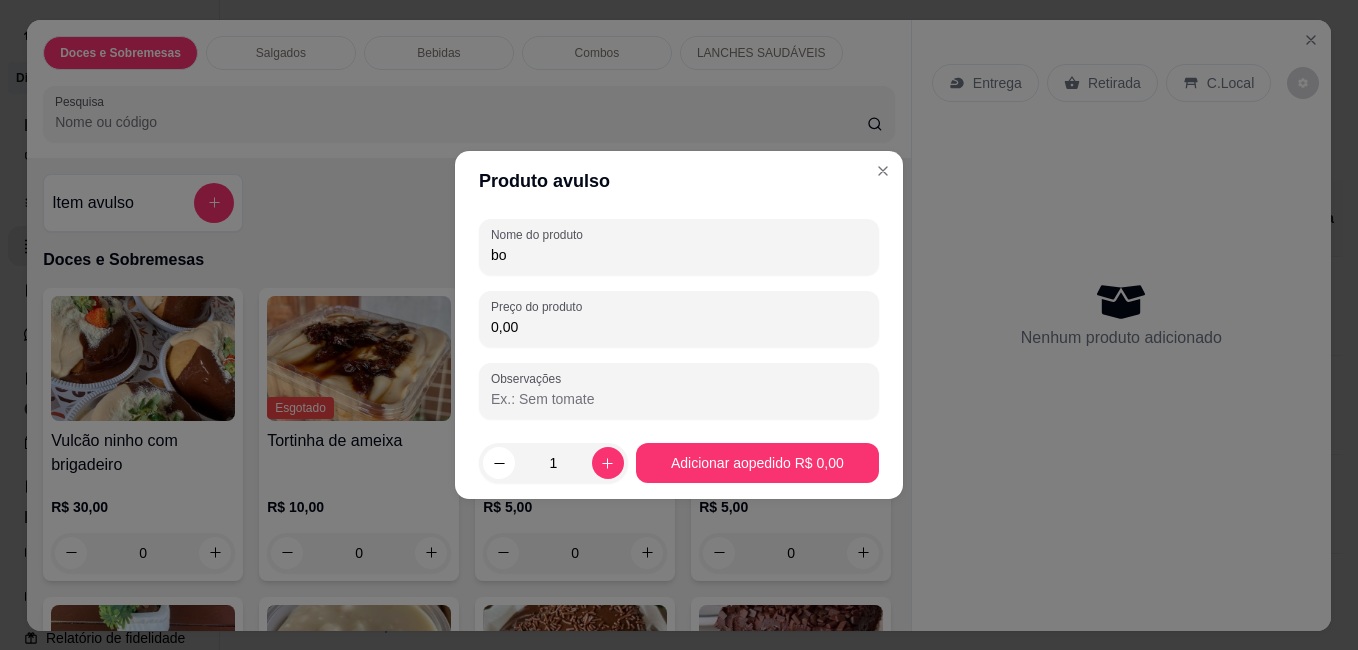 type on "b" 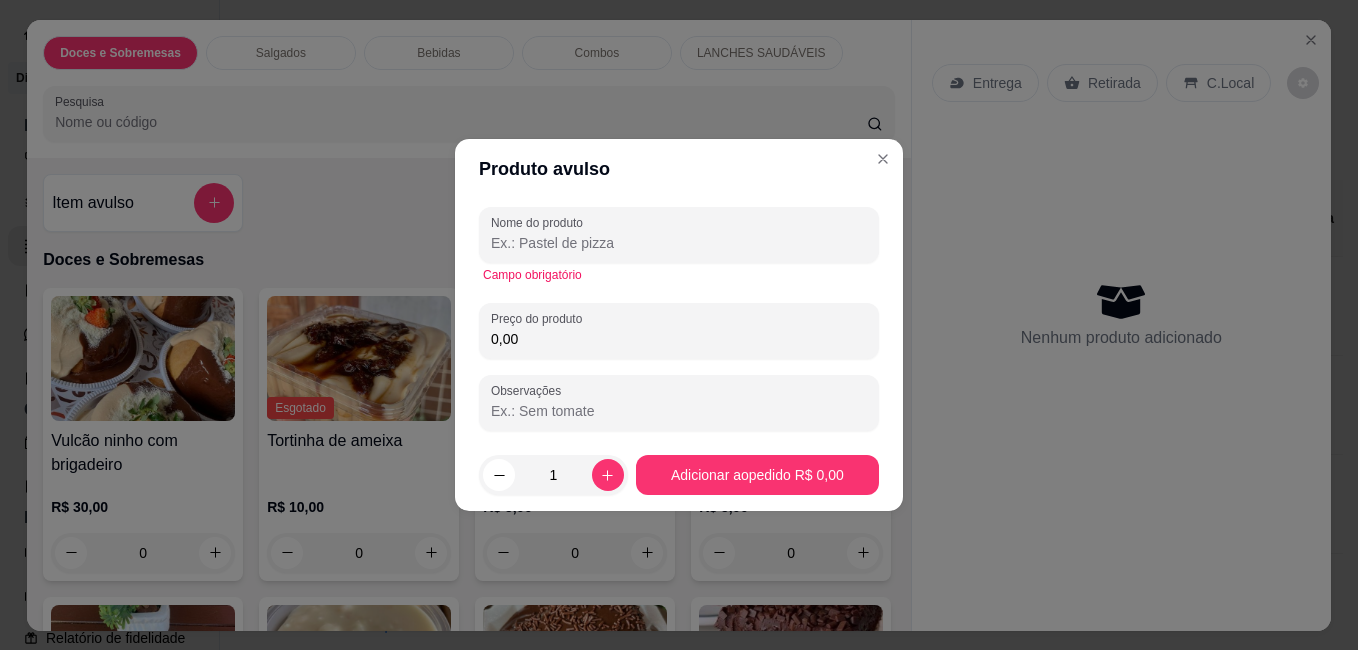type on "b" 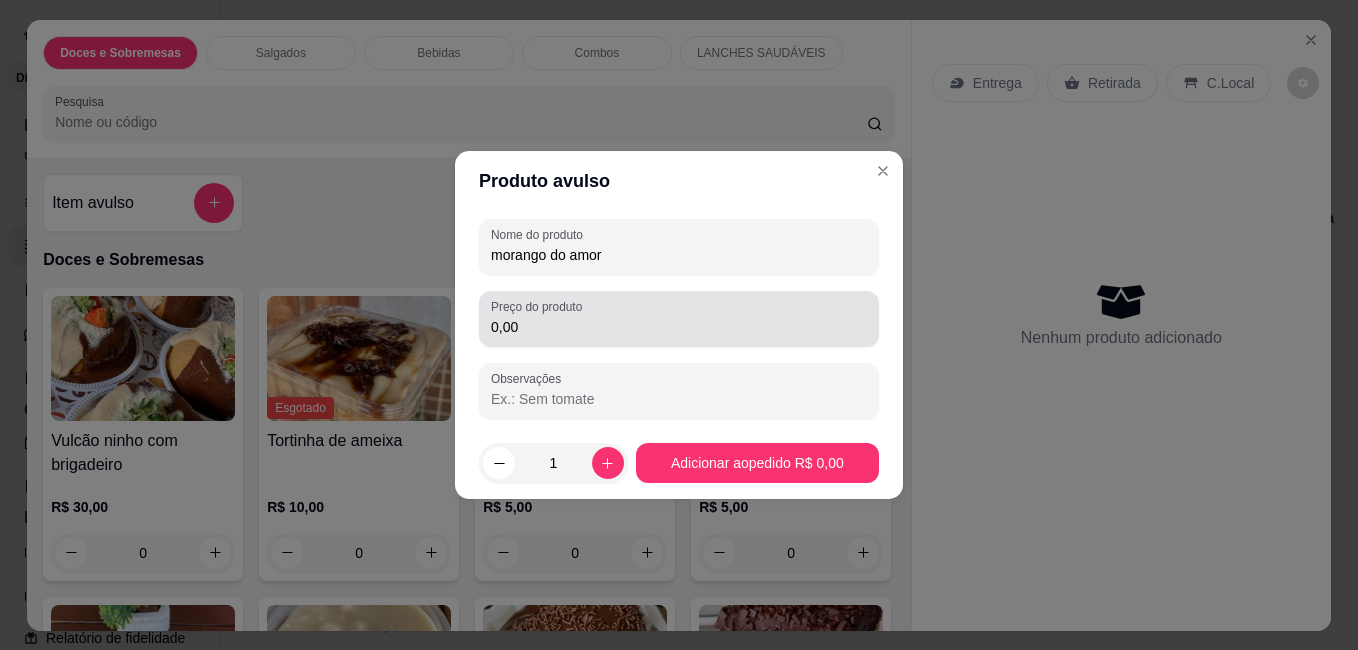type on "morango do amor" 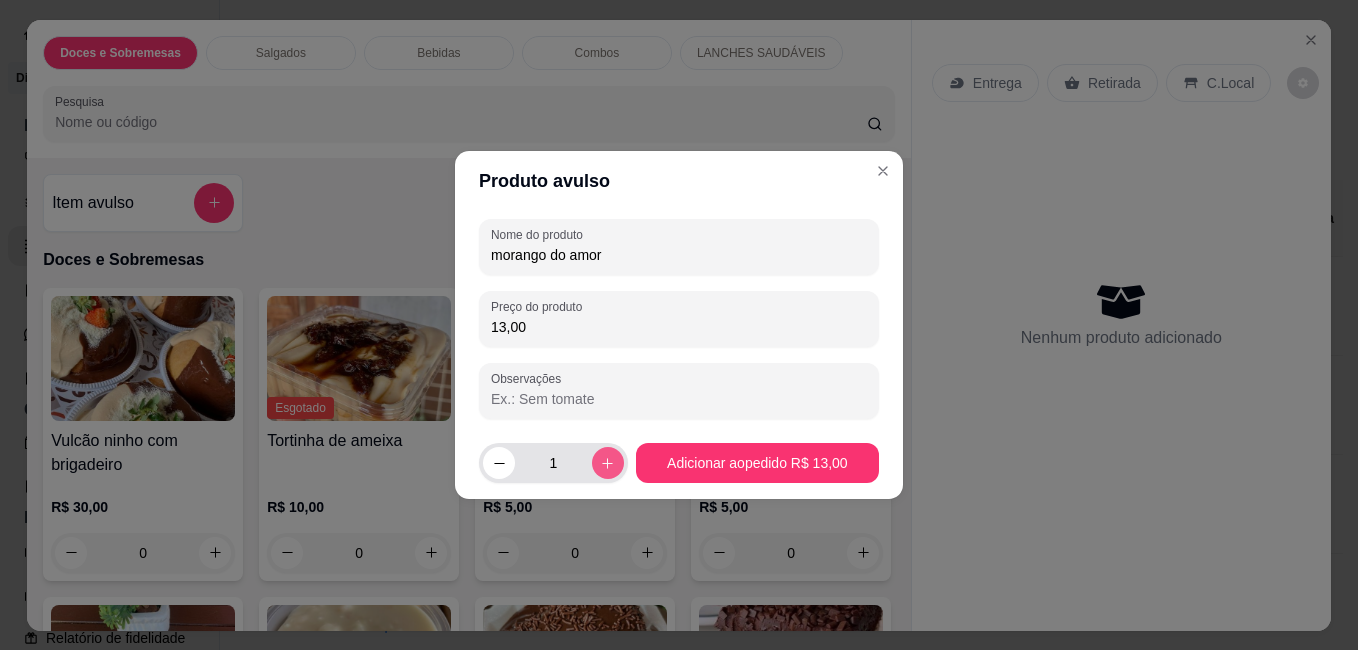 type on "13,00" 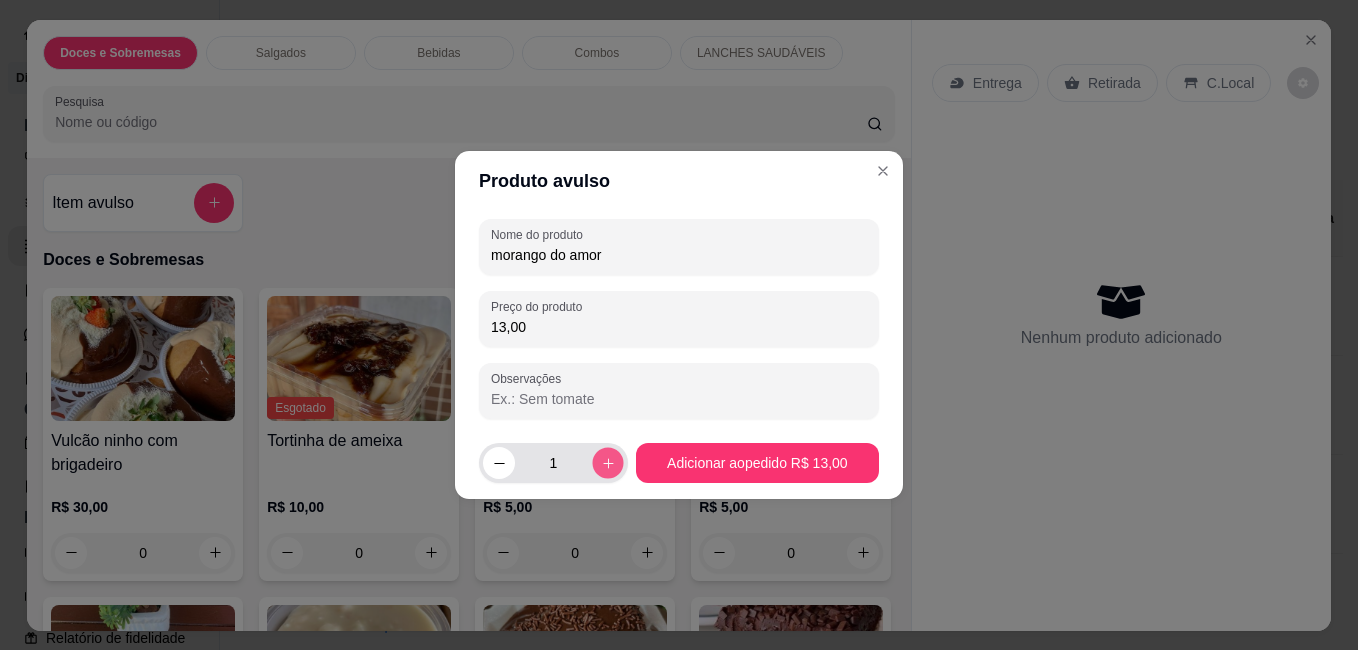click 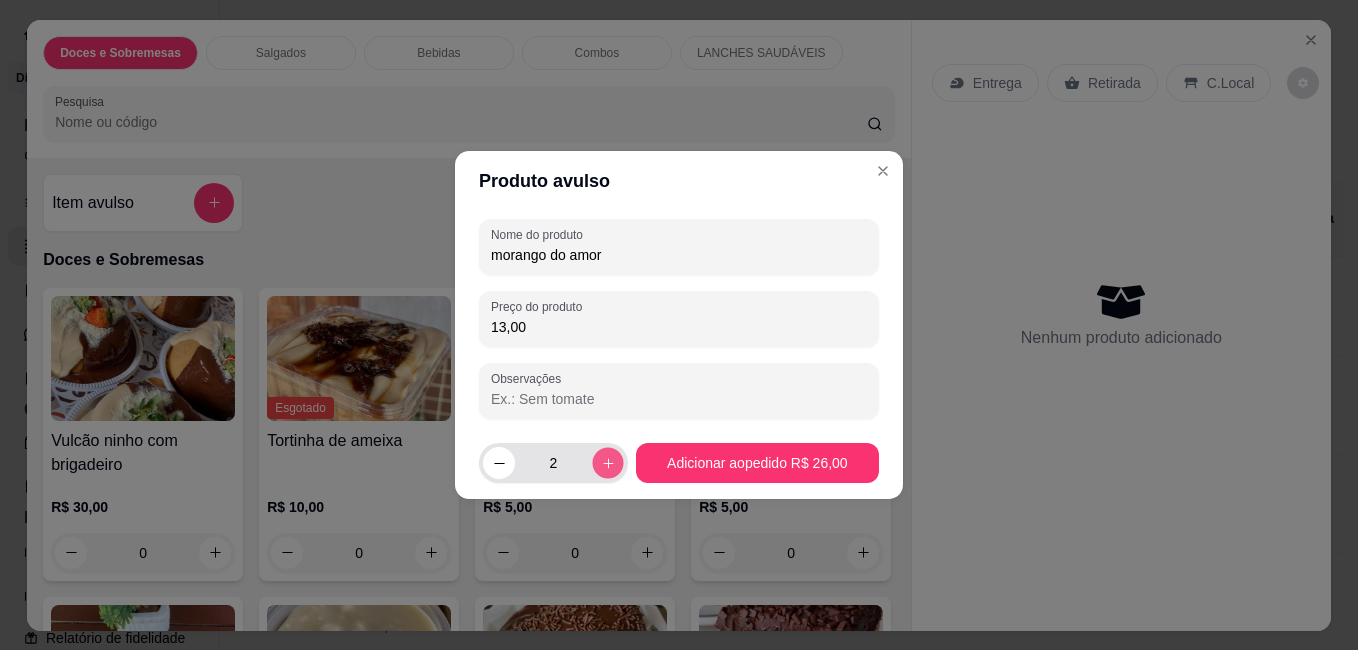 click 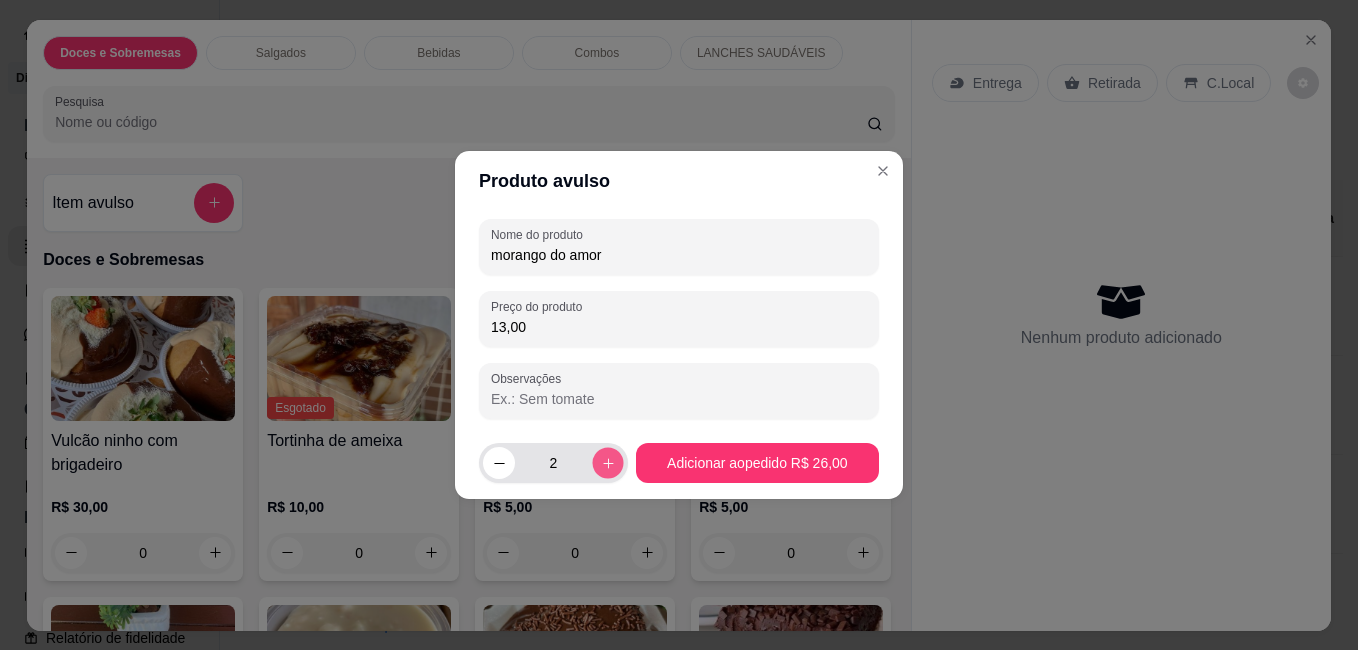 type on "3" 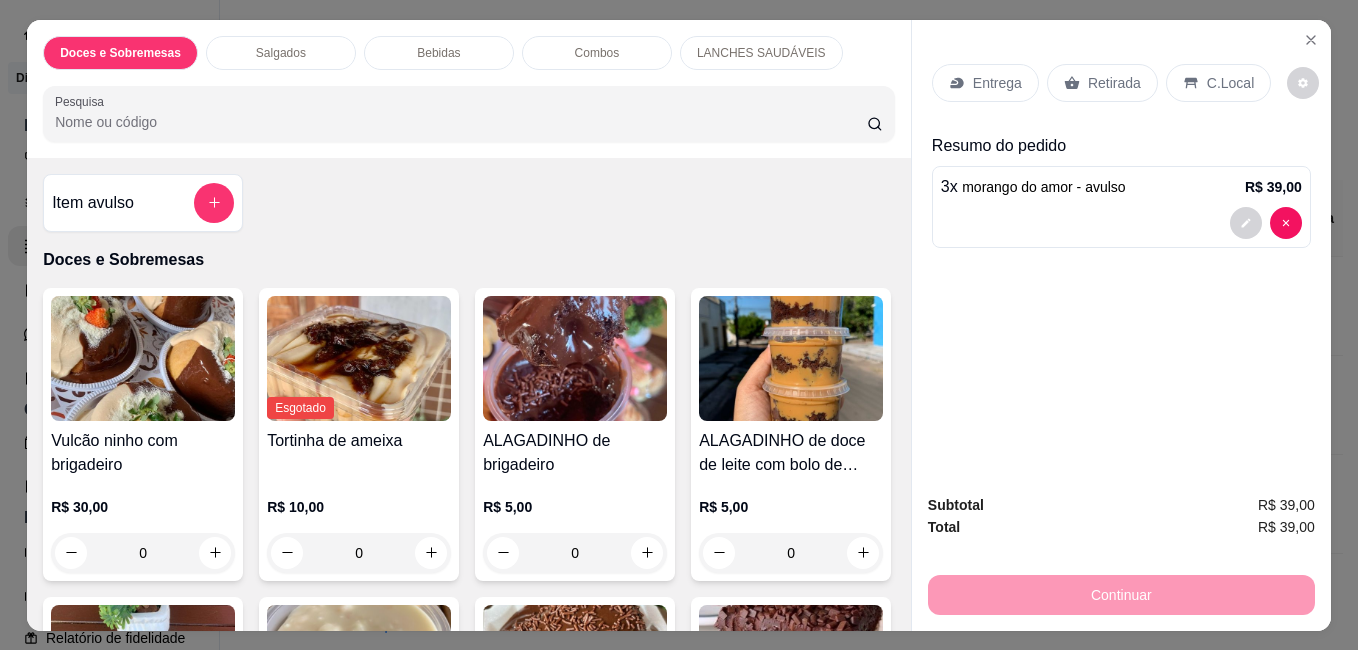 click on "Entrega" at bounding box center [997, 83] 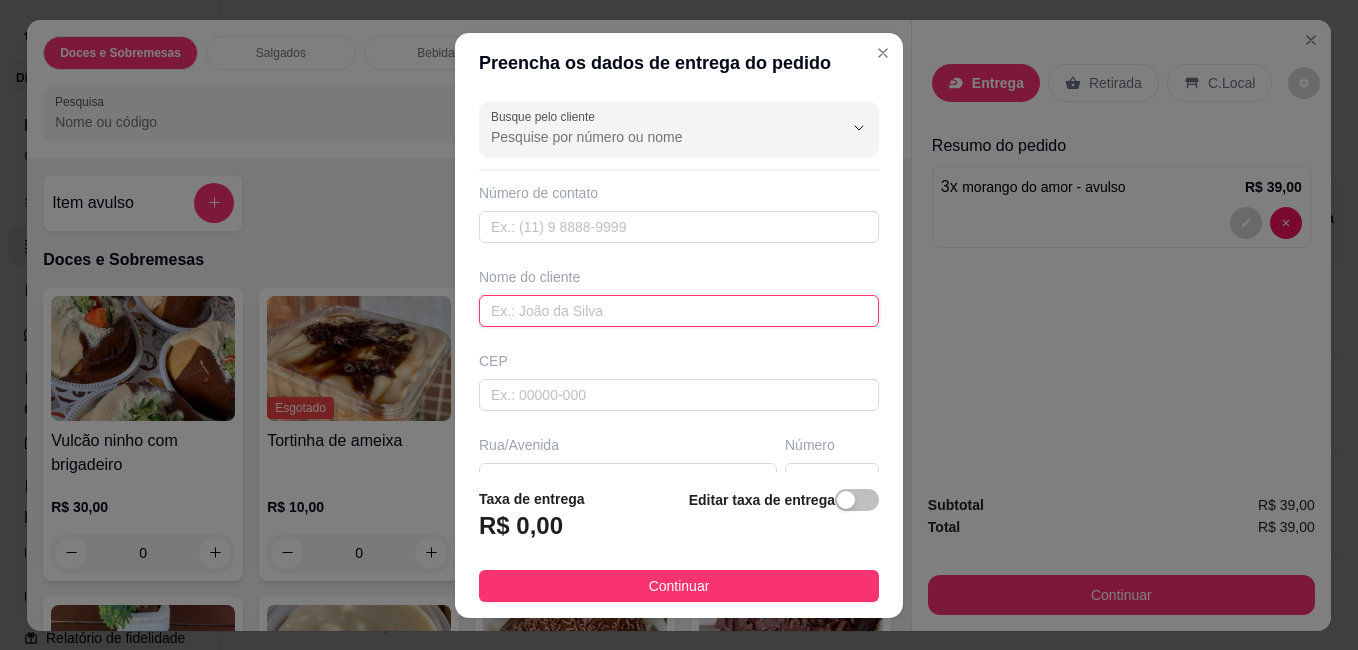 click at bounding box center [679, 311] 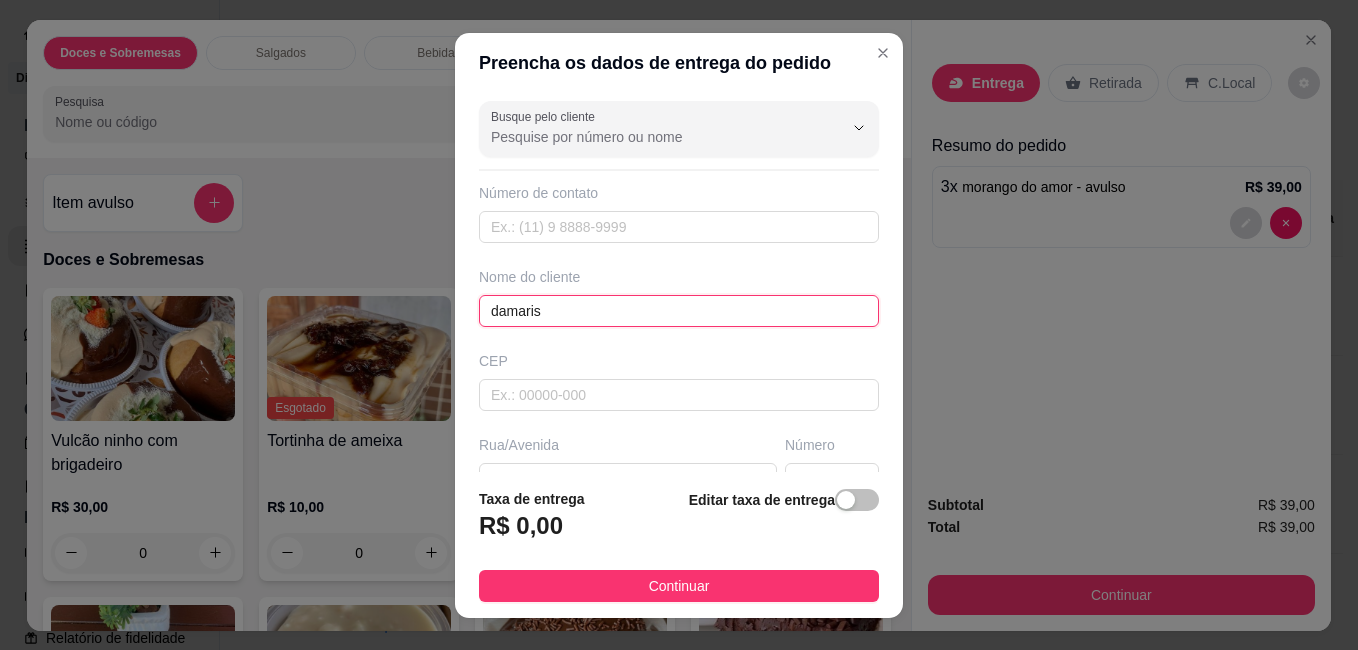 type on "damaris" 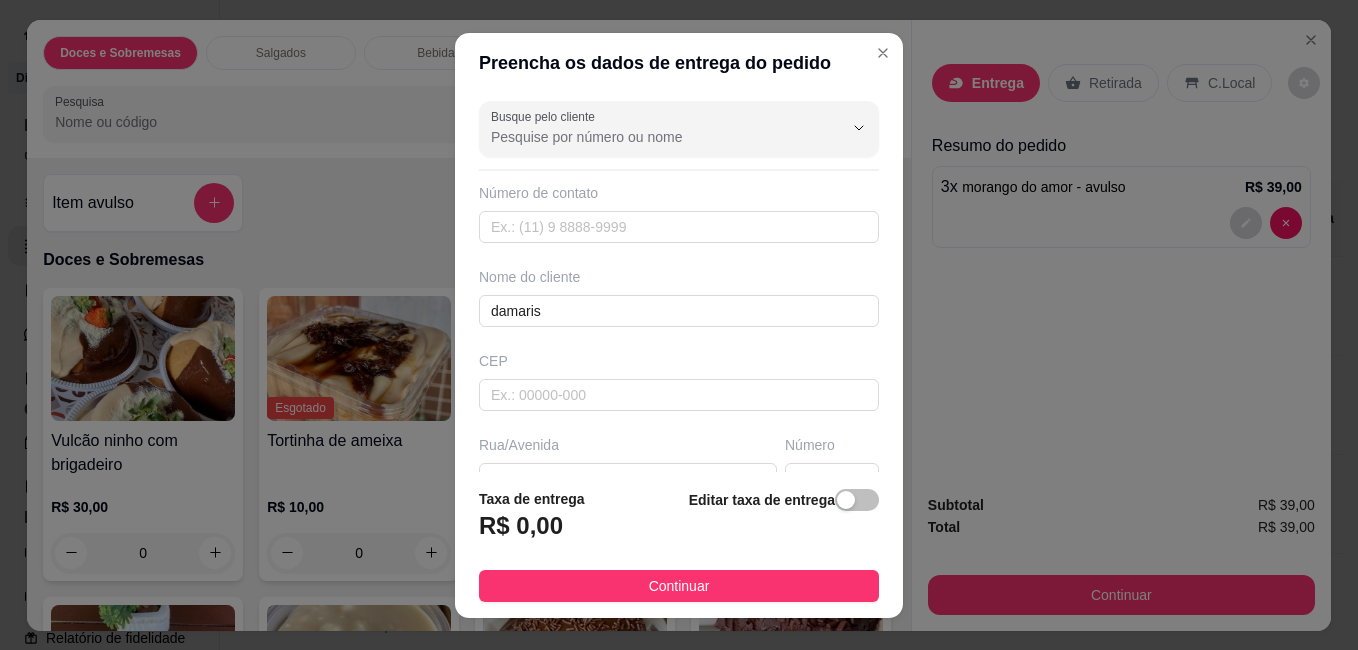 scroll, scrollTop: 295, scrollLeft: 0, axis: vertical 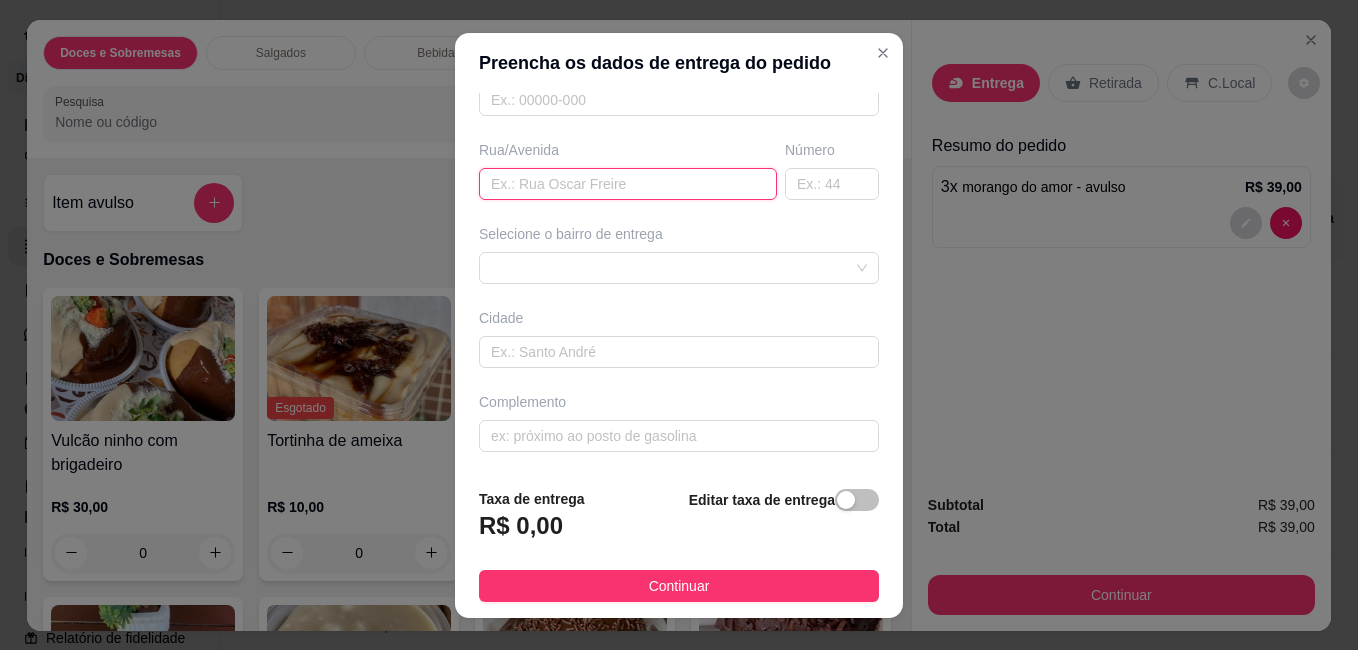click at bounding box center [628, 184] 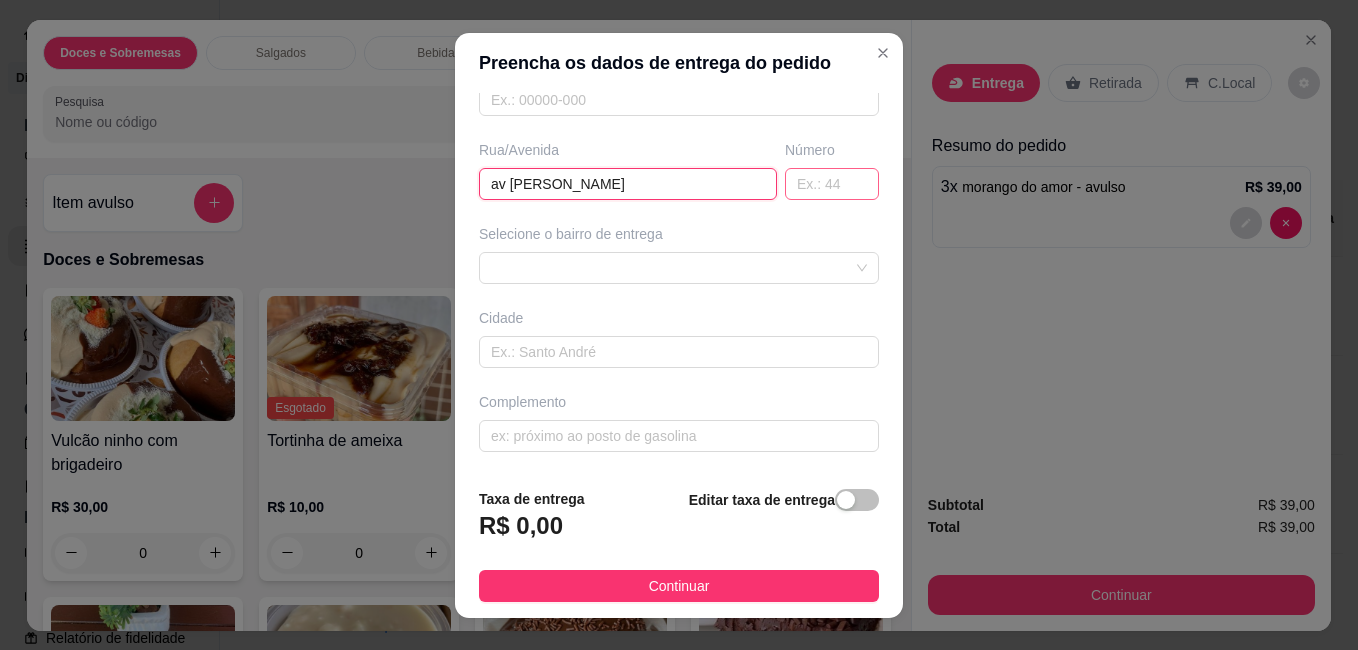 type on "av [PERSON_NAME]" 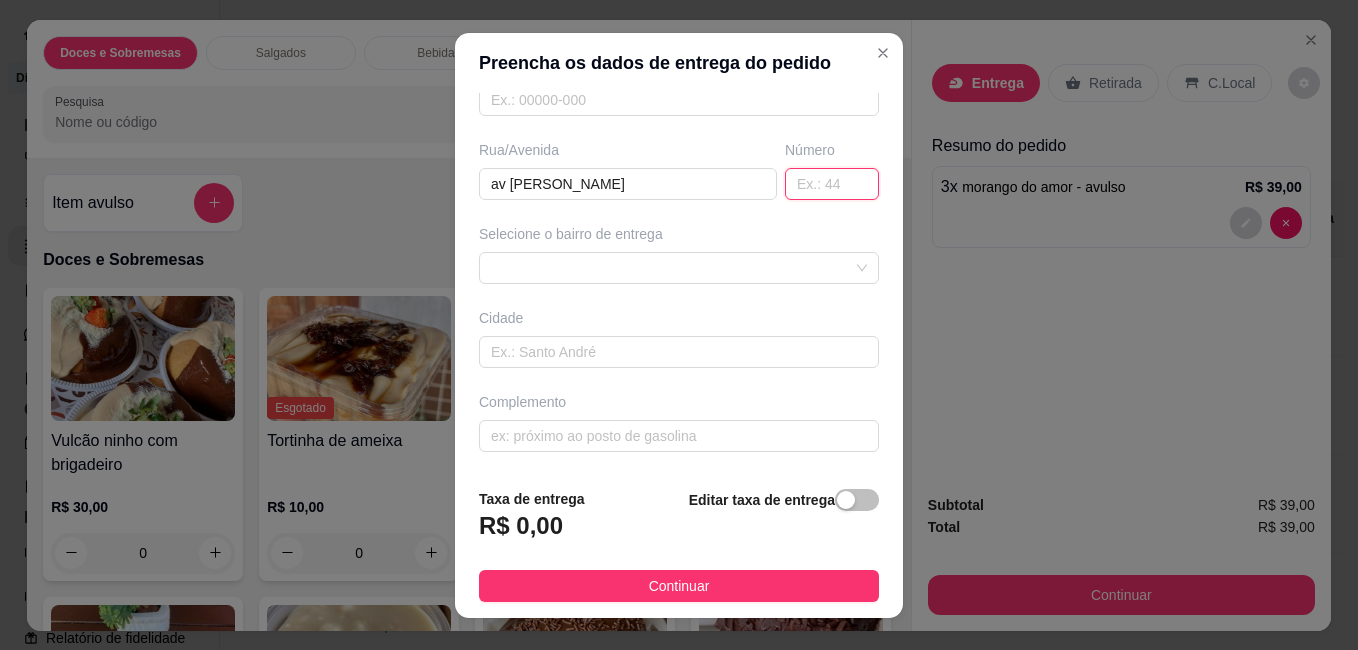click at bounding box center (832, 184) 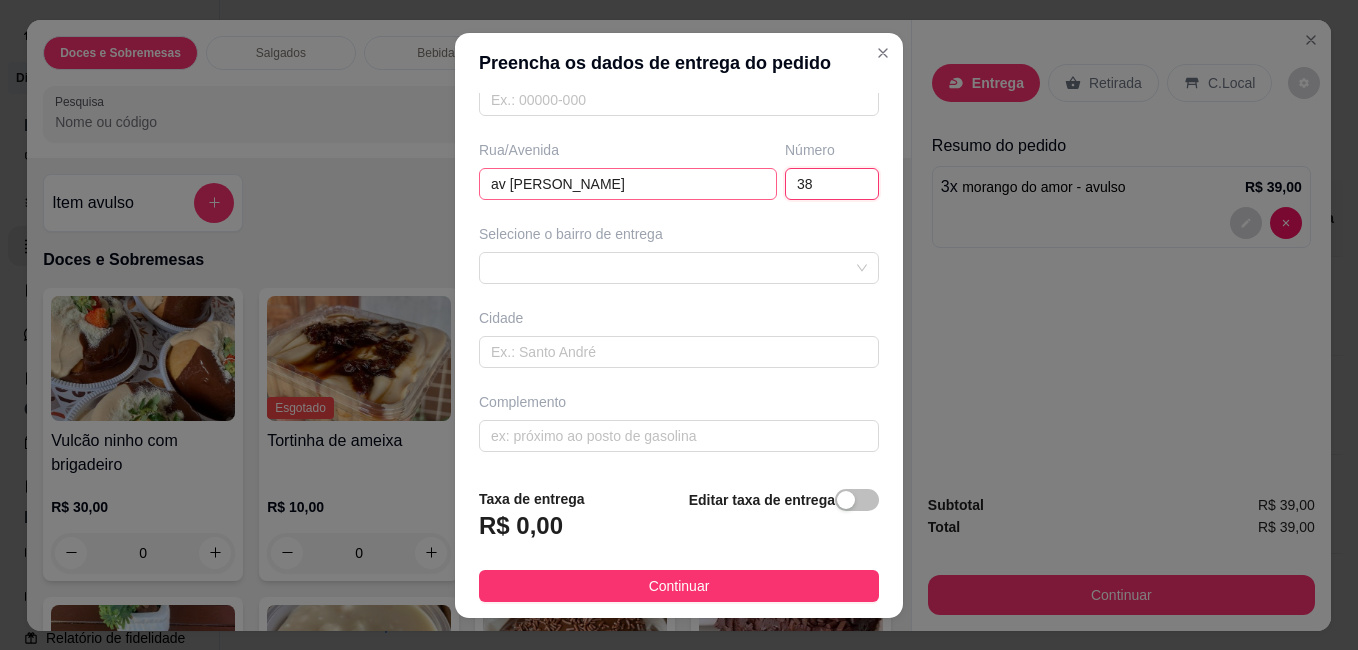 type on "38" 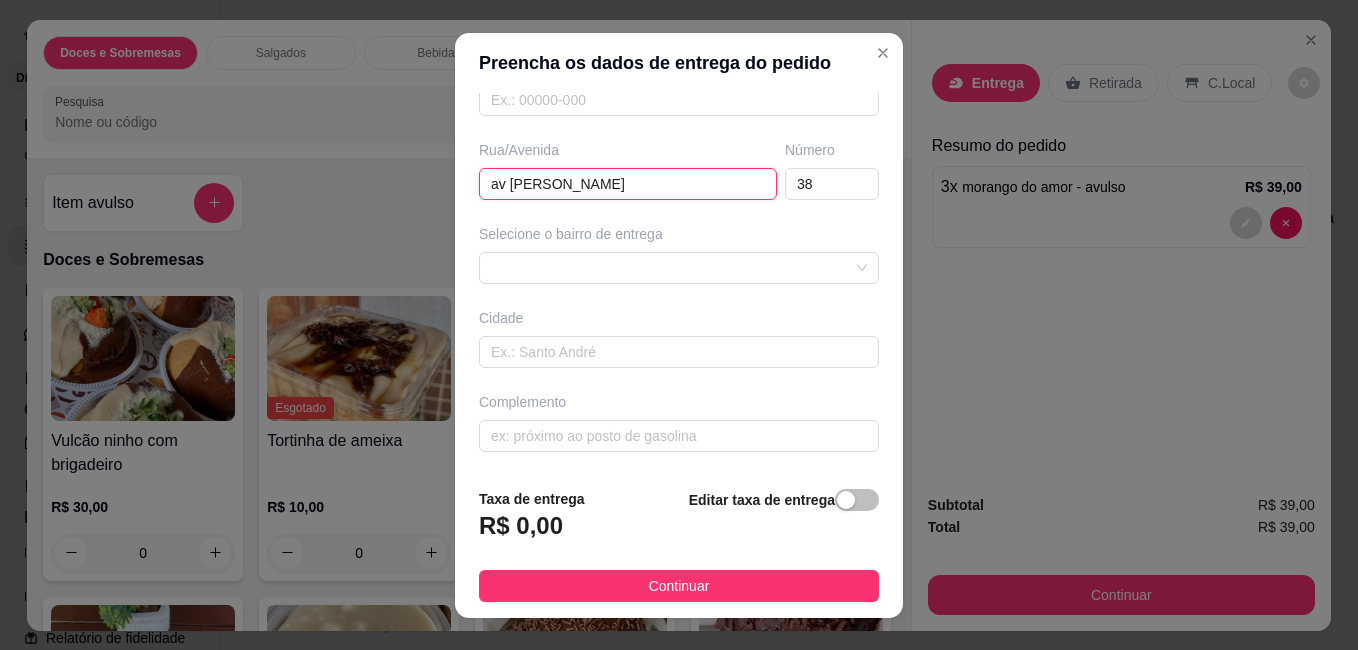 click on "av [PERSON_NAME]" at bounding box center (628, 184) 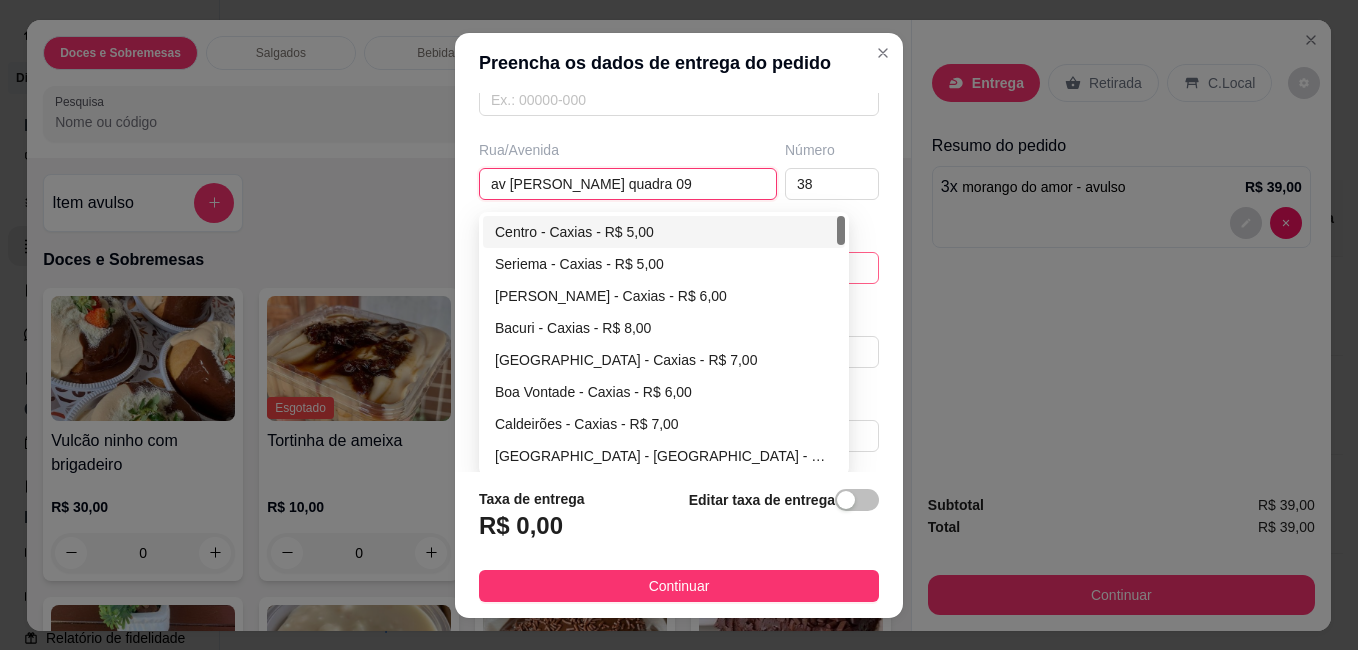 click on "65e798c104bace804435e6f9 65e798d704bace804435e6fc Centro - Caxias -  R$ 5,00 Seriema - Caxias -  R$ 5,00 [GEOGRAPHIC_DATA] - [GEOGRAPHIC_DATA]  -  R$ 6,00 Bacuri - [GEOGRAPHIC_DATA] -  R$ 8,00 [GEOGRAPHIC_DATA] - [GEOGRAPHIC_DATA] -  R$ 7,00 [GEOGRAPHIC_DATA] - [GEOGRAPHIC_DATA] -  R$ 6,00 Caldeirões - [GEOGRAPHIC_DATA] -  R$ 7,00 [GEOGRAPHIC_DATA]  - [GEOGRAPHIC_DATA] -  R$ 6,00 Cangalheiro - [GEOGRAPHIC_DATA] -  R$ 6,00 [GEOGRAPHIC_DATA] - [GEOGRAPHIC_DATA] -  R$ 6,00" at bounding box center (679, 268) 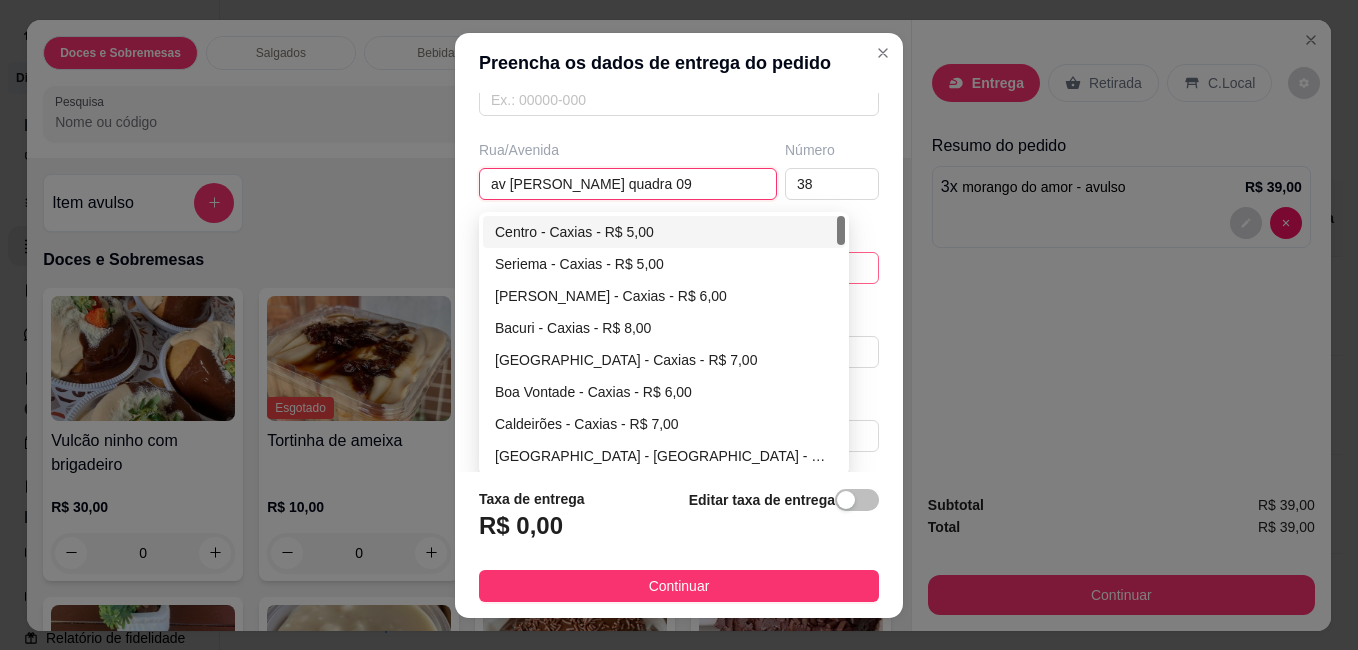 type on "av [PERSON_NAME] quadra 09" 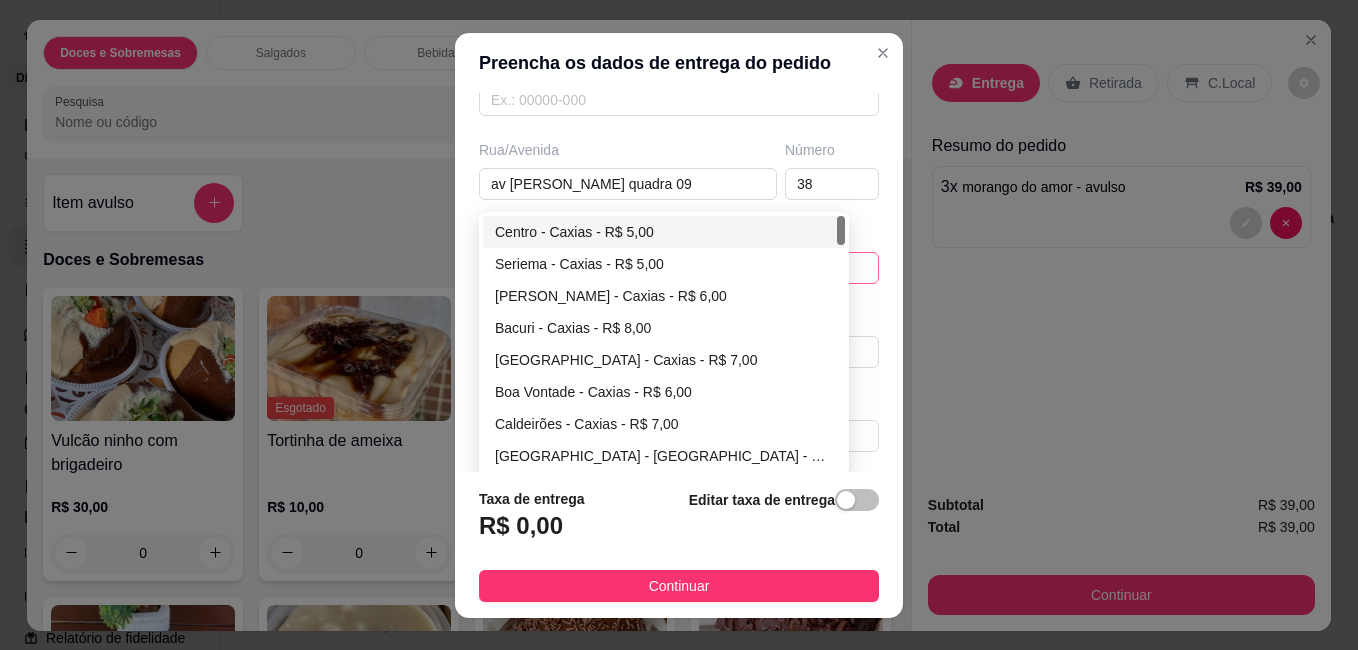 click on "Seriema - Caxias -  R$ 5,00" at bounding box center [664, 264] 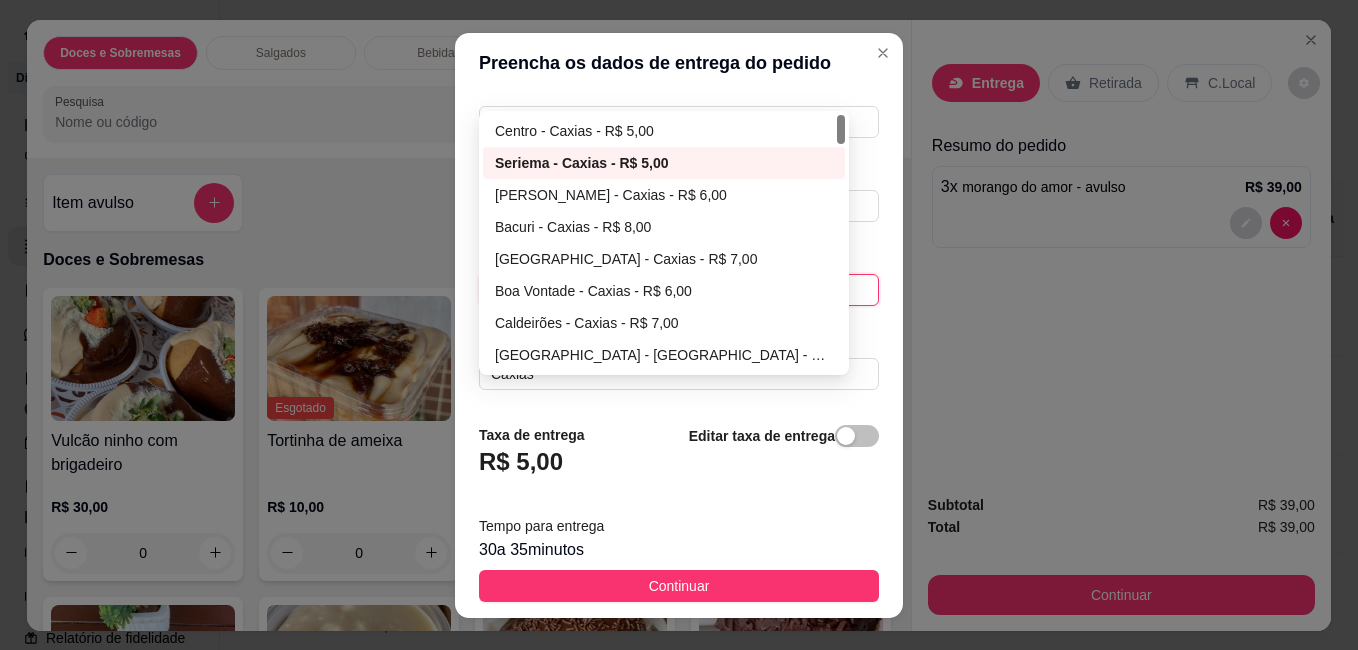 click on "Seriema - Caxias -  R$ 5,00 65e798c104bace804435e6f9 65e798d704bace804435e6fc 65e7993504bace804435e6ff Centro - Caxias -  R$ 5,00 Seriema - Caxias -  R$ 5,00 [GEOGRAPHIC_DATA] - [GEOGRAPHIC_DATA]  -  R$ 6,00 Bacuri - Caxias -  R$ 8,00 [GEOGRAPHIC_DATA] - [GEOGRAPHIC_DATA] -  R$ 7,00 [GEOGRAPHIC_DATA] - [GEOGRAPHIC_DATA] -  R$ 6,00 Caldeirões - [GEOGRAPHIC_DATA] -  R$ 7,00 [GEOGRAPHIC_DATA]  - [GEOGRAPHIC_DATA] -  R$ 6,00 [GEOGRAPHIC_DATA] - [GEOGRAPHIC_DATA] -  R$ 6,00 [GEOGRAPHIC_DATA] - [GEOGRAPHIC_DATA] -  R$ 6,00" at bounding box center [679, 290] 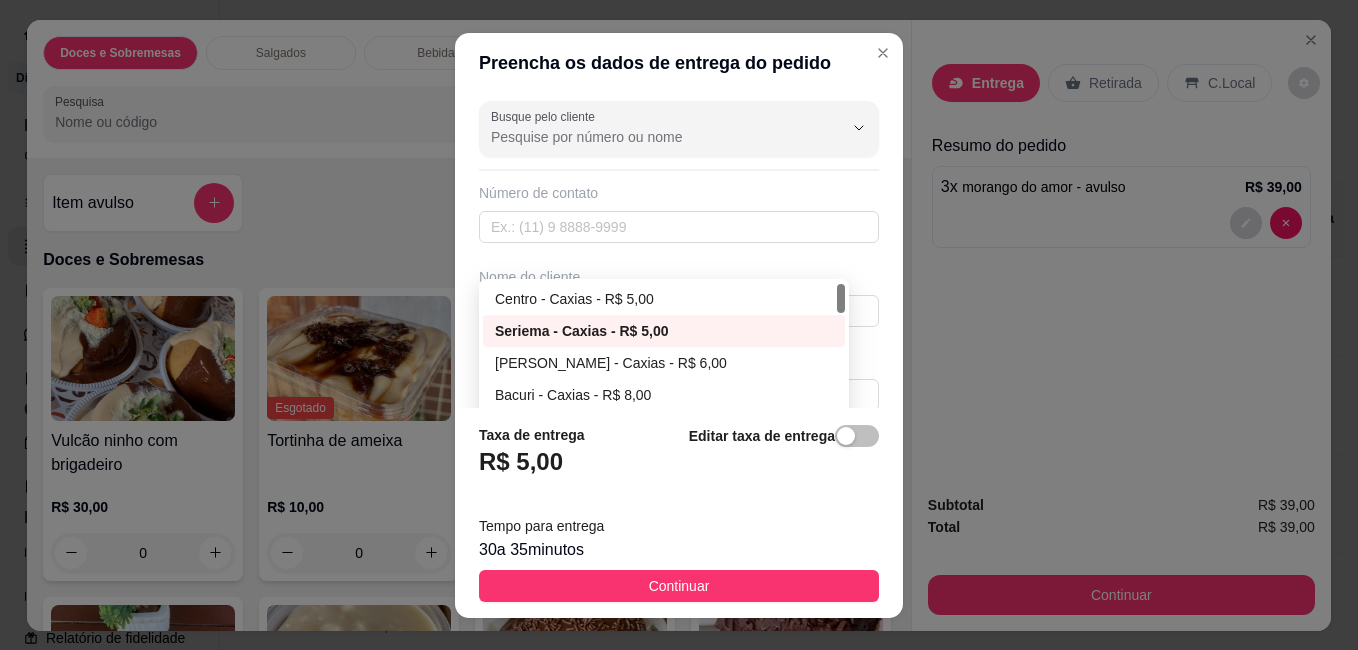 scroll, scrollTop: 88, scrollLeft: 0, axis: vertical 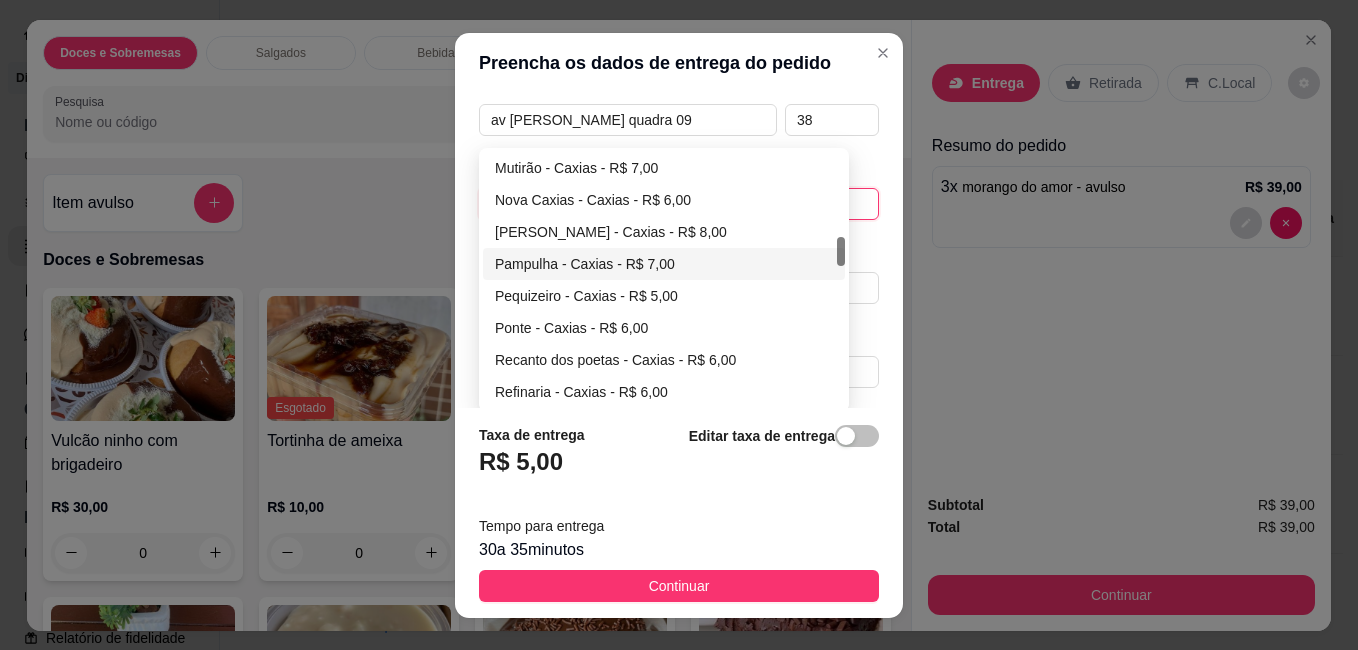 click on "Pampulha  - Caxias -  R$ 7,00" at bounding box center [664, 264] 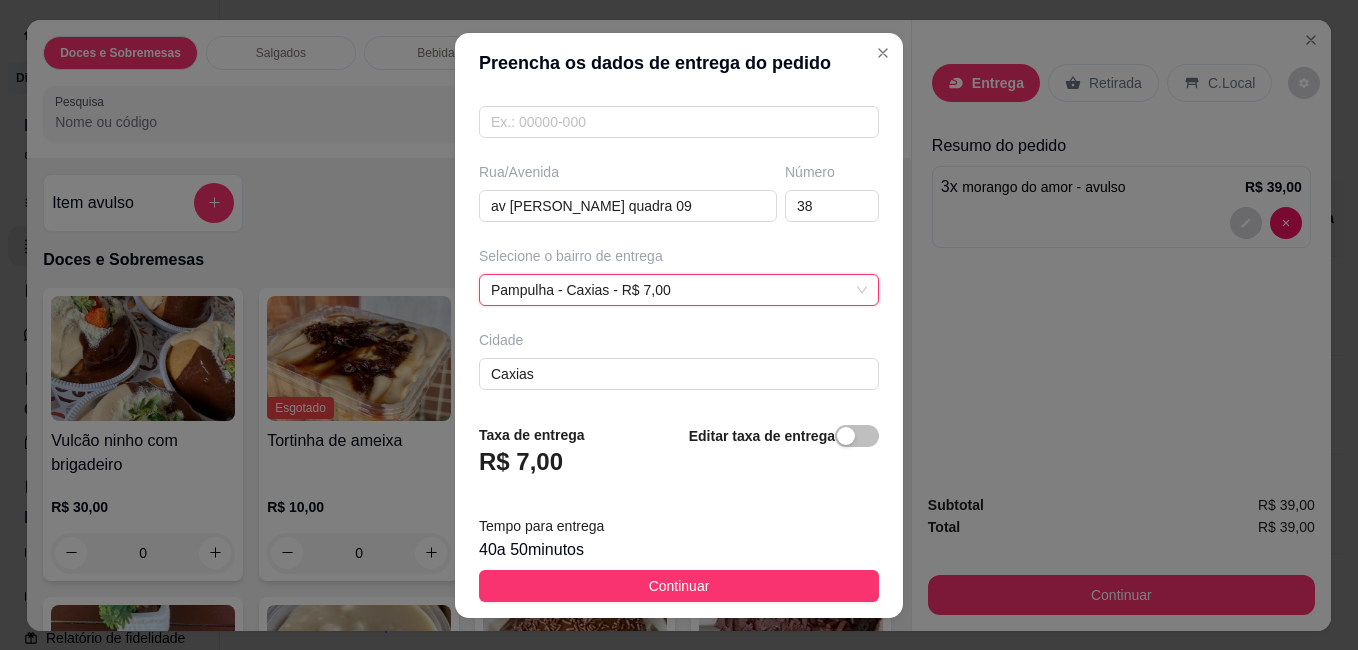 scroll, scrollTop: 359, scrollLeft: 0, axis: vertical 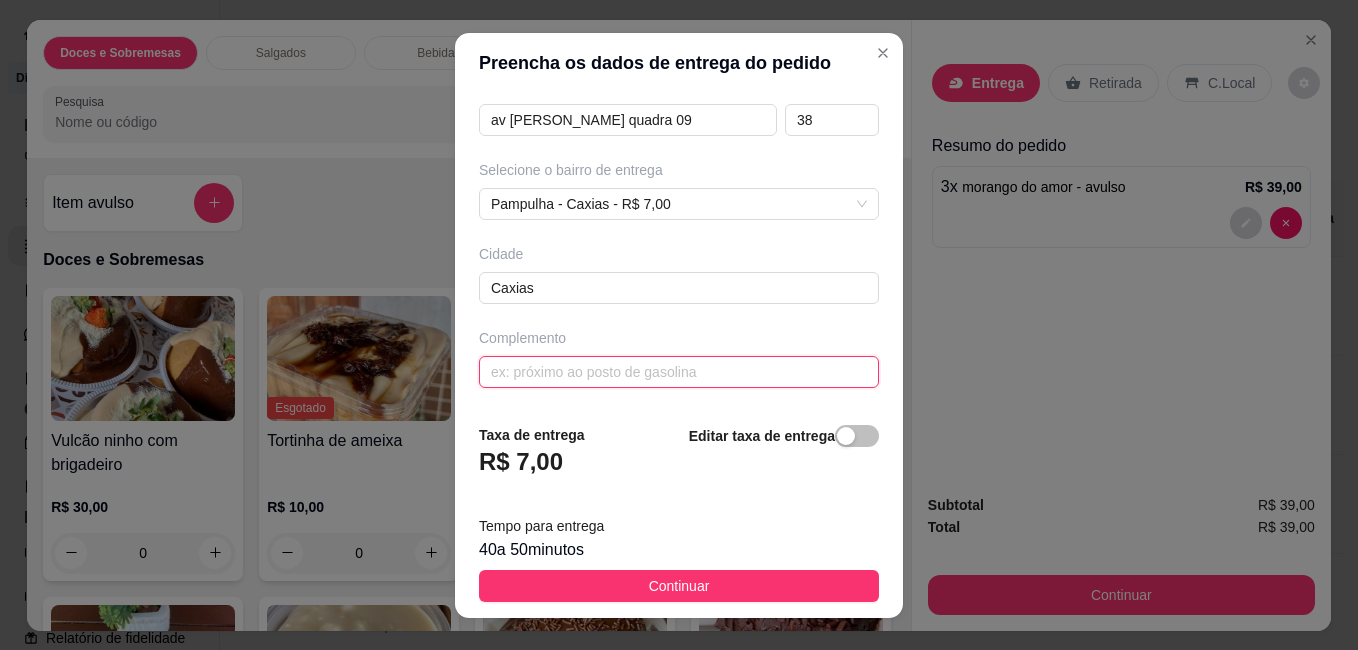 click at bounding box center [679, 372] 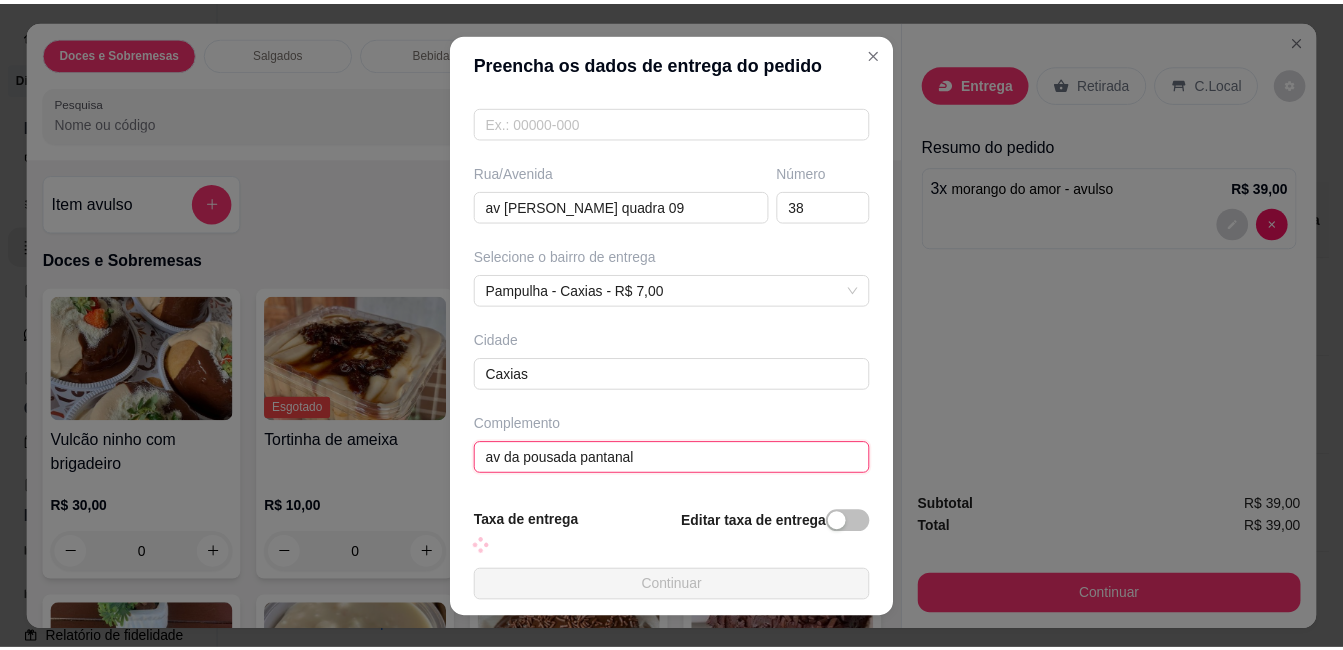 scroll, scrollTop: 359, scrollLeft: 0, axis: vertical 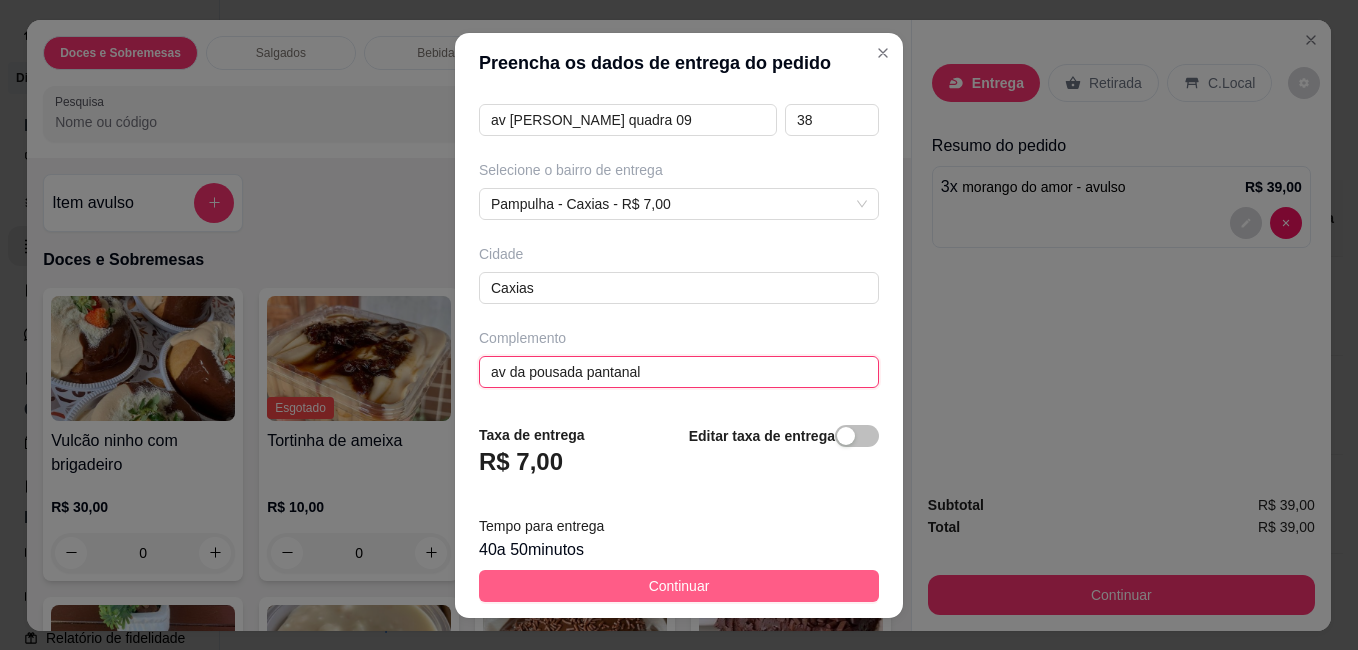 type on "av da pousada pantanal" 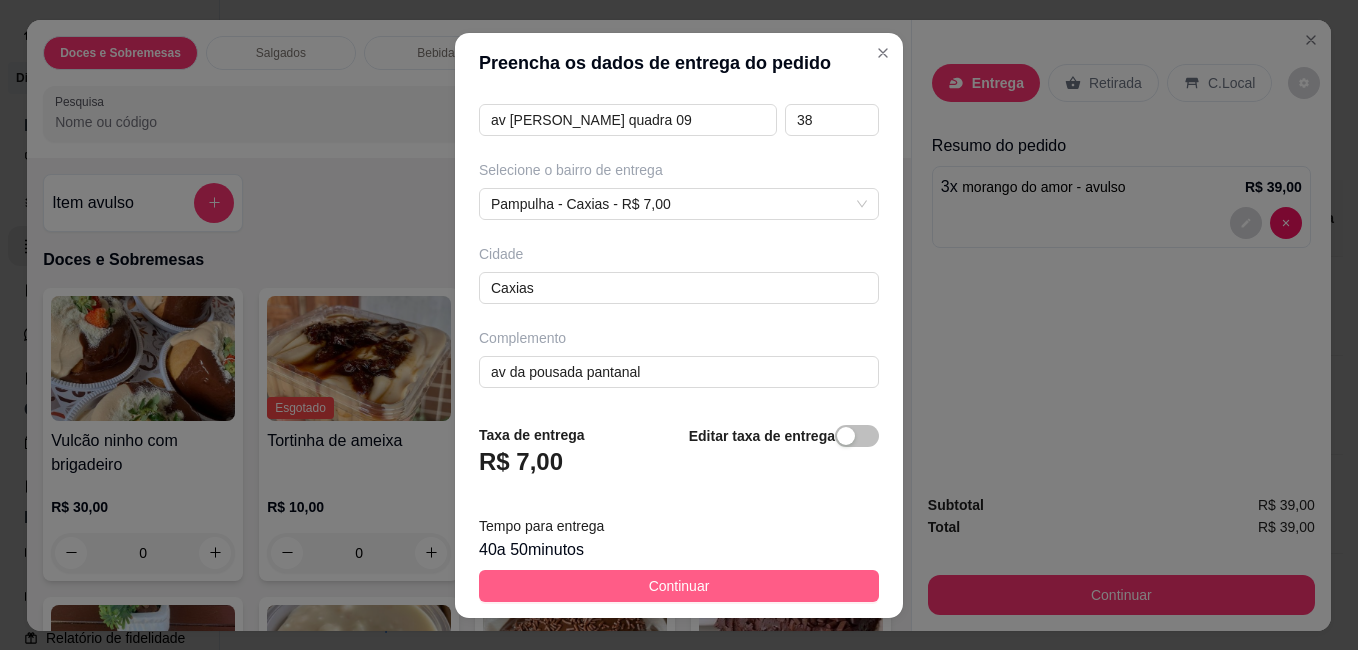 click on "Continuar" at bounding box center [679, 586] 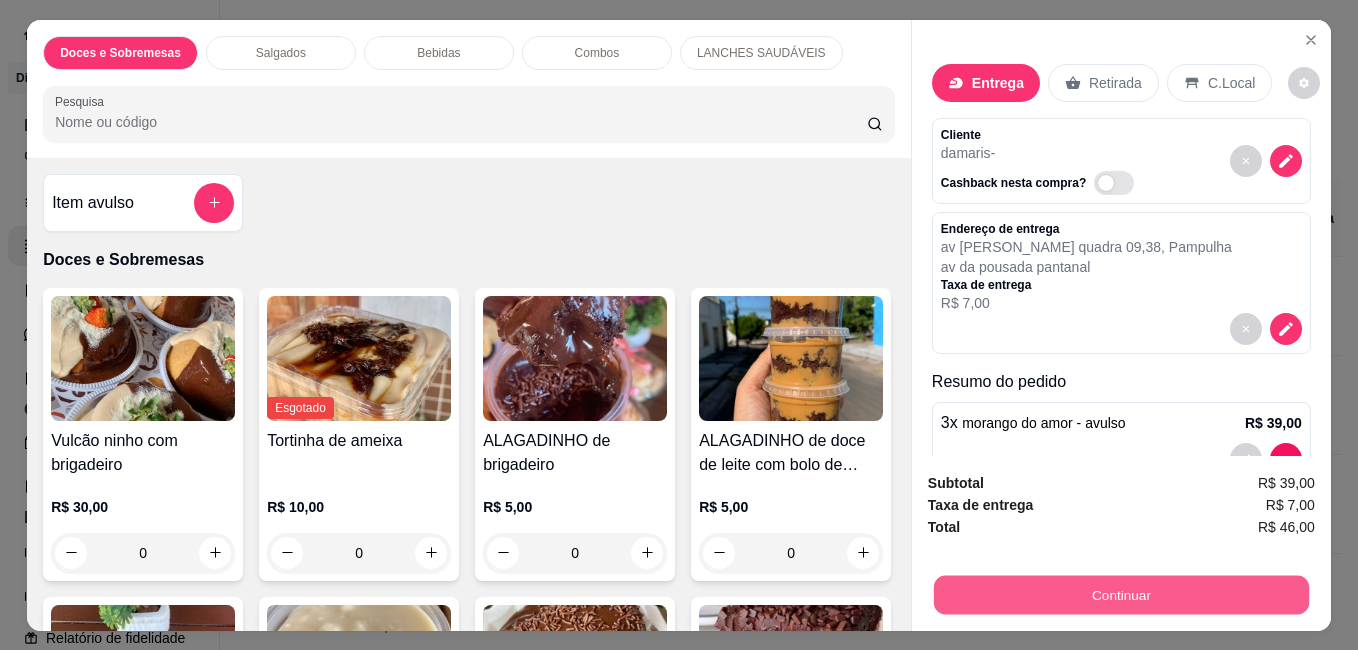 click on "Continuar" at bounding box center (1121, 594) 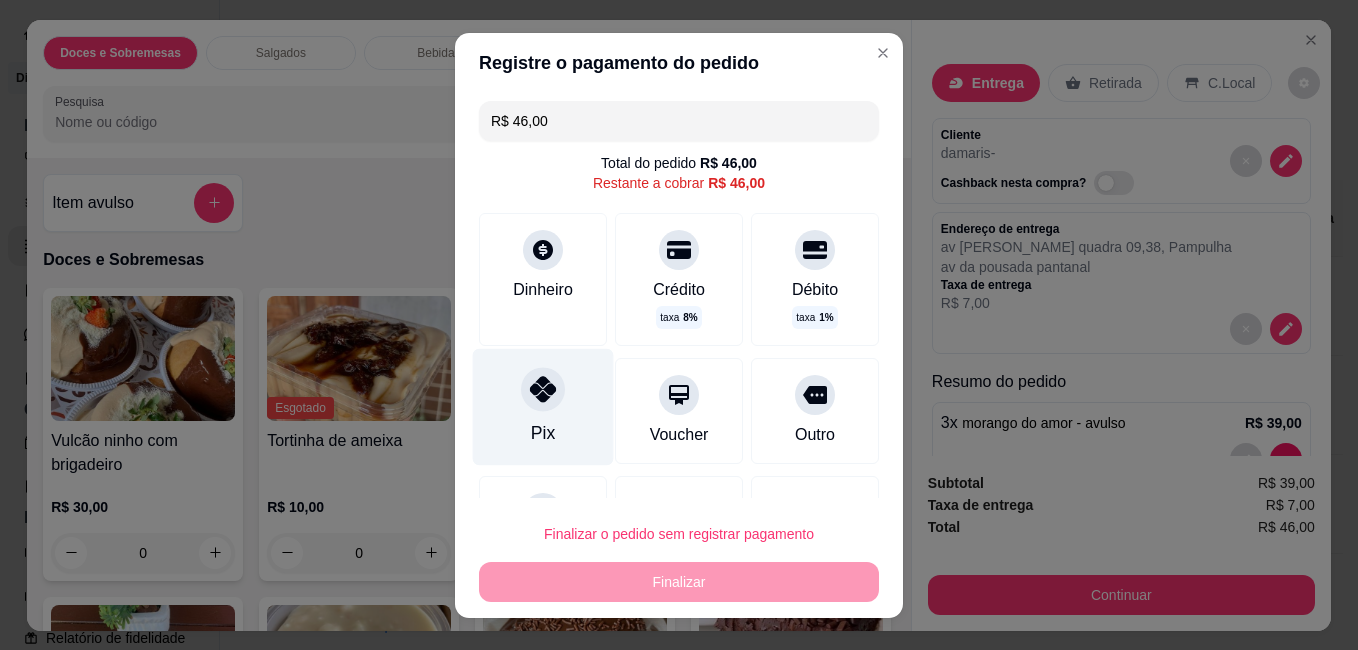 click at bounding box center (543, 389) 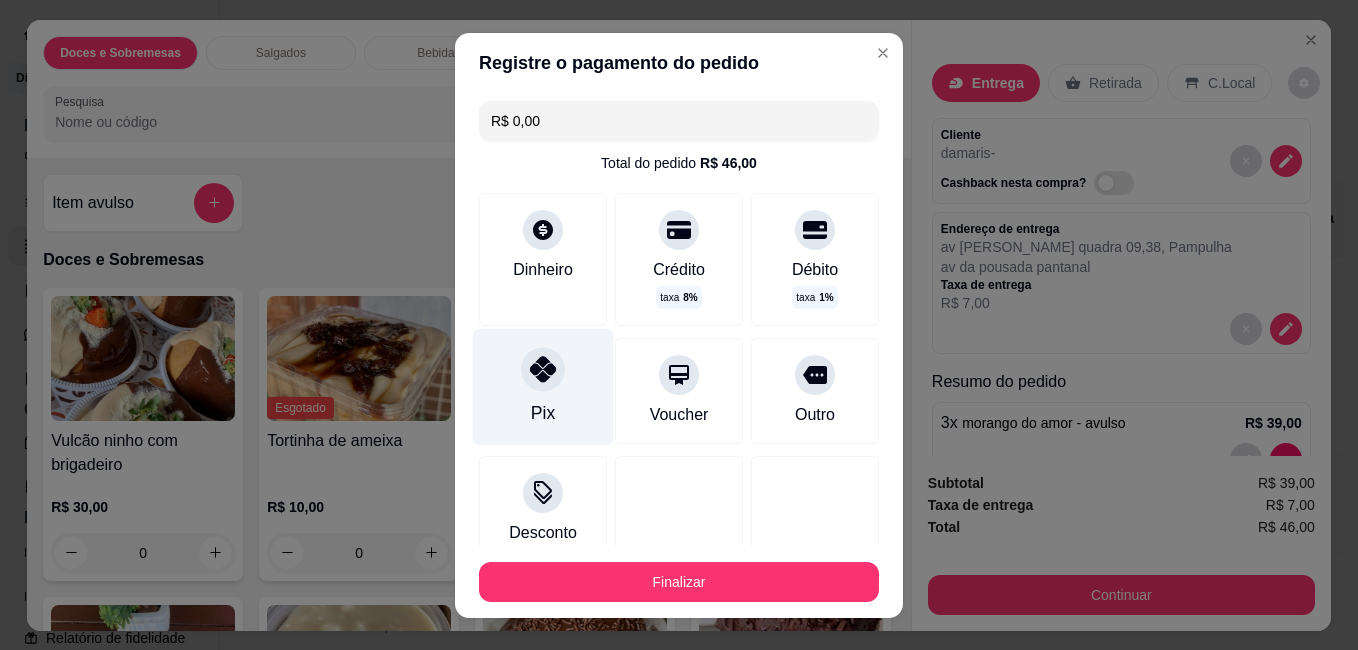 click on "Pix" at bounding box center [543, 386] 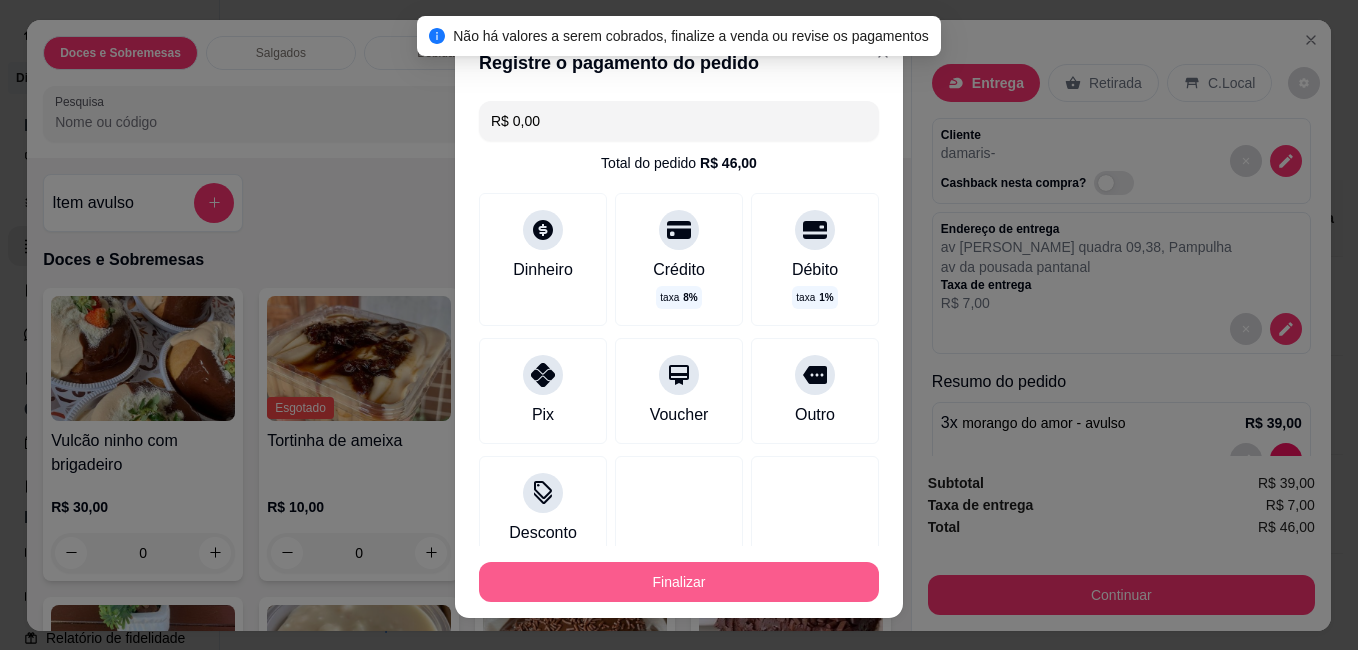 click on "Finalizar" at bounding box center [679, 582] 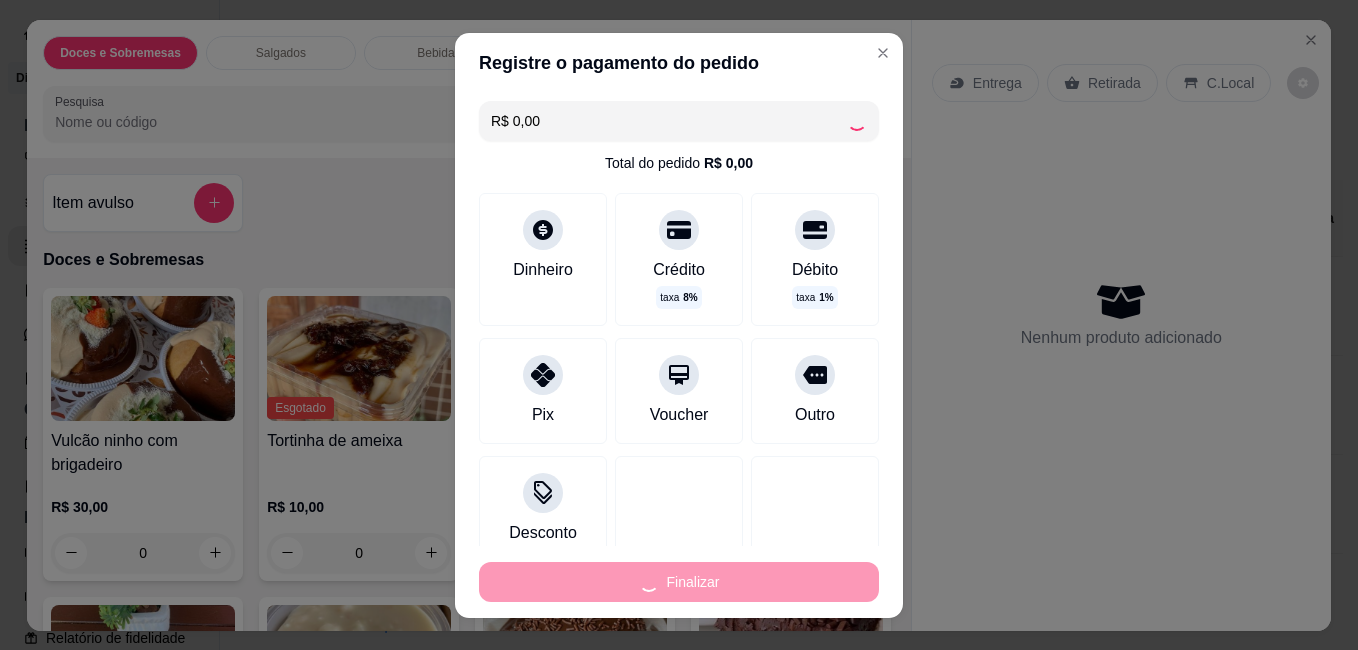 type on "-R$ 46,00" 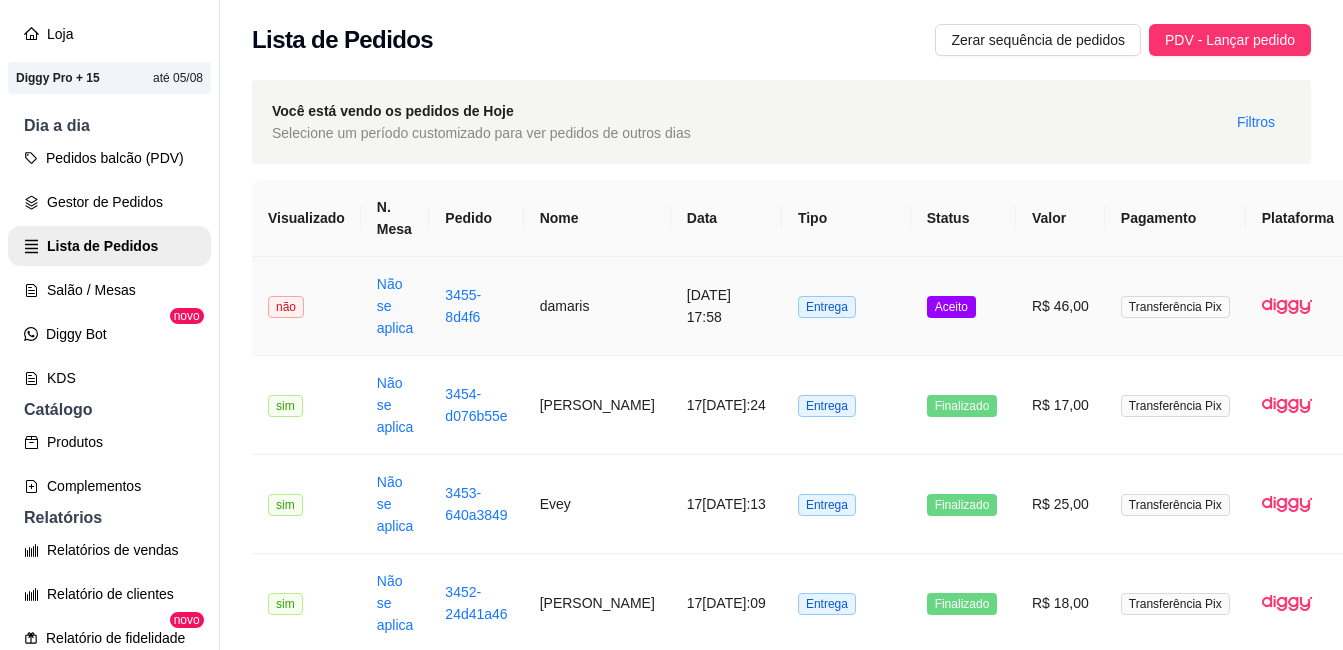 click on "R$ 46,00" at bounding box center [1060, 306] 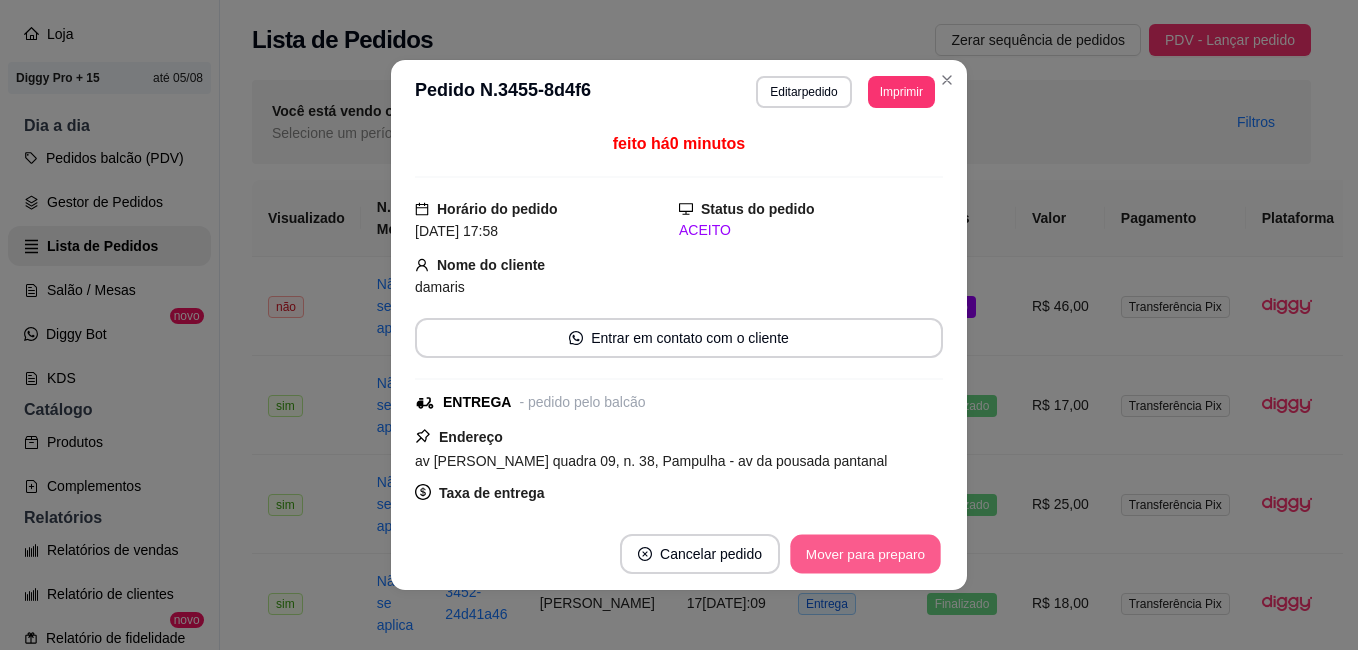 click on "Mover para preparo" at bounding box center (865, 554) 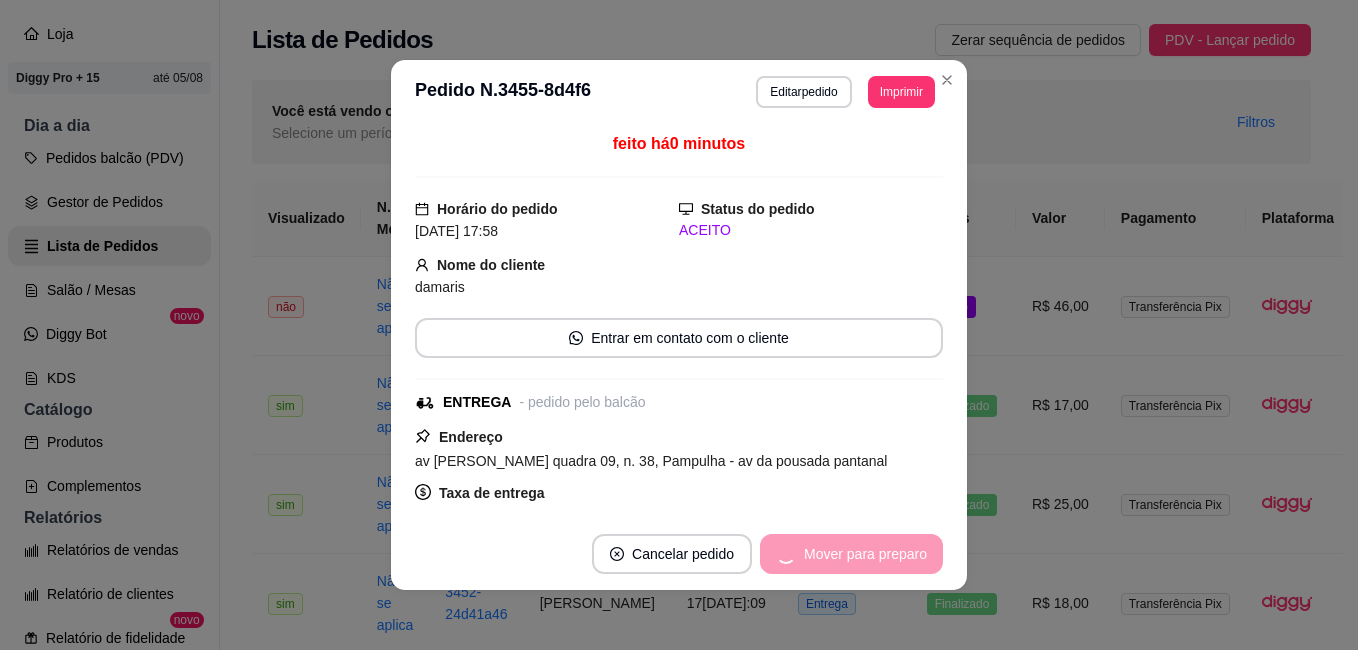 click on "Mover para preparo" at bounding box center [851, 554] 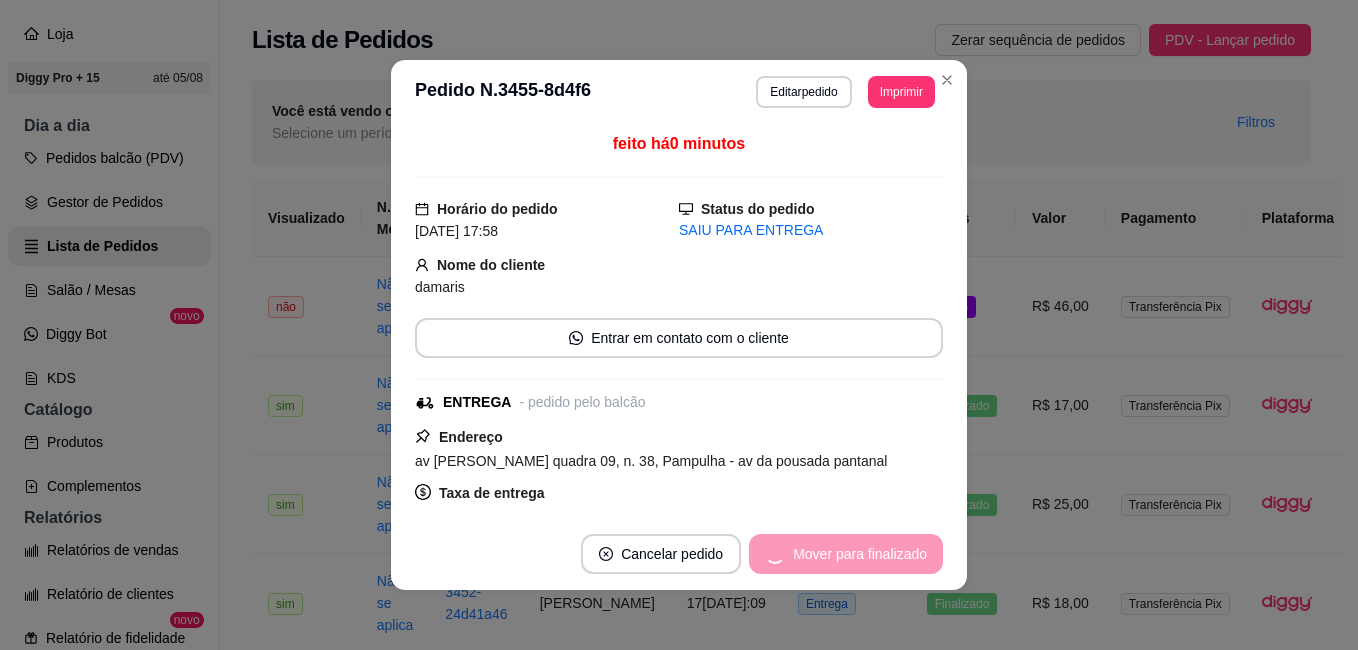 click on "Cancelar pedido" at bounding box center (661, 554) 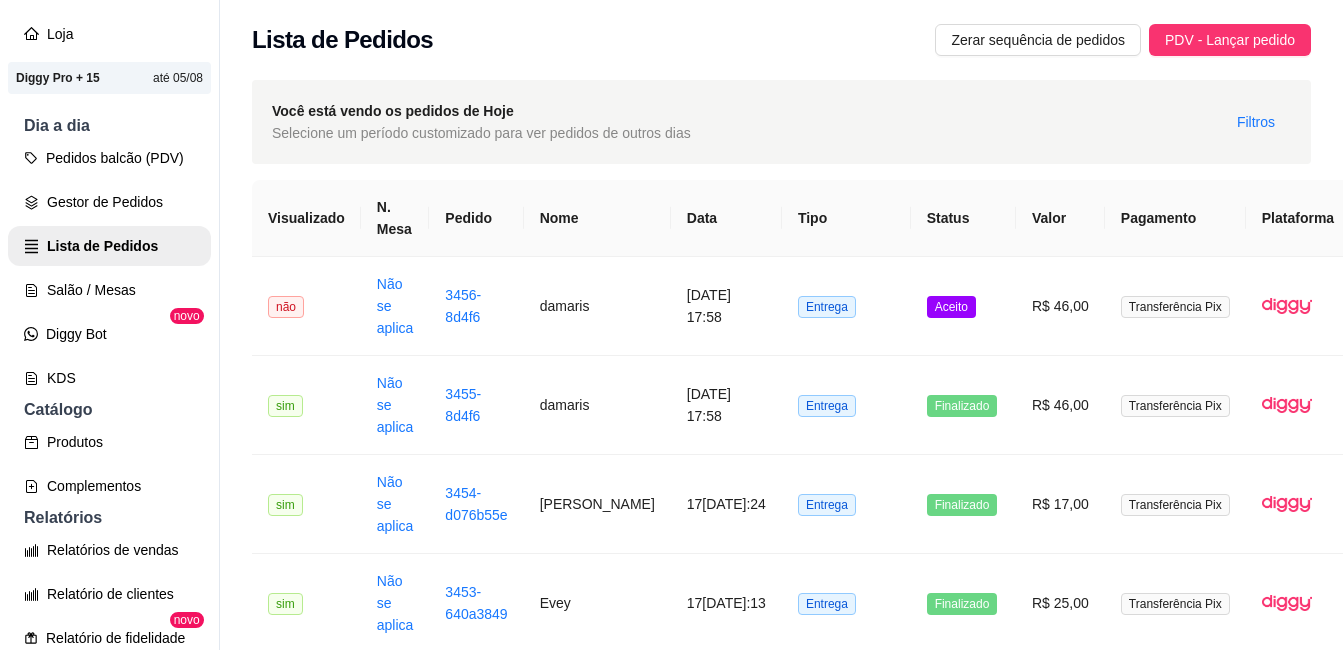 scroll, scrollTop: 555, scrollLeft: 0, axis: vertical 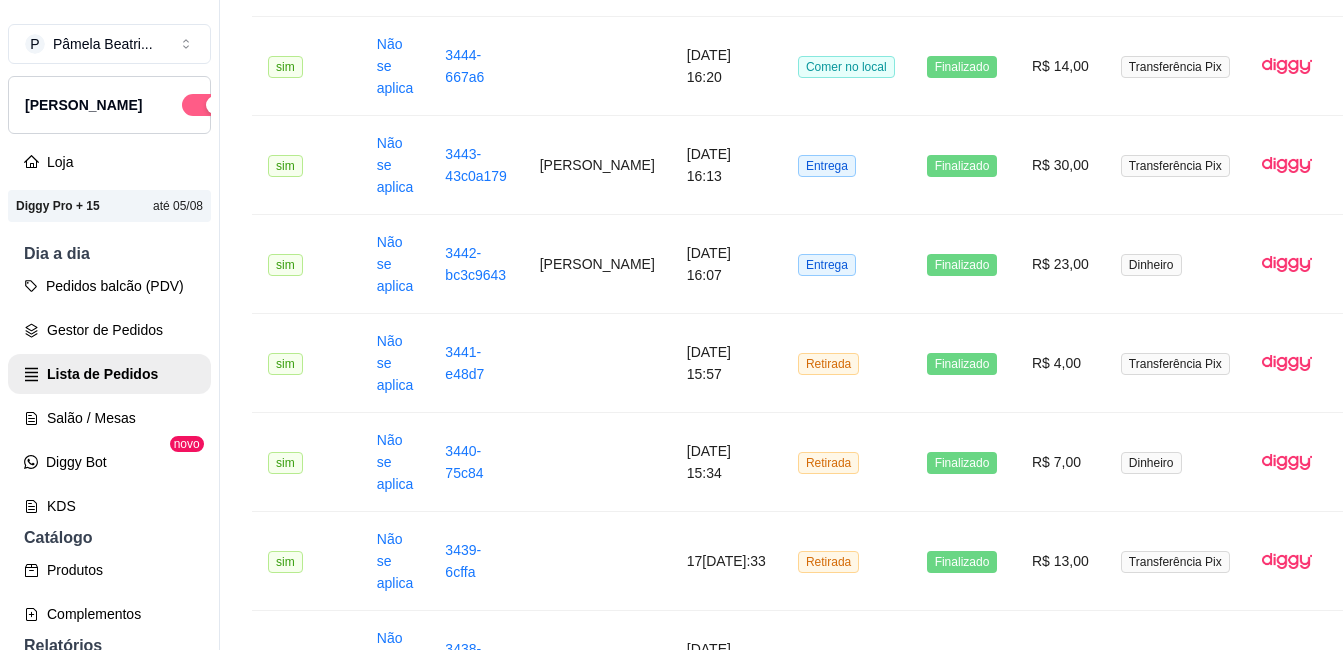 click at bounding box center (204, 105) 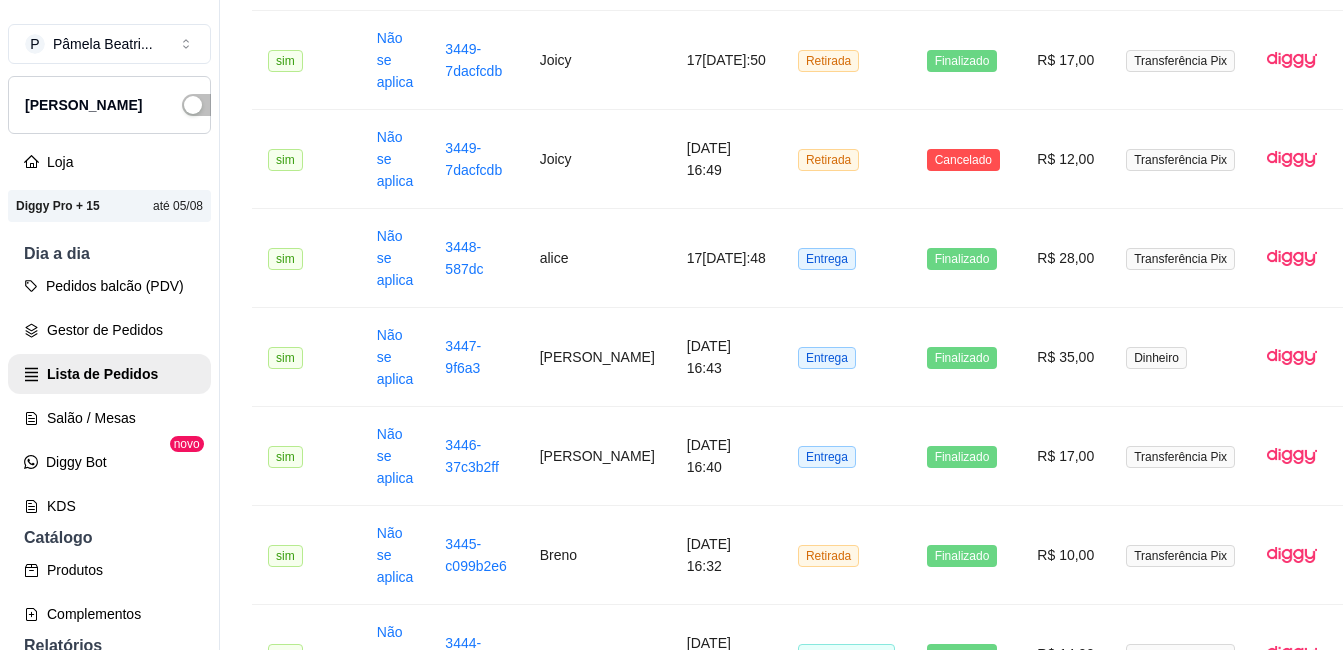 scroll, scrollTop: 516, scrollLeft: 0, axis: vertical 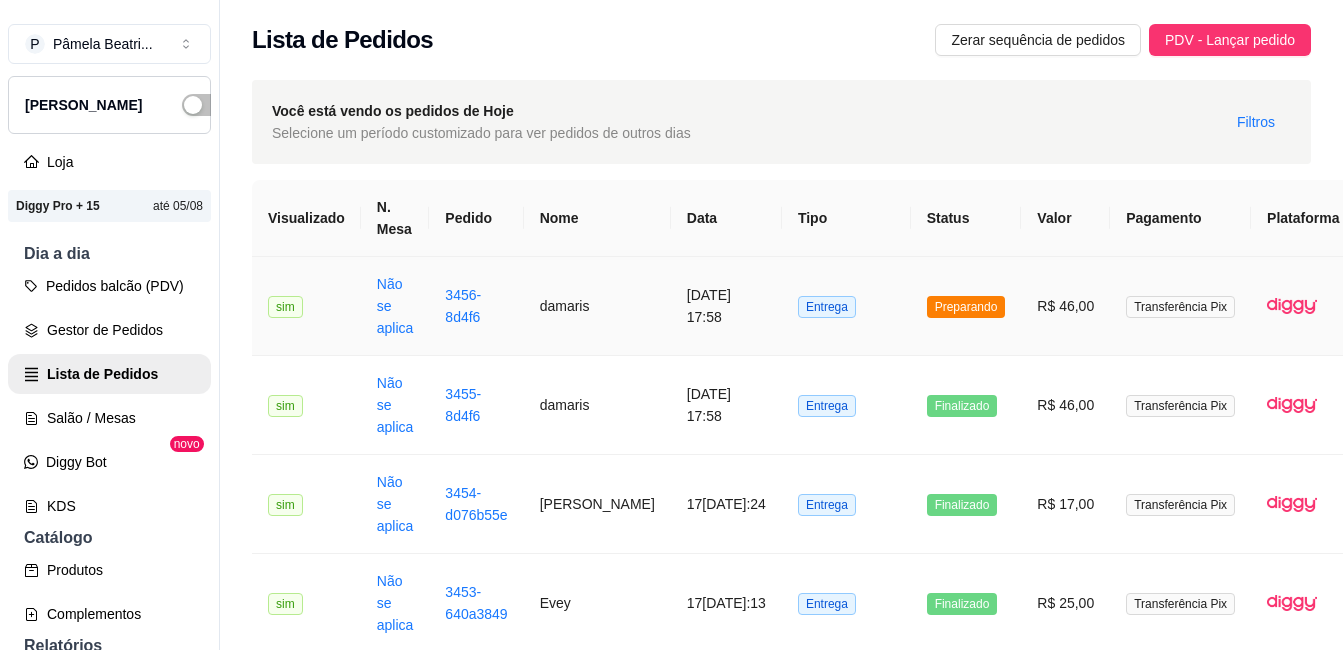 click on "R$ 46,00" at bounding box center [1065, 306] 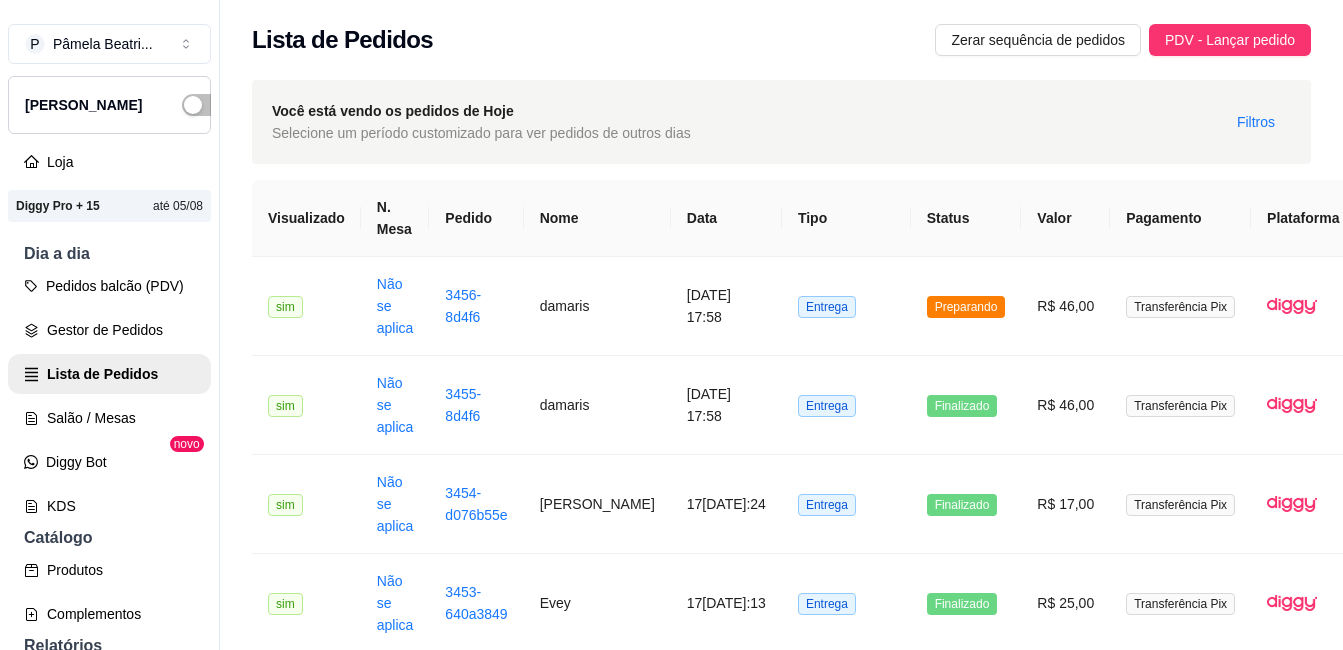 scroll, scrollTop: 568, scrollLeft: 0, axis: vertical 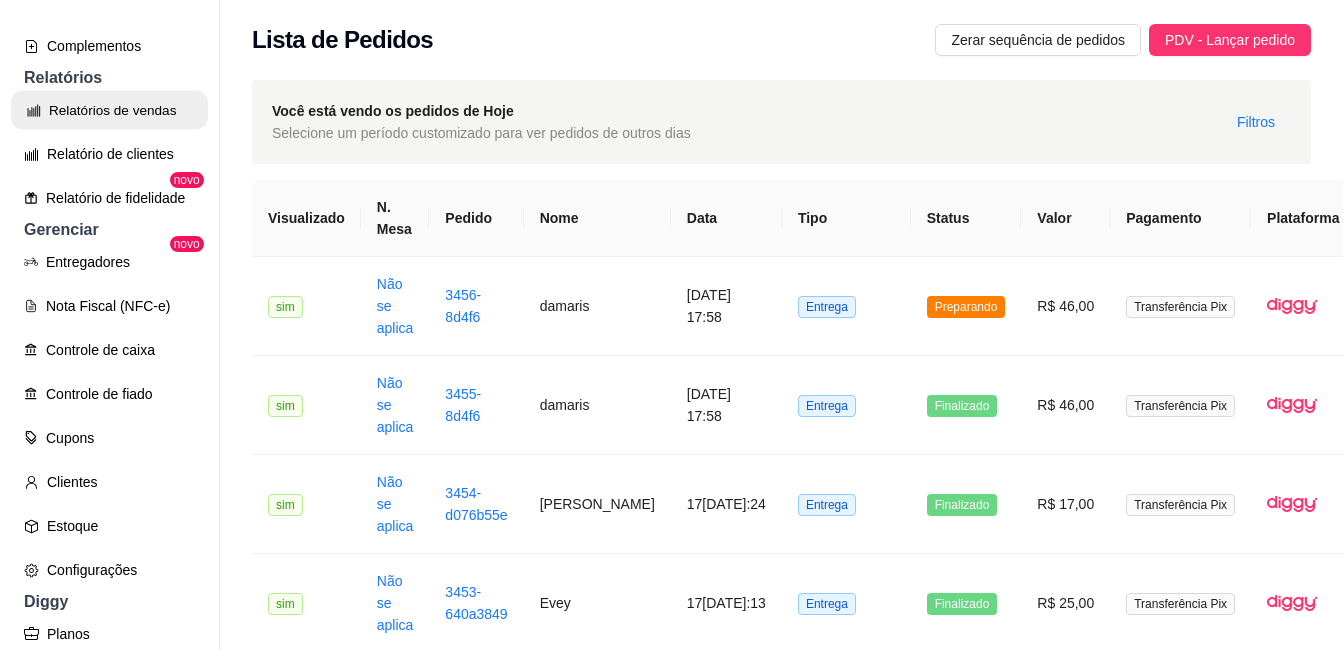 click on "Relatórios de vendas" at bounding box center [109, 110] 